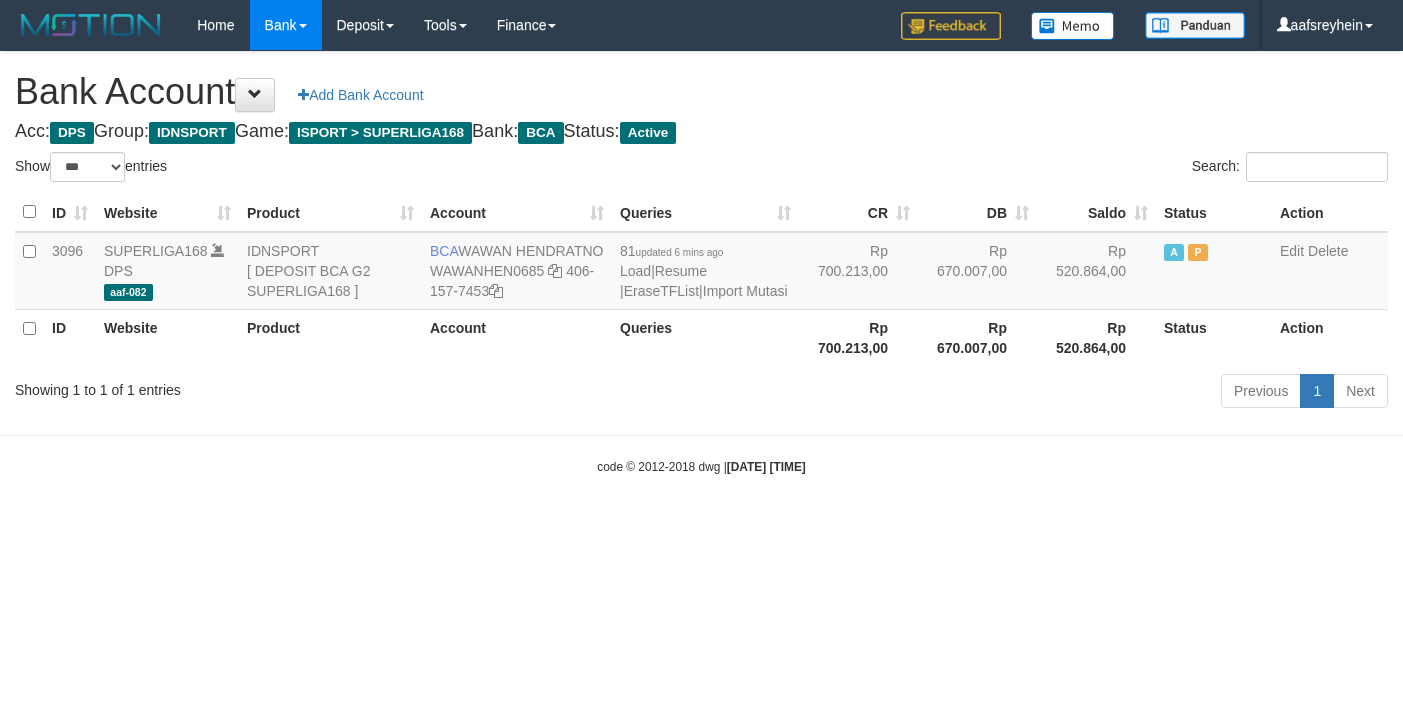 select on "***" 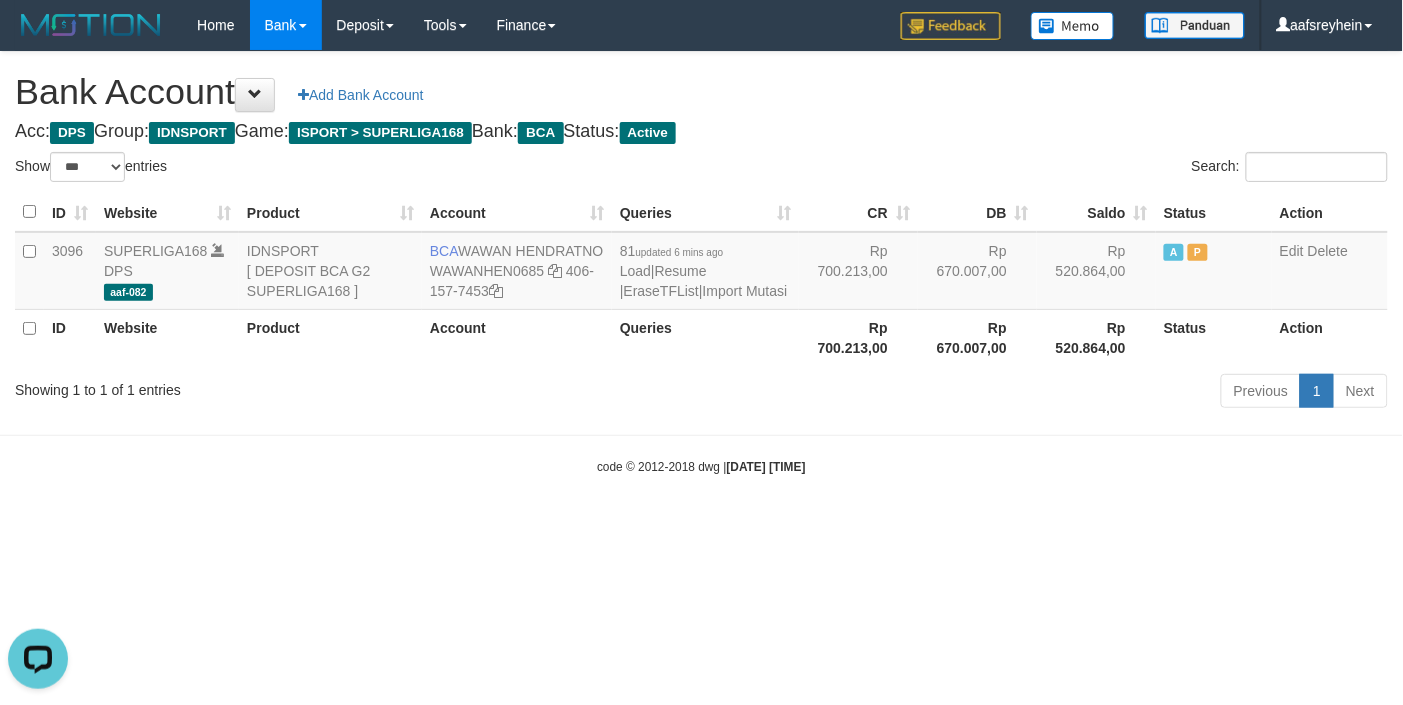 scroll, scrollTop: 0, scrollLeft: 0, axis: both 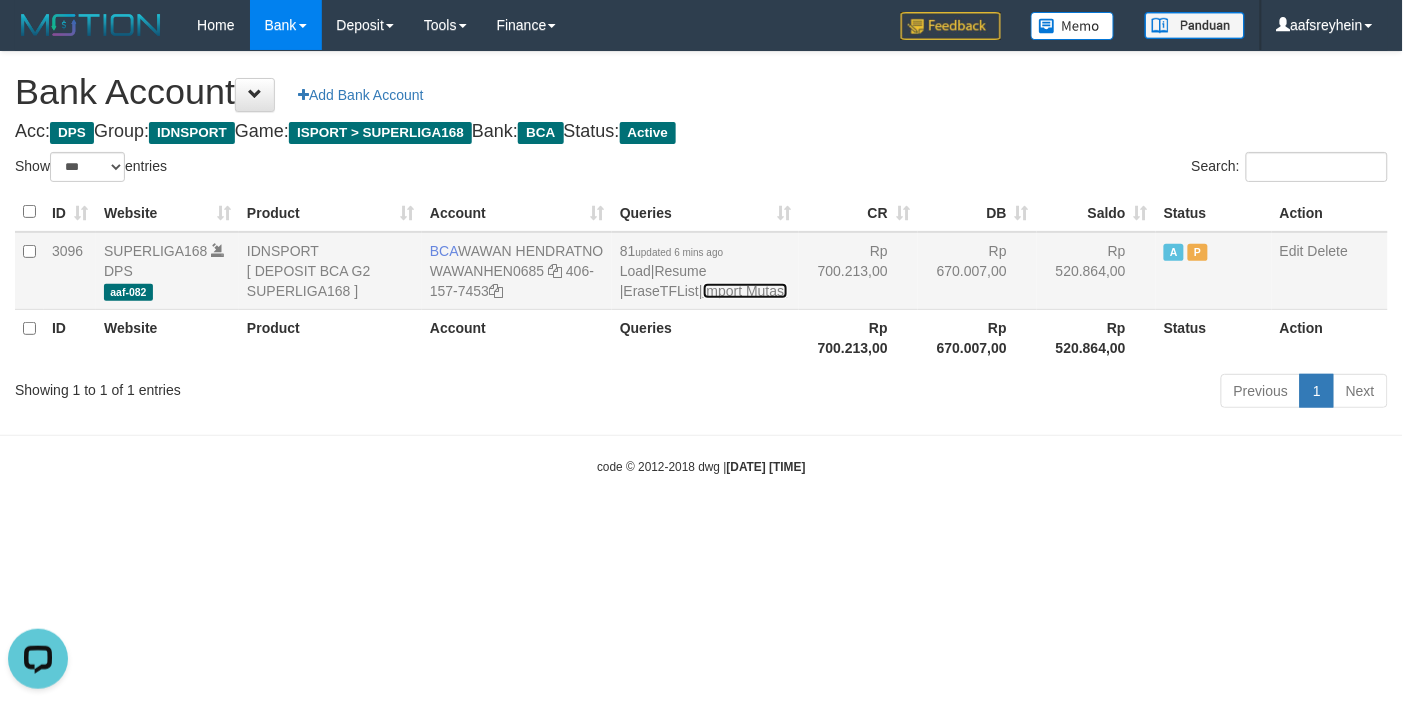 click on "Import Mutasi" at bounding box center [745, 291] 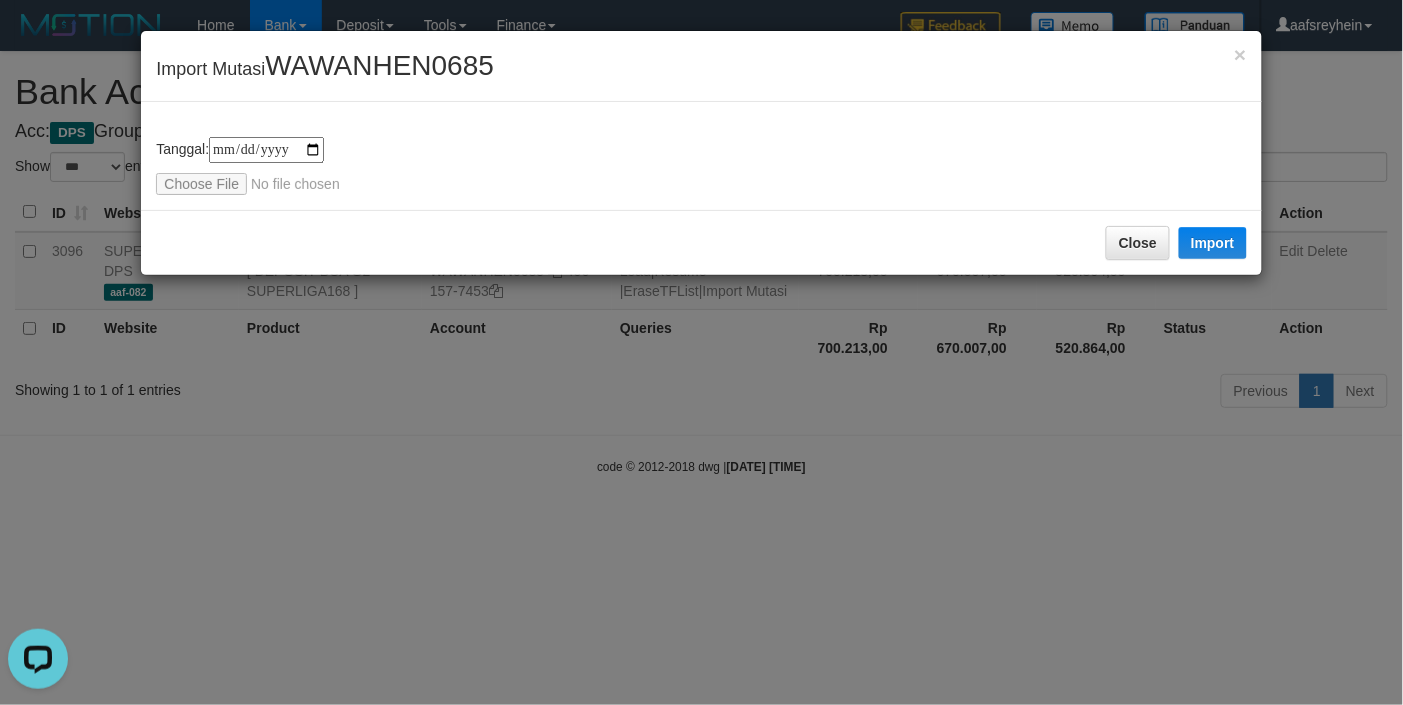 type on "**********" 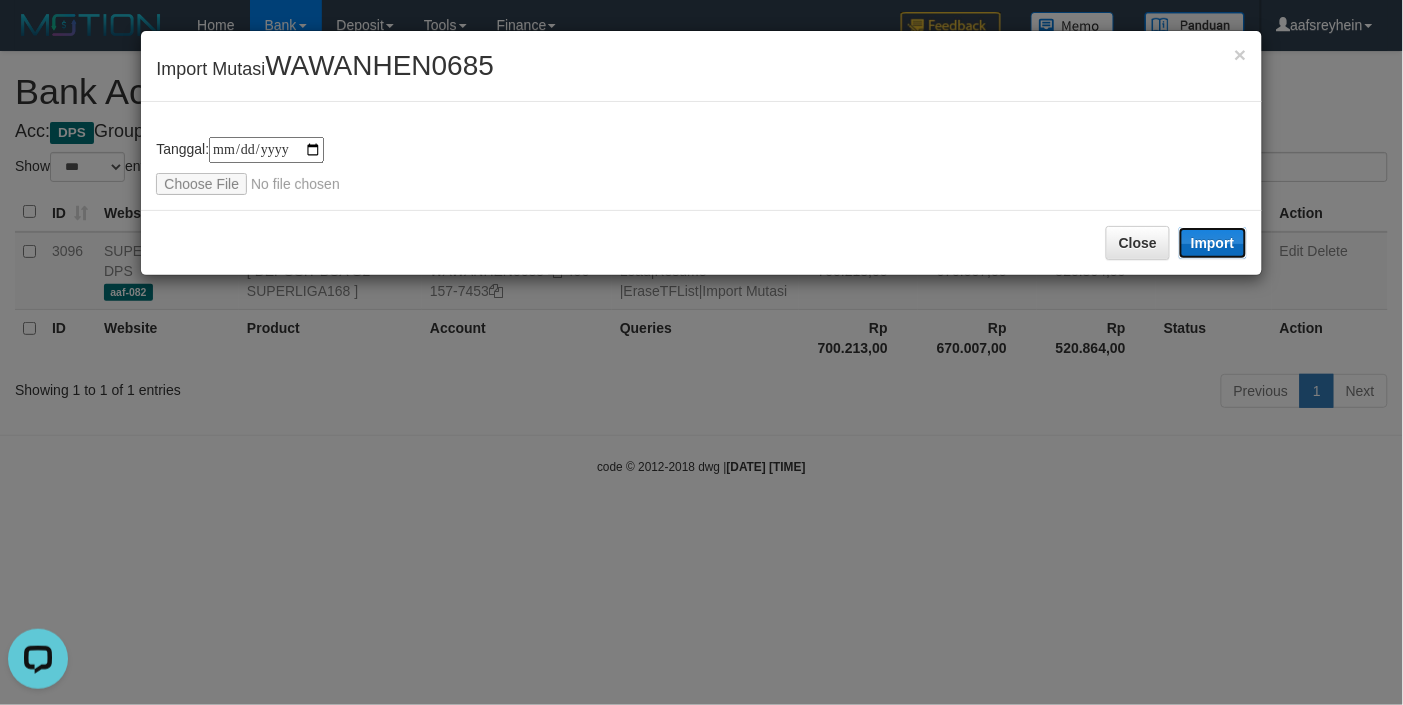 click on "Import" at bounding box center (1213, 243) 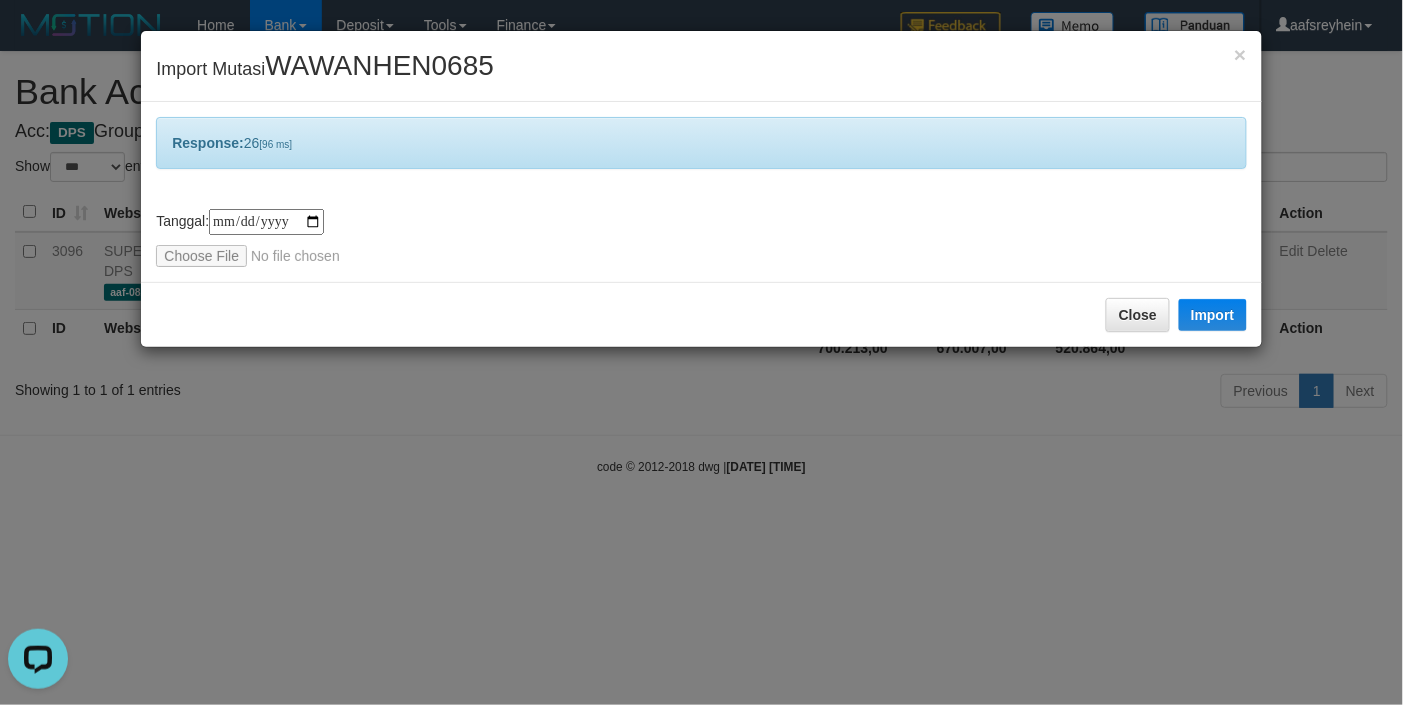 click on "**********" at bounding box center [701, 352] 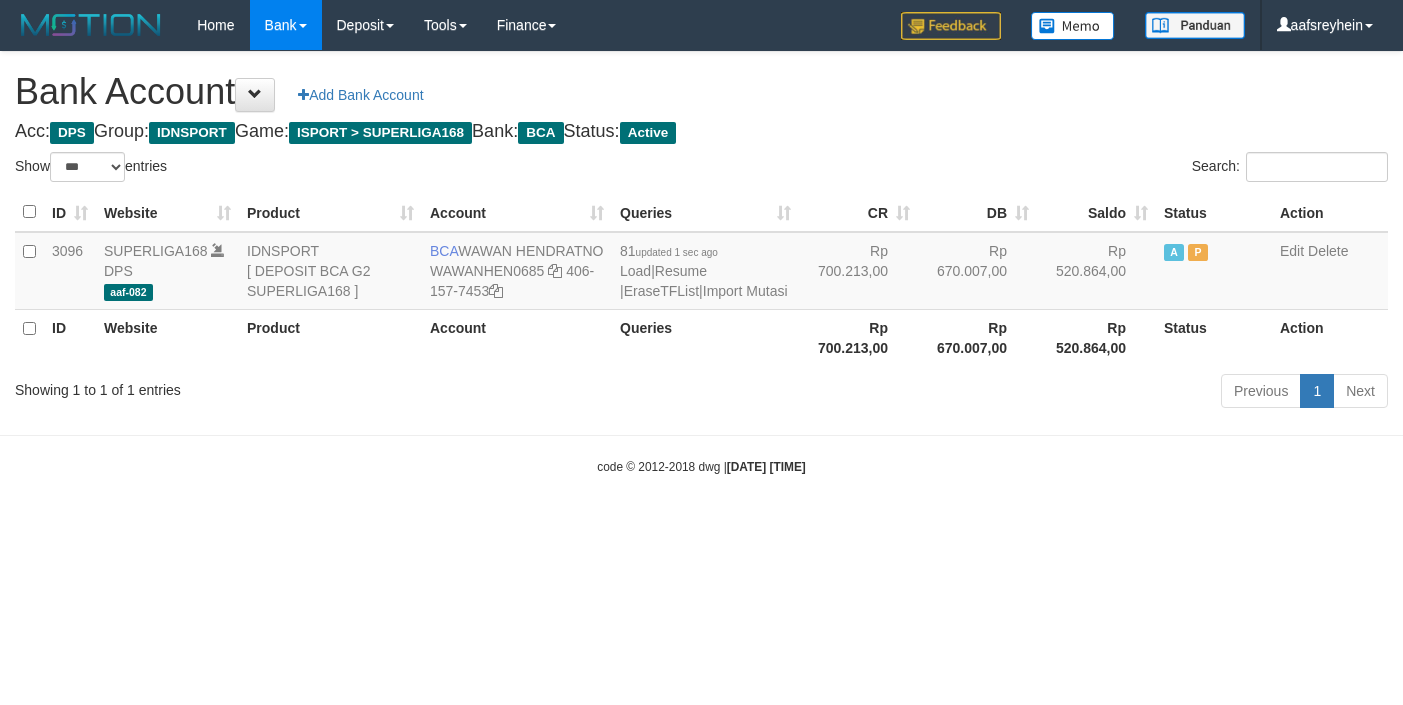 select on "***" 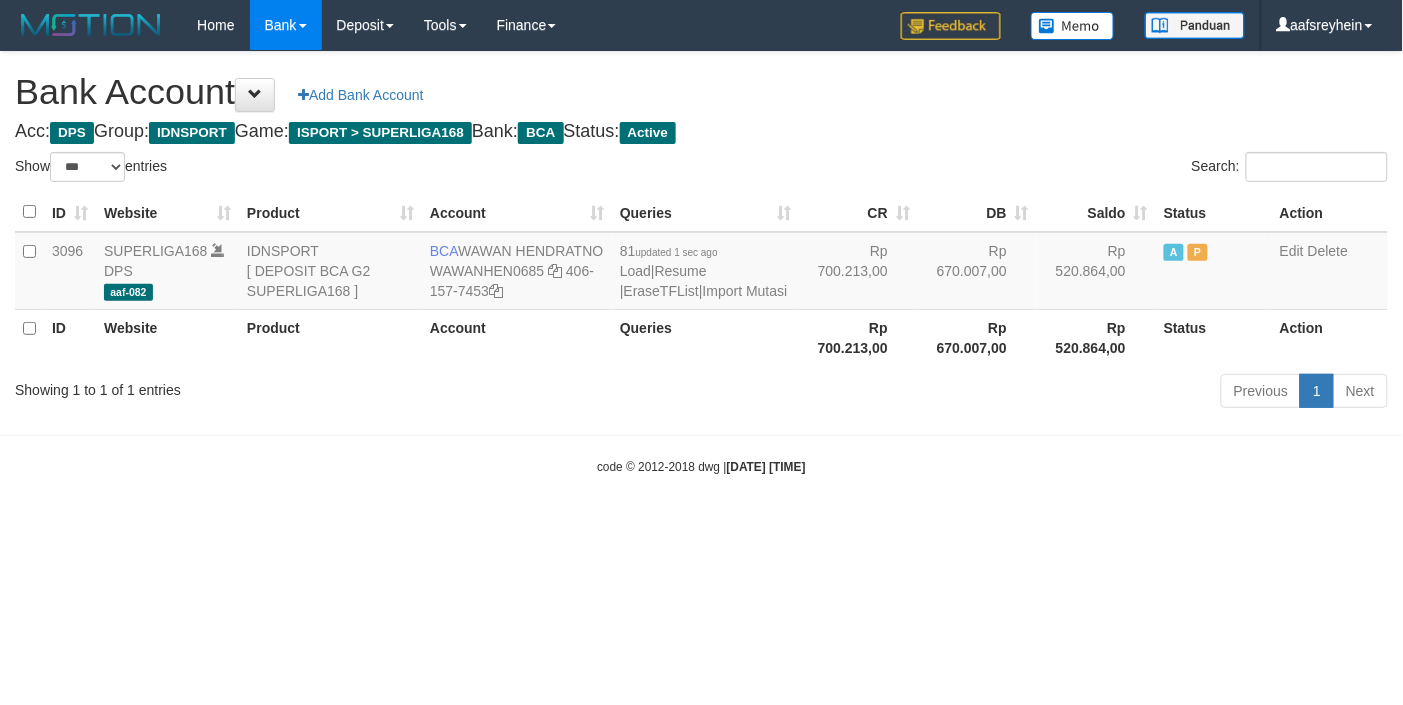 click on "code © 2012-2018 dwg |  [DATE] [TIME]" at bounding box center [701, 466] 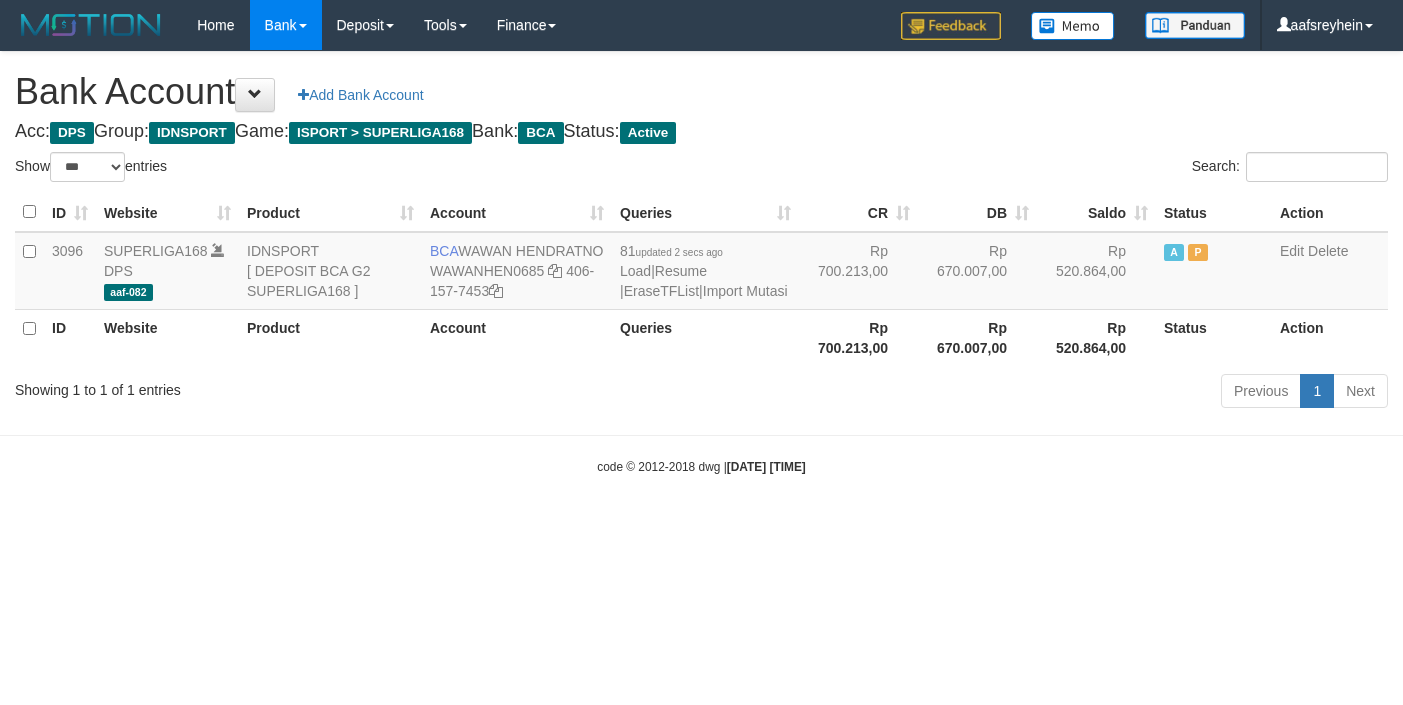 select on "***" 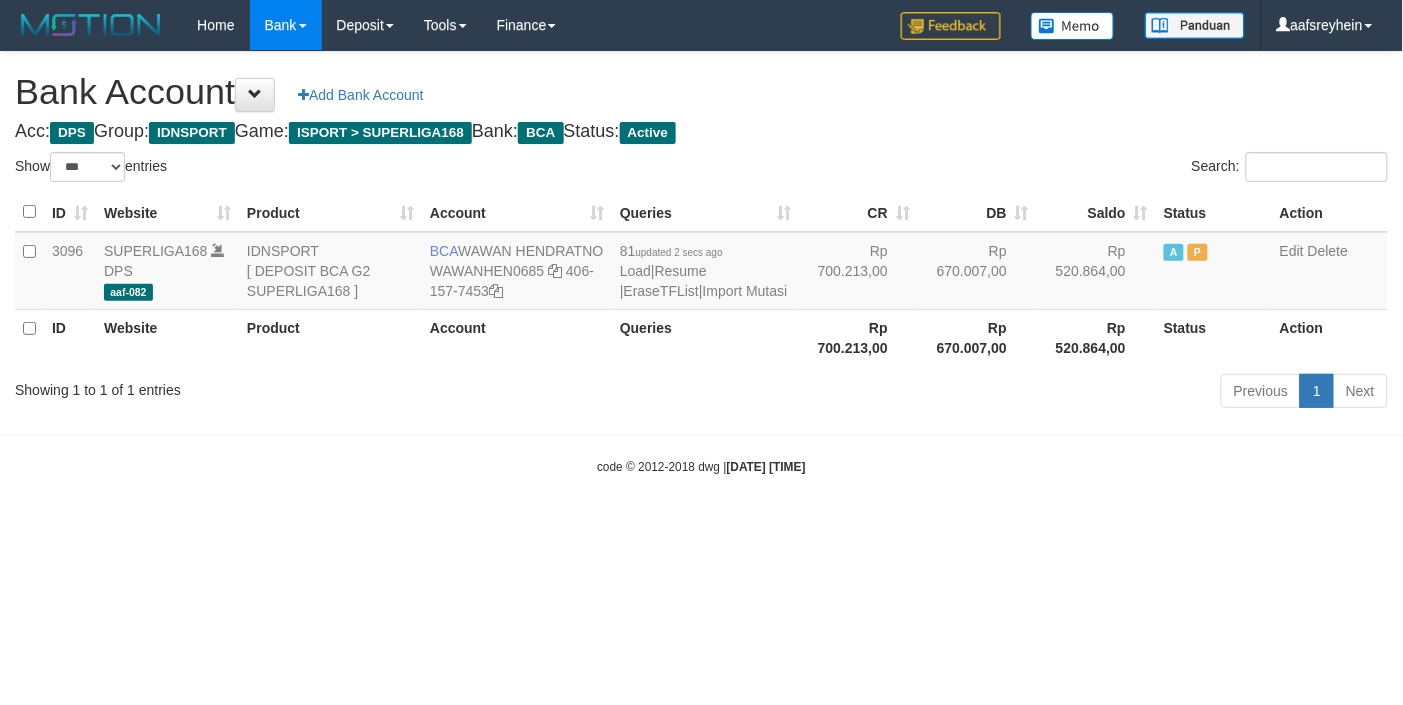 click on "Toggle navigation
Home
Bank
Account List
Load
By Website
Group
[ISPORT]													SUPERLIGA168
By Load Group (DPS)
-" at bounding box center [701, 263] 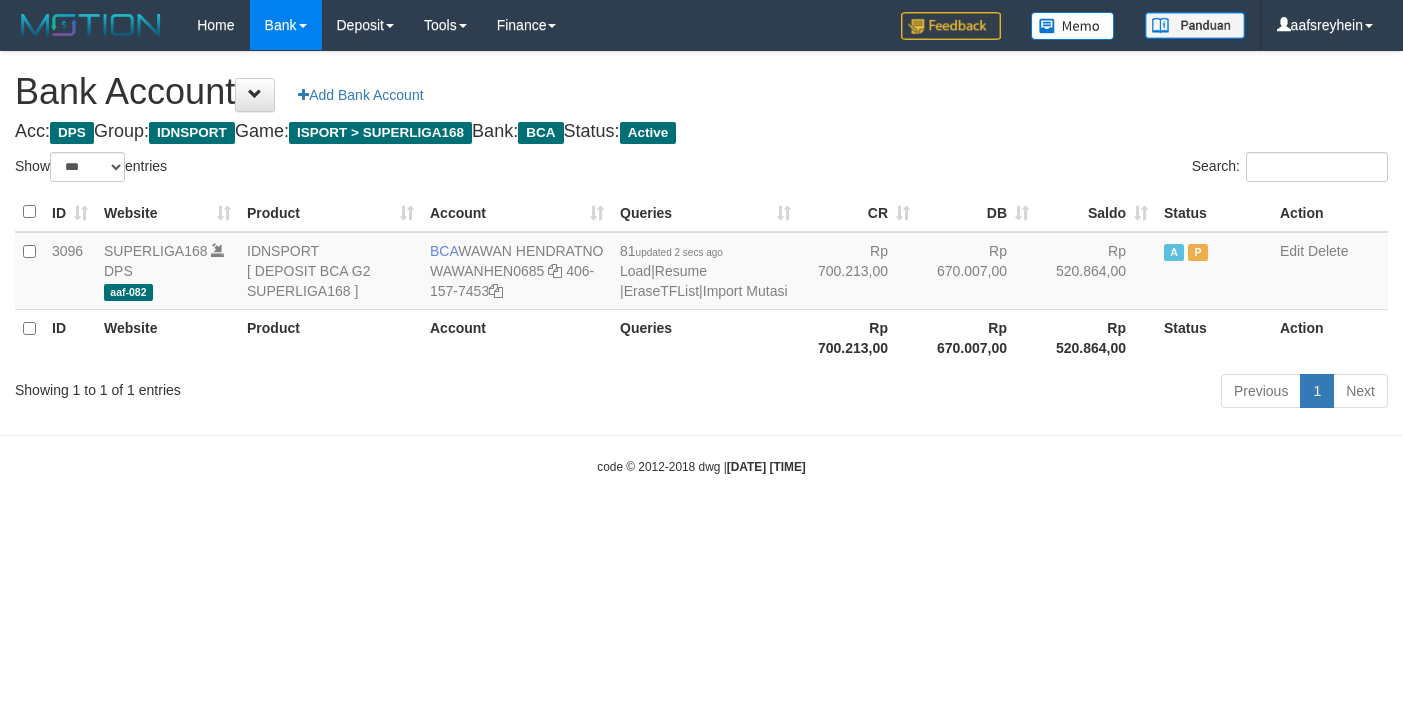 select on "***" 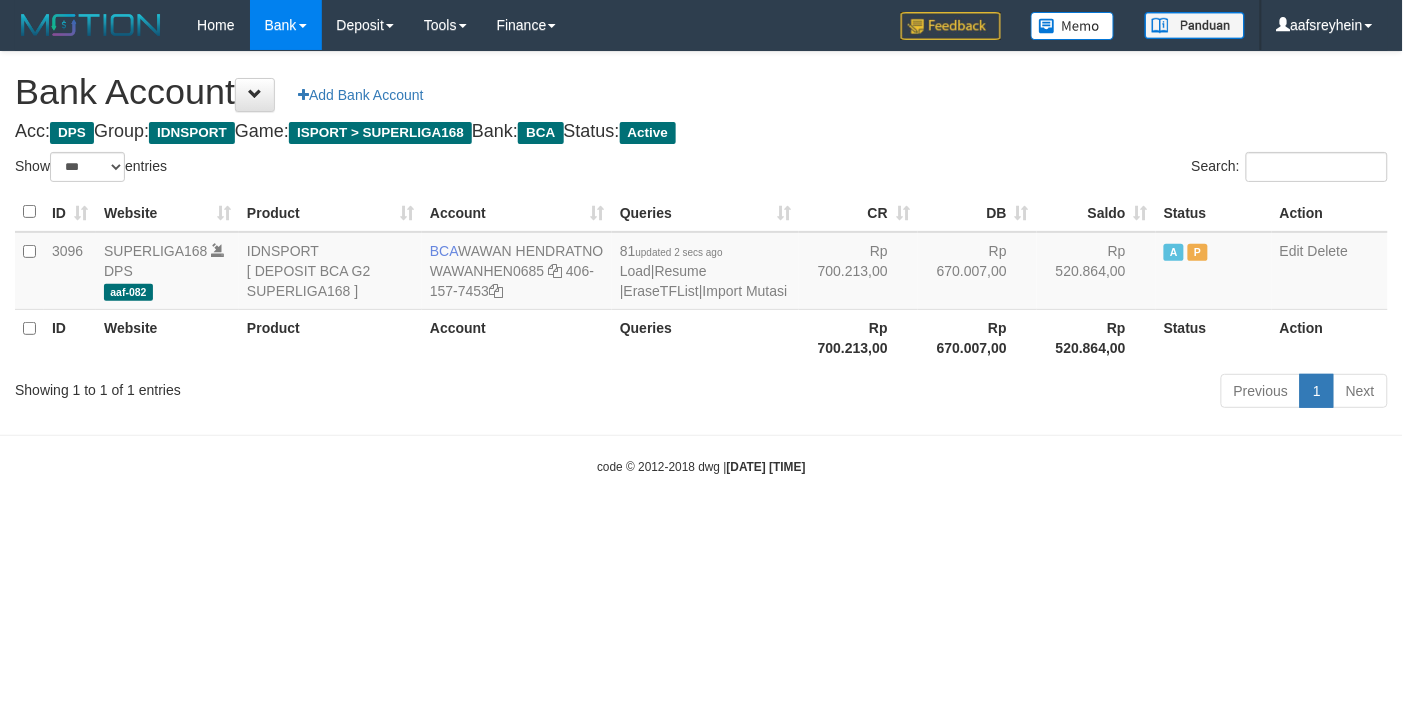click on "Toggle navigation
Home
Bank
Account List
Load
By Website
Group
[ISPORT]													SUPERLIGA168
By Load Group (DPS)
-" at bounding box center [701, 263] 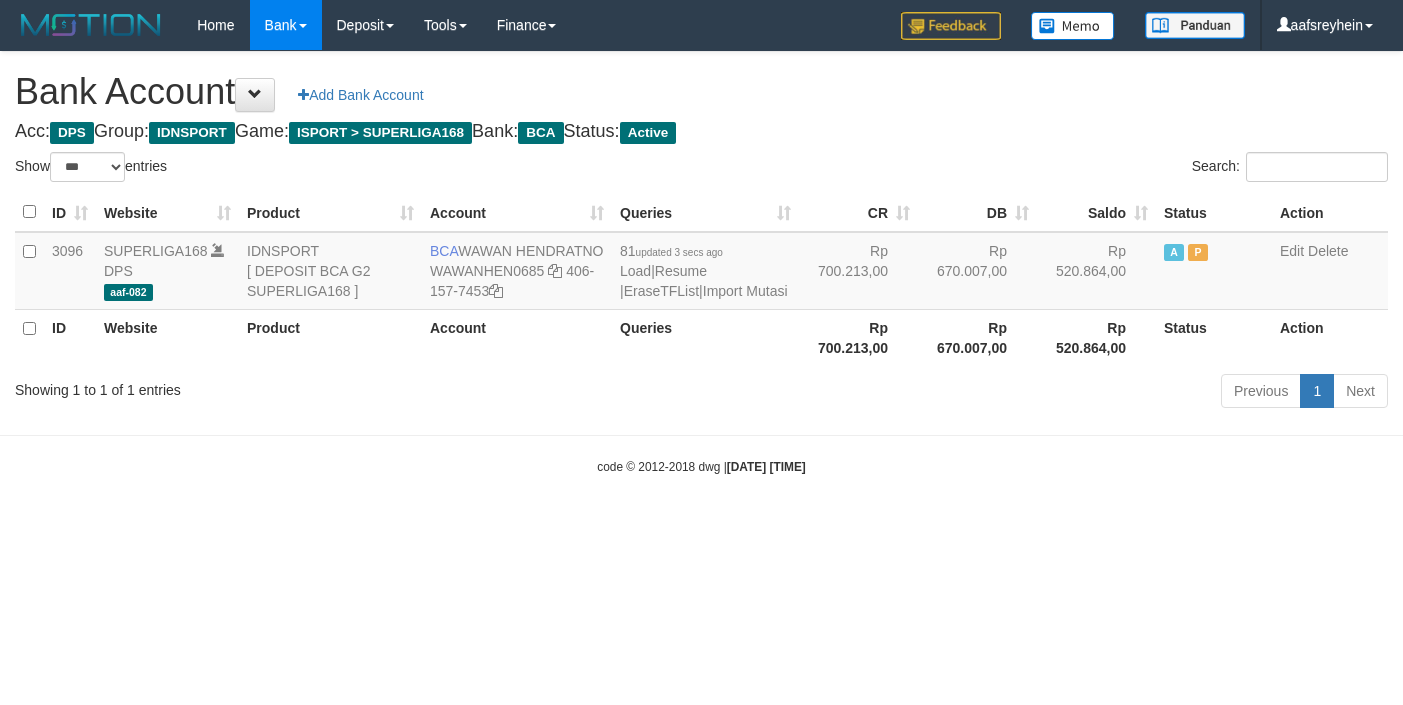 select on "***" 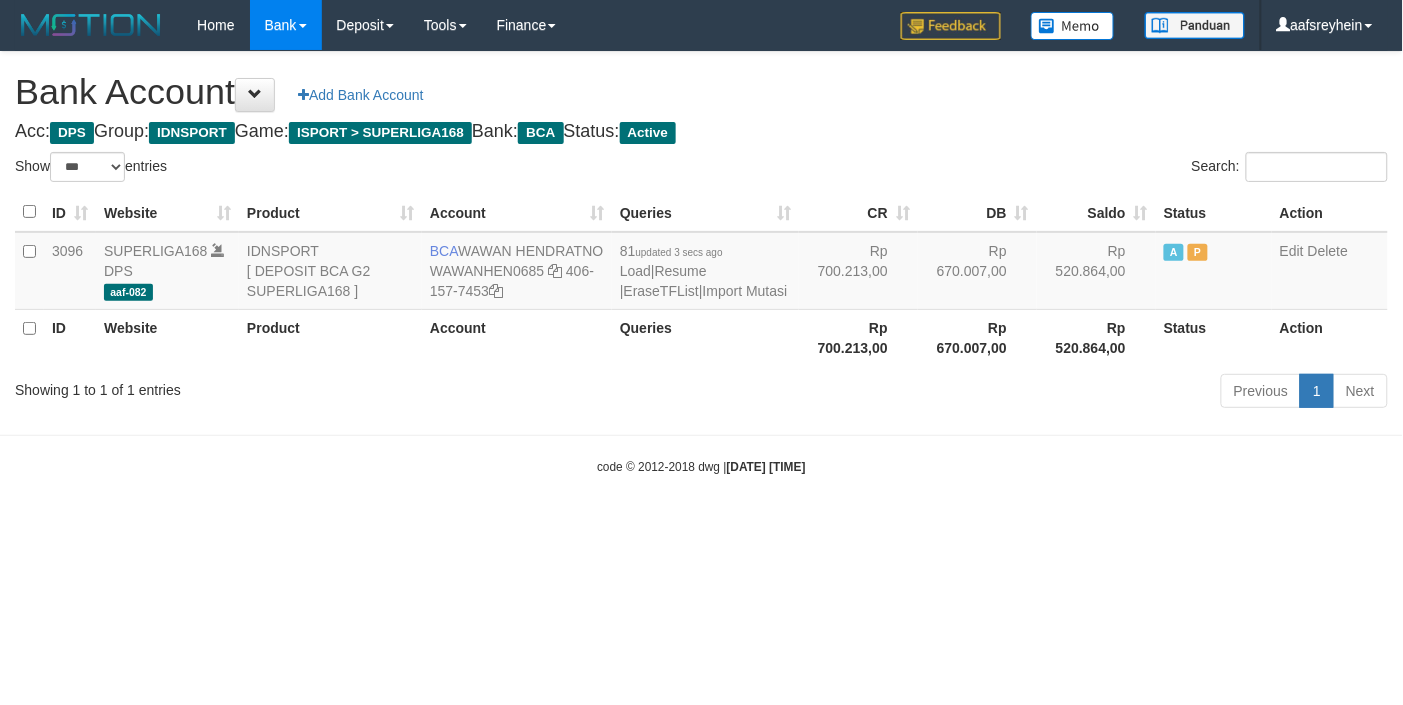 click on "Toggle navigation
Home
Bank
Account List
Load
By Website
Group
[ISPORT]													SUPERLIGA168
By Load Group (DPS)
-" at bounding box center (701, 263) 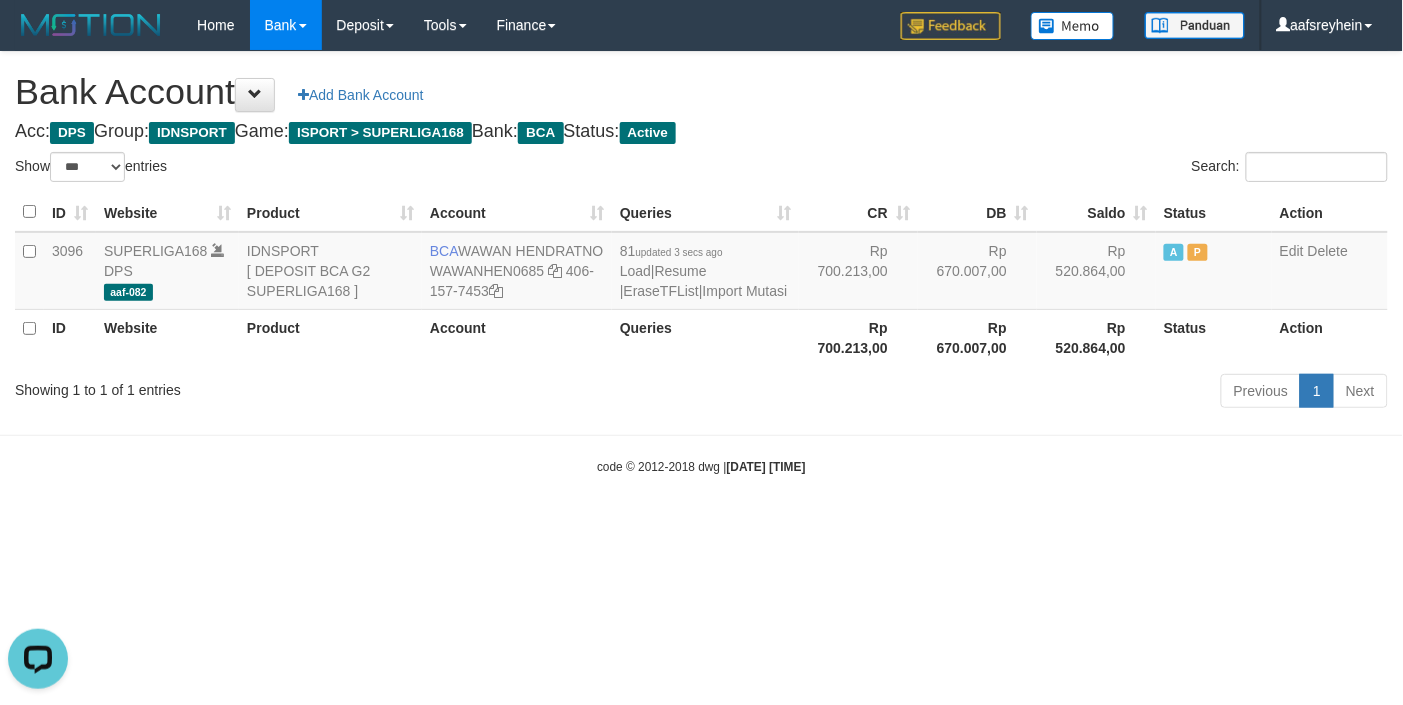 scroll, scrollTop: 0, scrollLeft: 0, axis: both 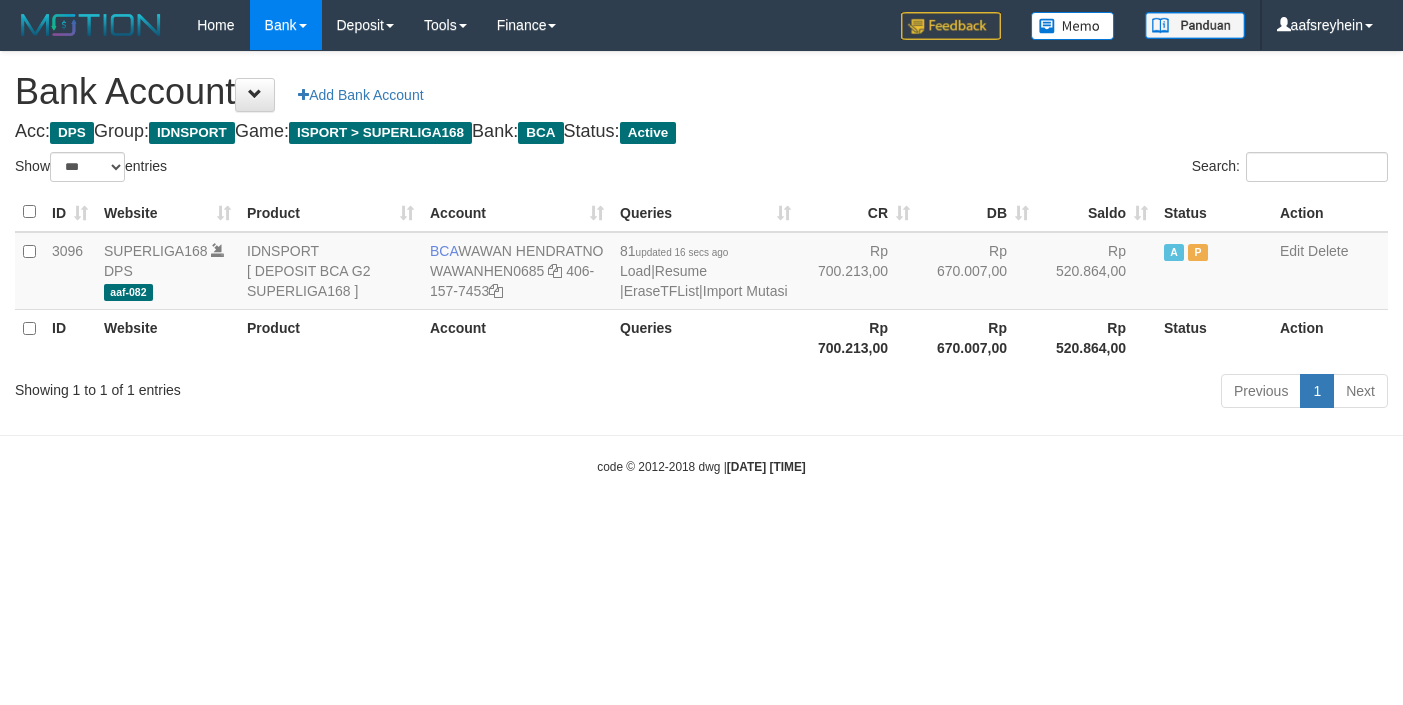 select on "***" 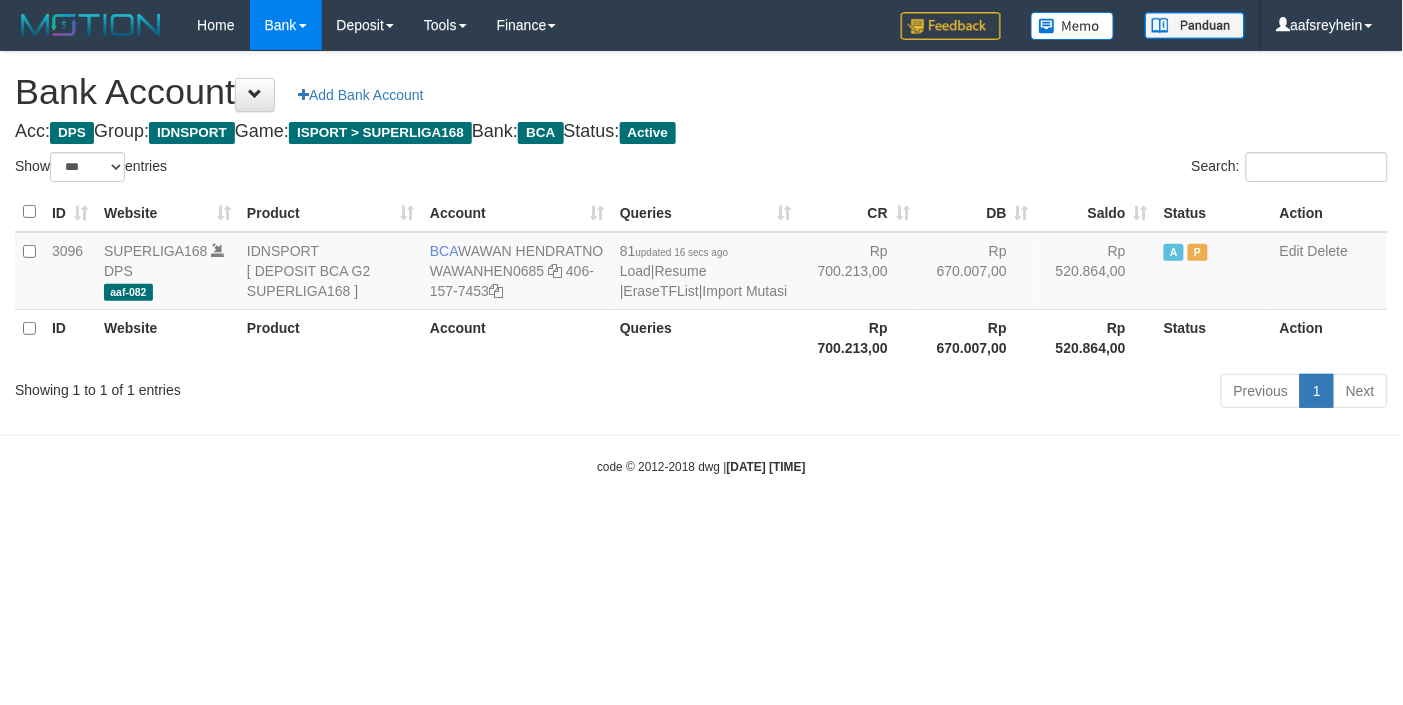 drag, startPoint x: 0, startPoint y: 0, endPoint x: 1161, endPoint y: 538, distance: 1279.5956 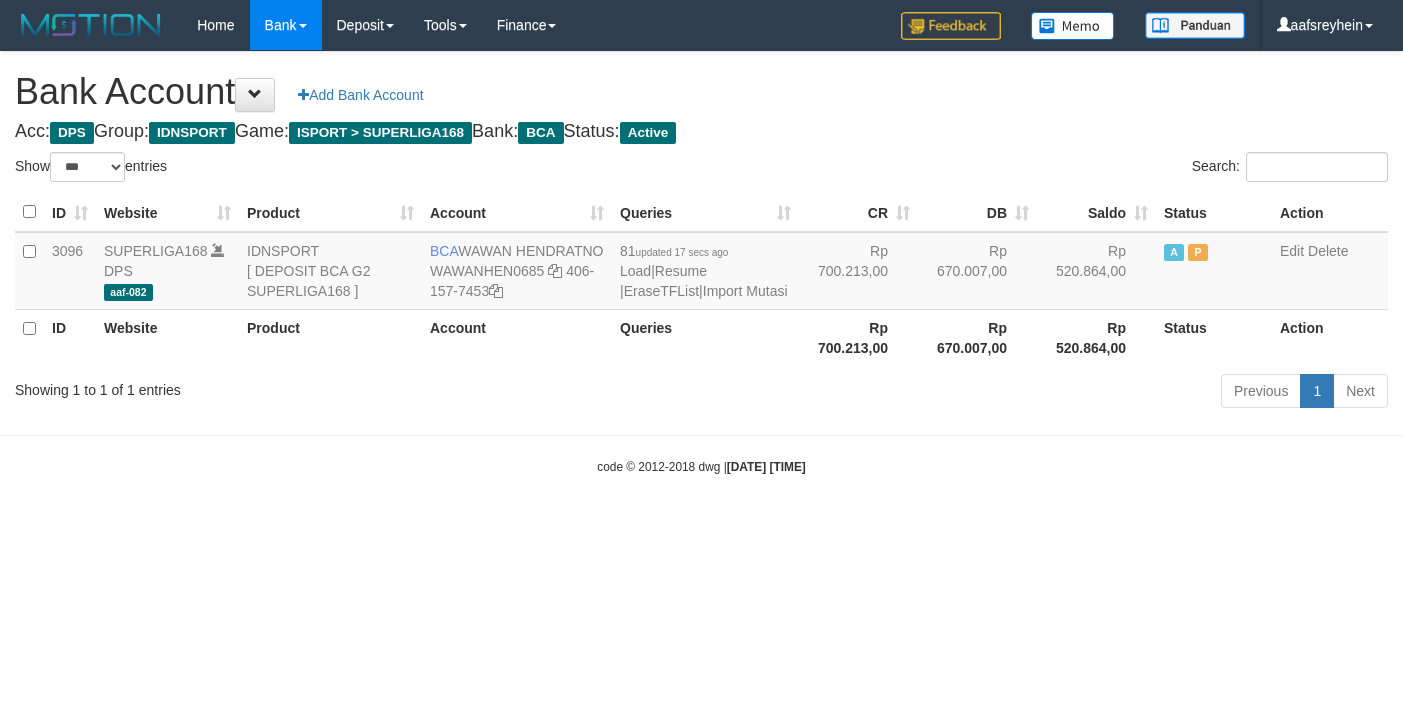 select on "***" 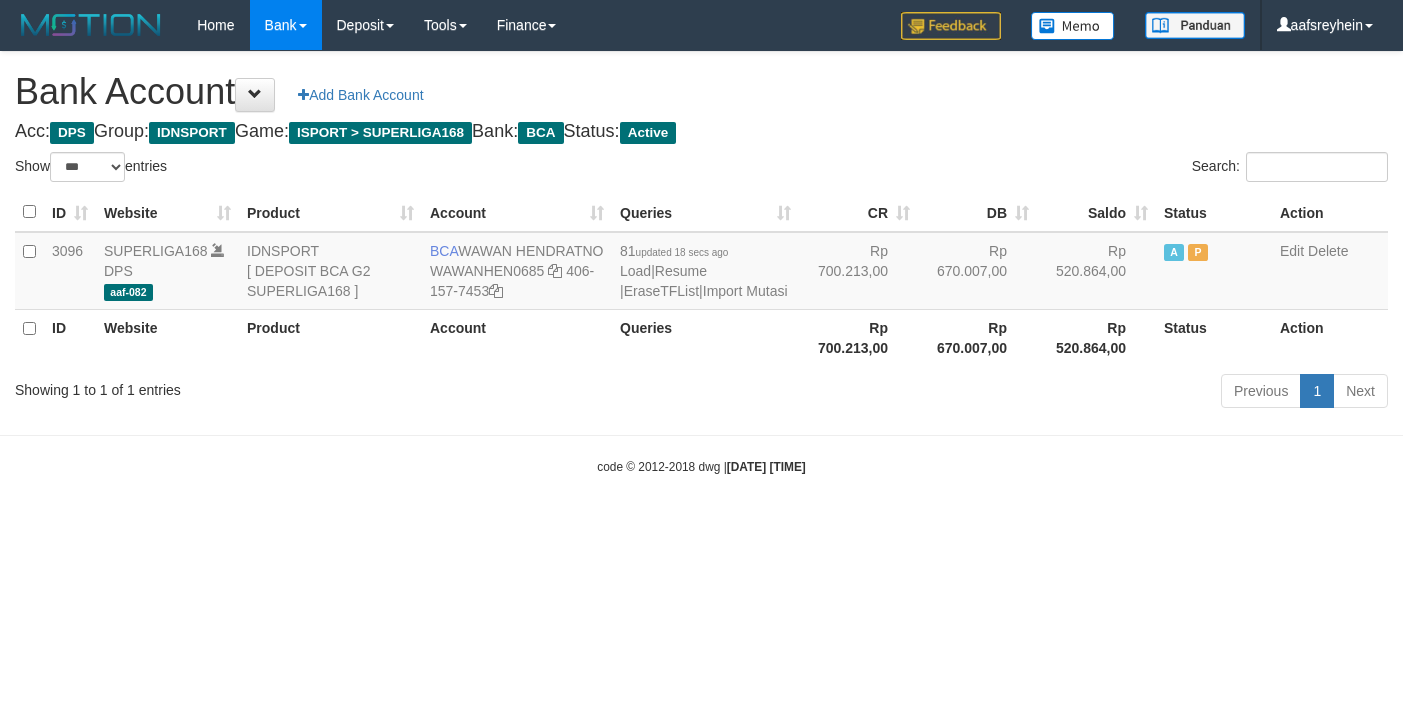 select on "***" 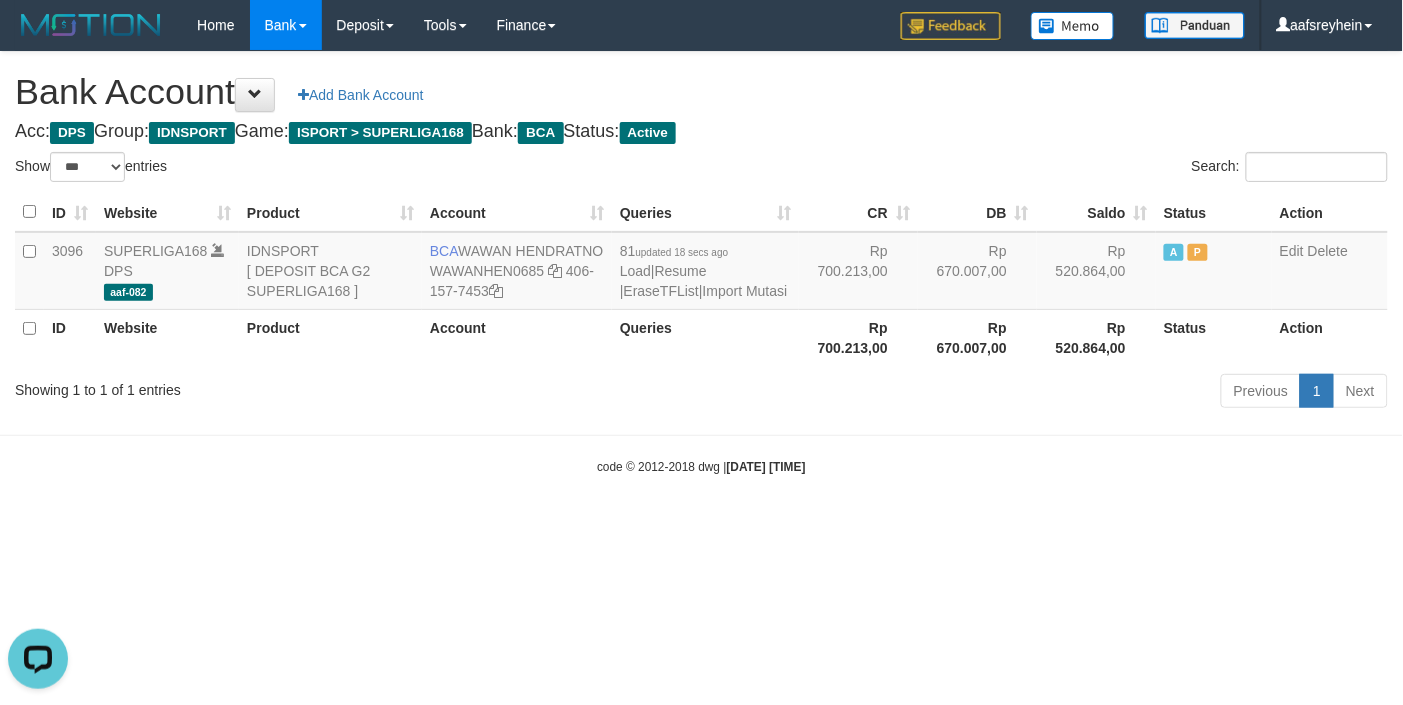 scroll, scrollTop: 0, scrollLeft: 0, axis: both 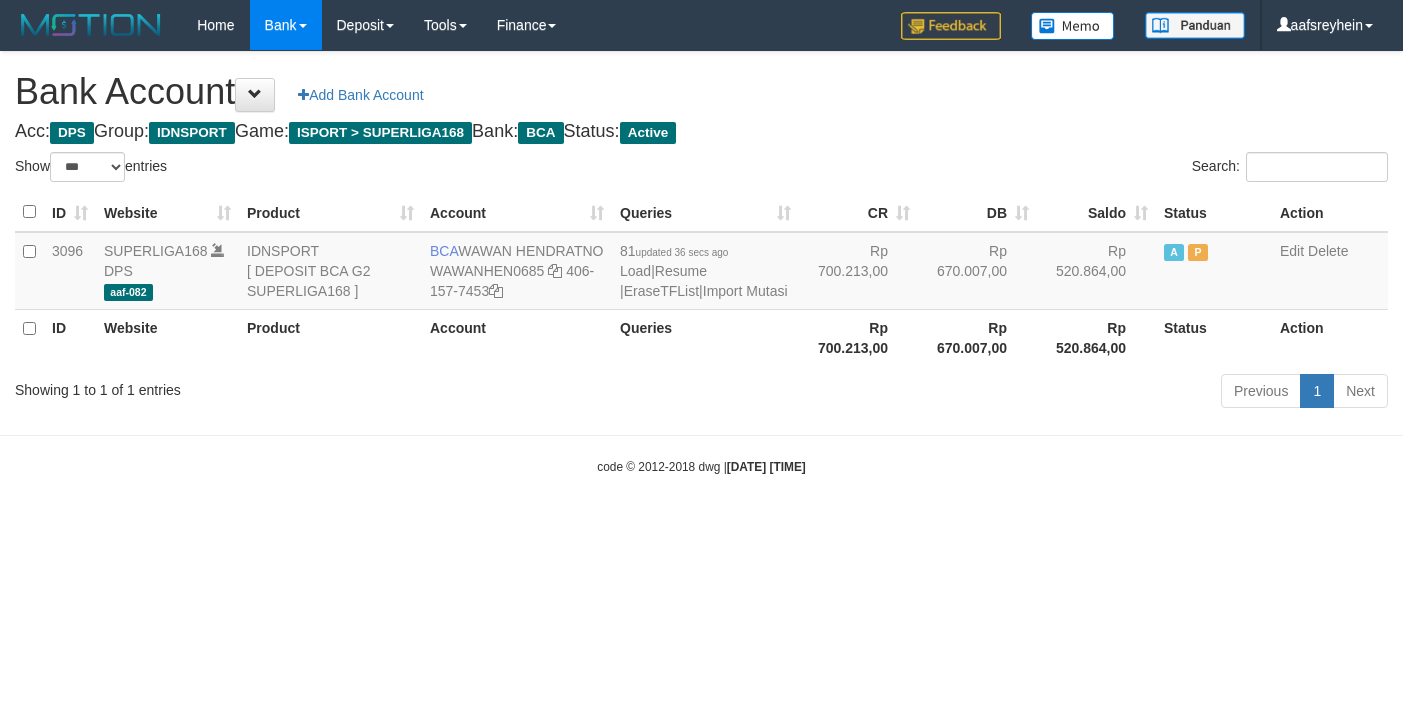 select on "***" 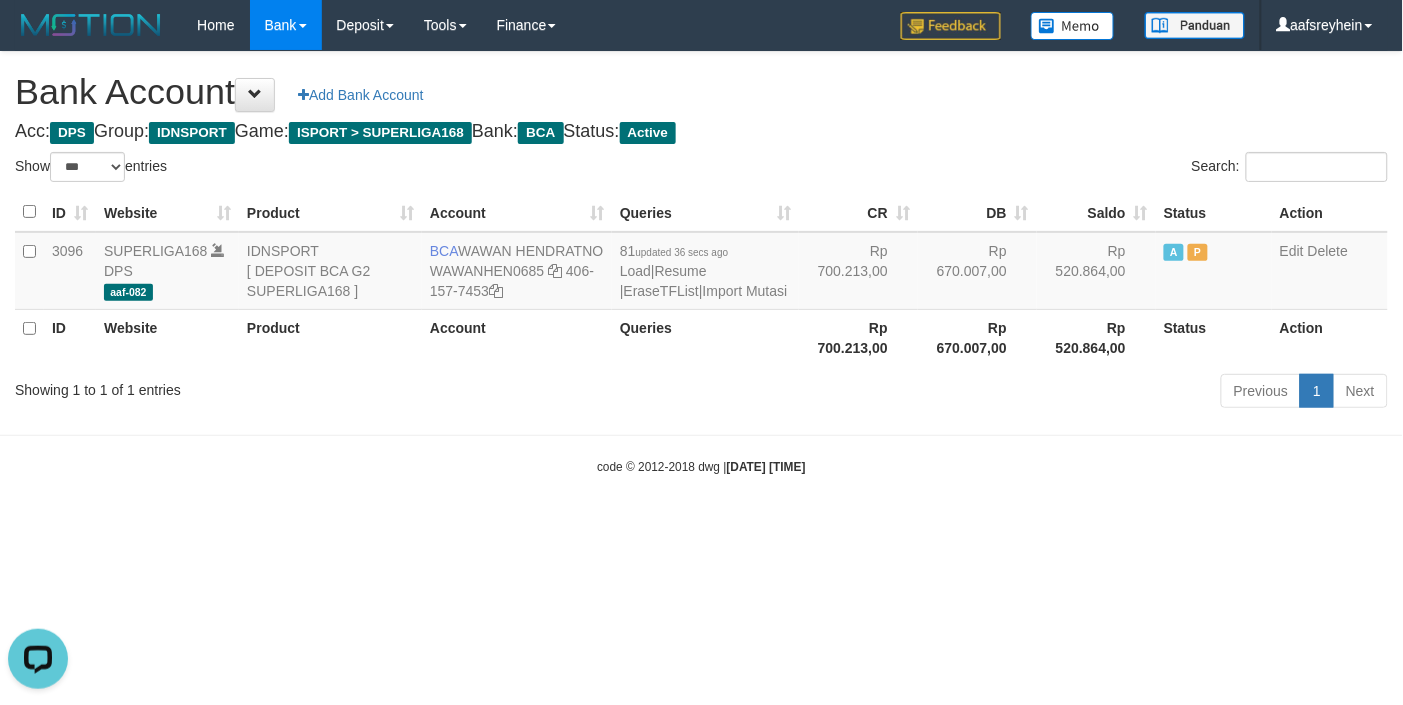 scroll, scrollTop: 0, scrollLeft: 0, axis: both 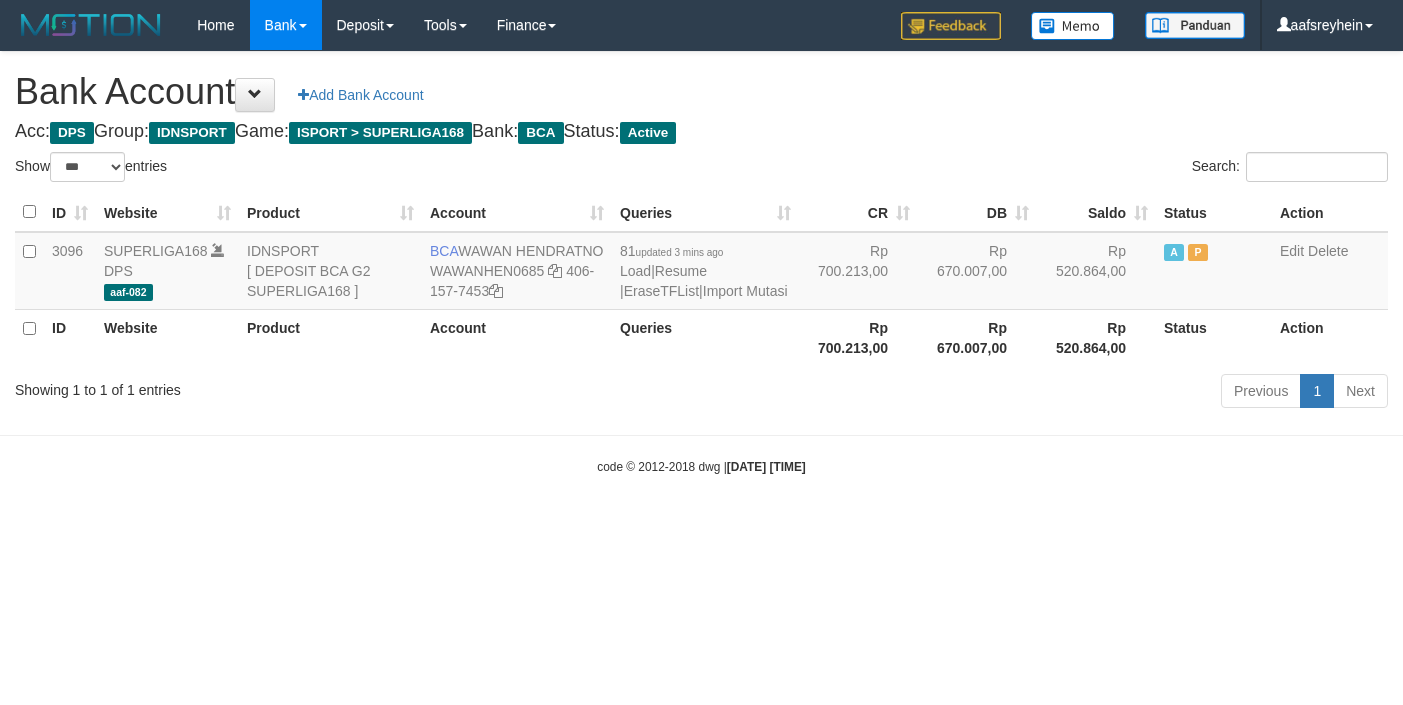 select on "***" 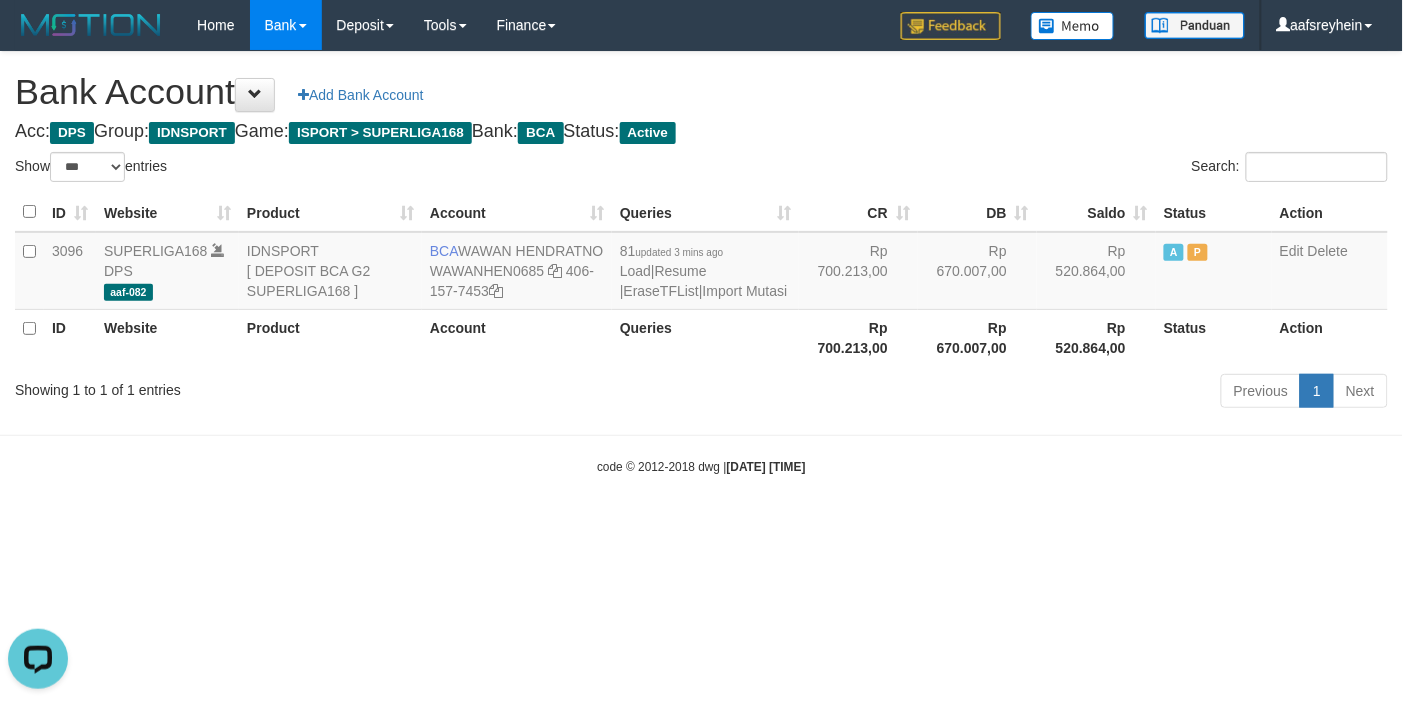 scroll, scrollTop: 0, scrollLeft: 0, axis: both 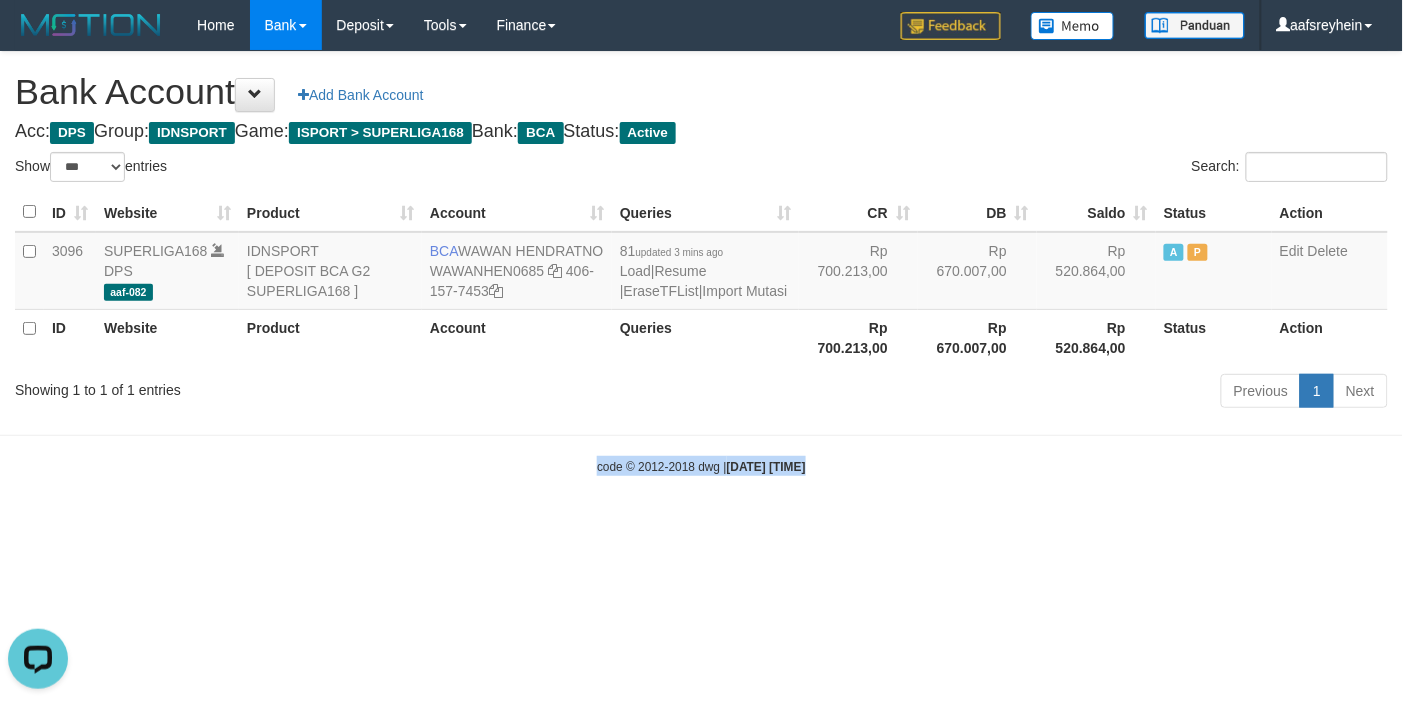 drag, startPoint x: 796, startPoint y: 587, endPoint x: 1026, endPoint y: 515, distance: 241.00623 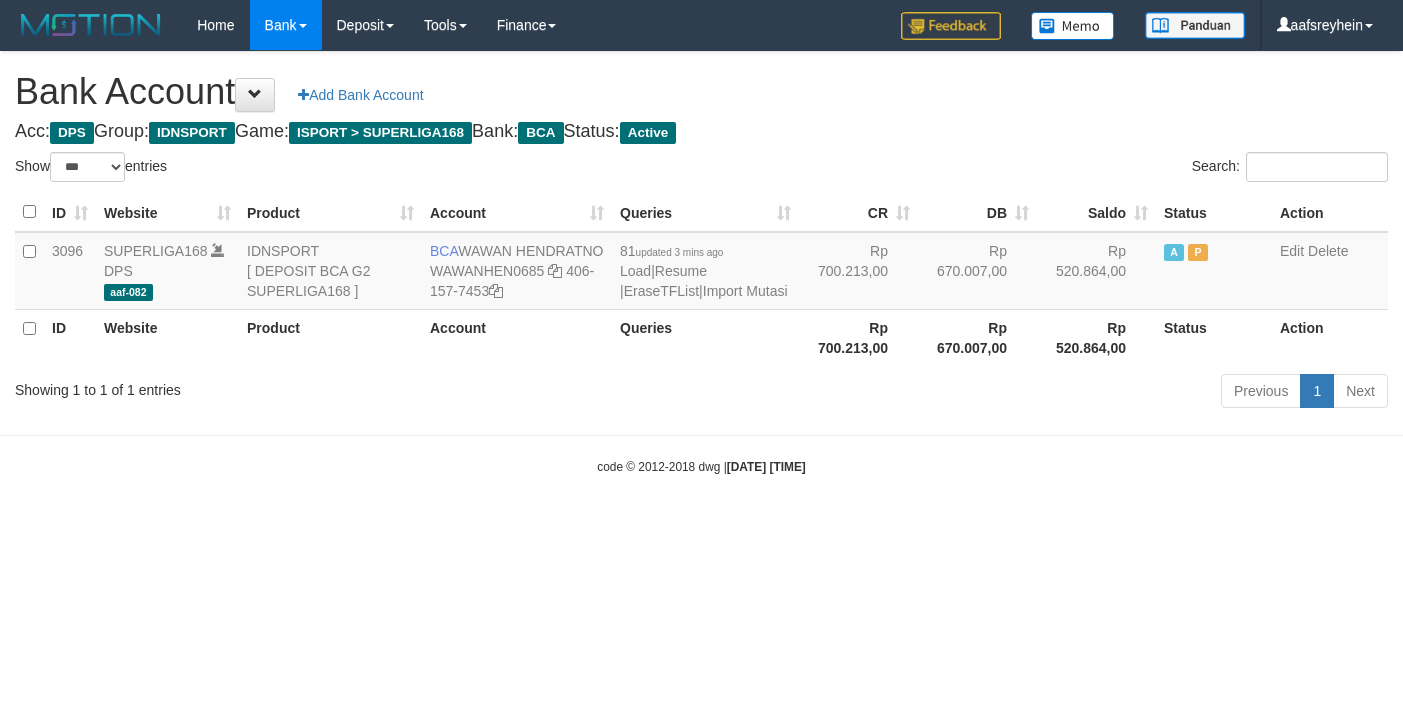 select on "***" 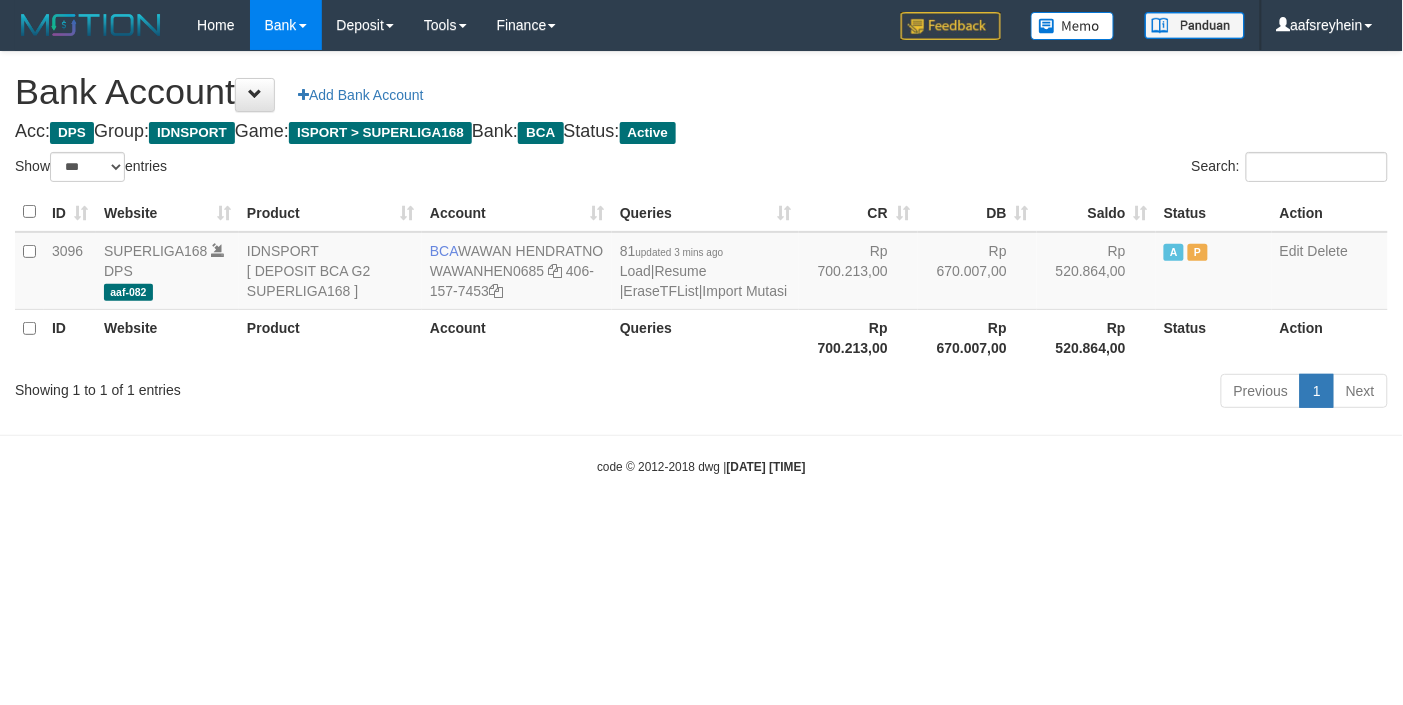 click on "Toggle navigation
Home
Bank
Account List
Load
By Website
Group
[ISPORT]													SUPERLIGA168
By Load Group (DPS)
-" at bounding box center [701, 263] 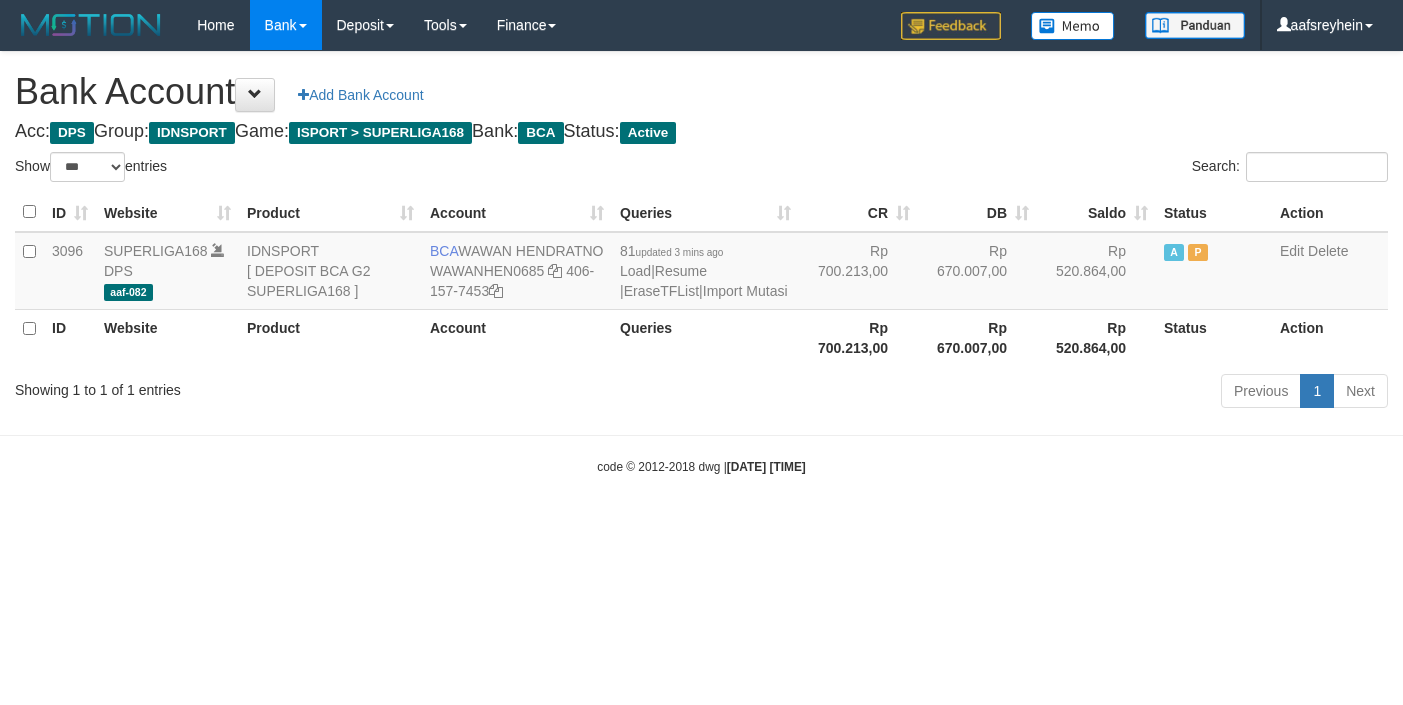 select on "***" 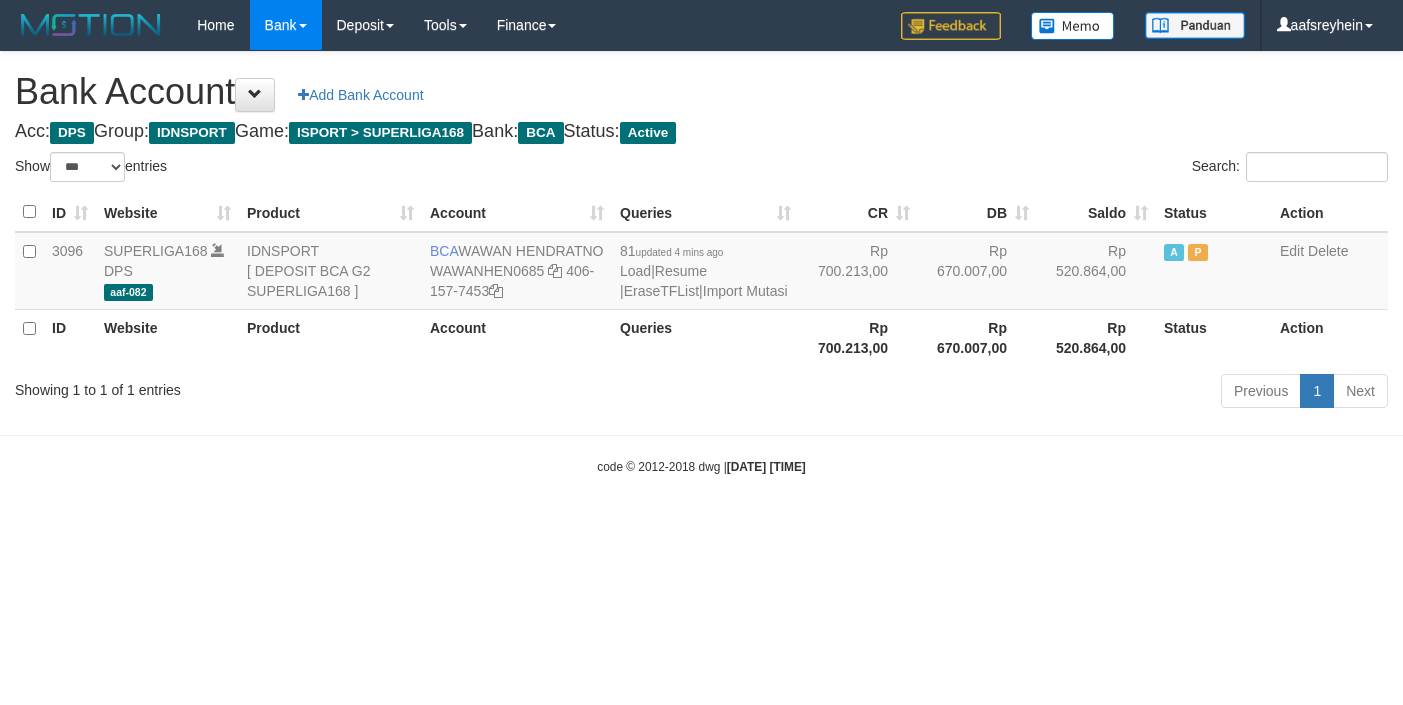 select on "***" 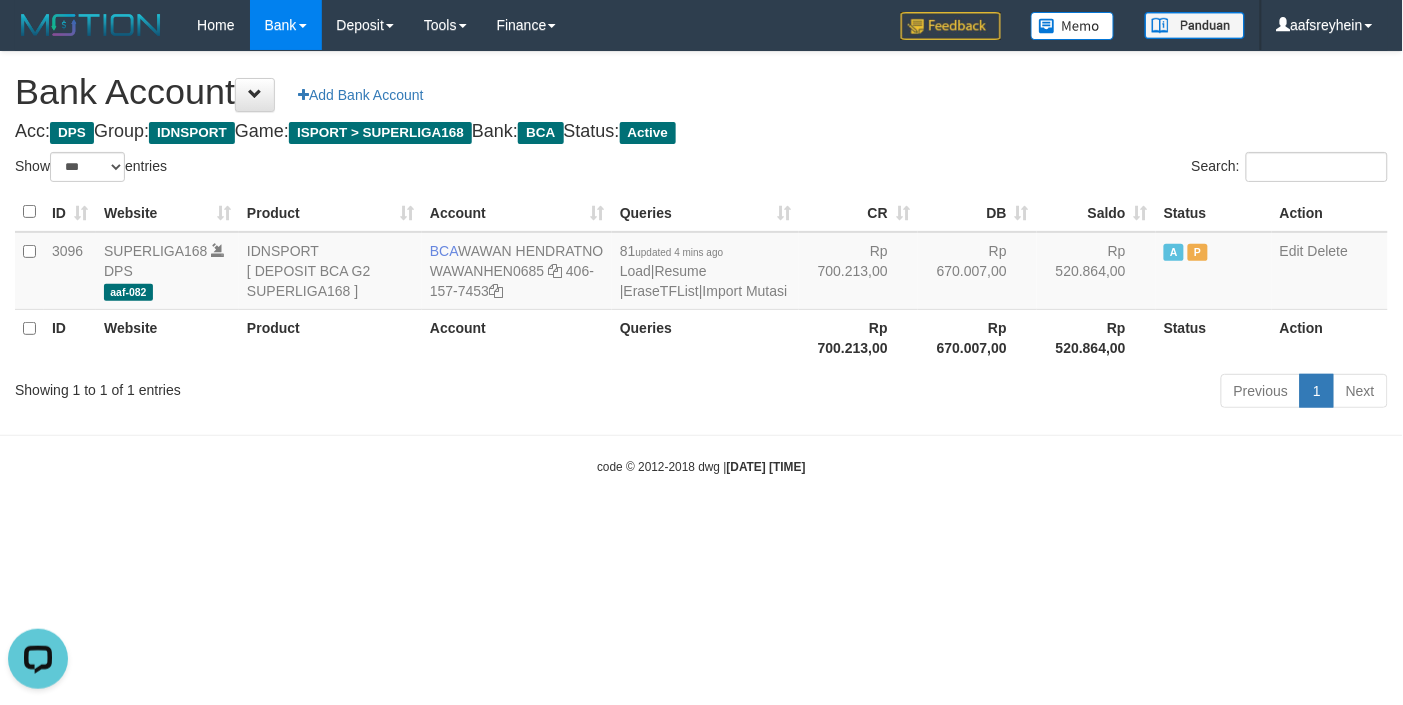 scroll, scrollTop: 0, scrollLeft: 0, axis: both 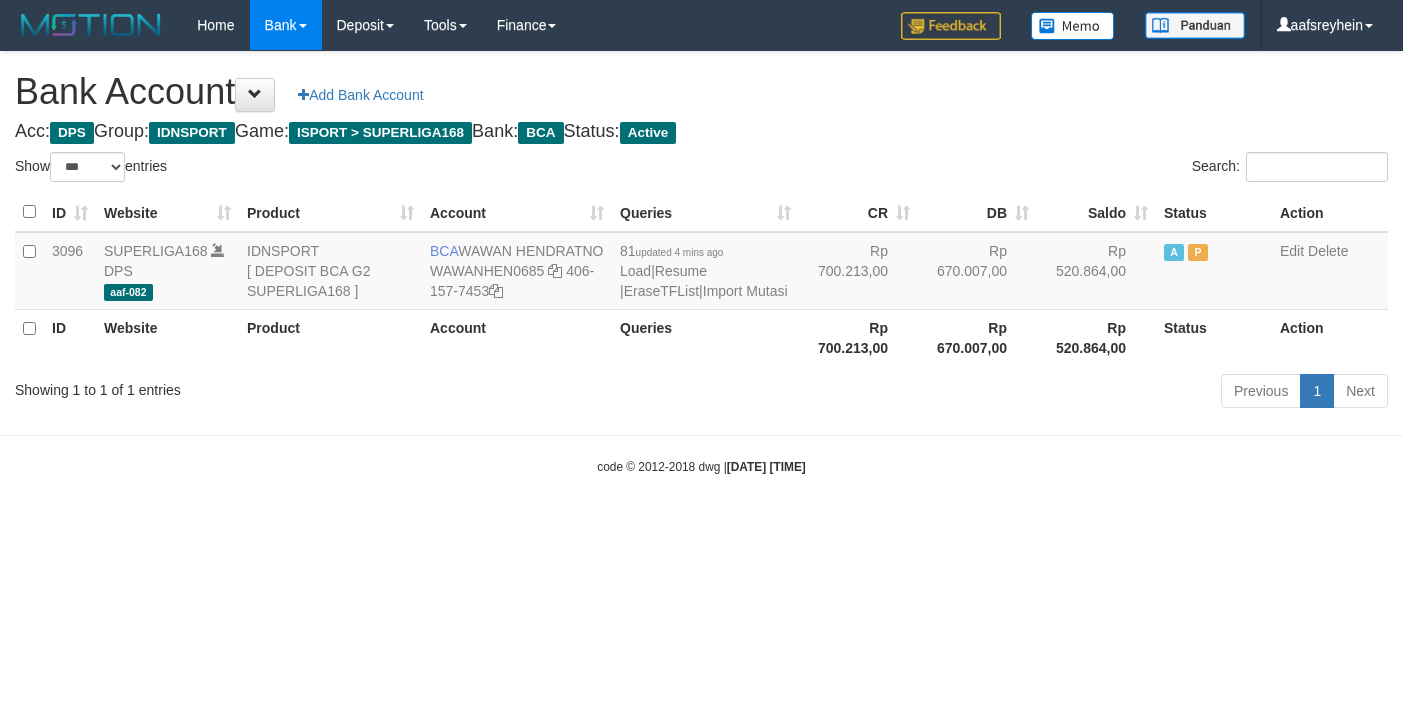 select on "***" 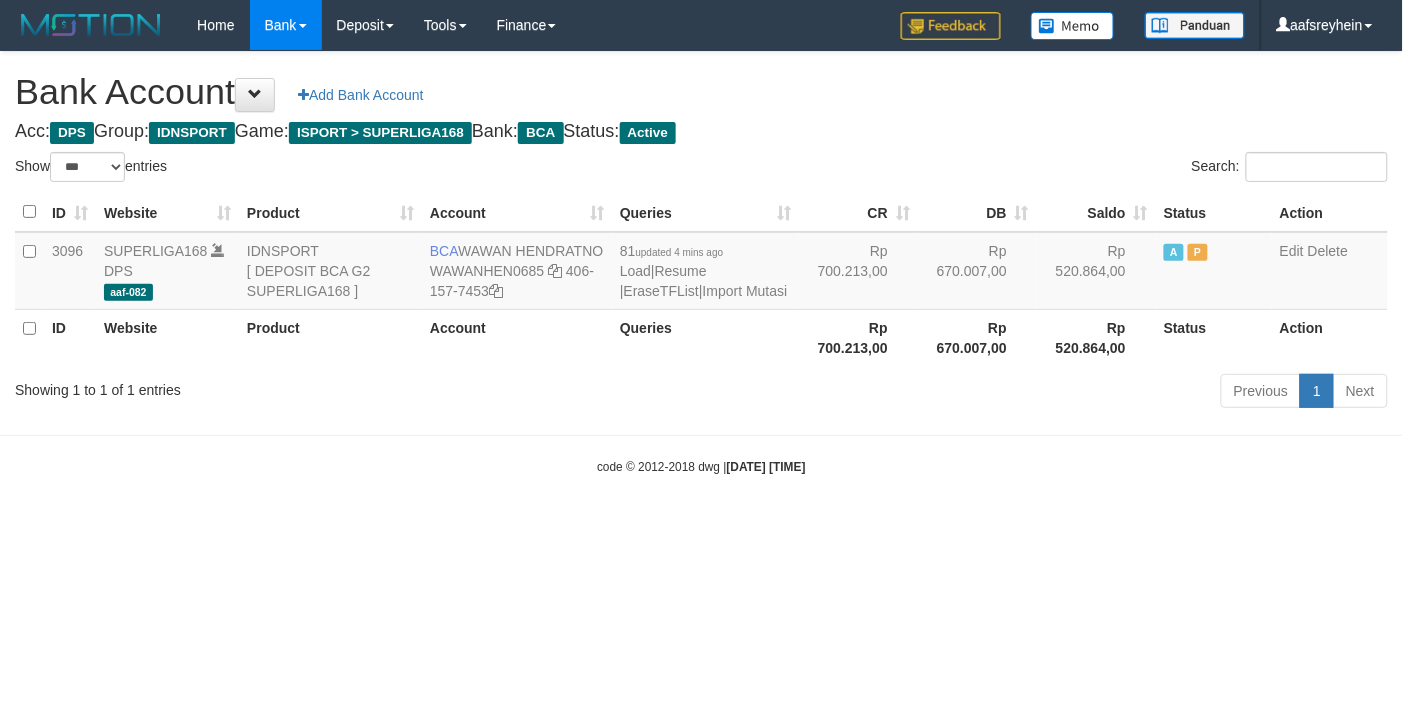 click on "Toggle navigation
Home
Bank
Account List
Load
By Website
Group
[ISPORT]													SUPERLIGA168
By Load Group (DPS)
-" at bounding box center [701, 263] 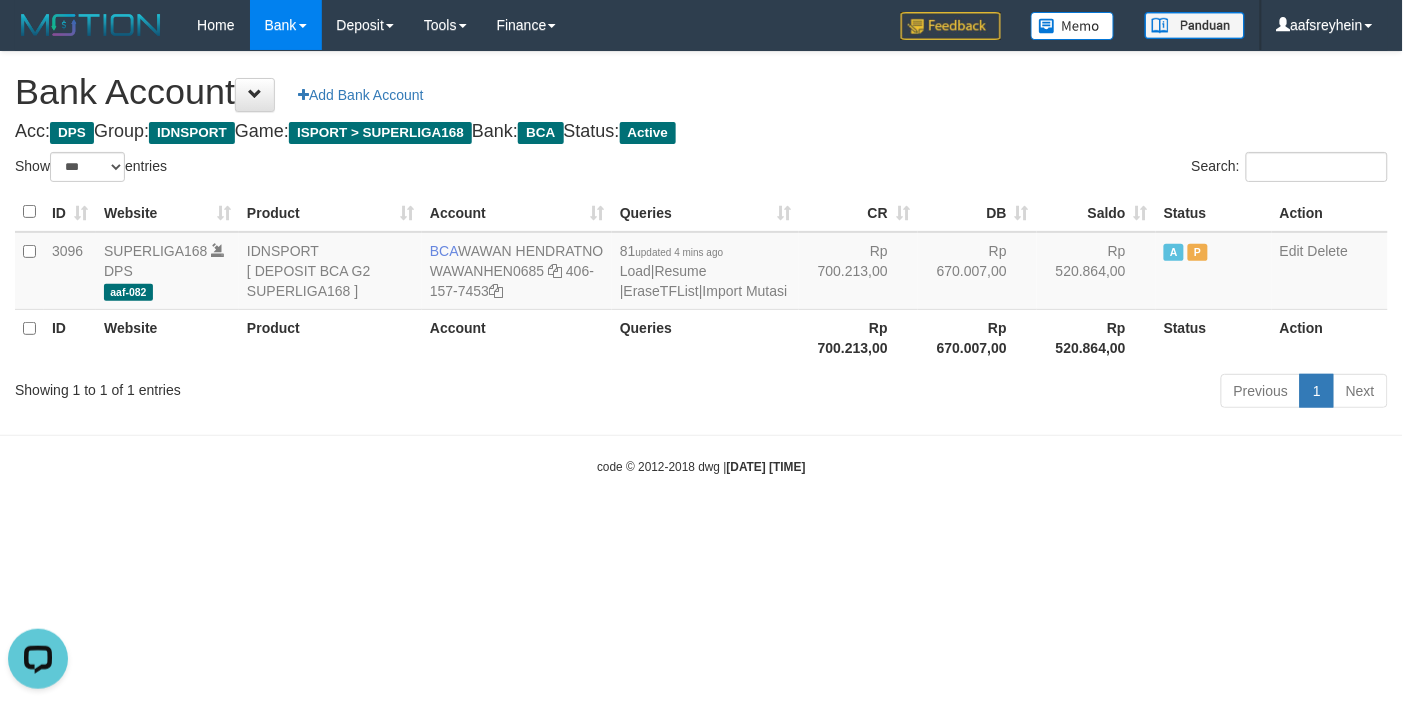 scroll, scrollTop: 0, scrollLeft: 0, axis: both 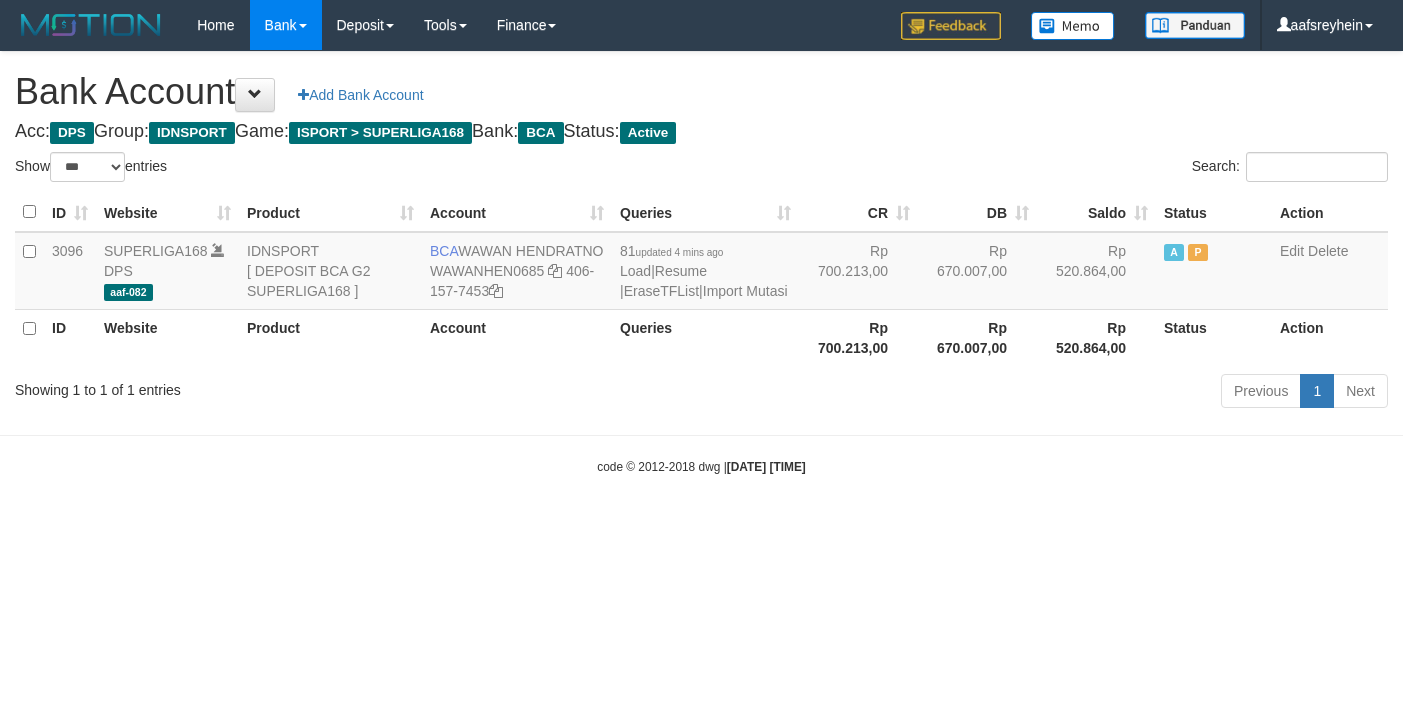 select on "***" 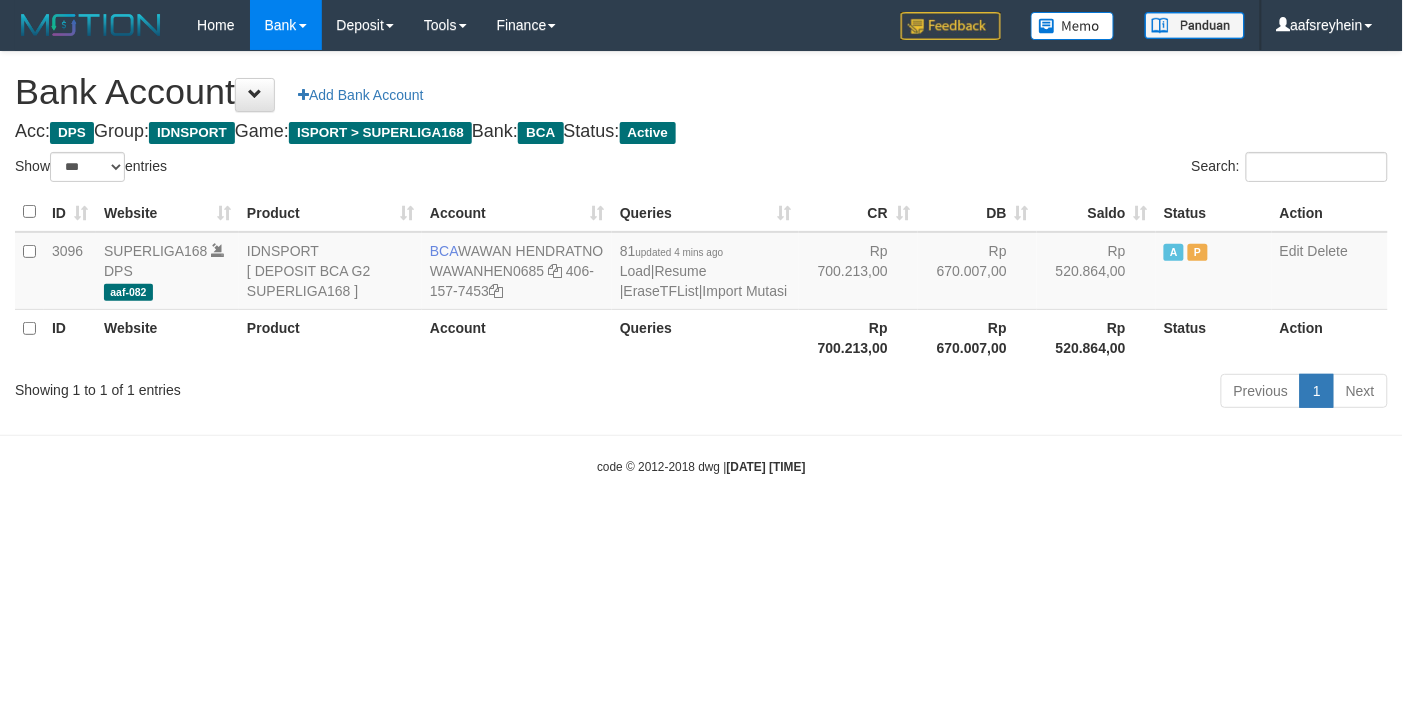 click on "Toggle navigation
Home
Bank
Account List
Load
By Website
Group
[ISPORT]													SUPERLIGA168
By Load Group (DPS)
-" at bounding box center [701, 263] 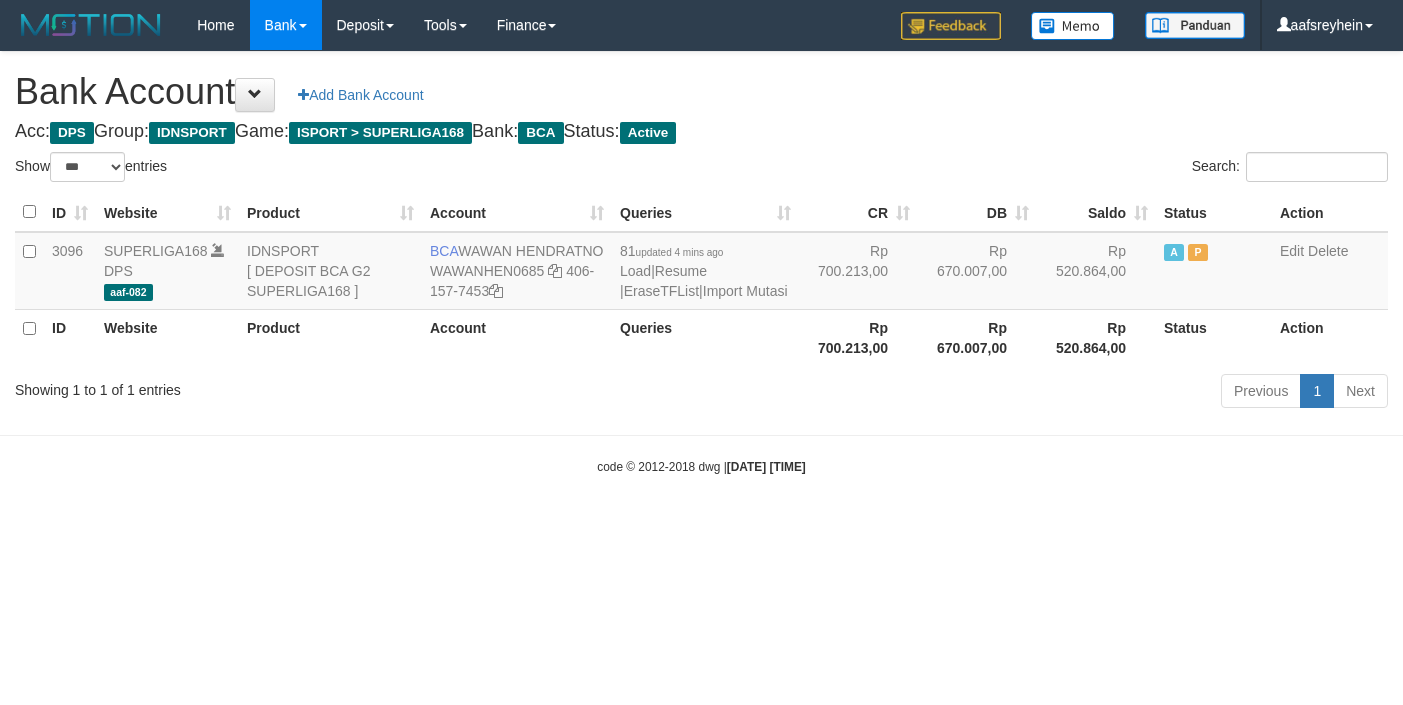 select on "***" 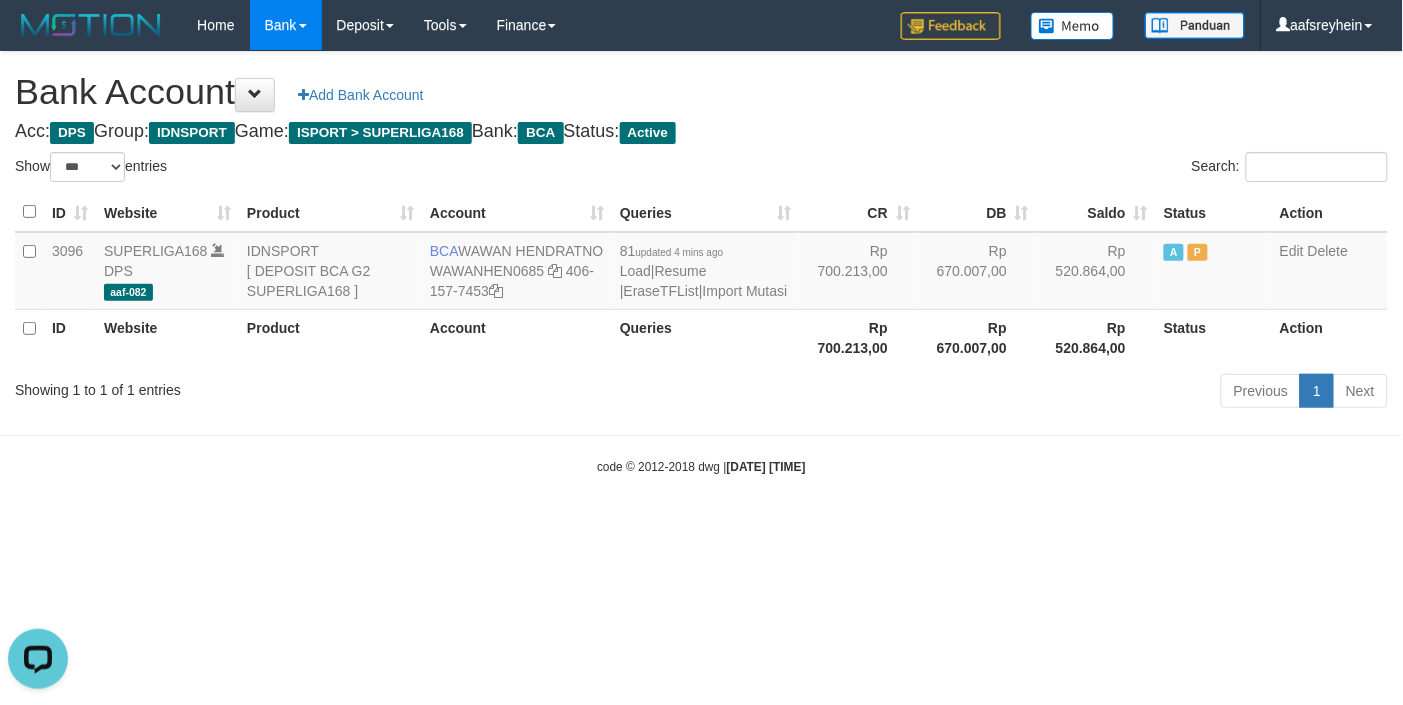 scroll, scrollTop: 0, scrollLeft: 0, axis: both 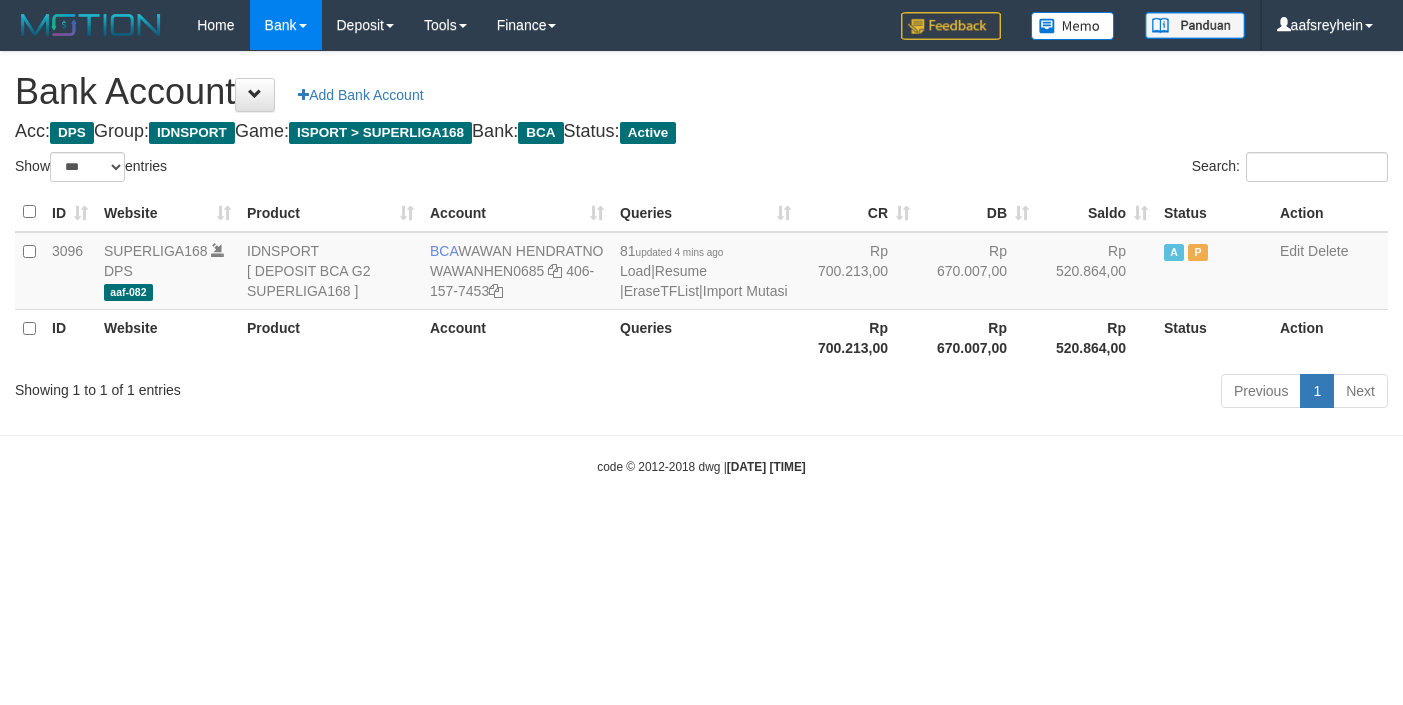 select on "***" 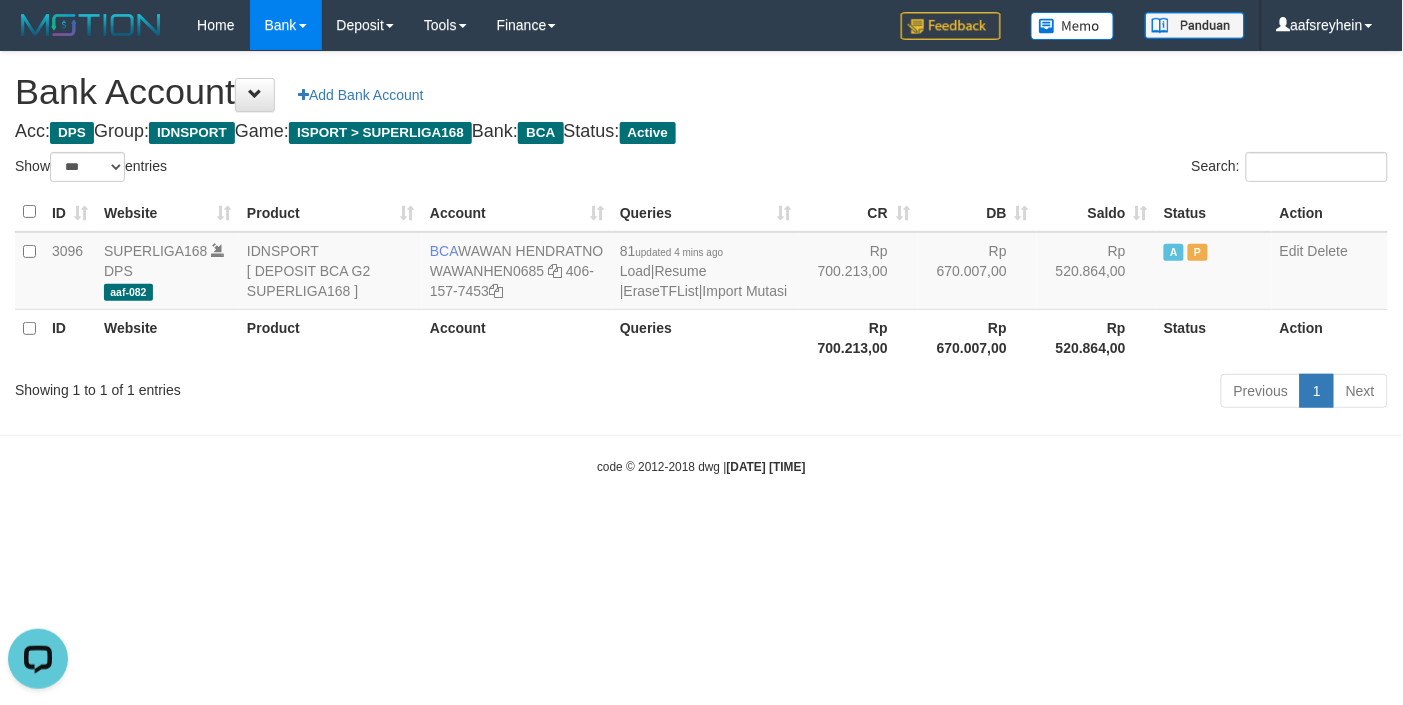 scroll, scrollTop: 0, scrollLeft: 0, axis: both 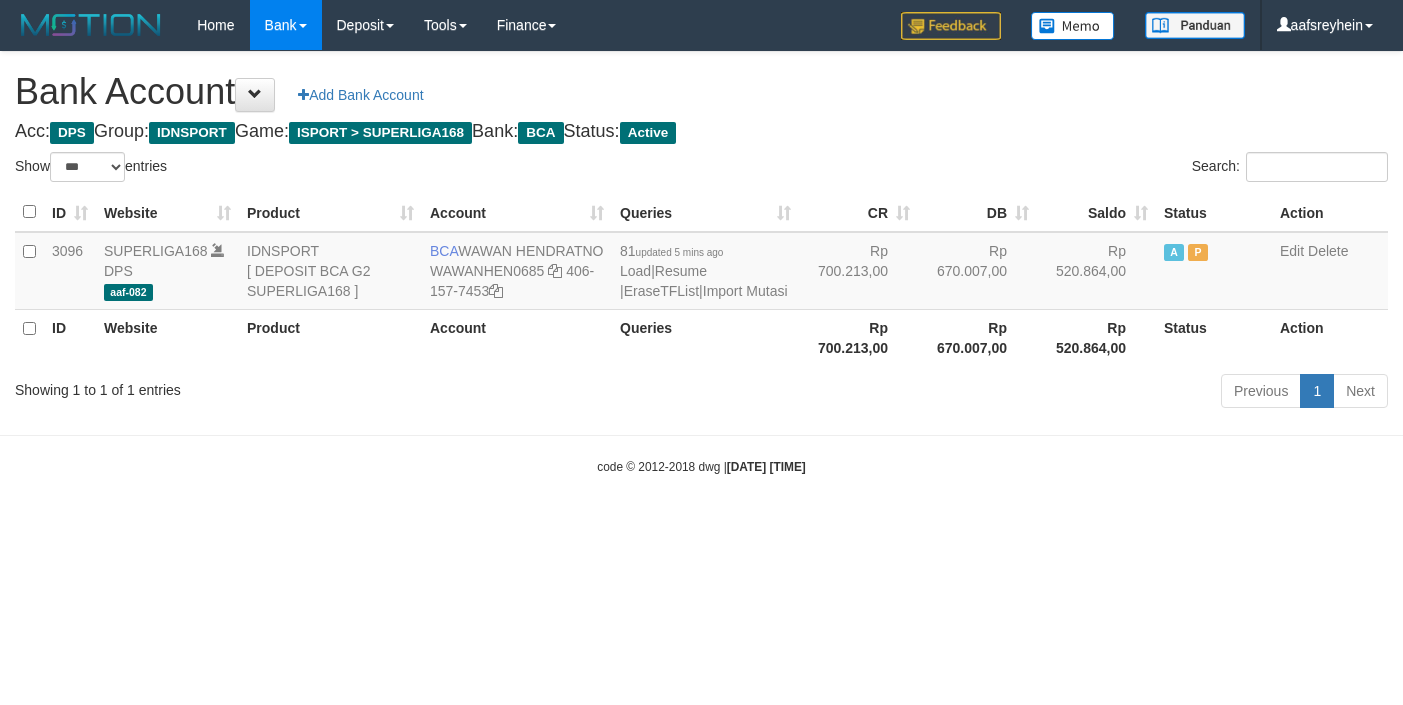 select on "***" 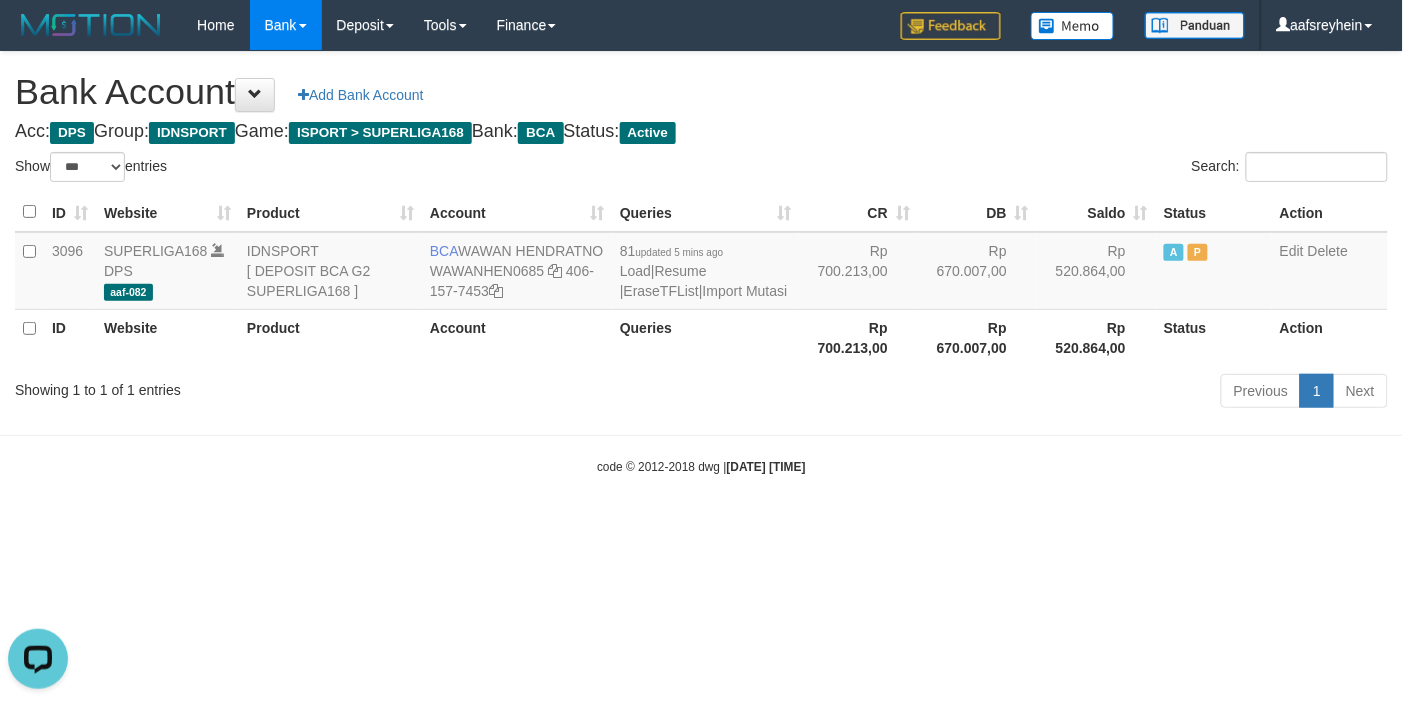 scroll, scrollTop: 0, scrollLeft: 0, axis: both 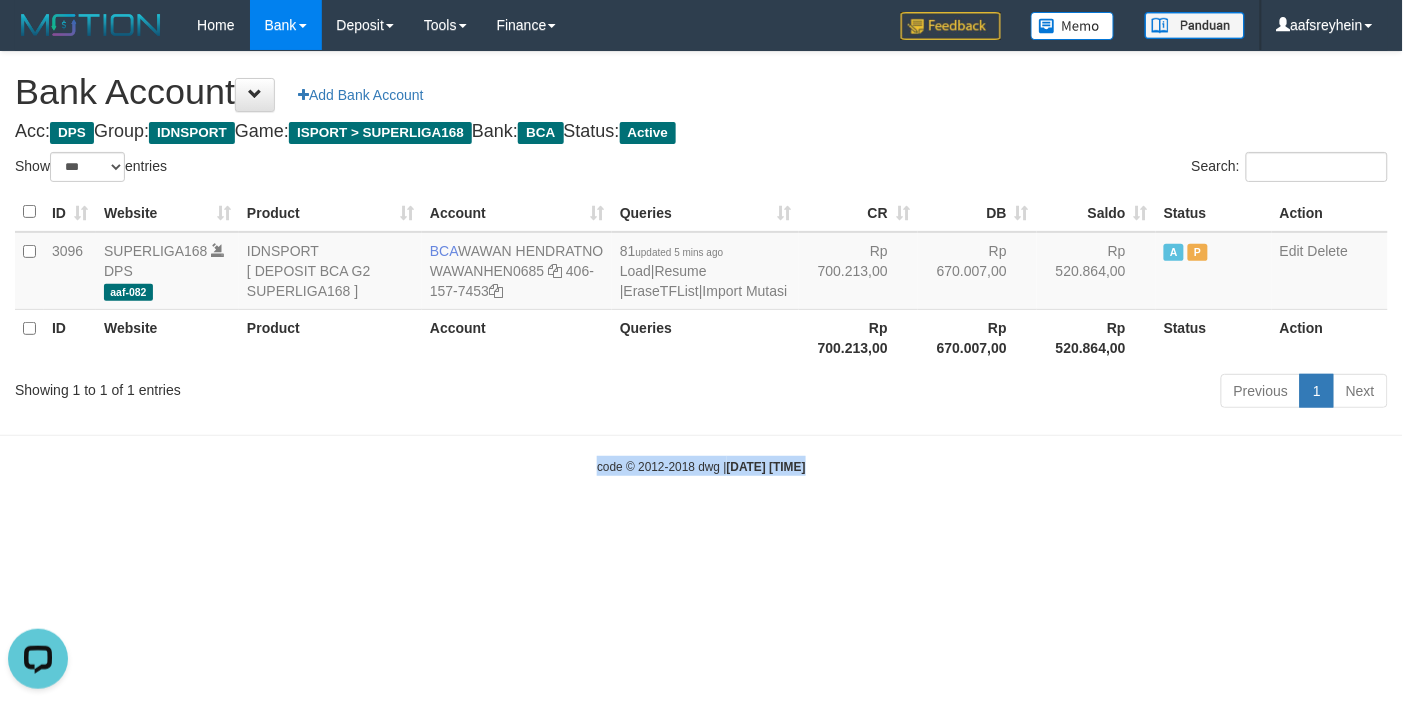 click on "Toggle navigation
Home
Bank
Account List
Load
By Website
Group
[ISPORT]													SUPERLIGA168
By Load Group (DPS)" at bounding box center [701, 263] 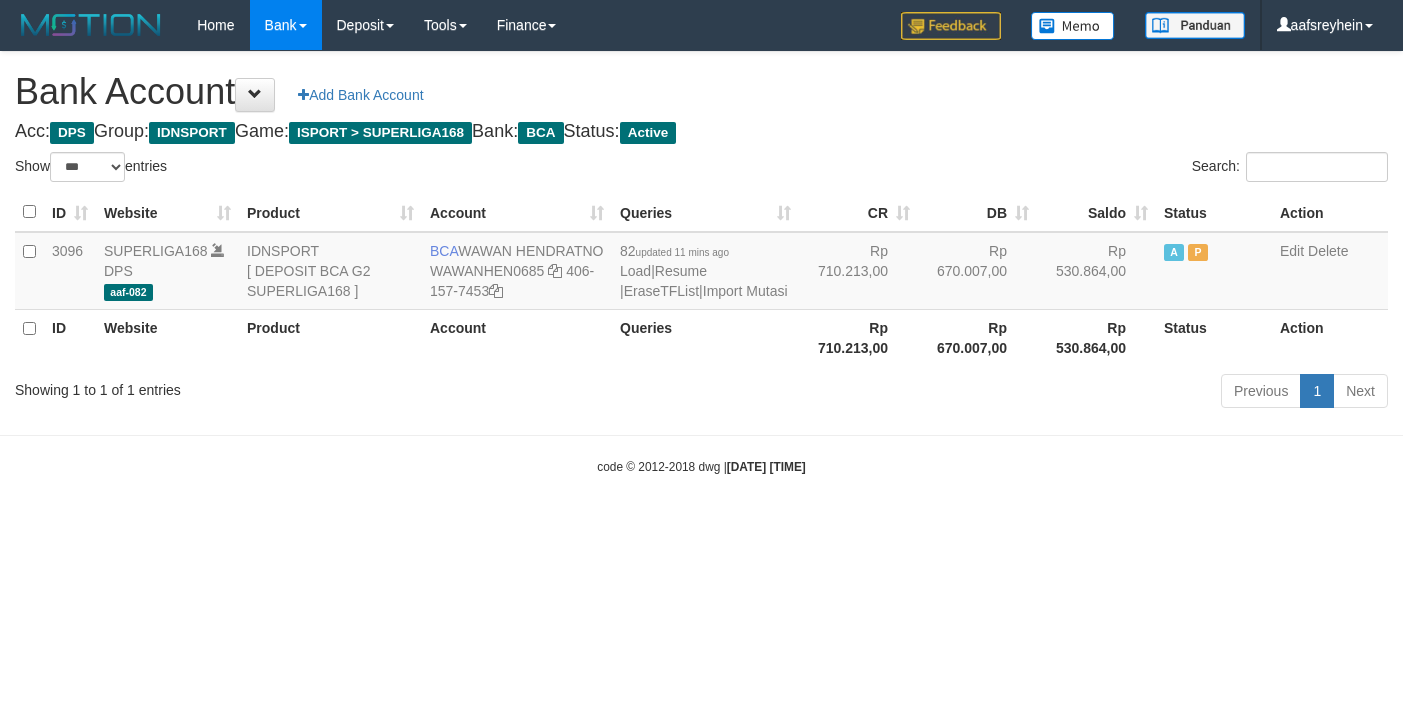 select on "***" 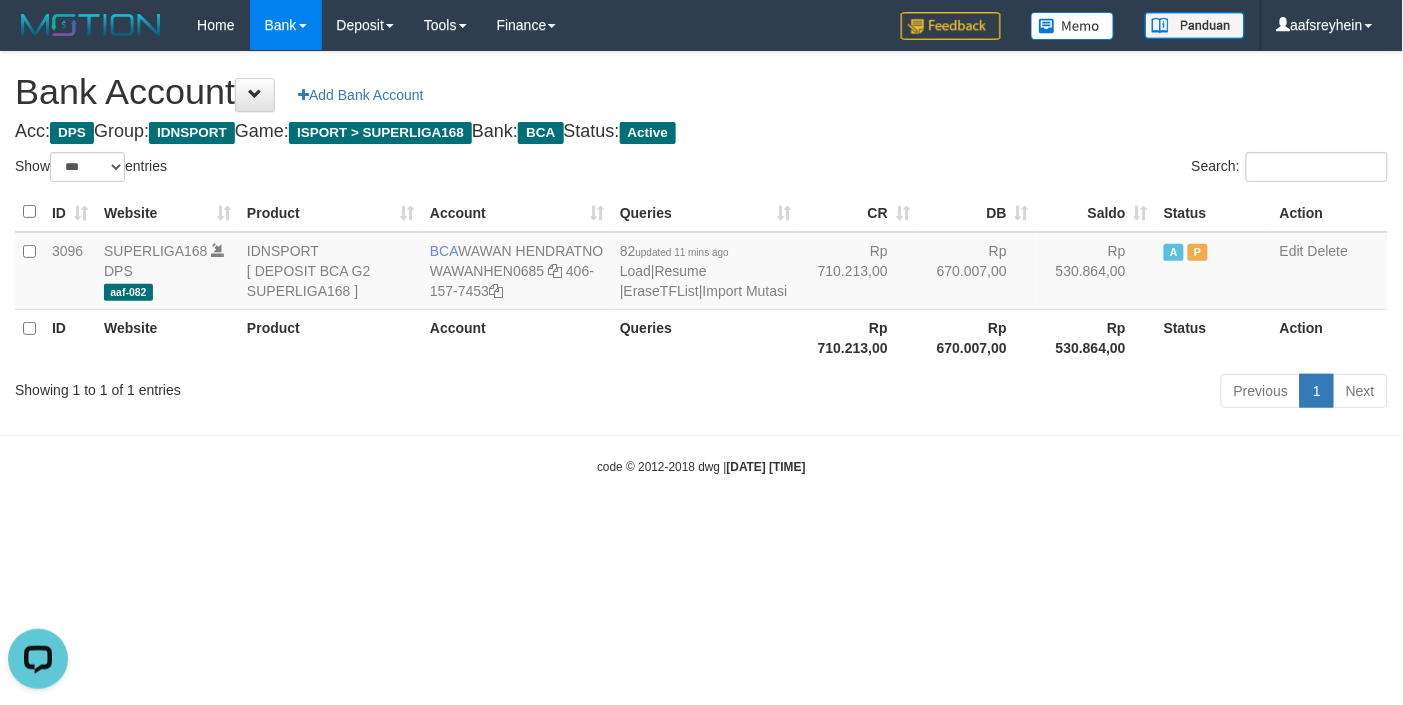 scroll, scrollTop: 0, scrollLeft: 0, axis: both 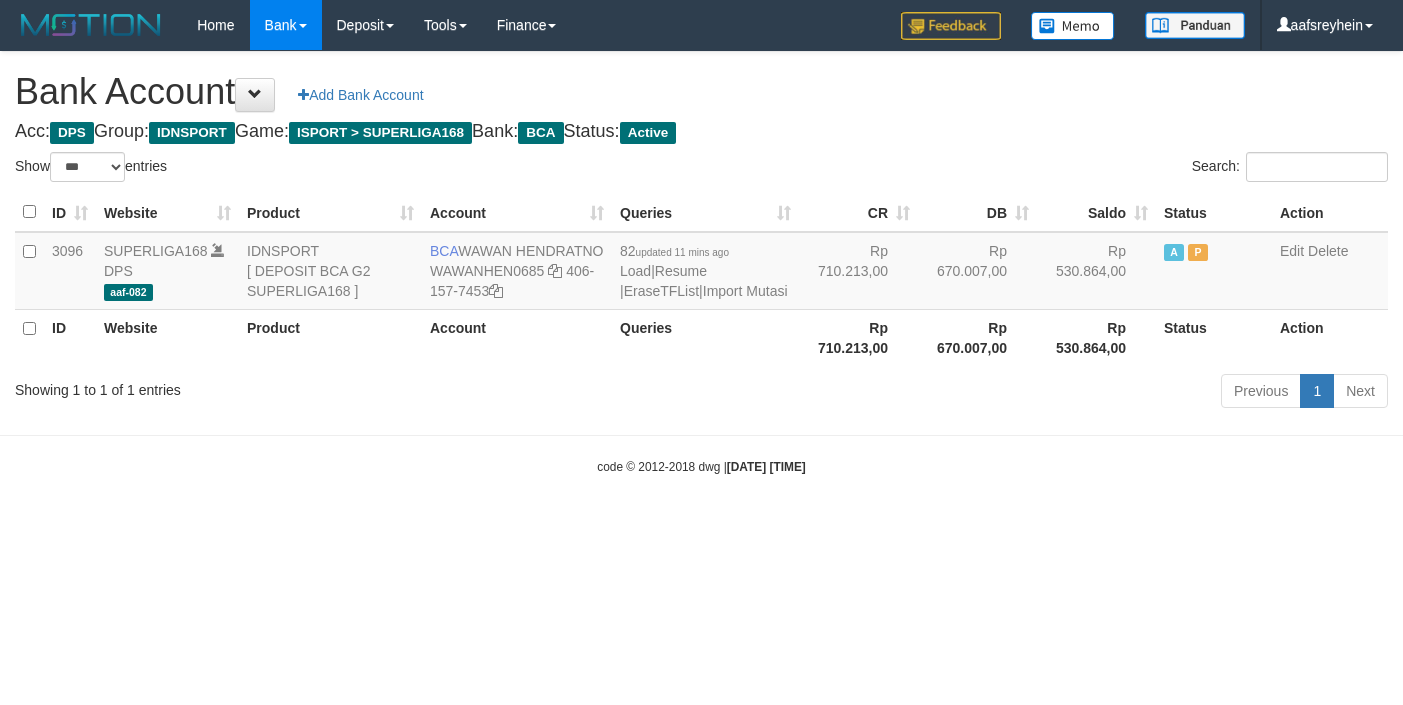 select on "***" 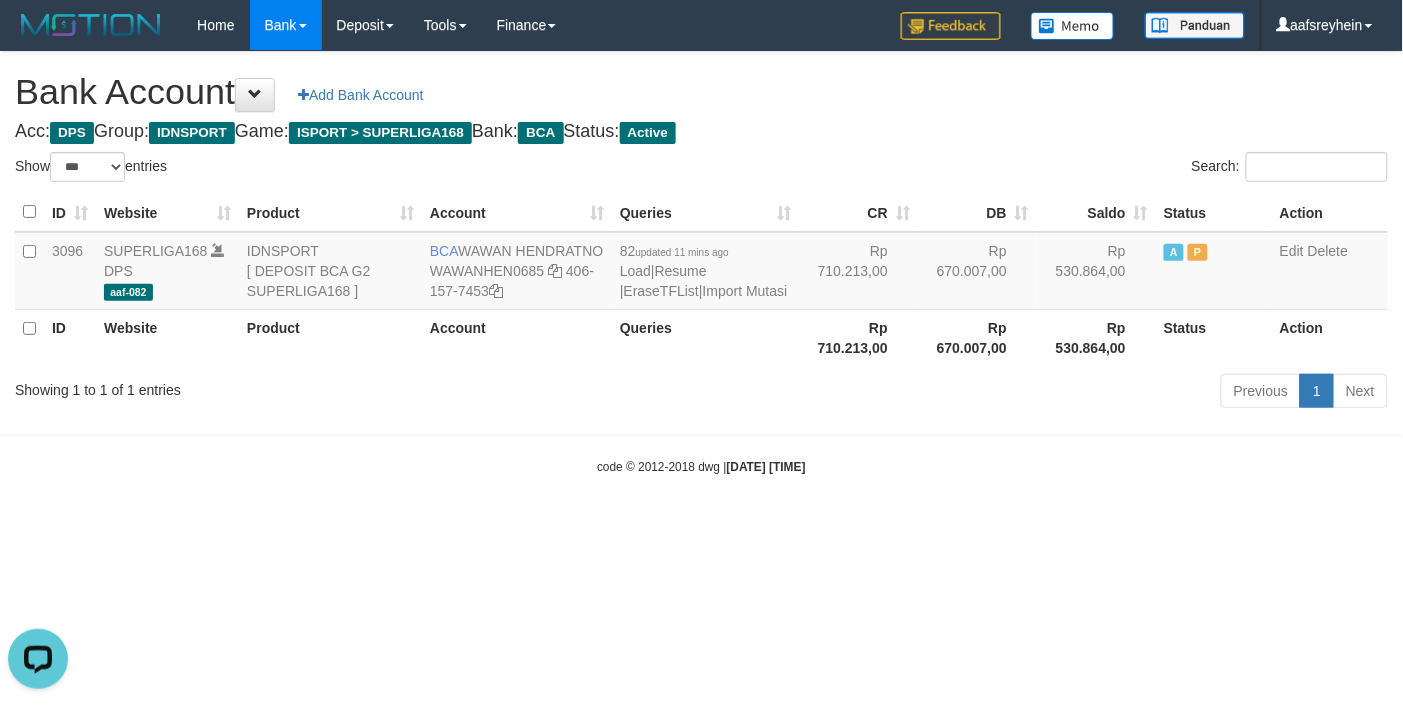 scroll, scrollTop: 0, scrollLeft: 0, axis: both 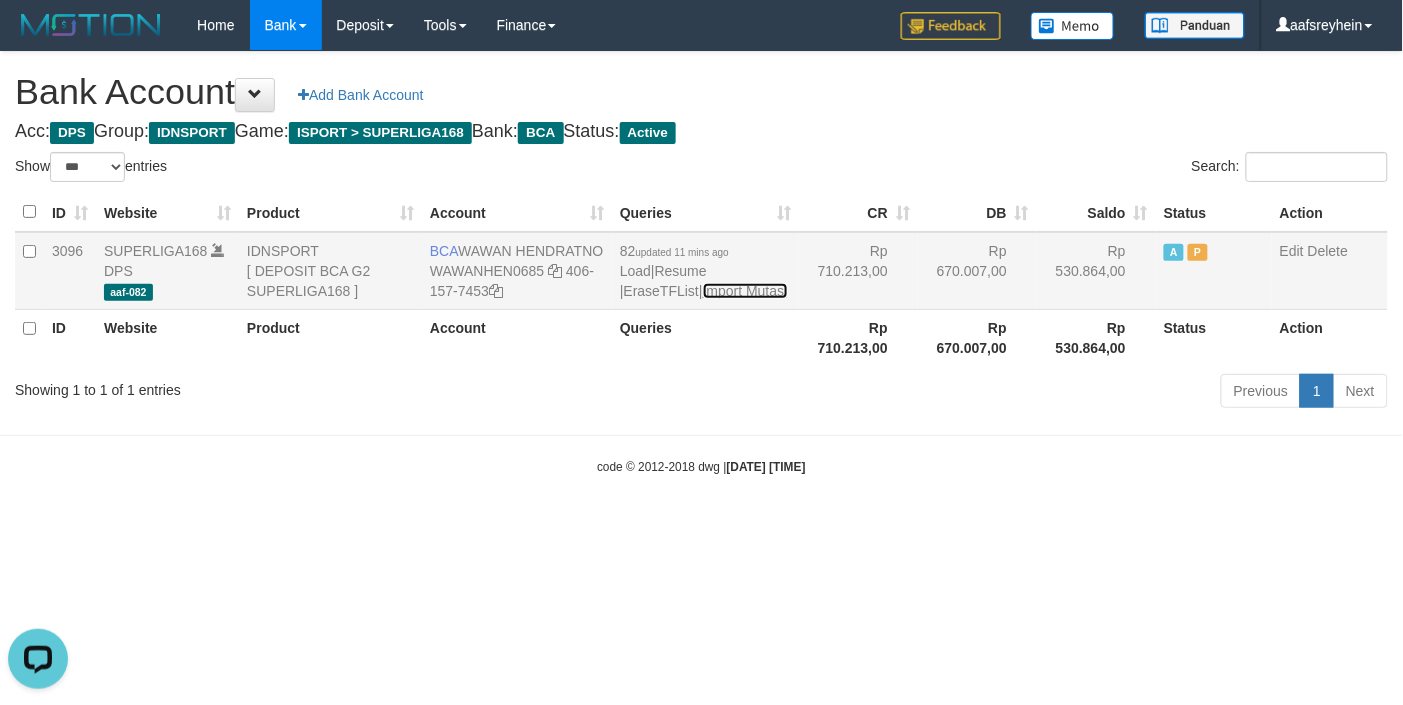 click on "Import Mutasi" at bounding box center (745, 291) 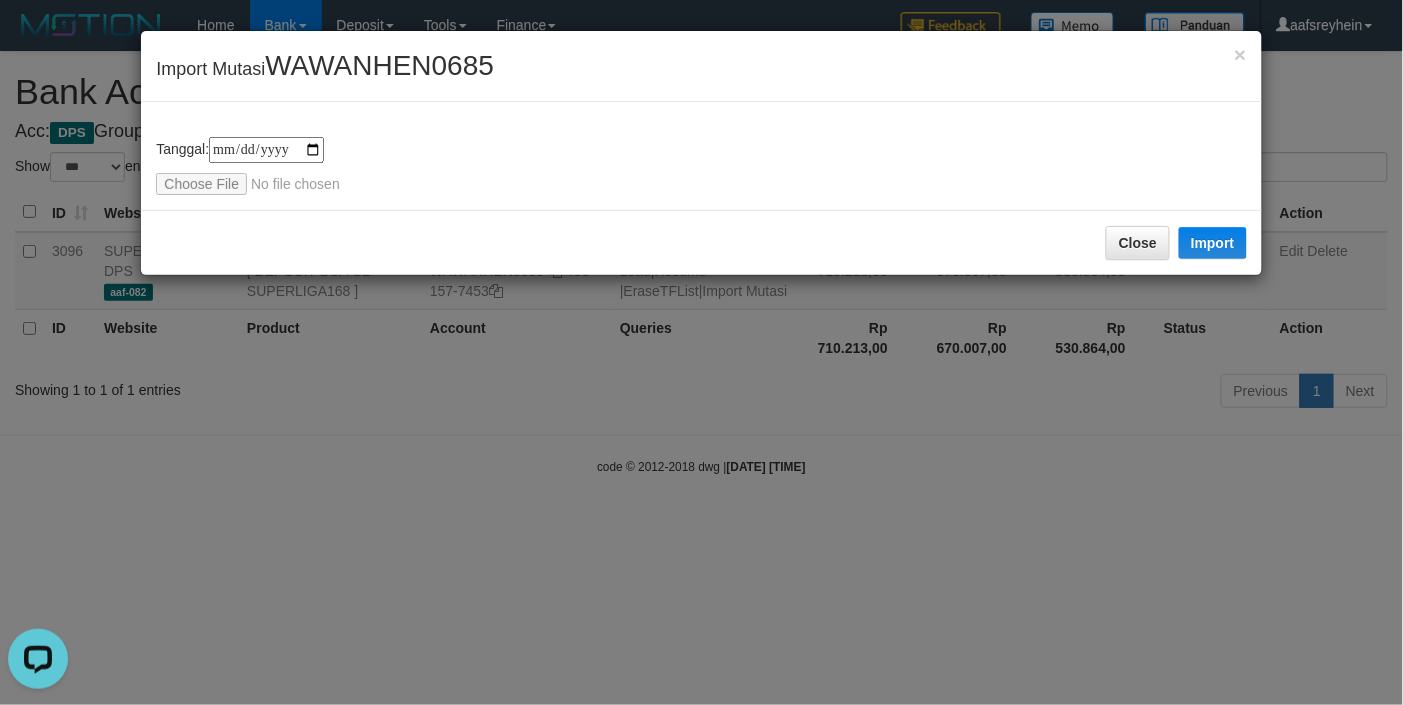 type on "**********" 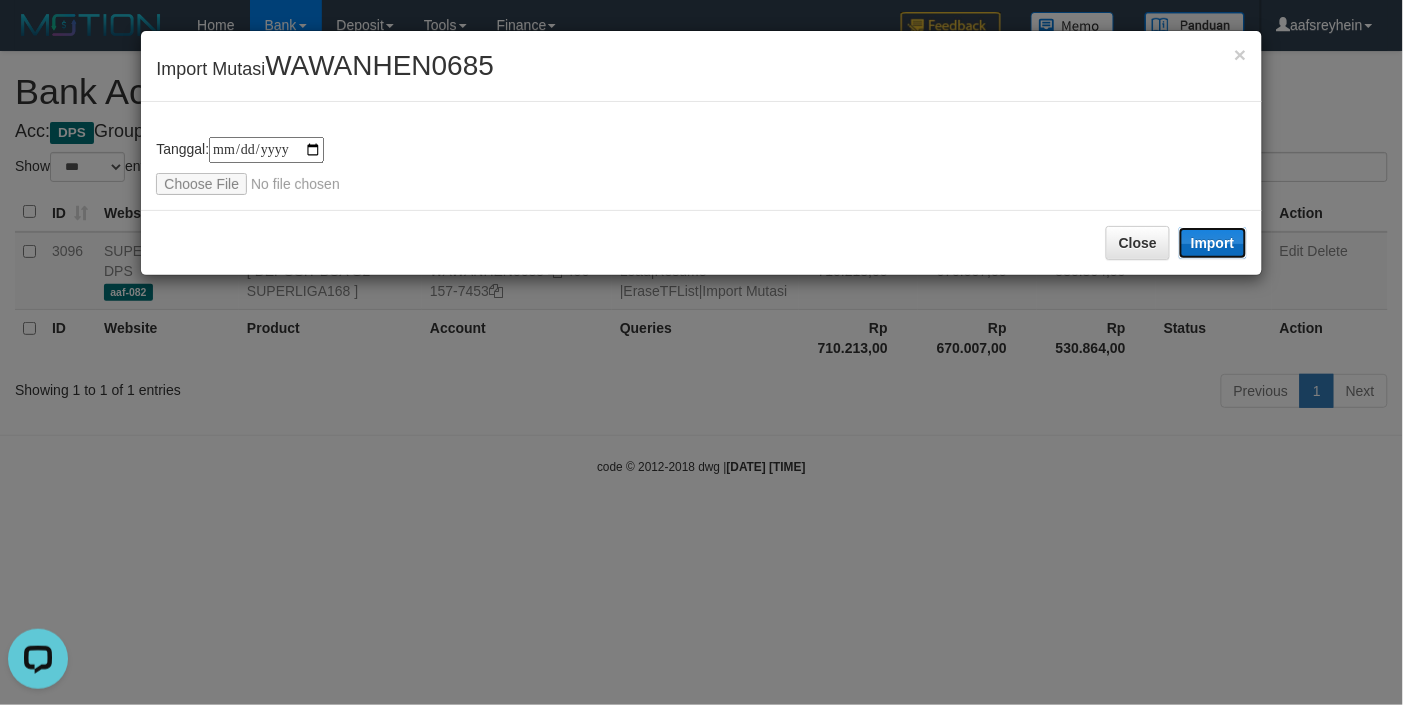 click on "Import" at bounding box center [1213, 243] 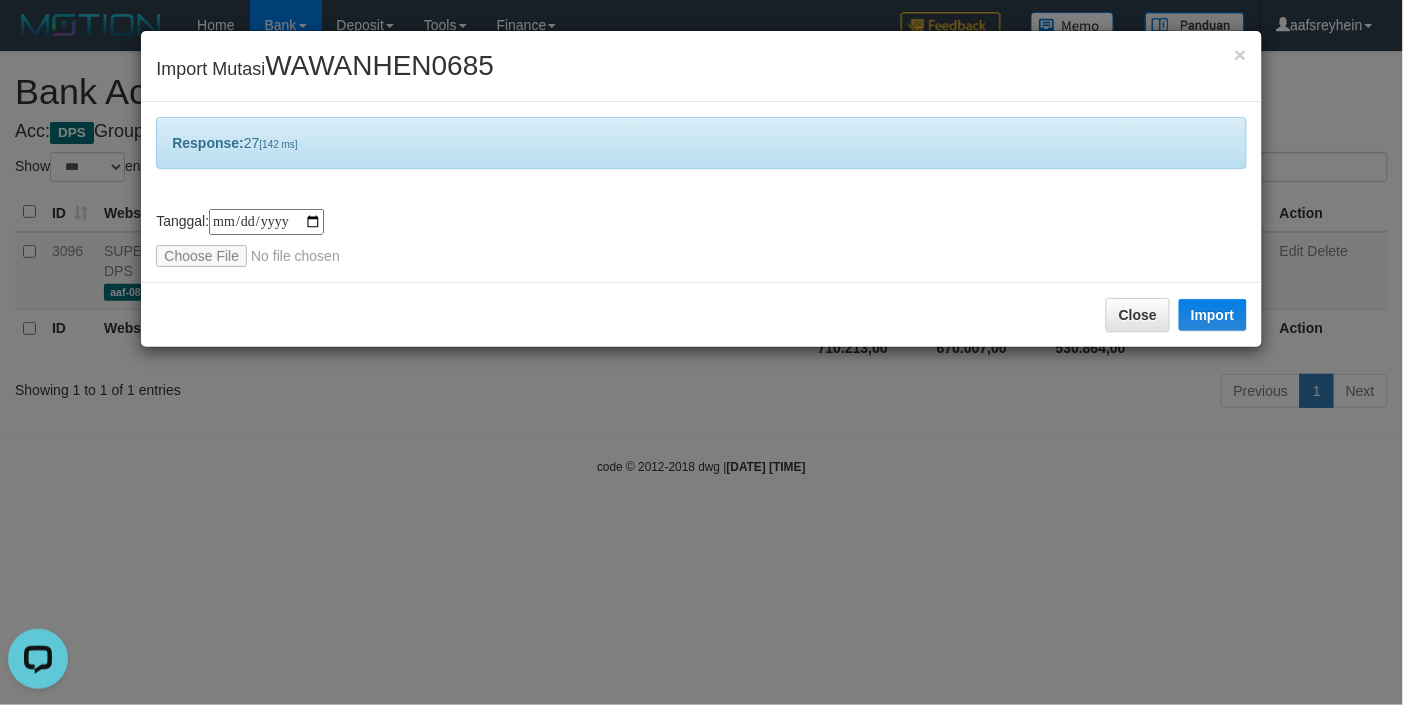 click on "**********" at bounding box center [701, 352] 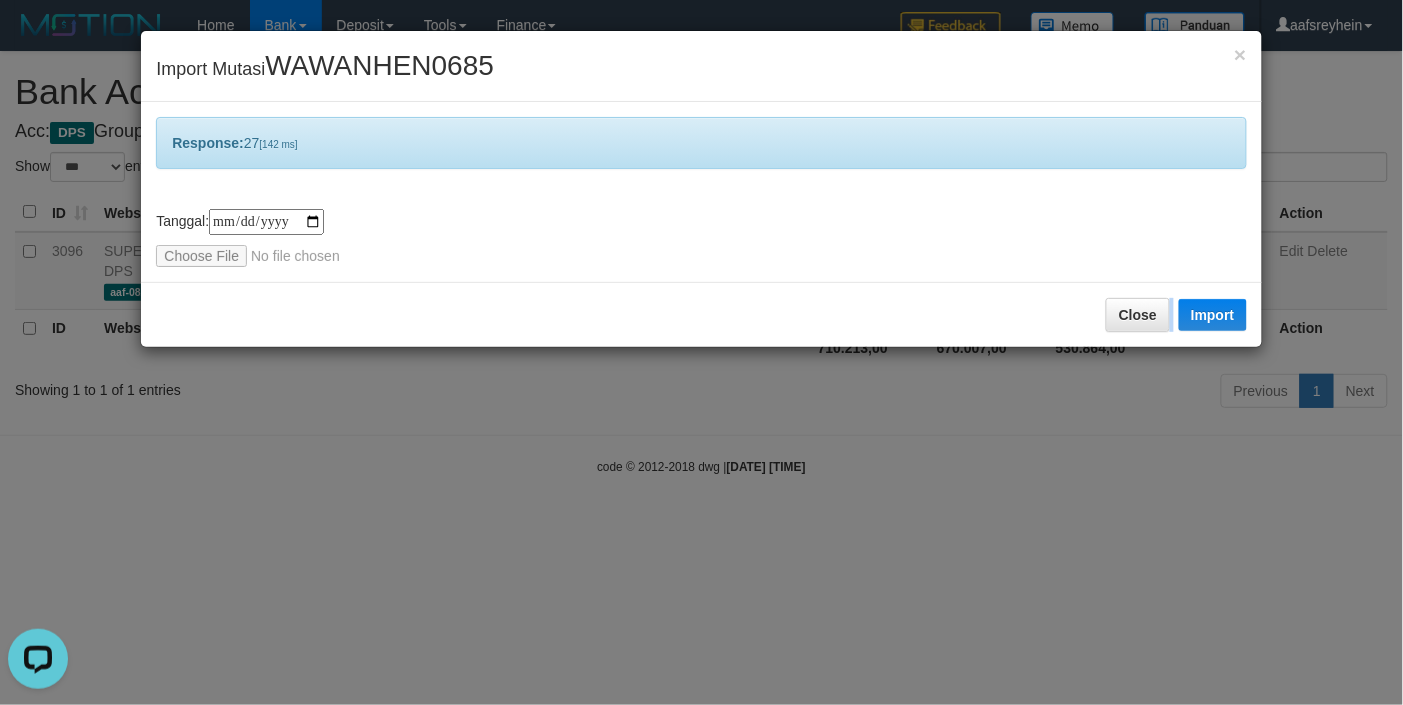 click on "**********" at bounding box center (701, 352) 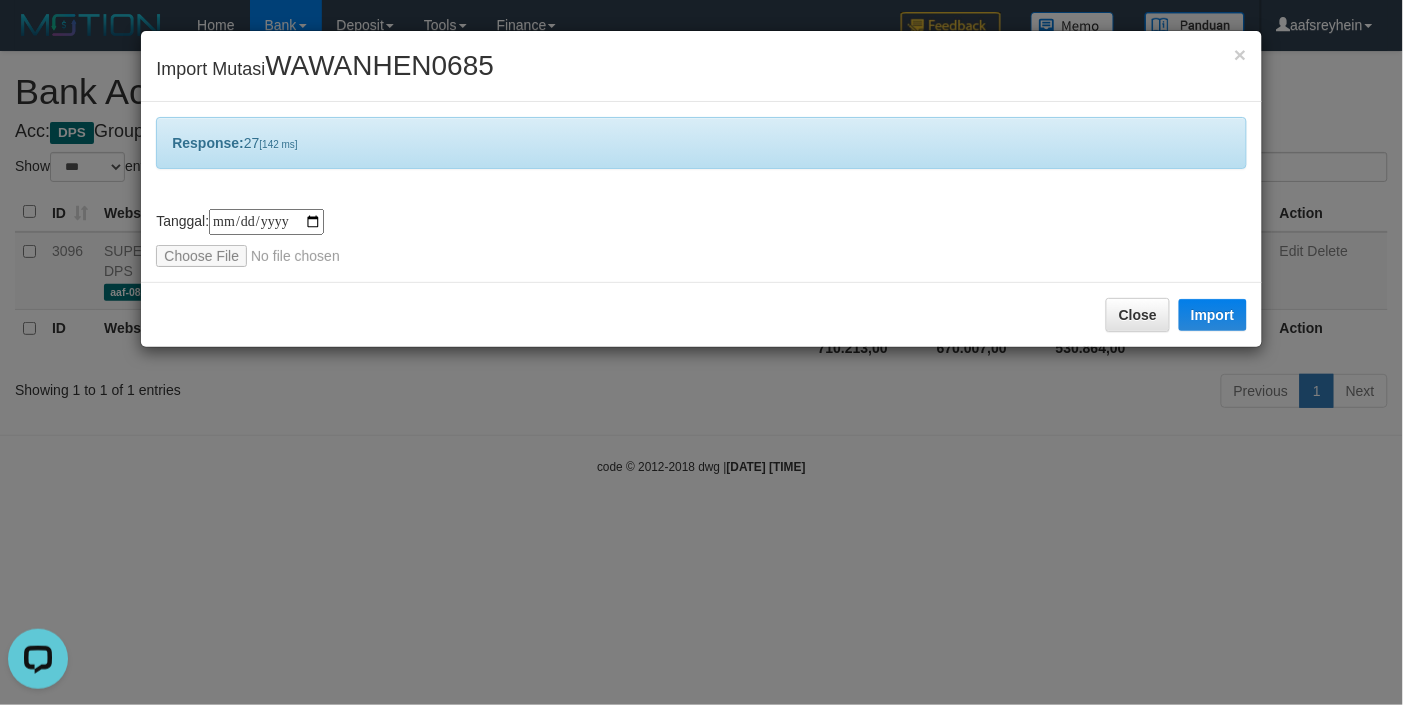 click on "**********" at bounding box center (701, 352) 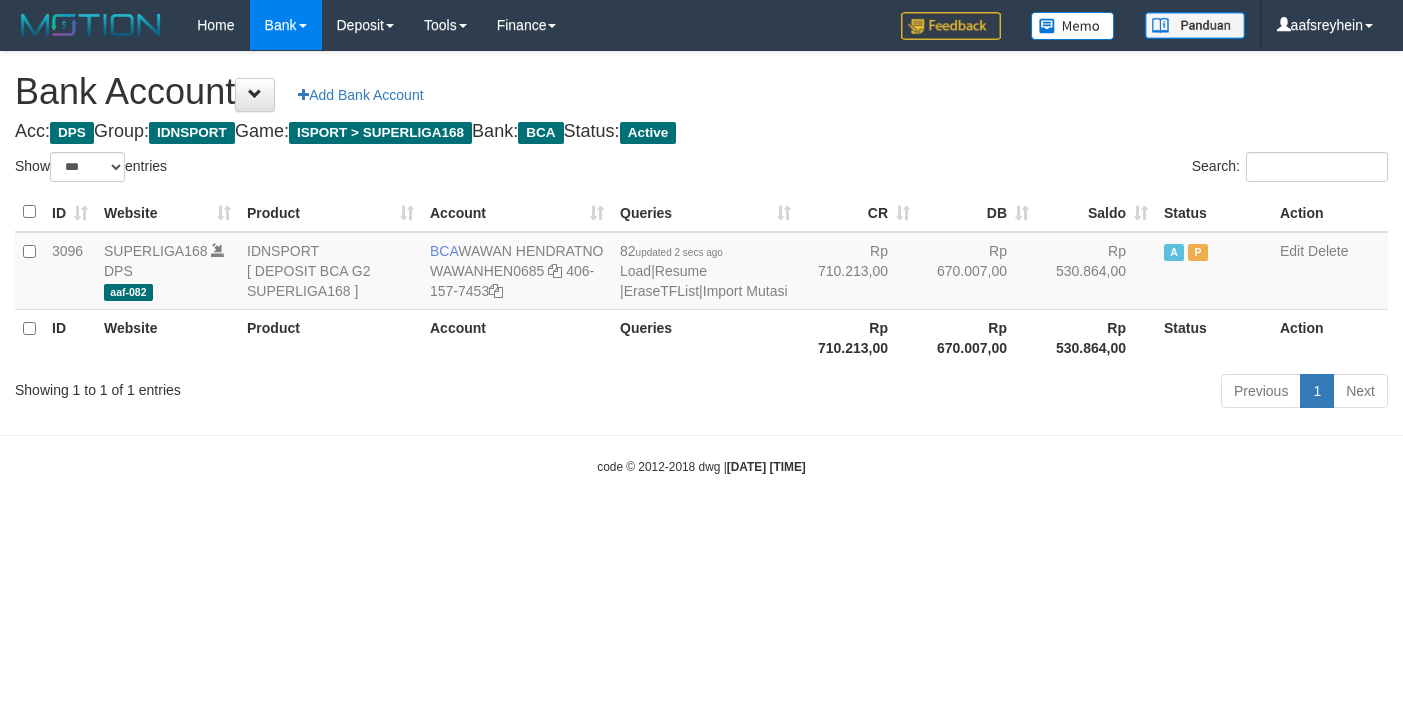 select on "***" 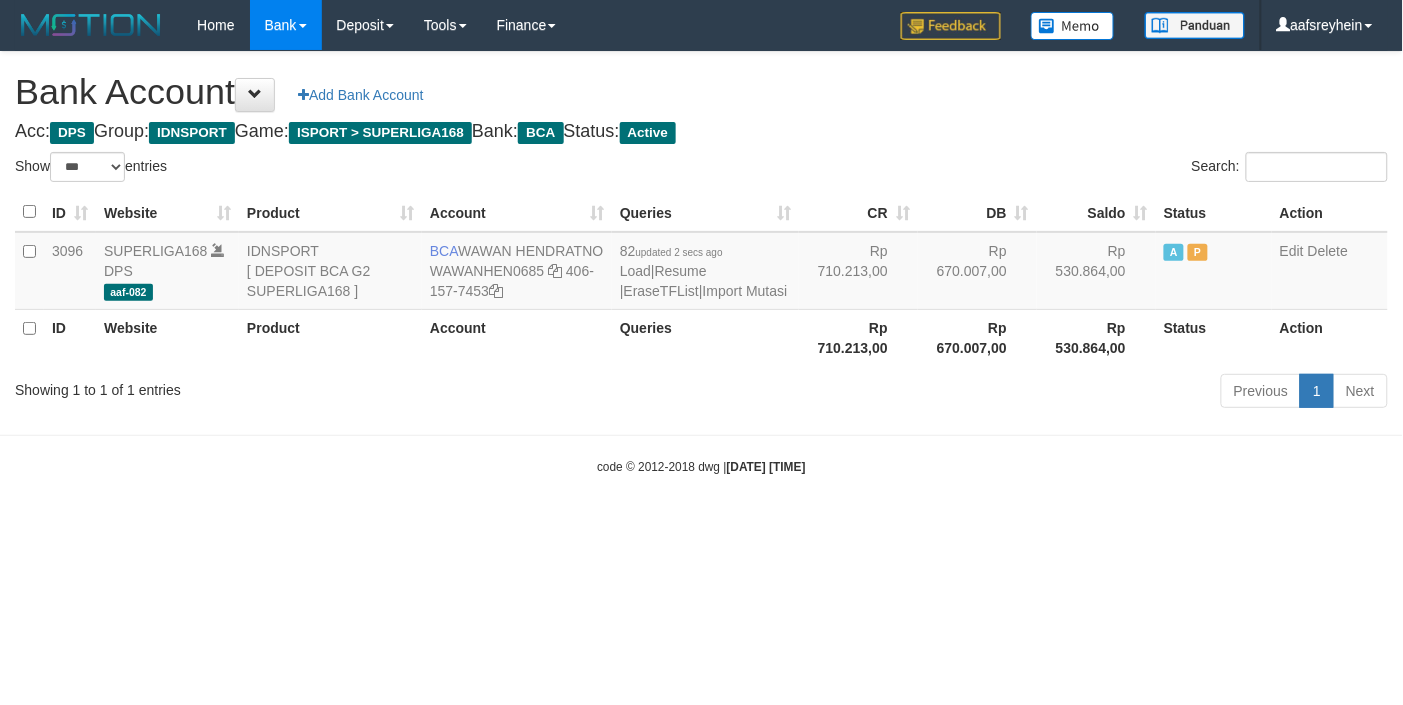 click on "Toggle navigation
Home
Bank
Account List
Load
By Website
Group
[ISPORT]													SUPERLIGA168
By Load Group (DPS)" at bounding box center [701, 263] 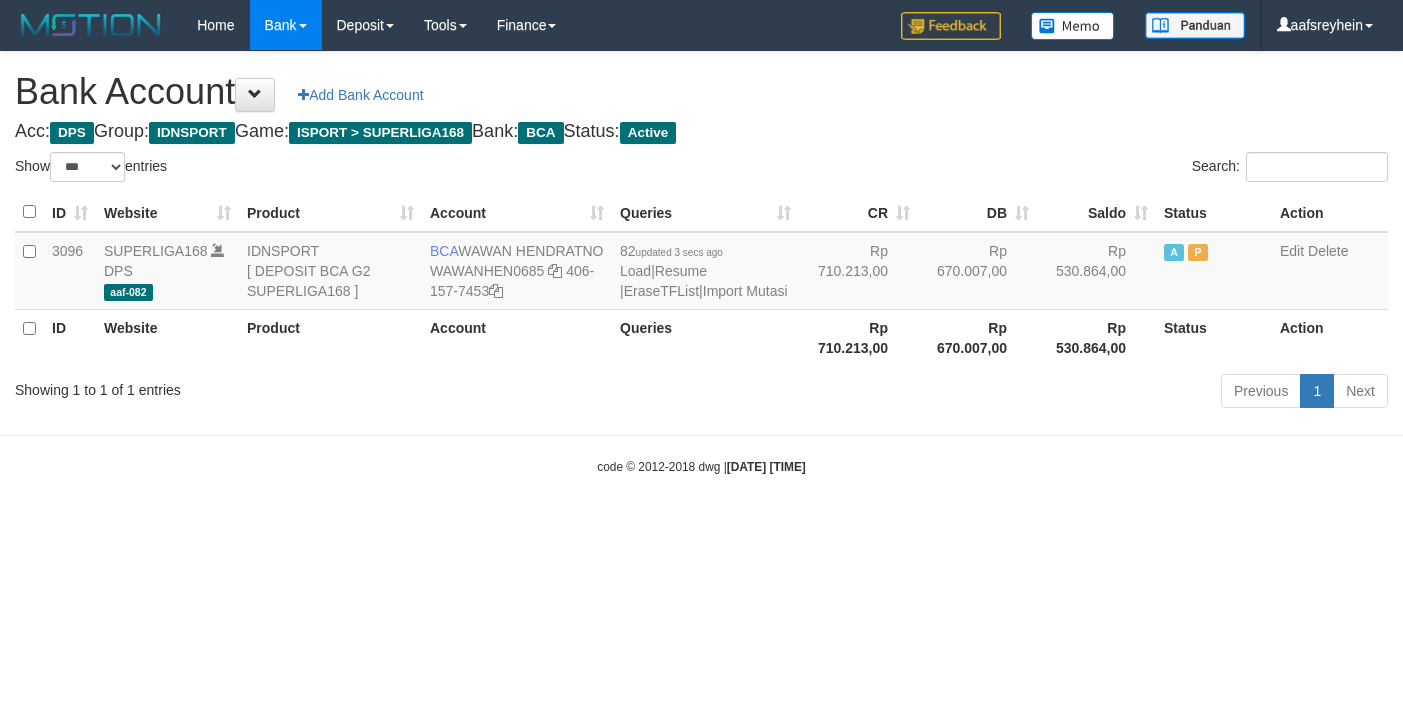 select on "***" 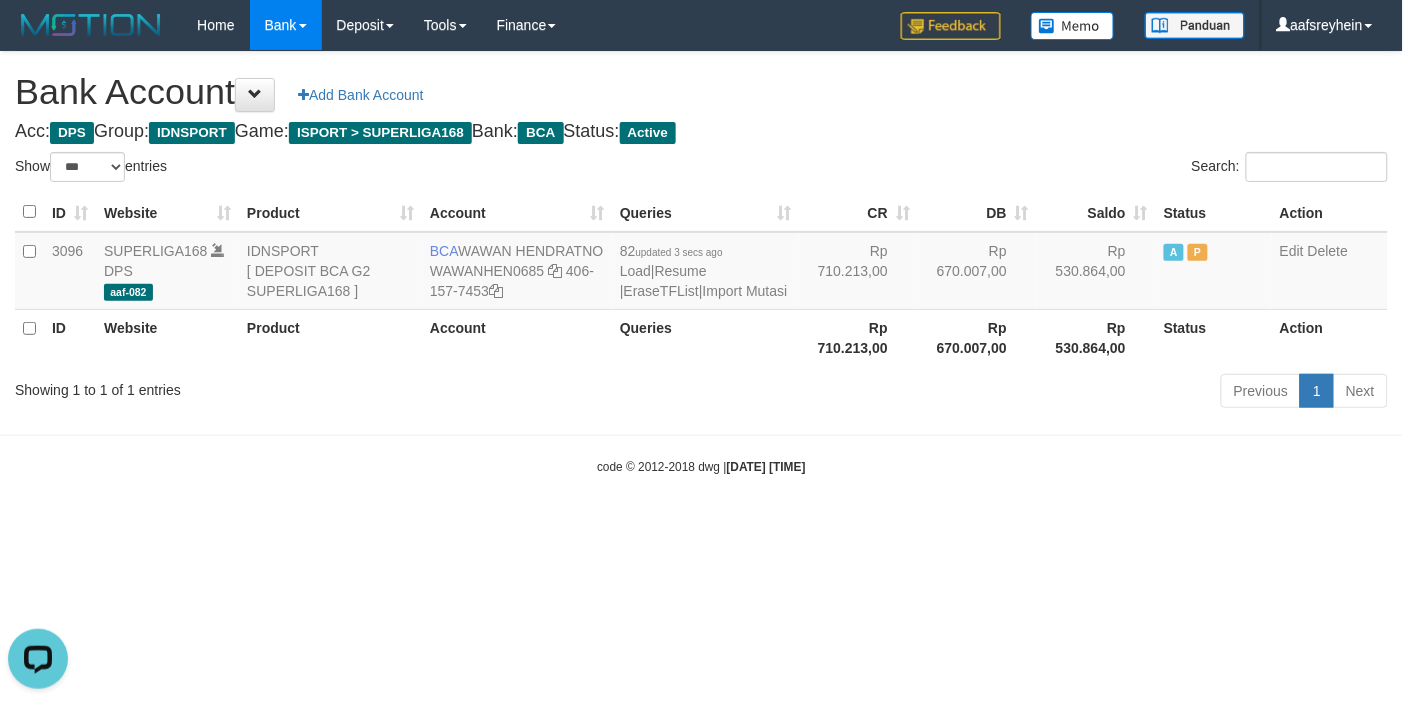 scroll, scrollTop: 0, scrollLeft: 0, axis: both 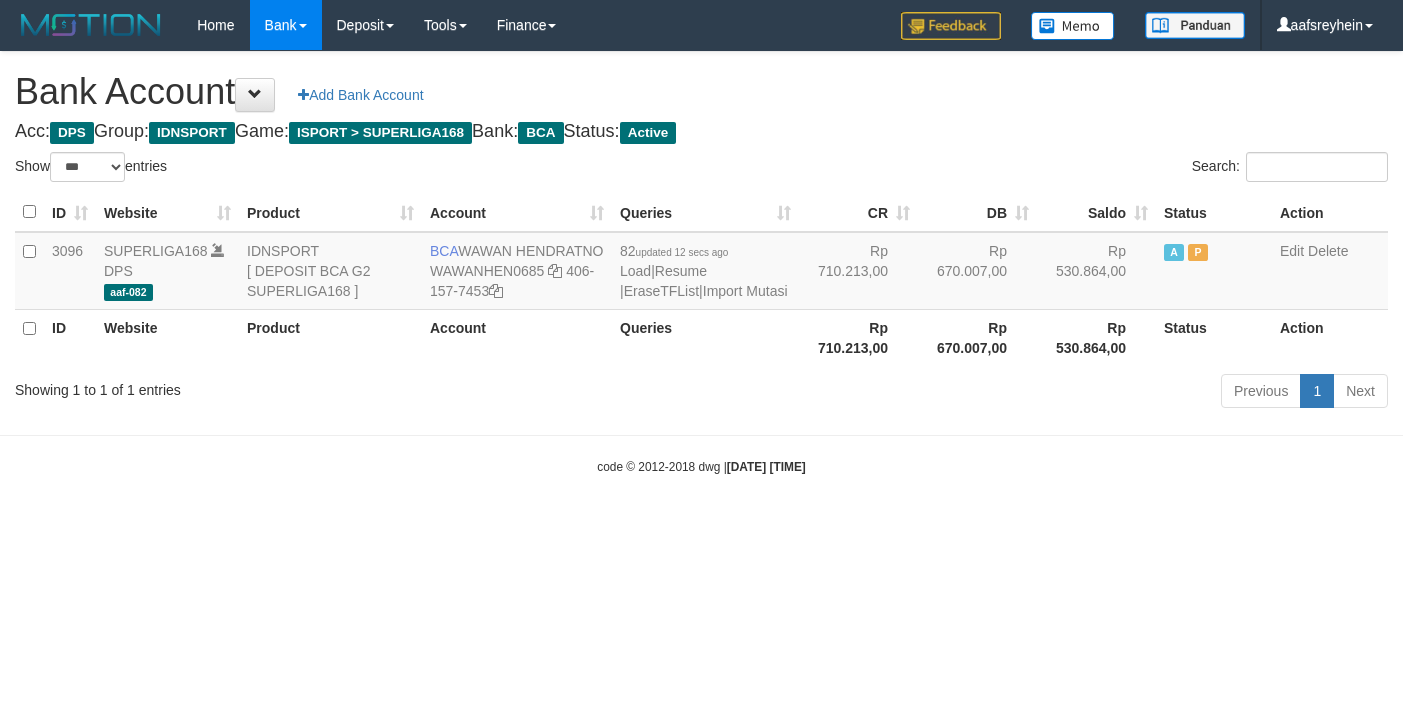 select on "***" 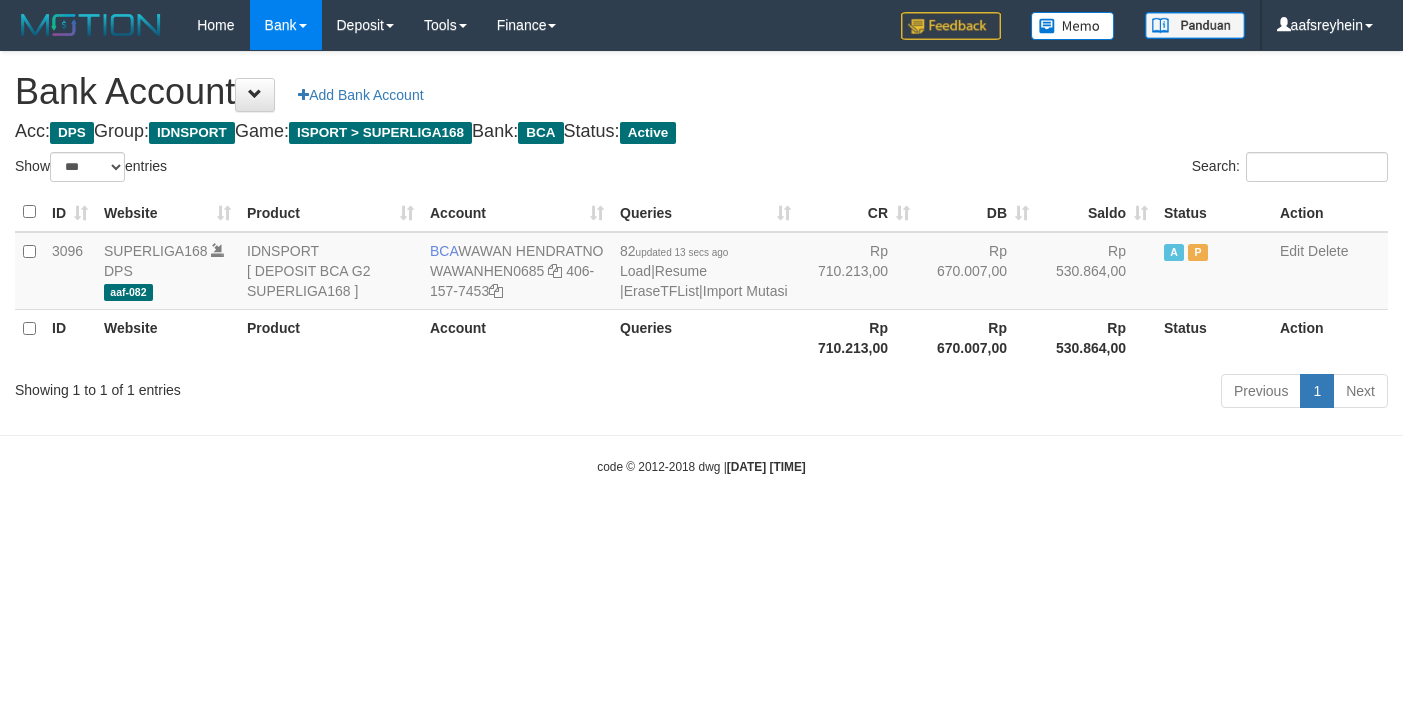 select on "***" 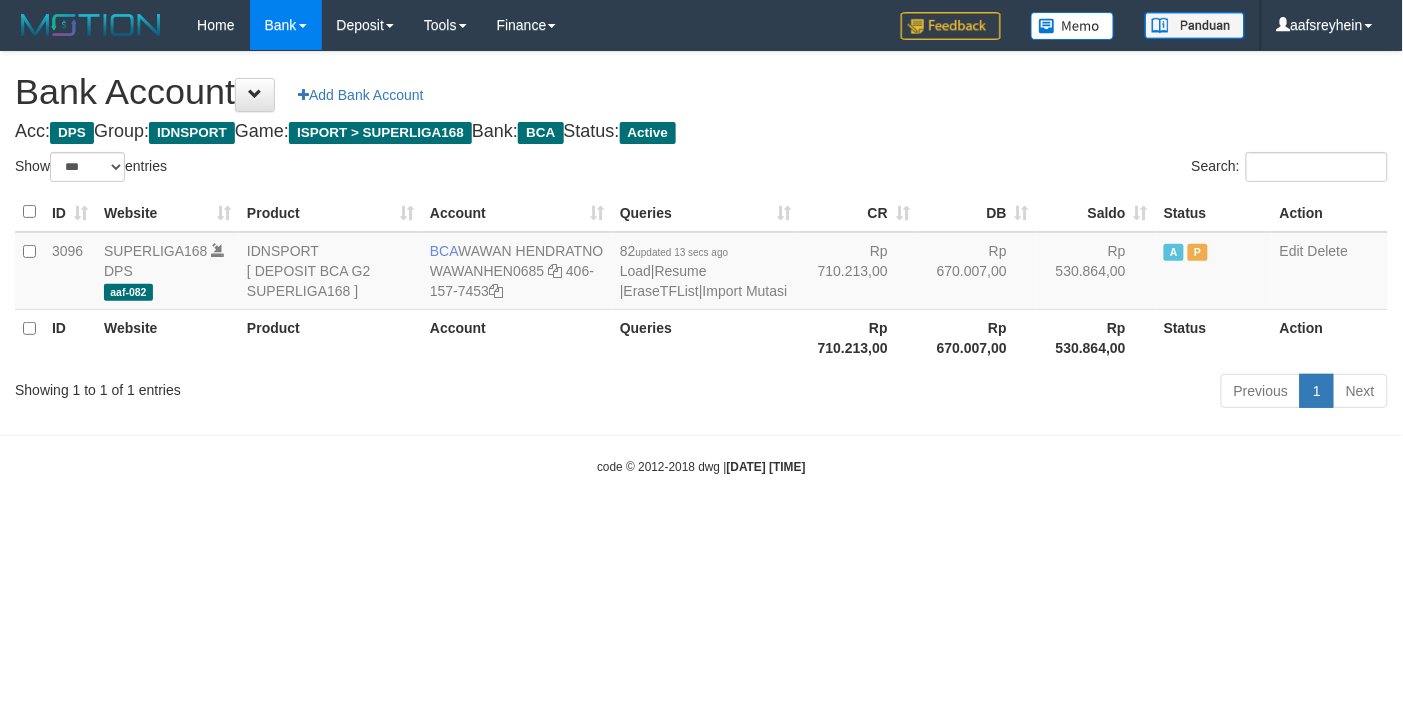 click on "Toggle navigation
Home
Bank
Account List
Load
By Website
Group
[ISPORT]													SUPERLIGA168
By Load Group (DPS)" at bounding box center (701, 263) 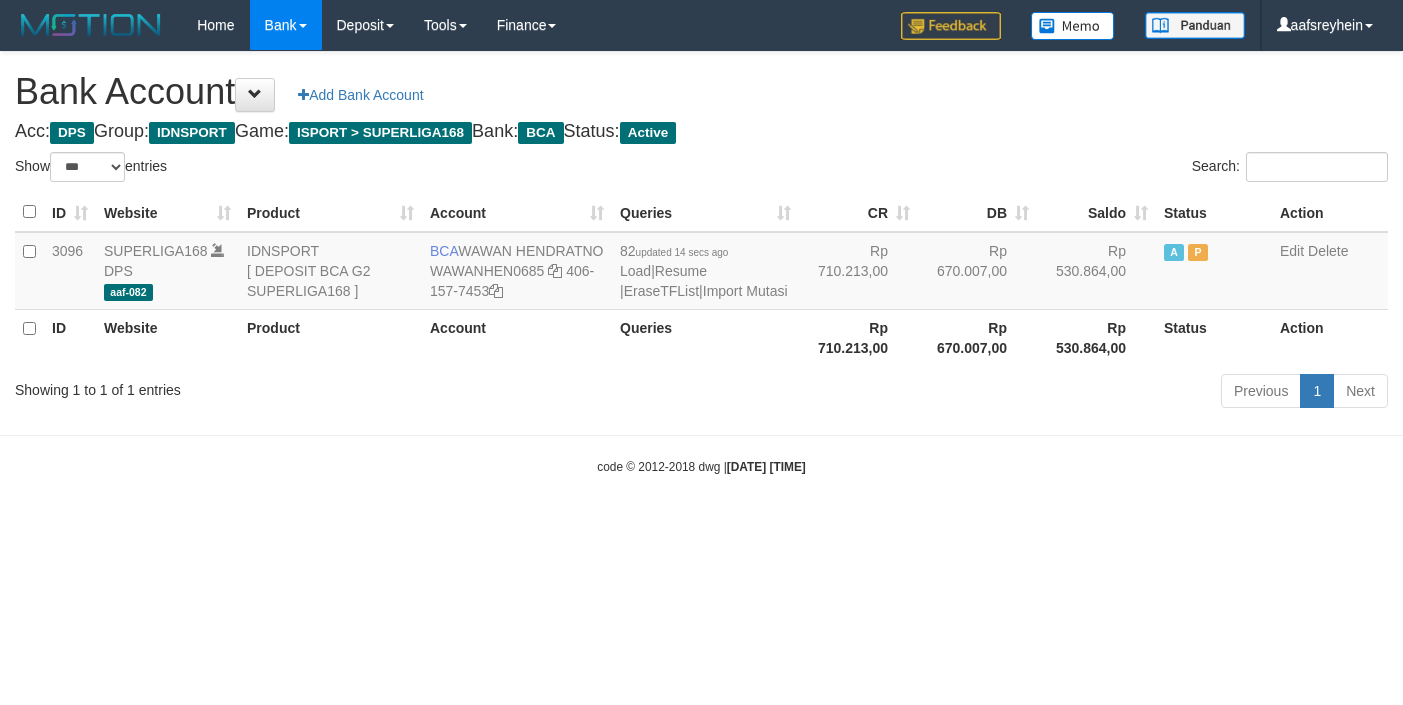 select on "***" 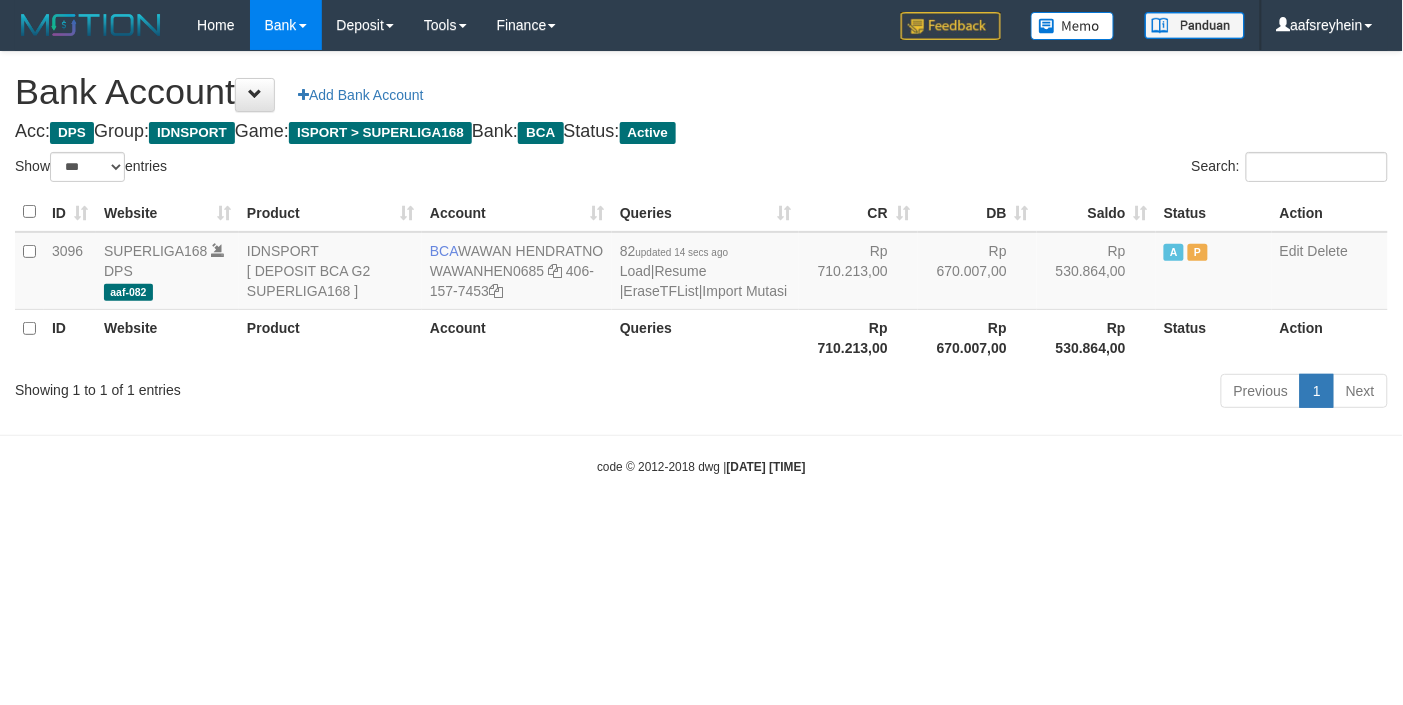 click on "Toggle navigation
Home
Bank
Account List
Load
By Website
Group
[ISPORT]													SUPERLIGA168
By Load Group (DPS)" at bounding box center (701, 263) 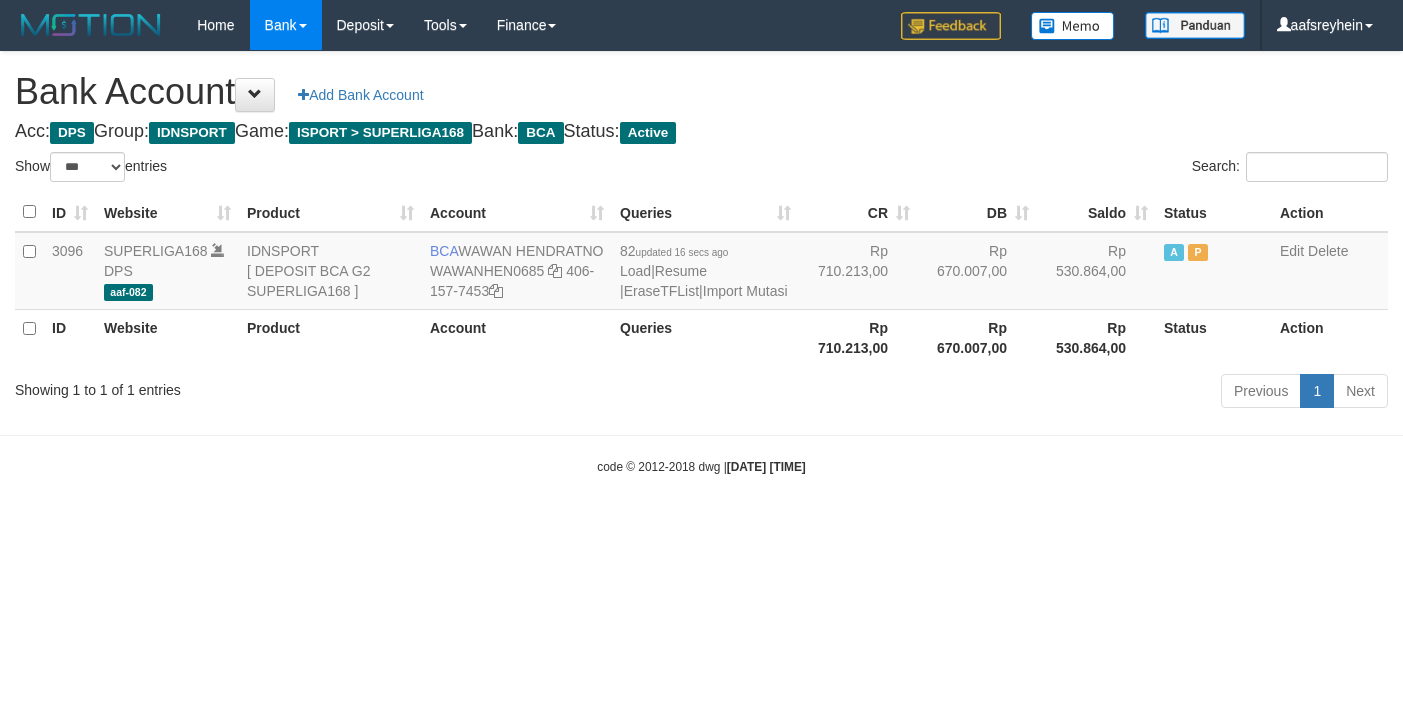 select on "***" 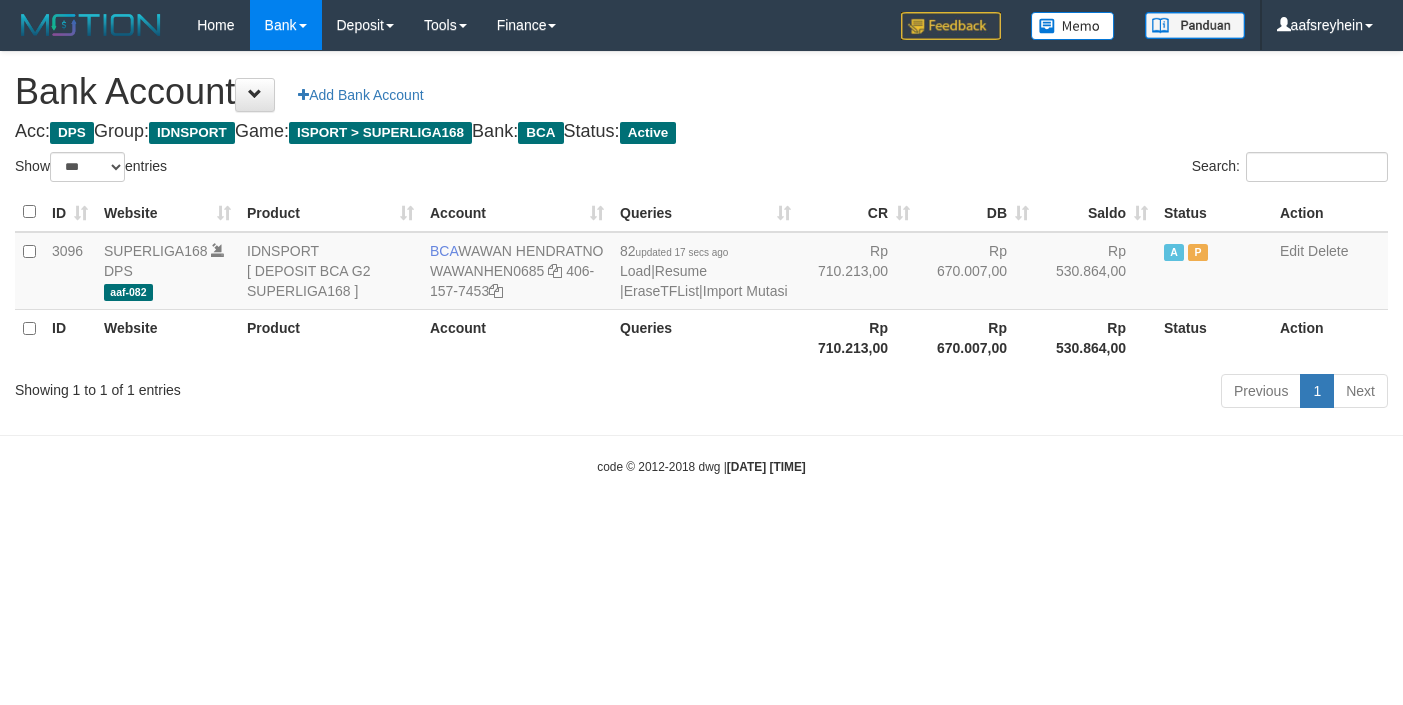 select on "***" 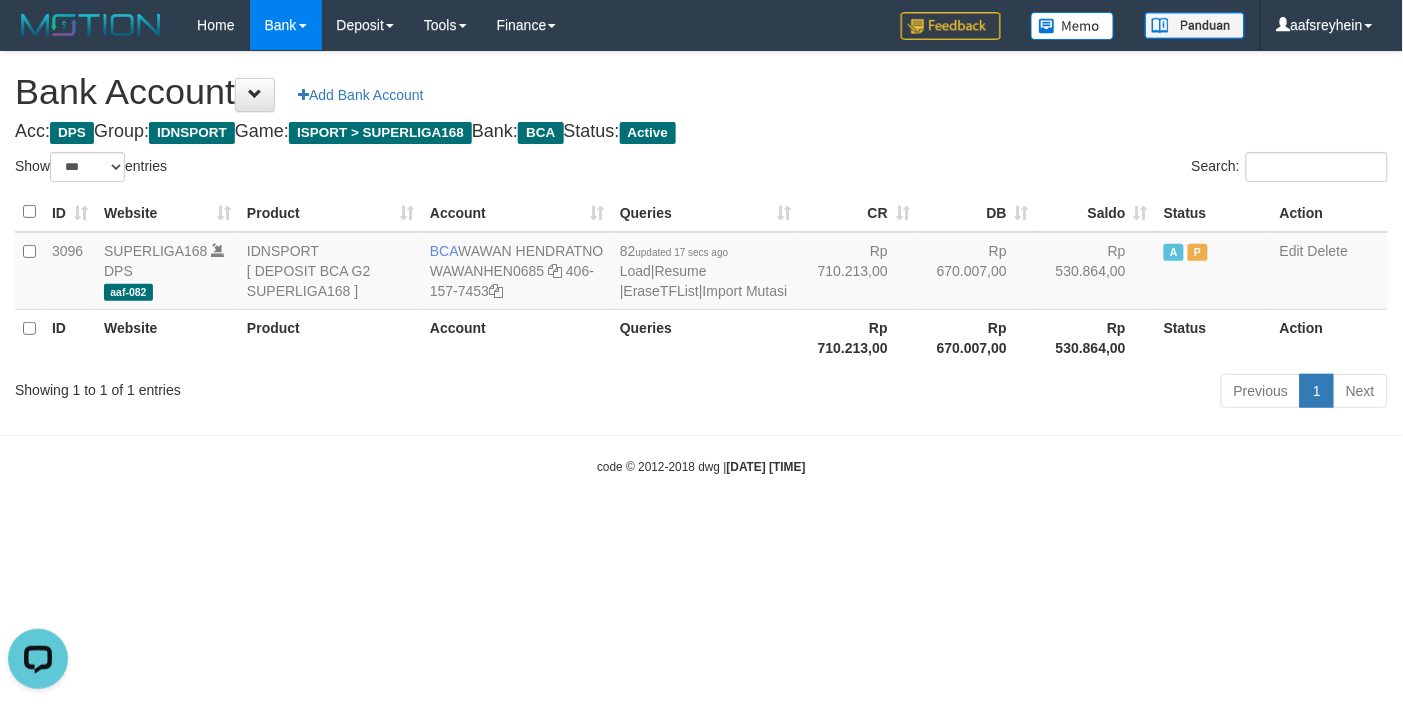scroll, scrollTop: 0, scrollLeft: 0, axis: both 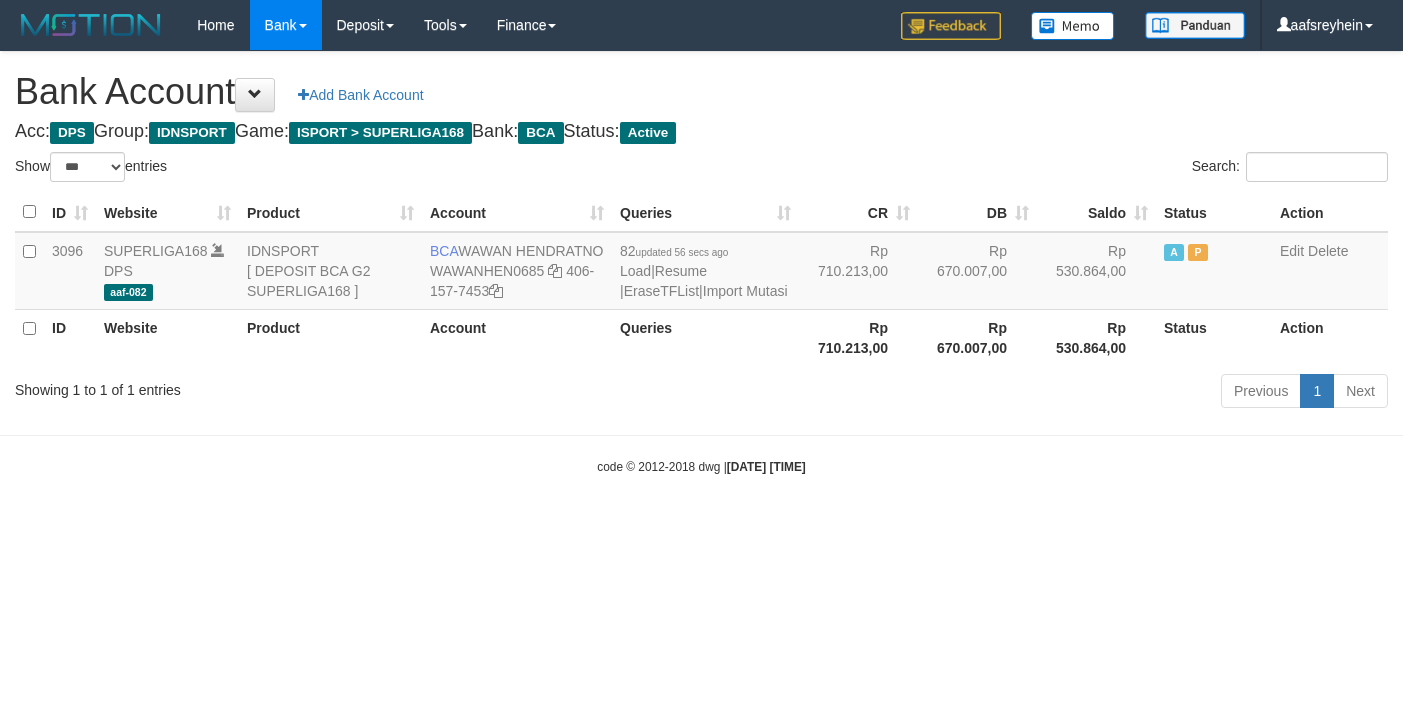 select on "***" 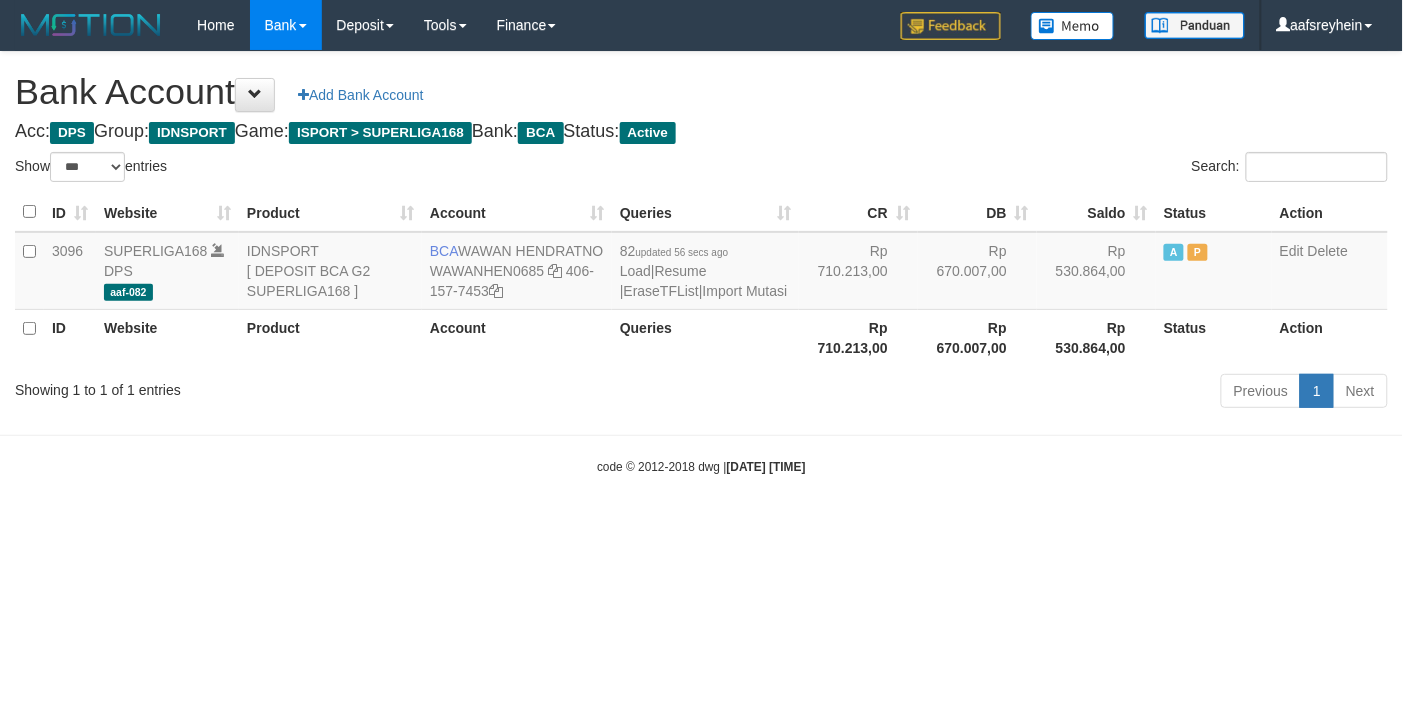 click on "Toggle navigation
Home
Bank
Account List
Load
By Website
Group
[ISPORT]													SUPERLIGA168
By Load Group (DPS)
-" at bounding box center (701, 263) 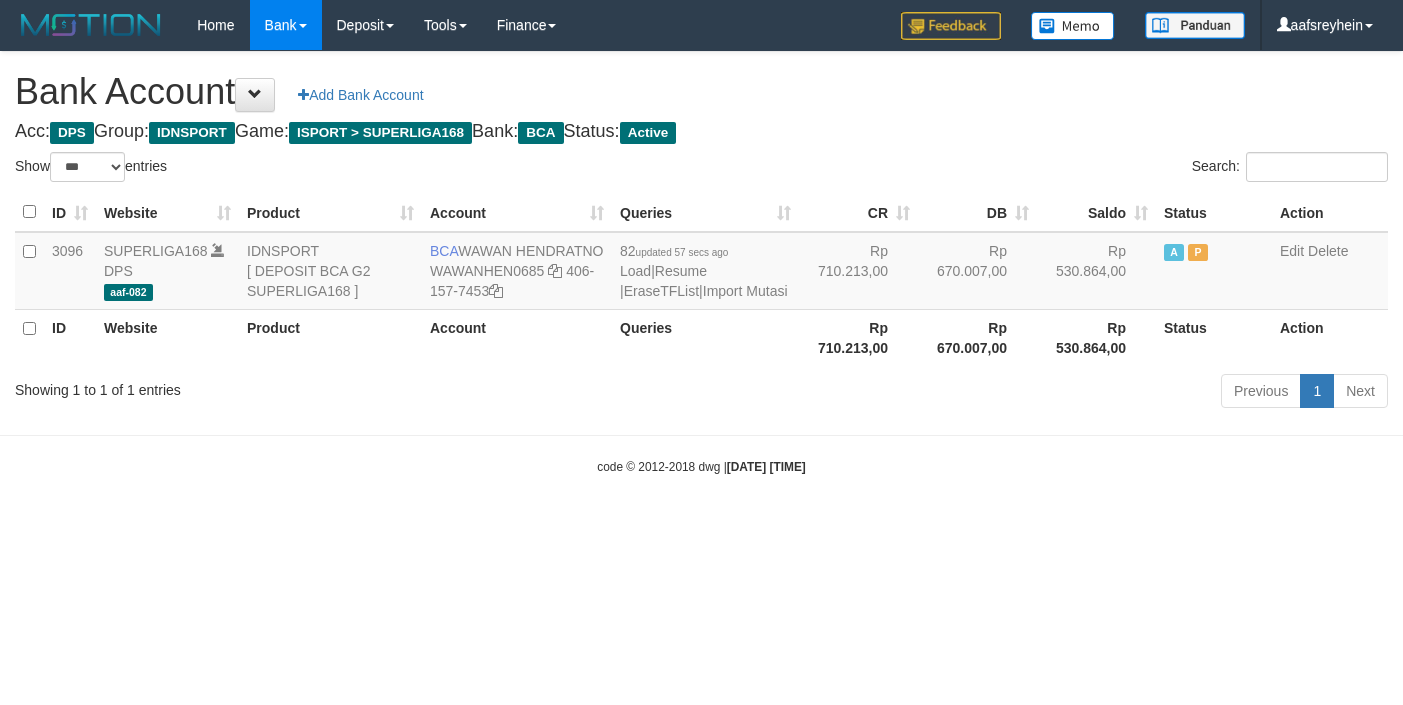 select on "***" 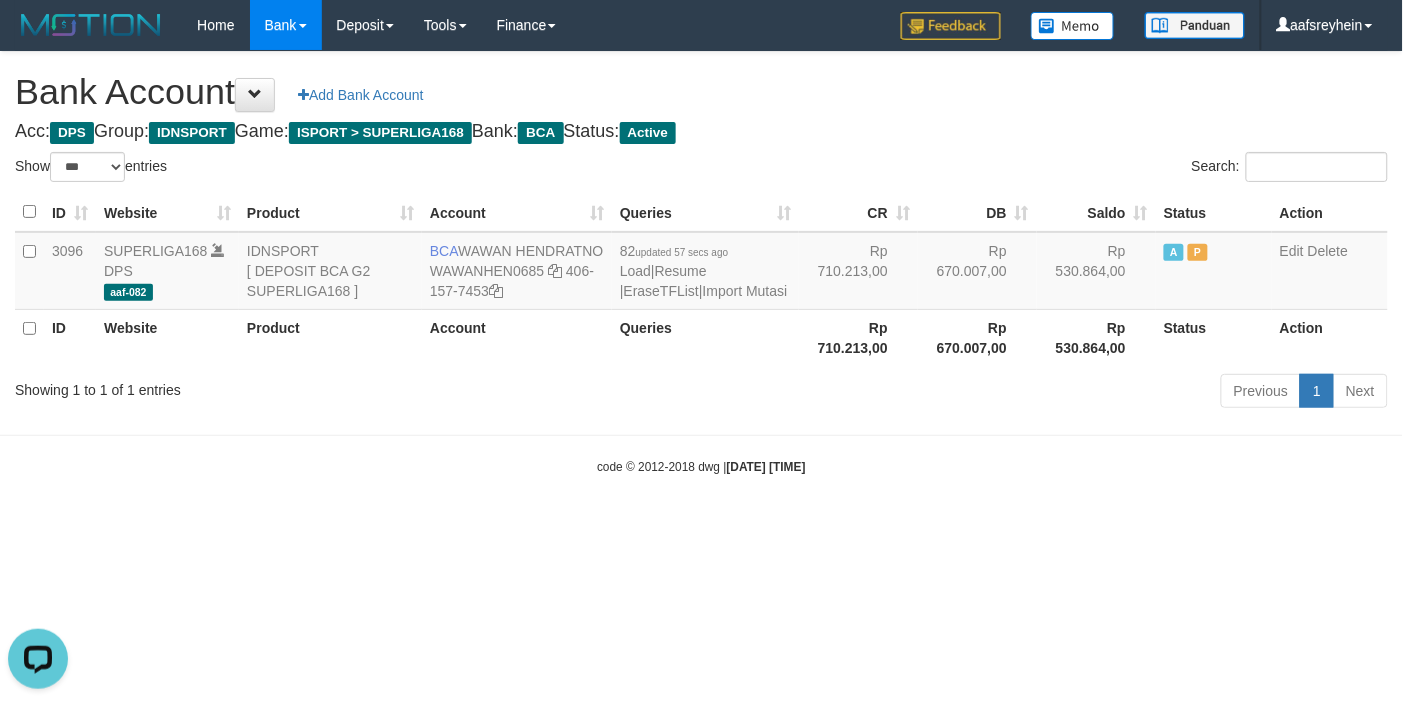 scroll, scrollTop: 0, scrollLeft: 0, axis: both 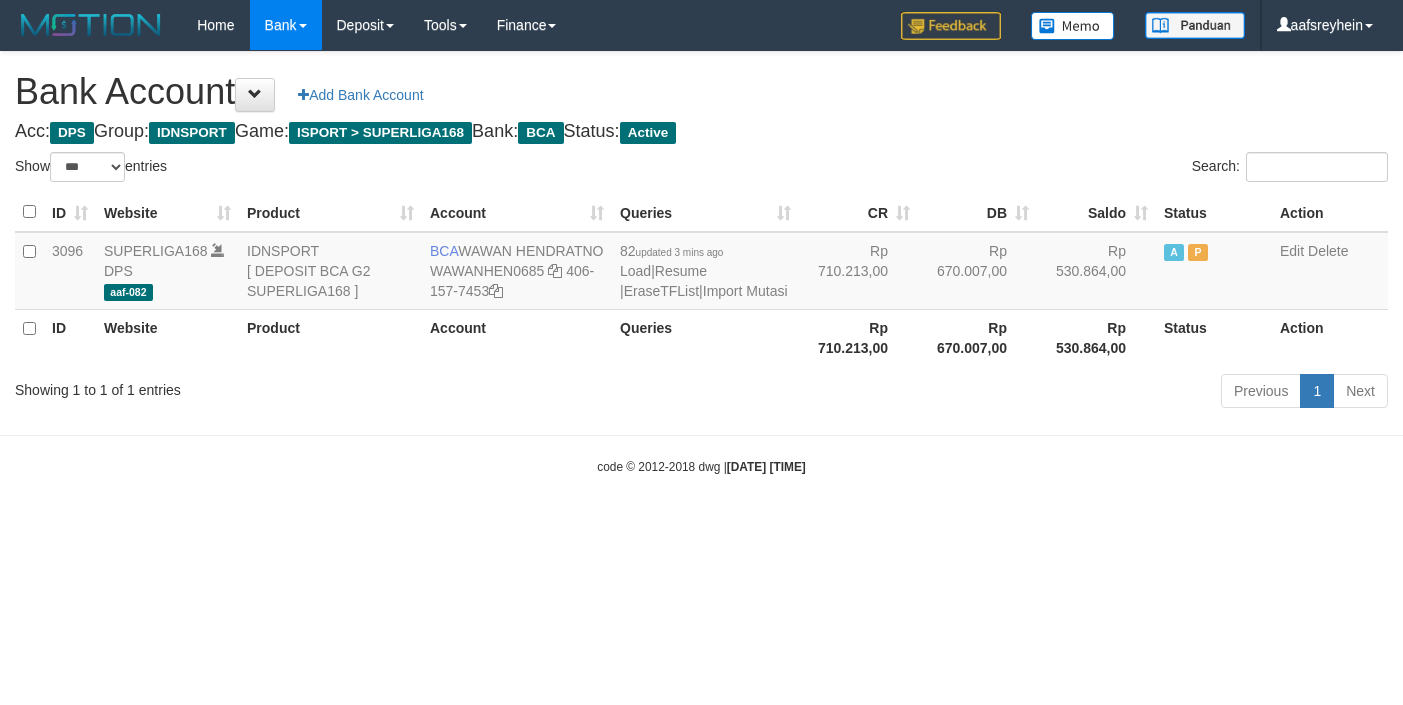 select on "***" 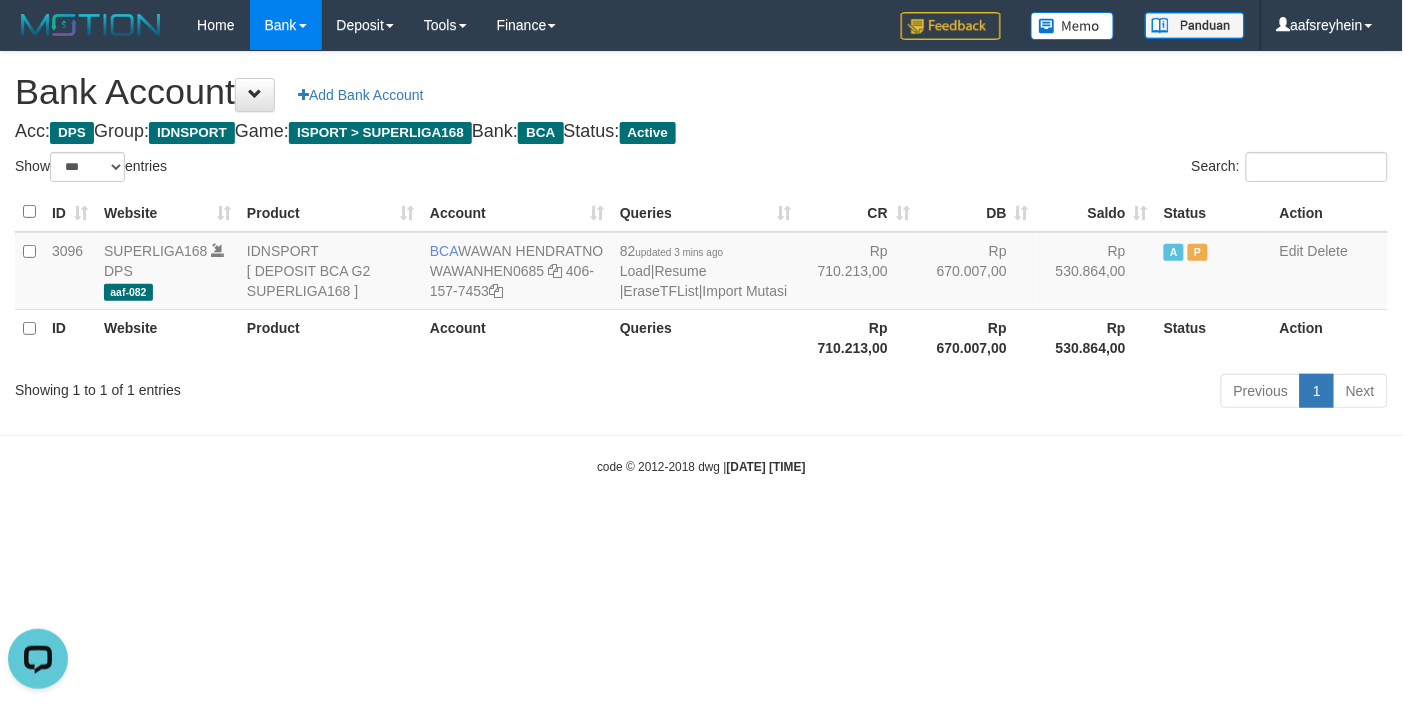 scroll, scrollTop: 0, scrollLeft: 0, axis: both 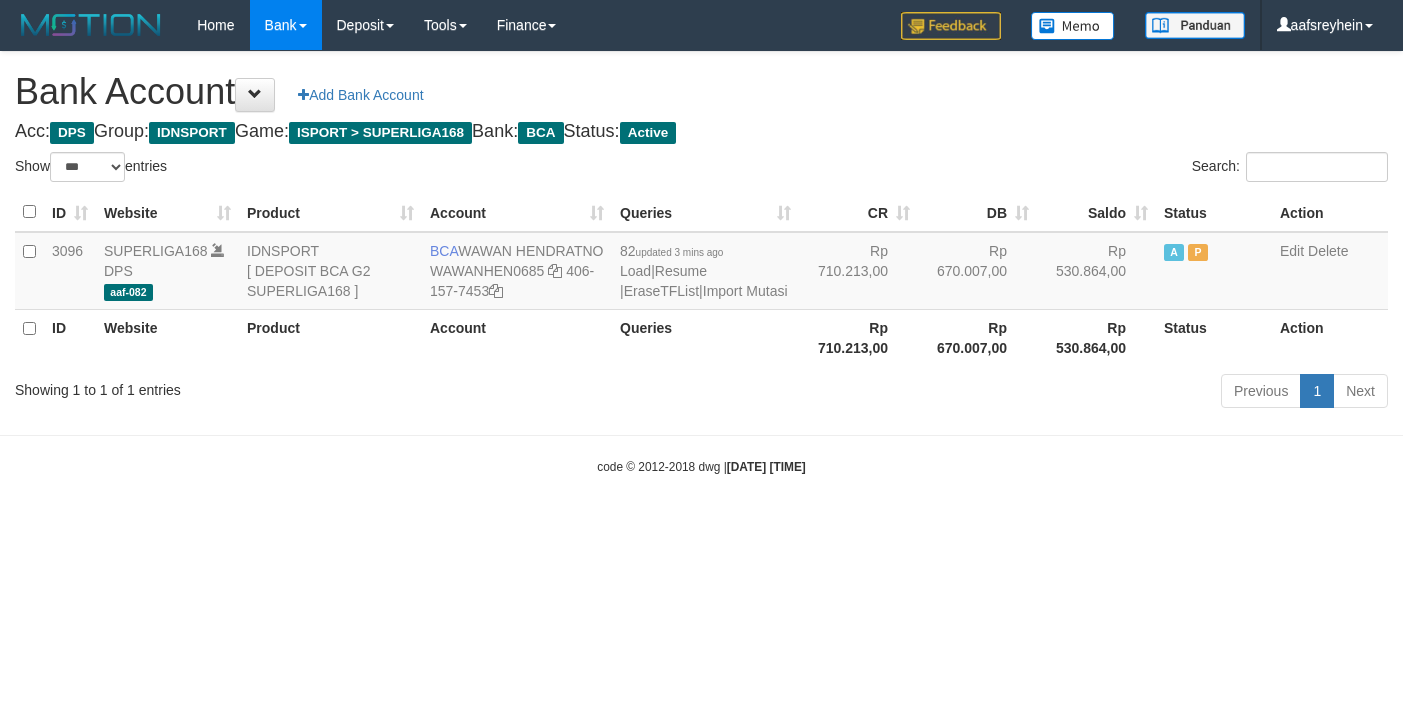 select on "***" 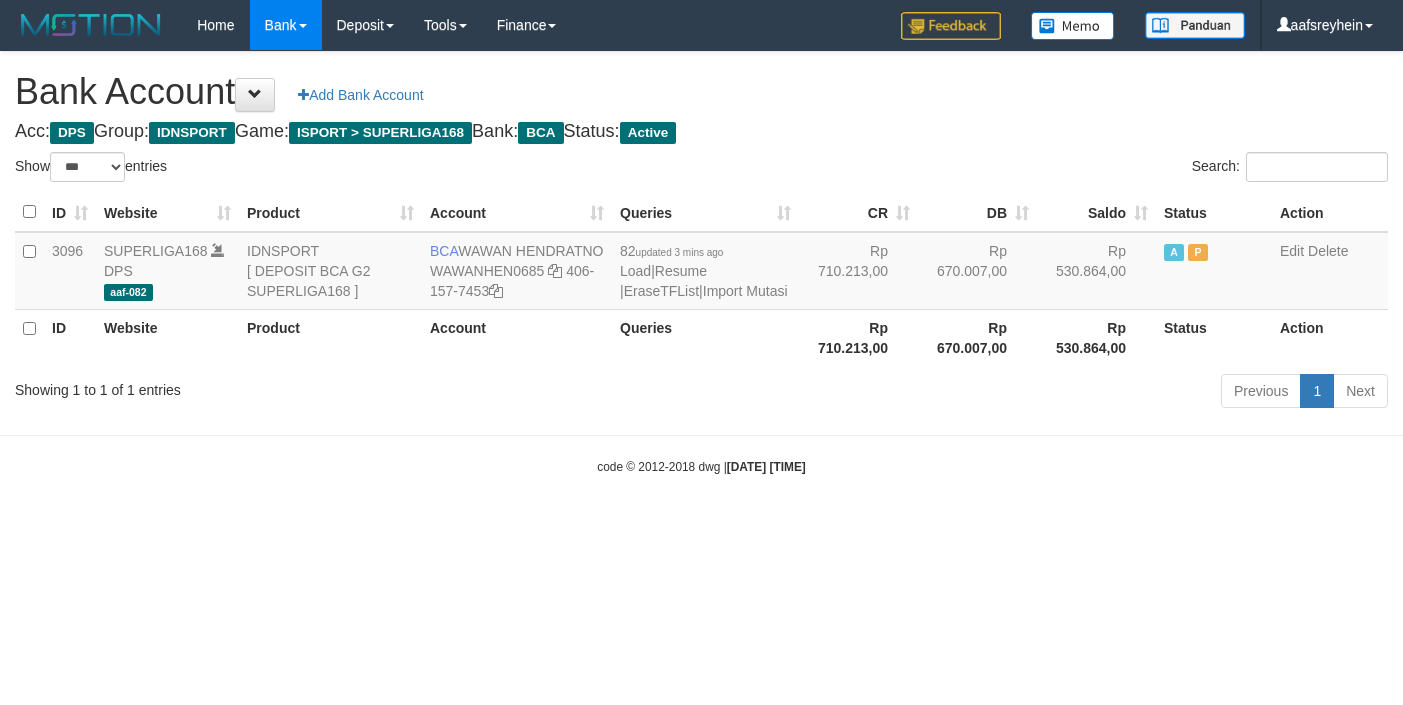 scroll, scrollTop: 0, scrollLeft: 0, axis: both 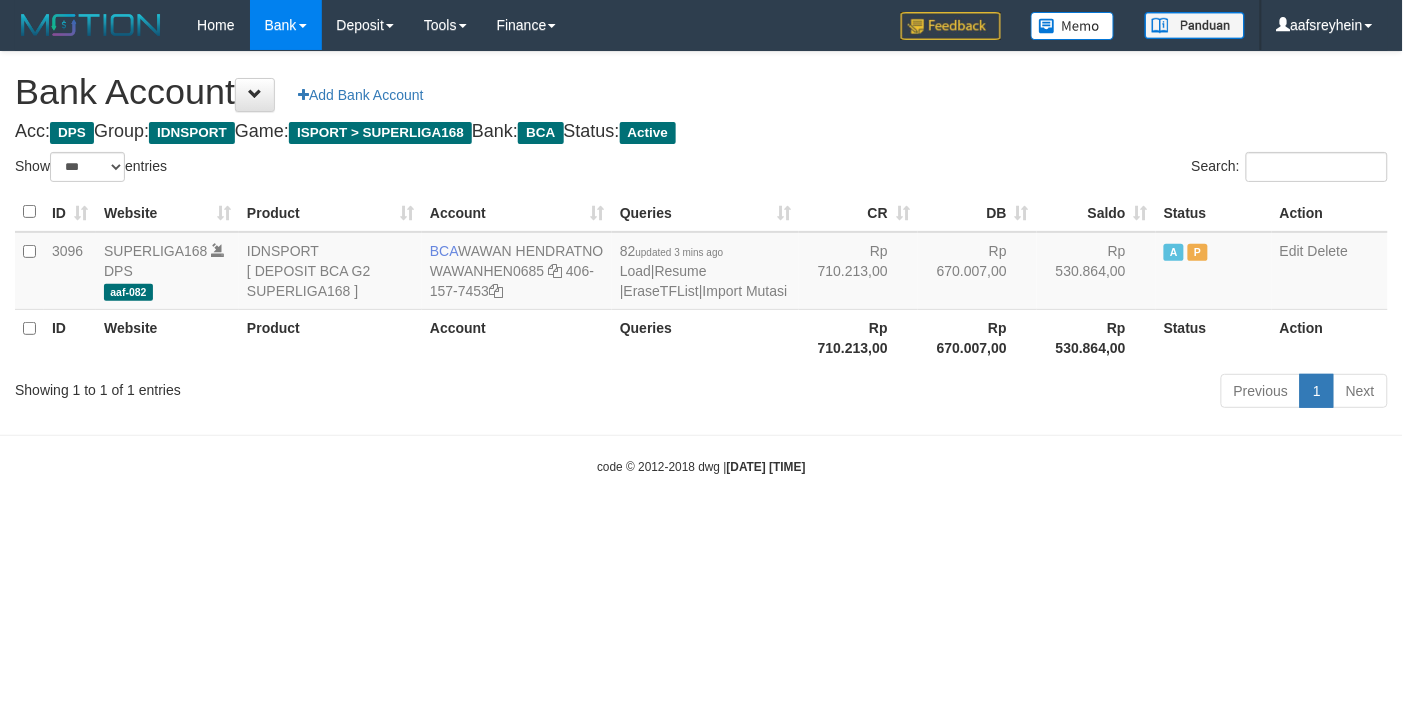 click on "Toggle navigation
Home
Bank
Account List
Load
By Website
Group
[ISPORT]													SUPERLIGA168
By Load Group (DPS)
-" at bounding box center (701, 263) 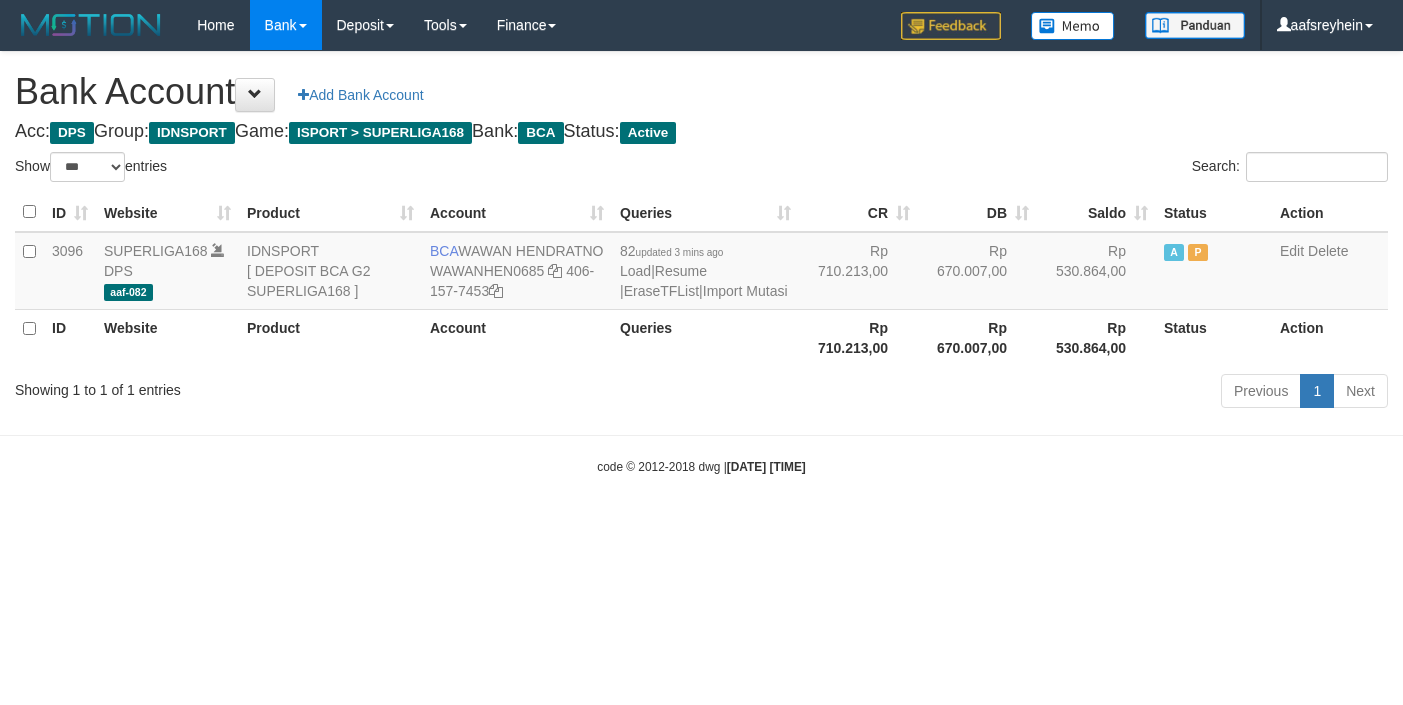 select on "***" 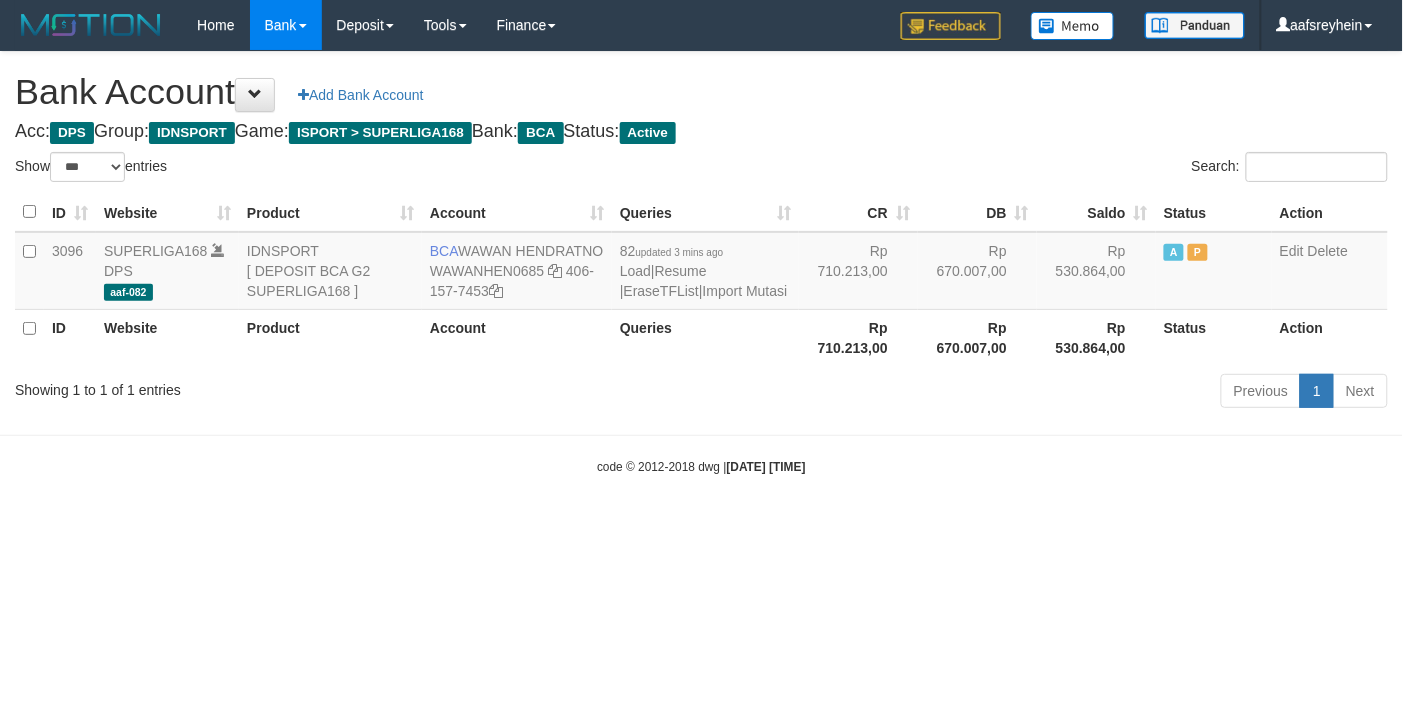 click on "Toggle navigation
Home
Bank
Account List
Load
By Website
Group
[ISPORT]													SUPERLIGA168
By Load Group (DPS)
-" at bounding box center (701, 263) 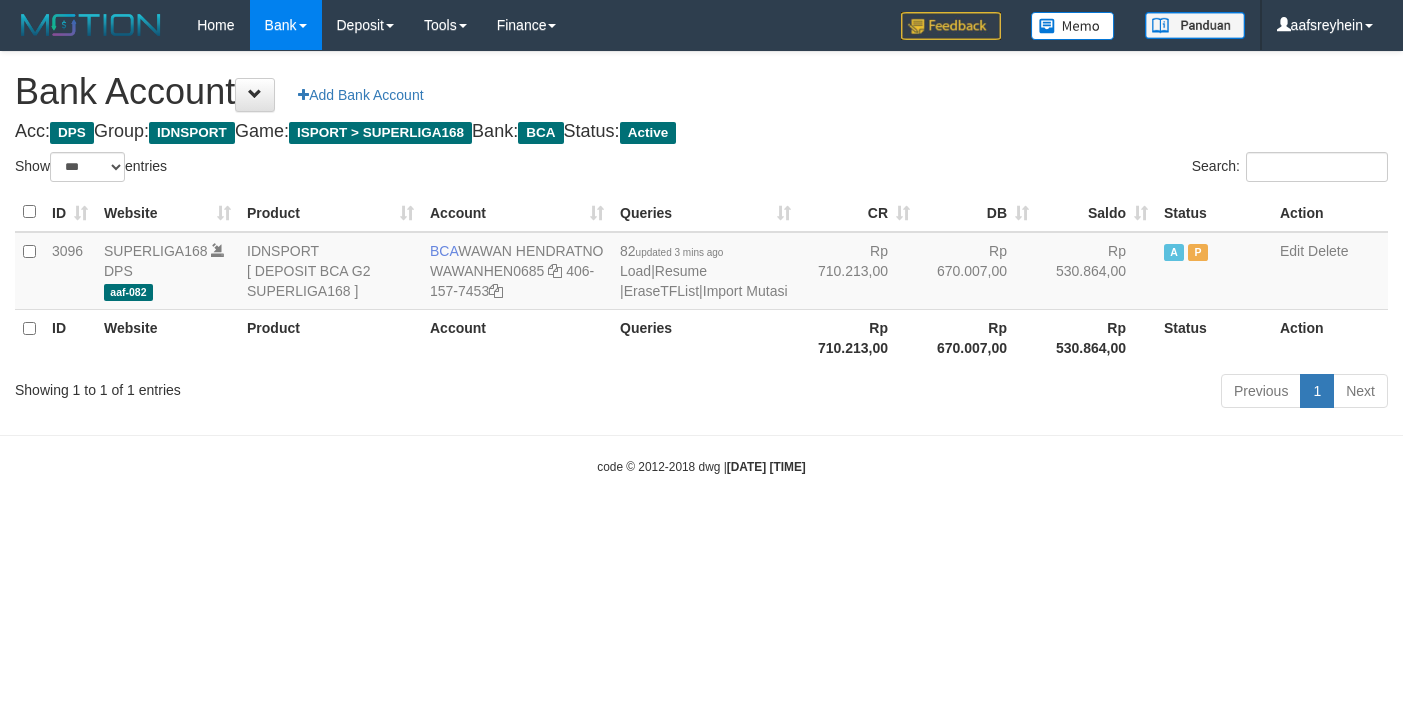 select on "***" 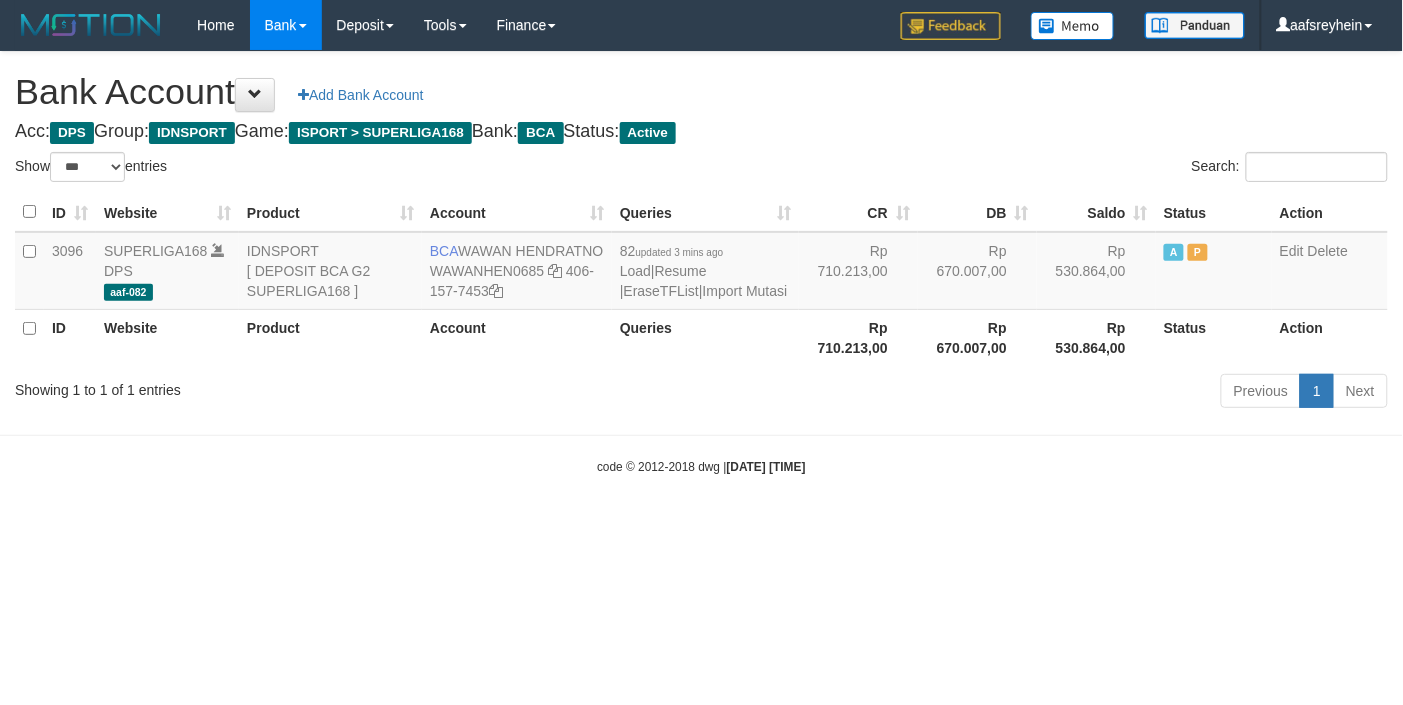click on "Toggle navigation
Home
Bank
Account List
Load
By Website
Group
[ISPORT]													SUPERLIGA168
By Load Group (DPS)" at bounding box center (701, 263) 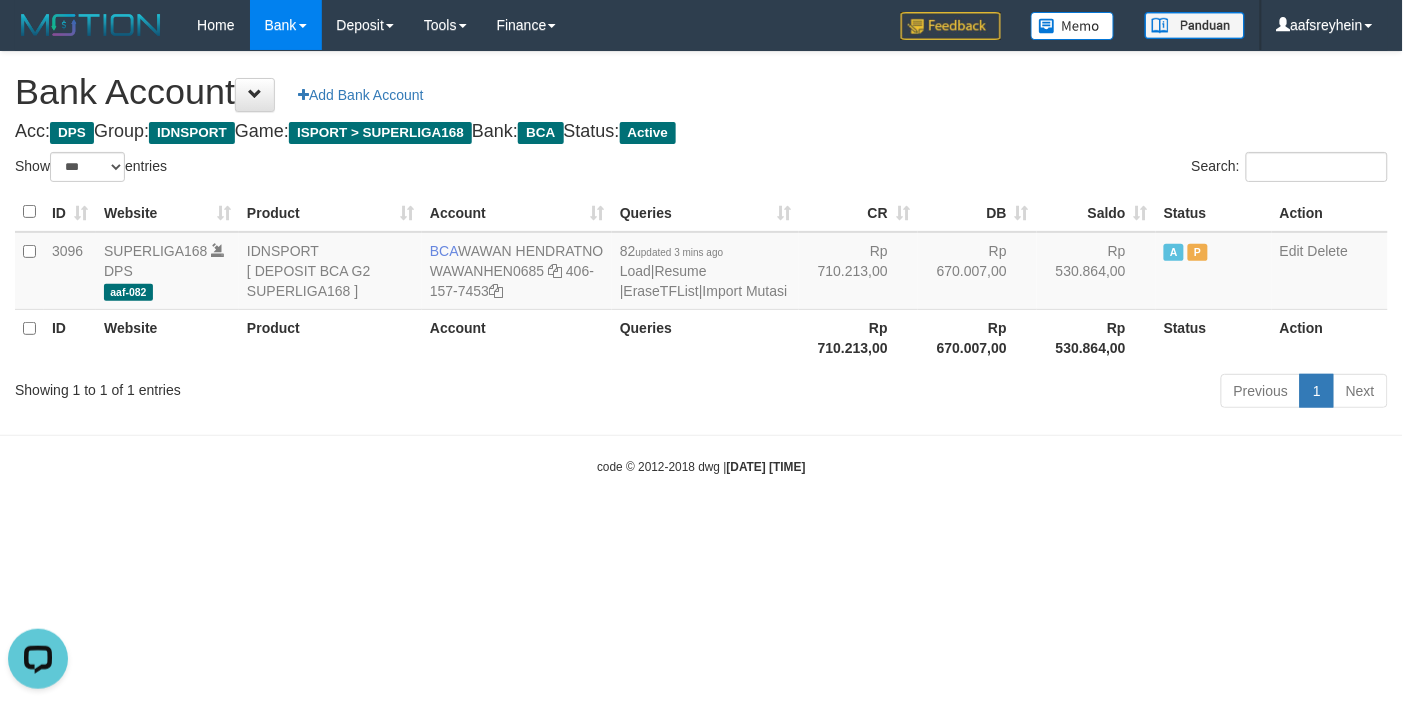 scroll, scrollTop: 0, scrollLeft: 0, axis: both 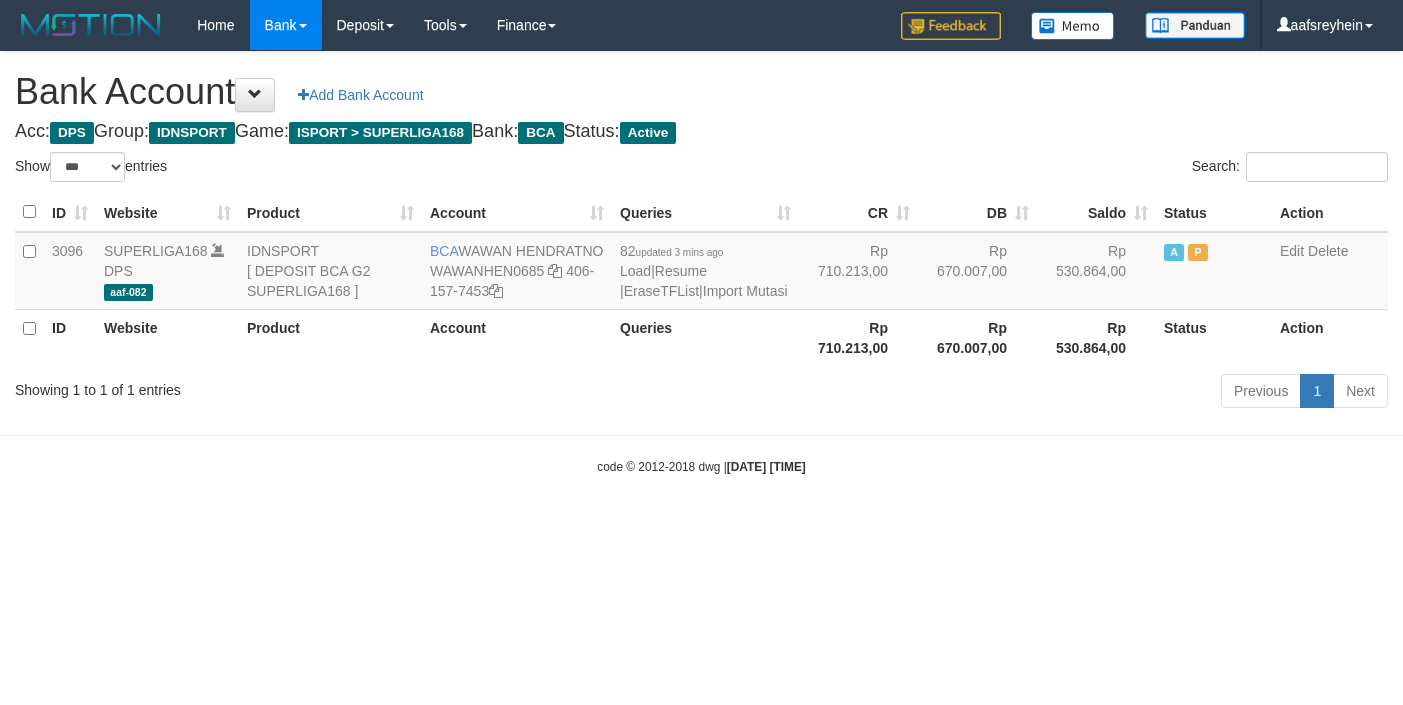 select on "***" 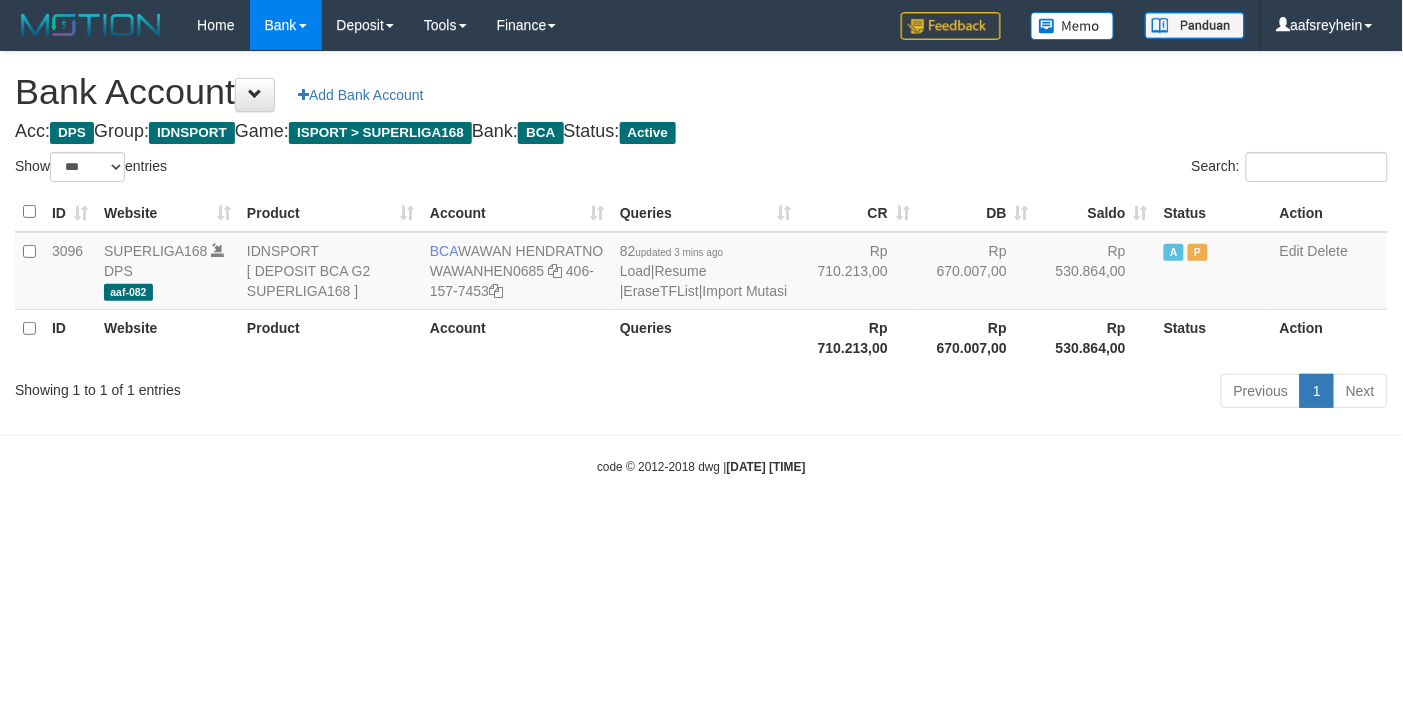 click on "Toggle navigation
Home
Bank
Account List
Load
By Website
Group
[ISPORT]													SUPERLIGA168
By Load Group (DPS)" at bounding box center (701, 263) 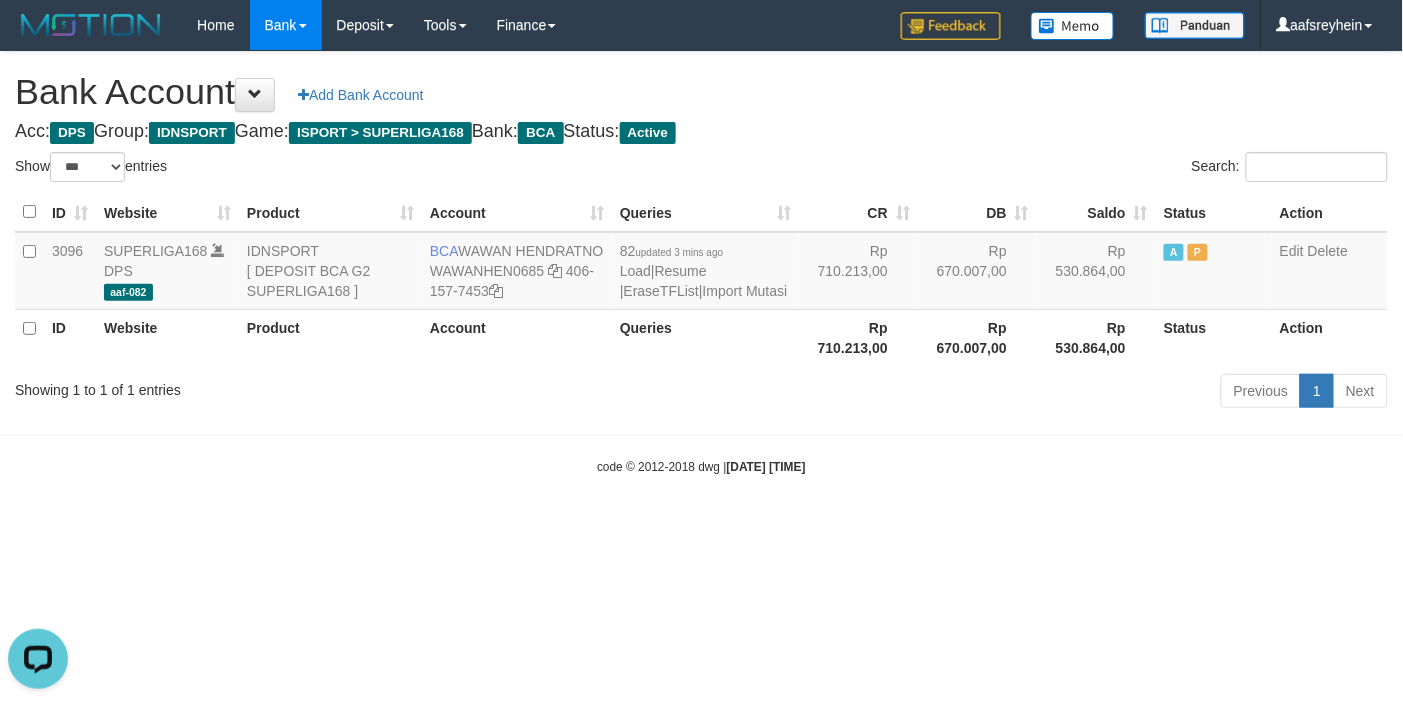 scroll, scrollTop: 0, scrollLeft: 0, axis: both 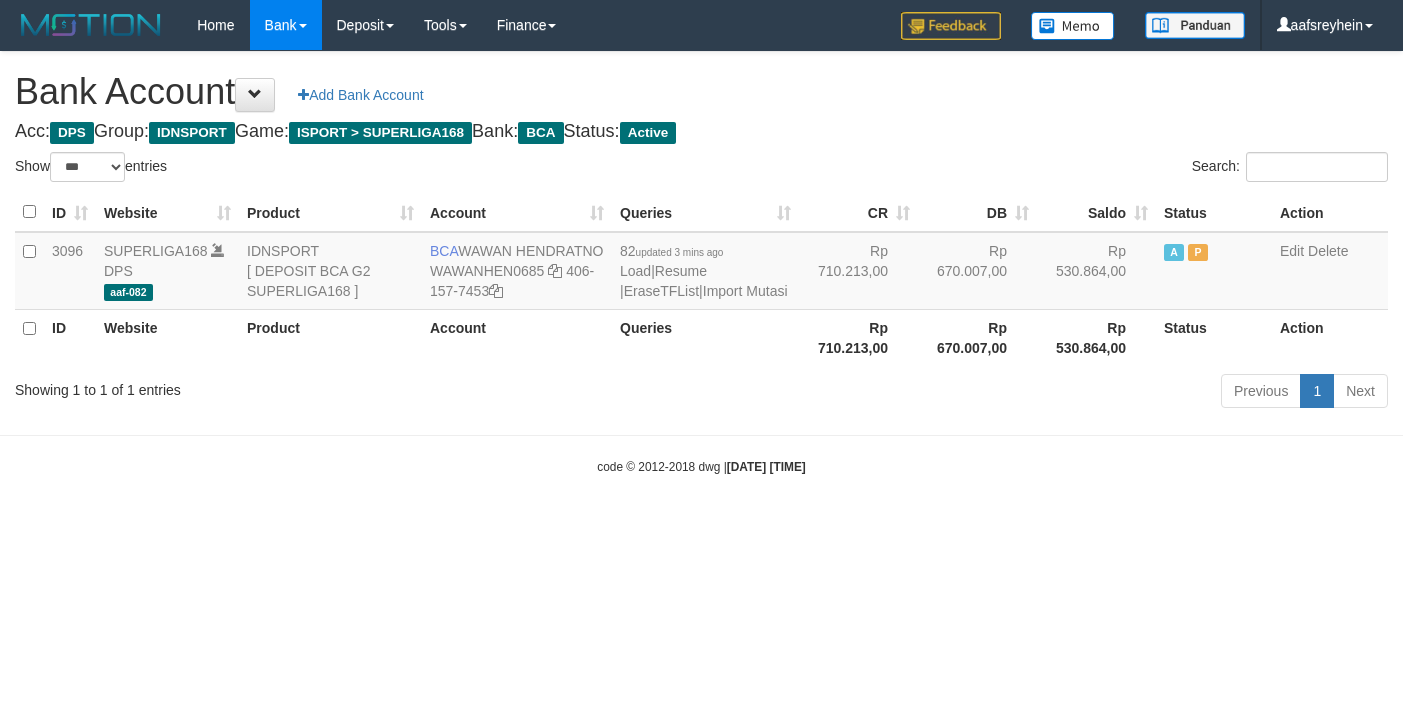select on "***" 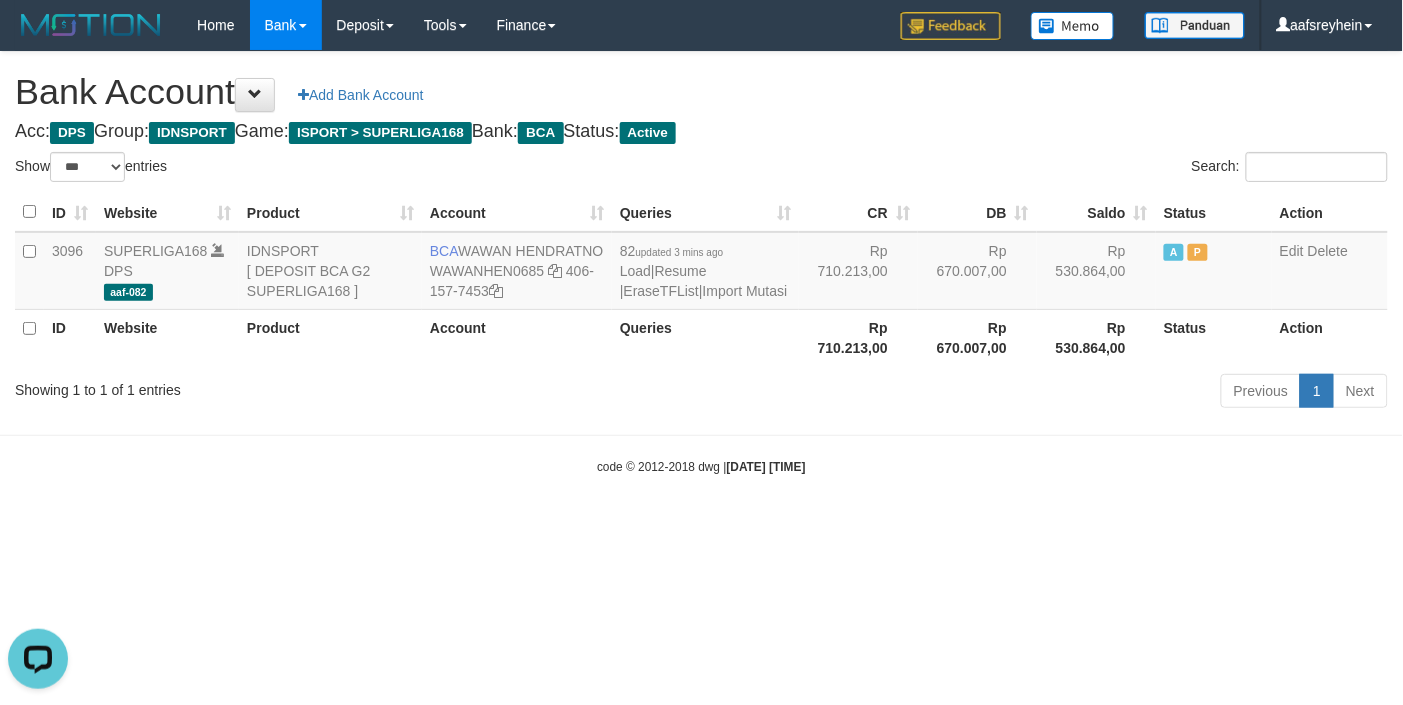 scroll, scrollTop: 0, scrollLeft: 0, axis: both 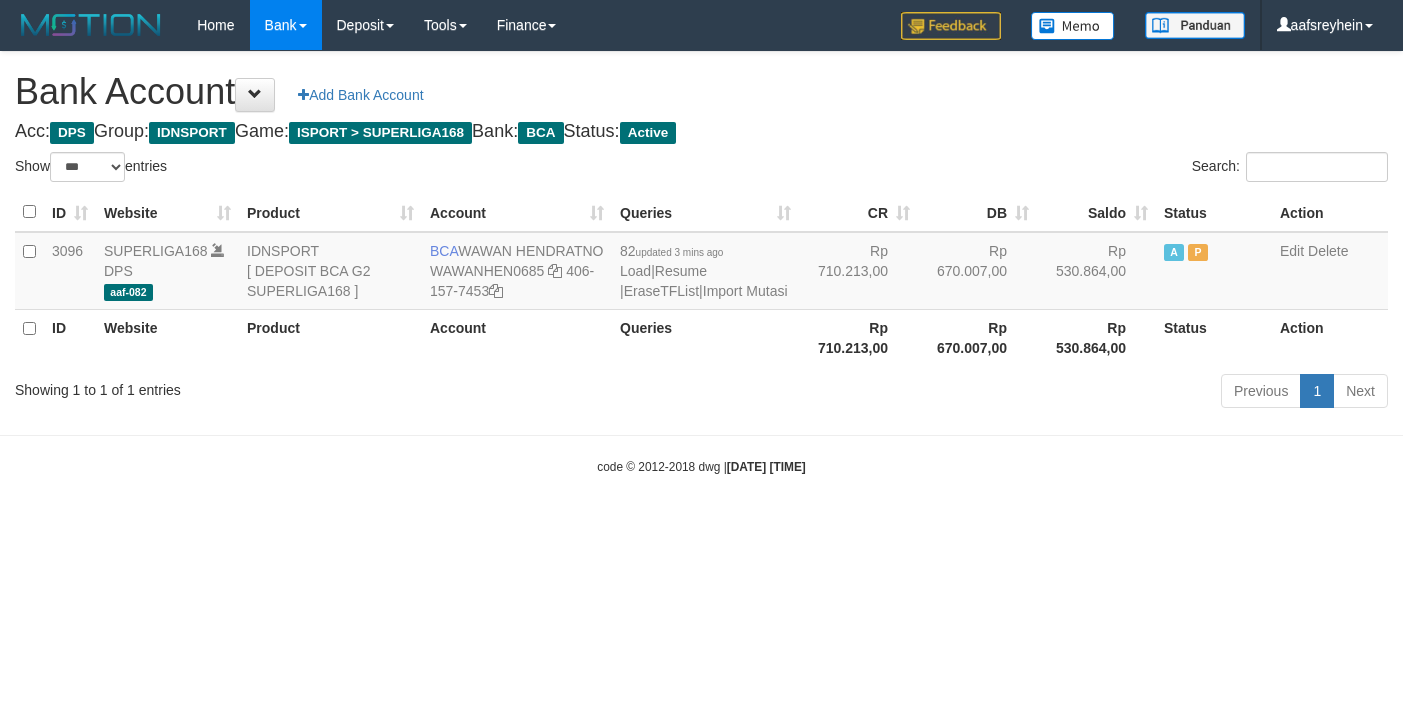 select on "***" 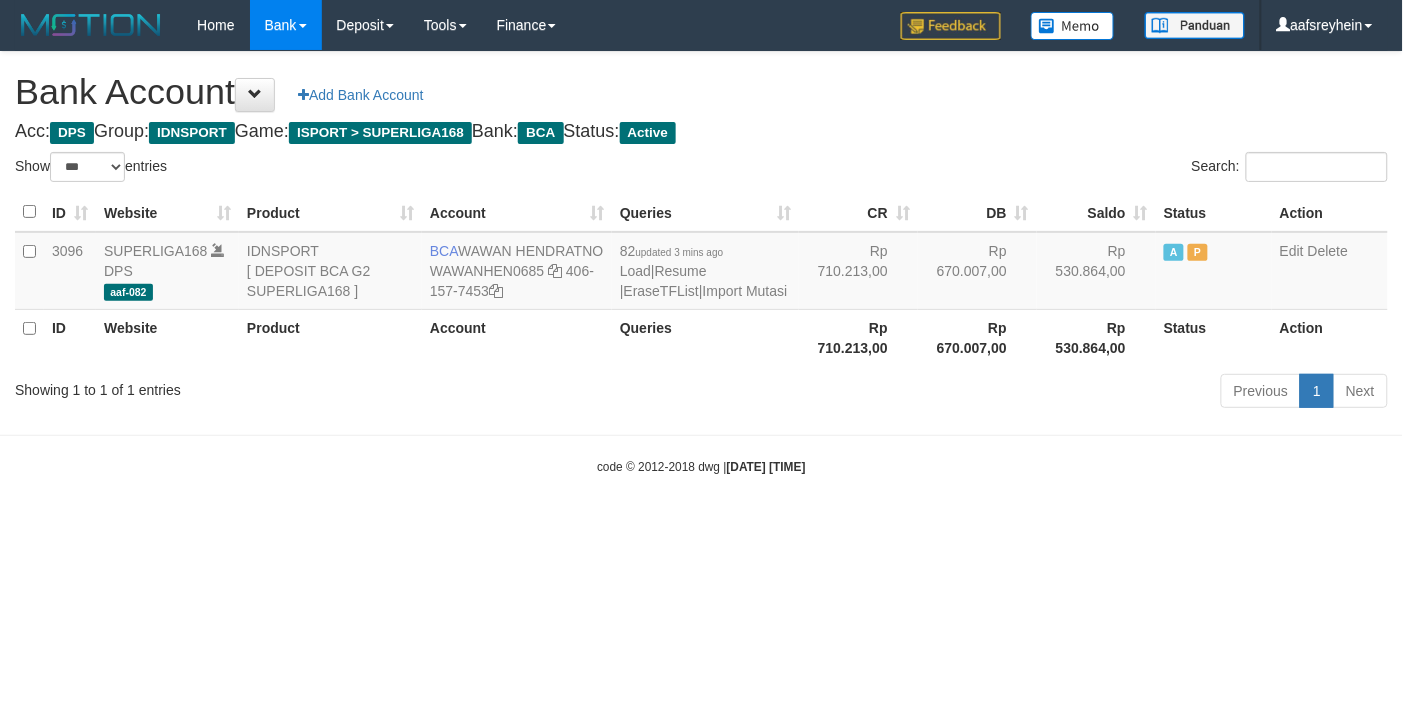 click on "Toggle navigation
Home
Bank
Account List
Load
By Website
Group
[ISPORT]													SUPERLIGA168
By Load Group (DPS)" at bounding box center (701, 263) 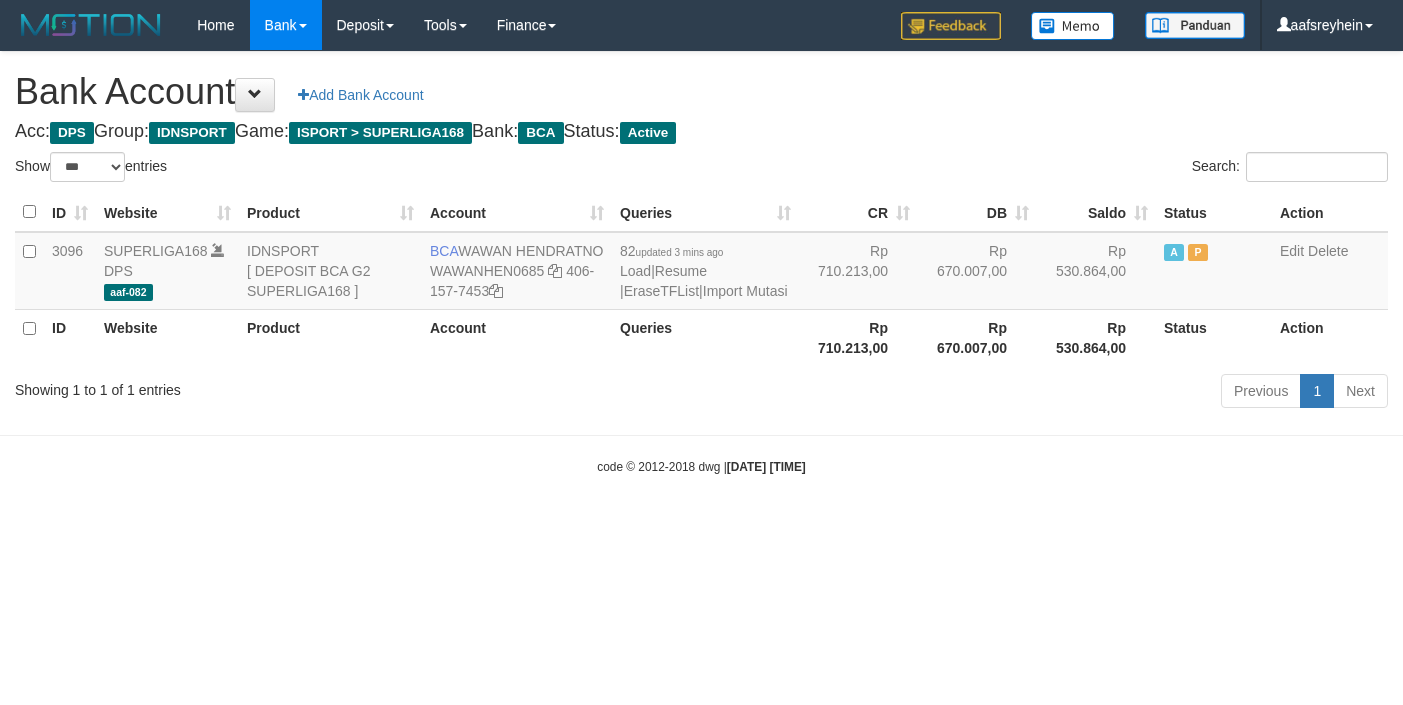 select on "***" 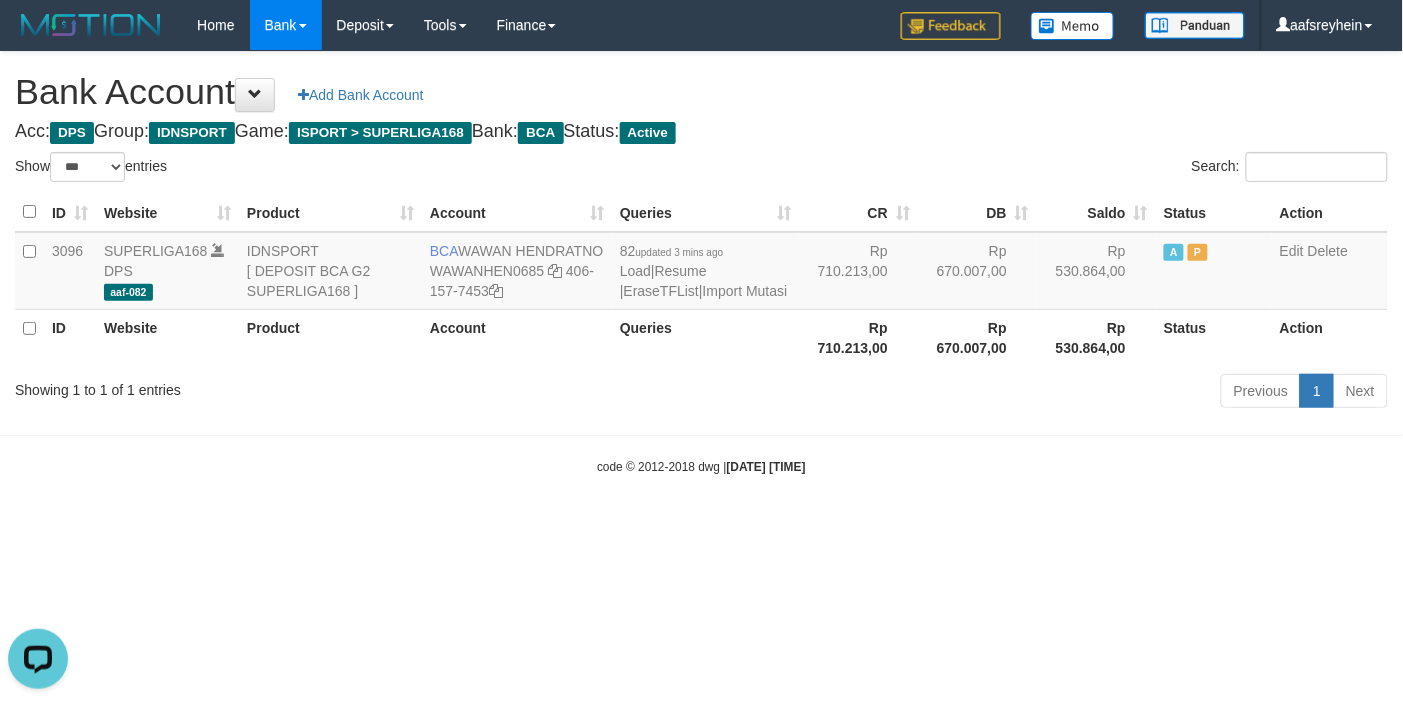 scroll, scrollTop: 0, scrollLeft: 0, axis: both 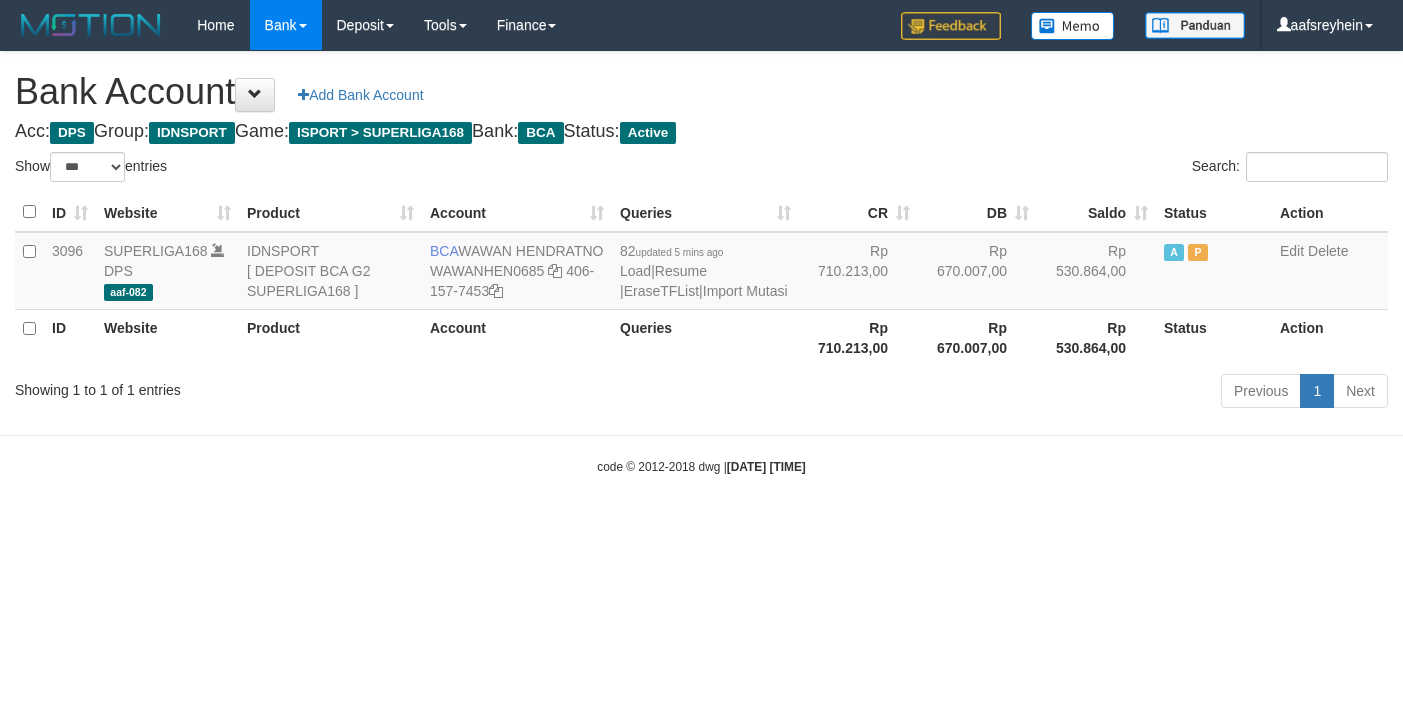 select on "***" 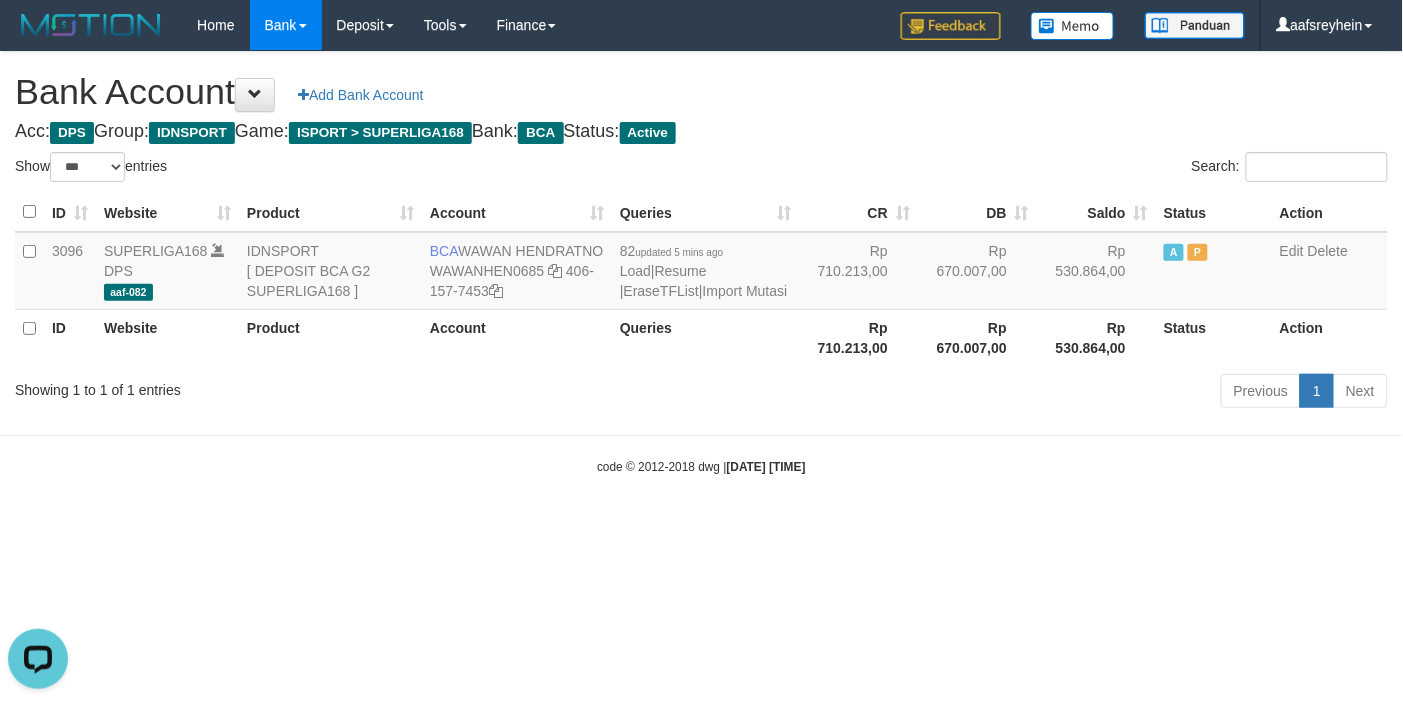 scroll, scrollTop: 0, scrollLeft: 0, axis: both 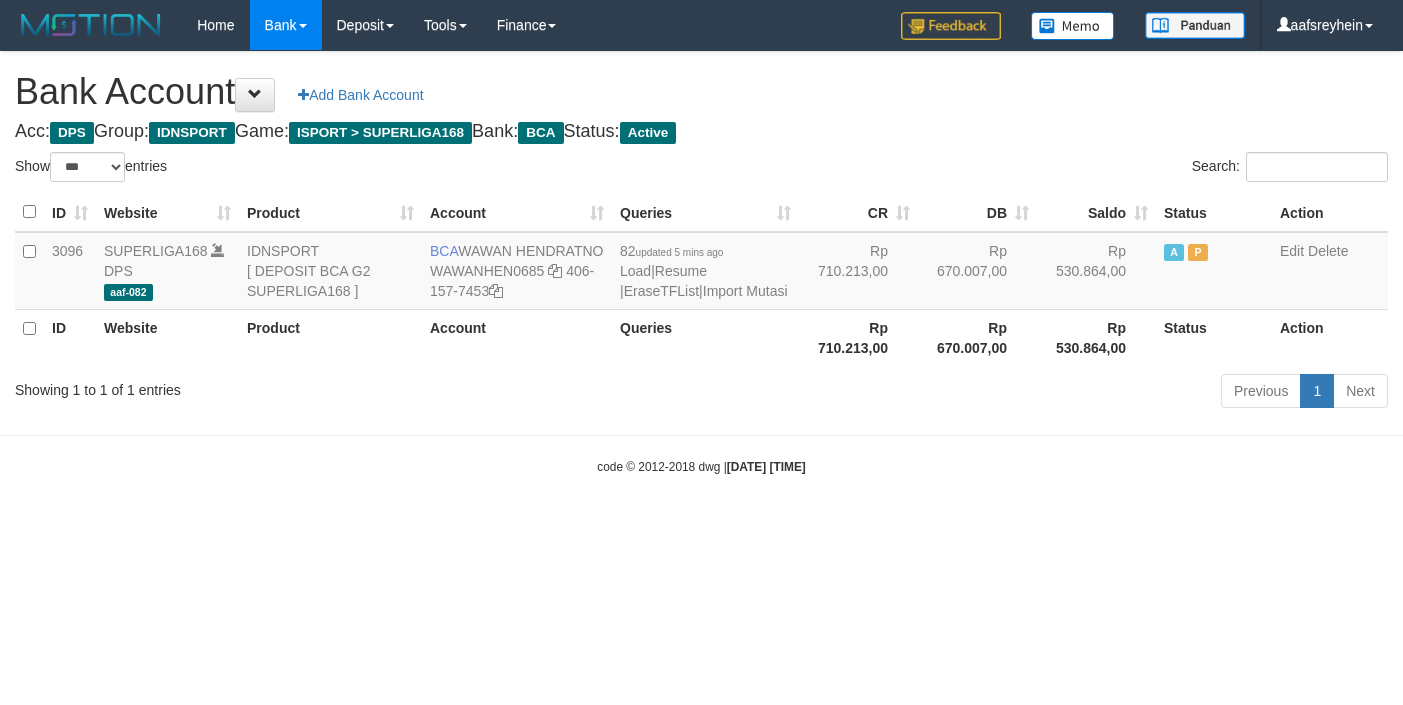 select on "***" 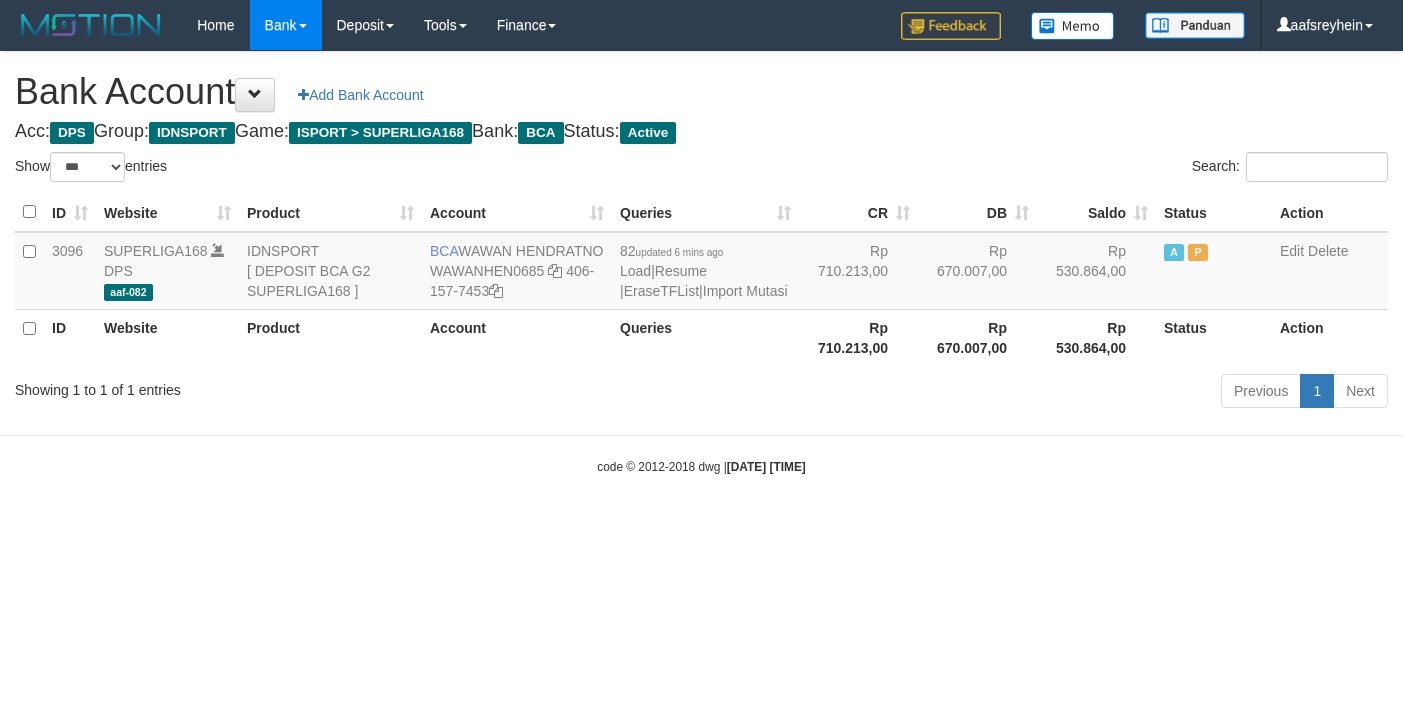 select on "***" 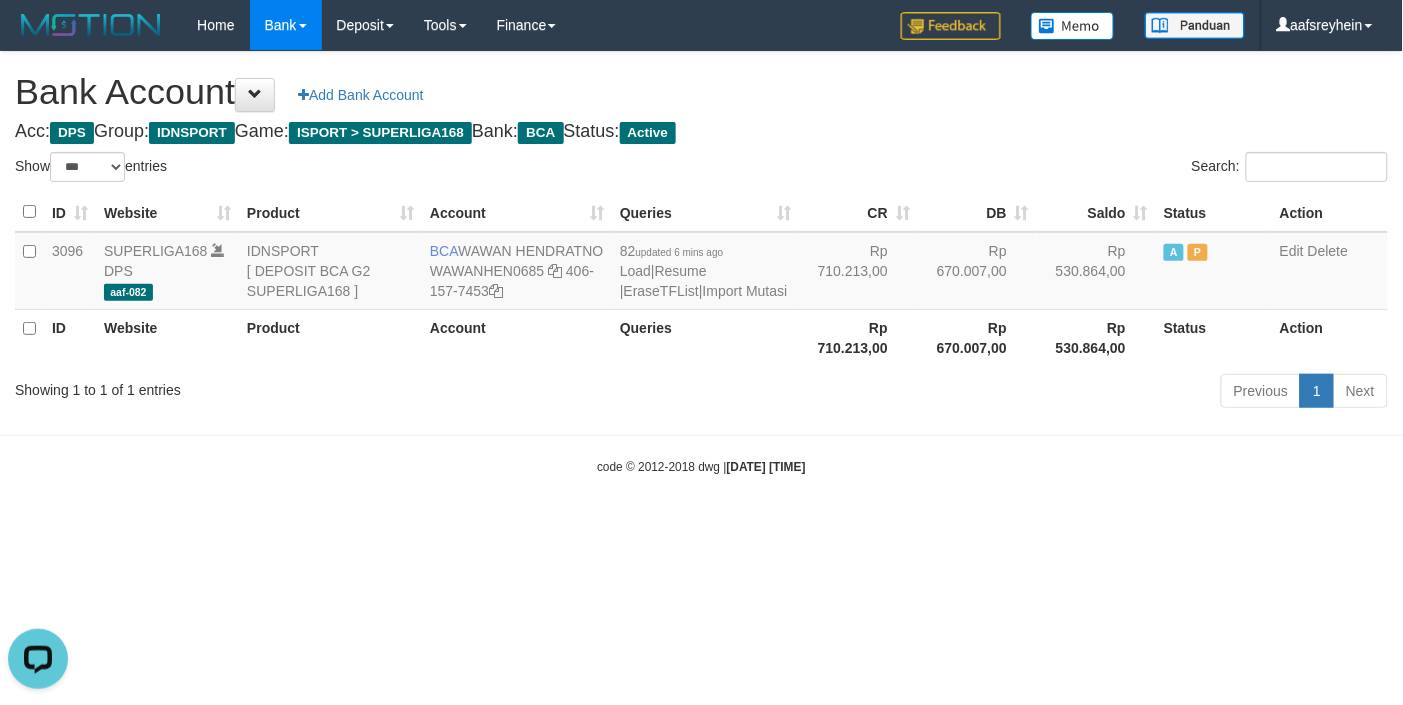 scroll, scrollTop: 0, scrollLeft: 0, axis: both 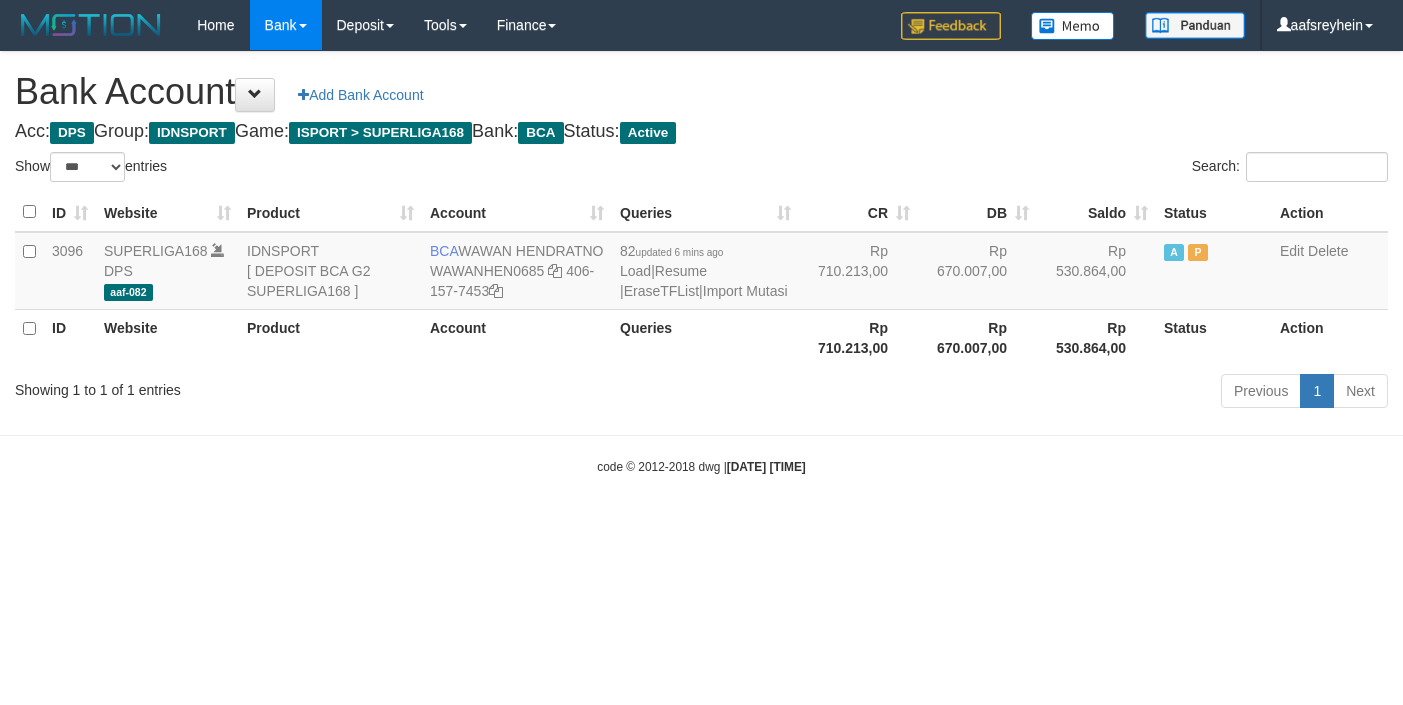 select on "***" 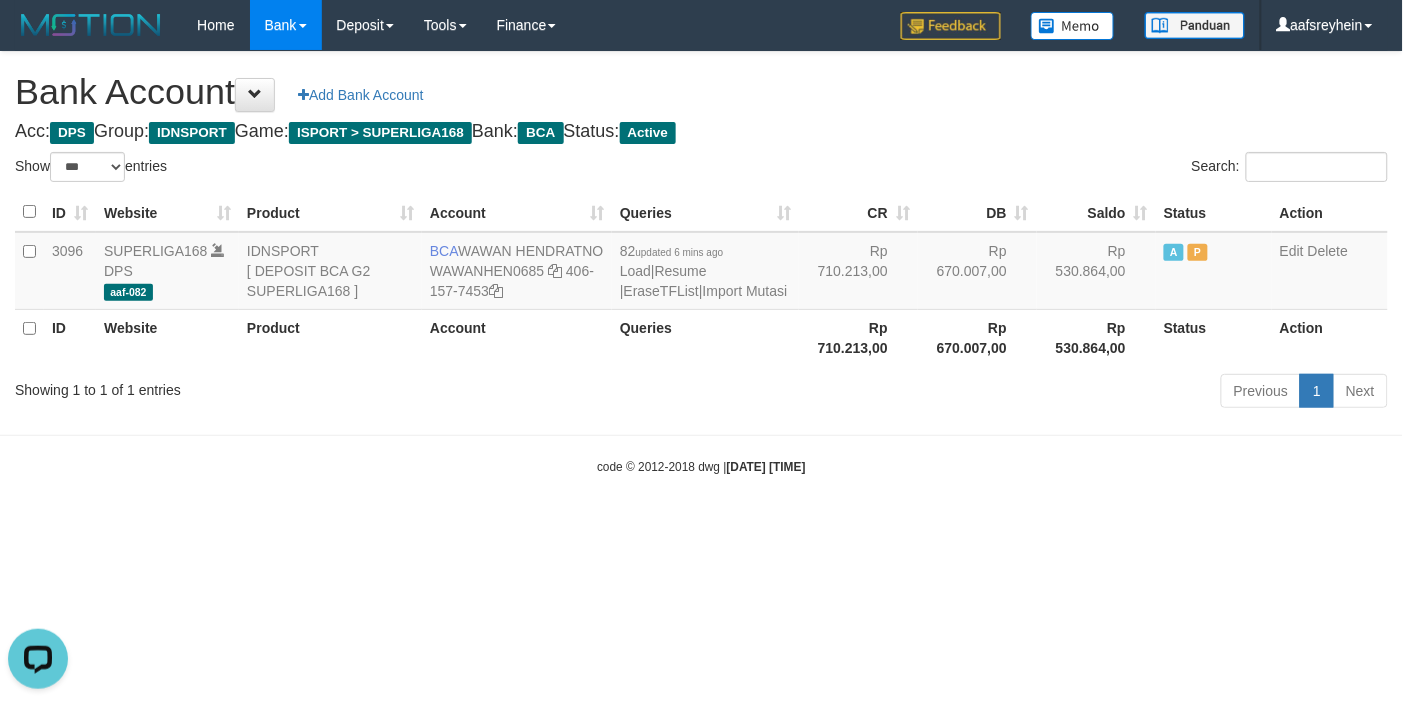 scroll, scrollTop: 0, scrollLeft: 0, axis: both 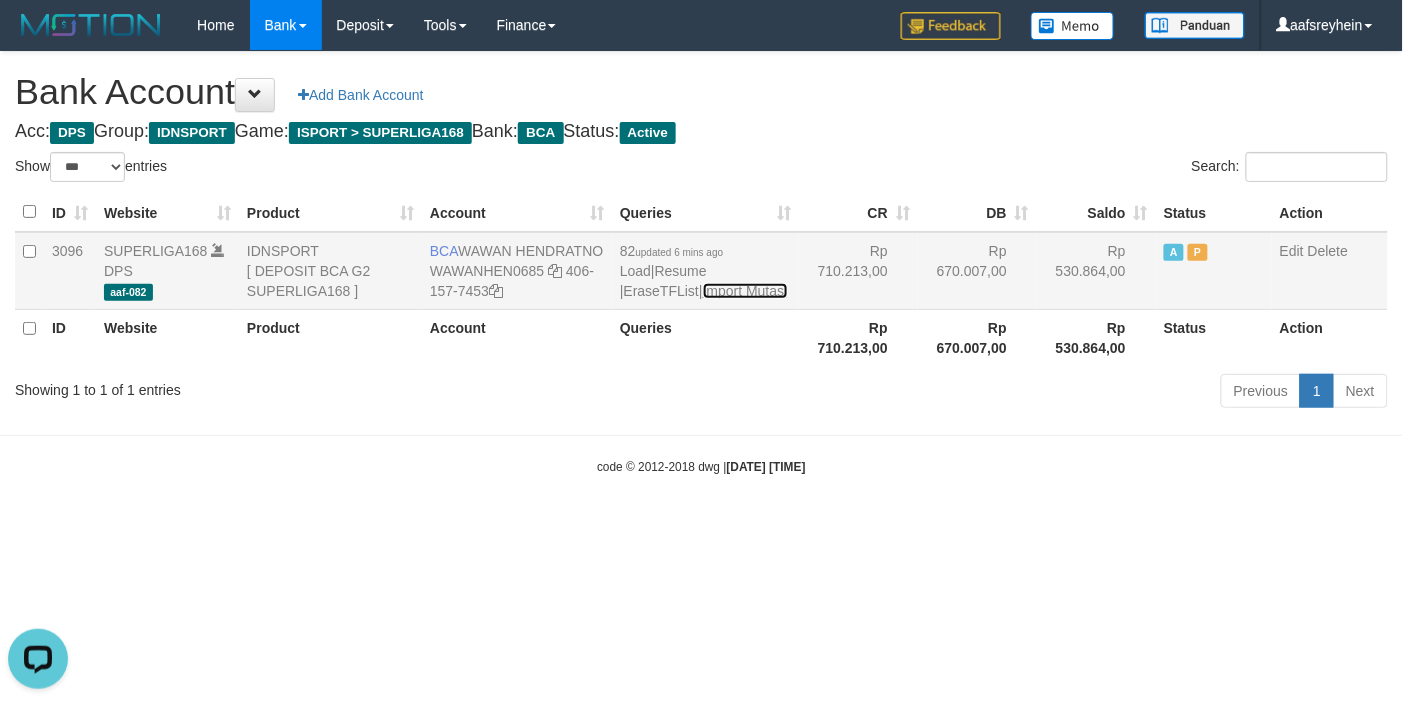 click on "Import Mutasi" at bounding box center (745, 291) 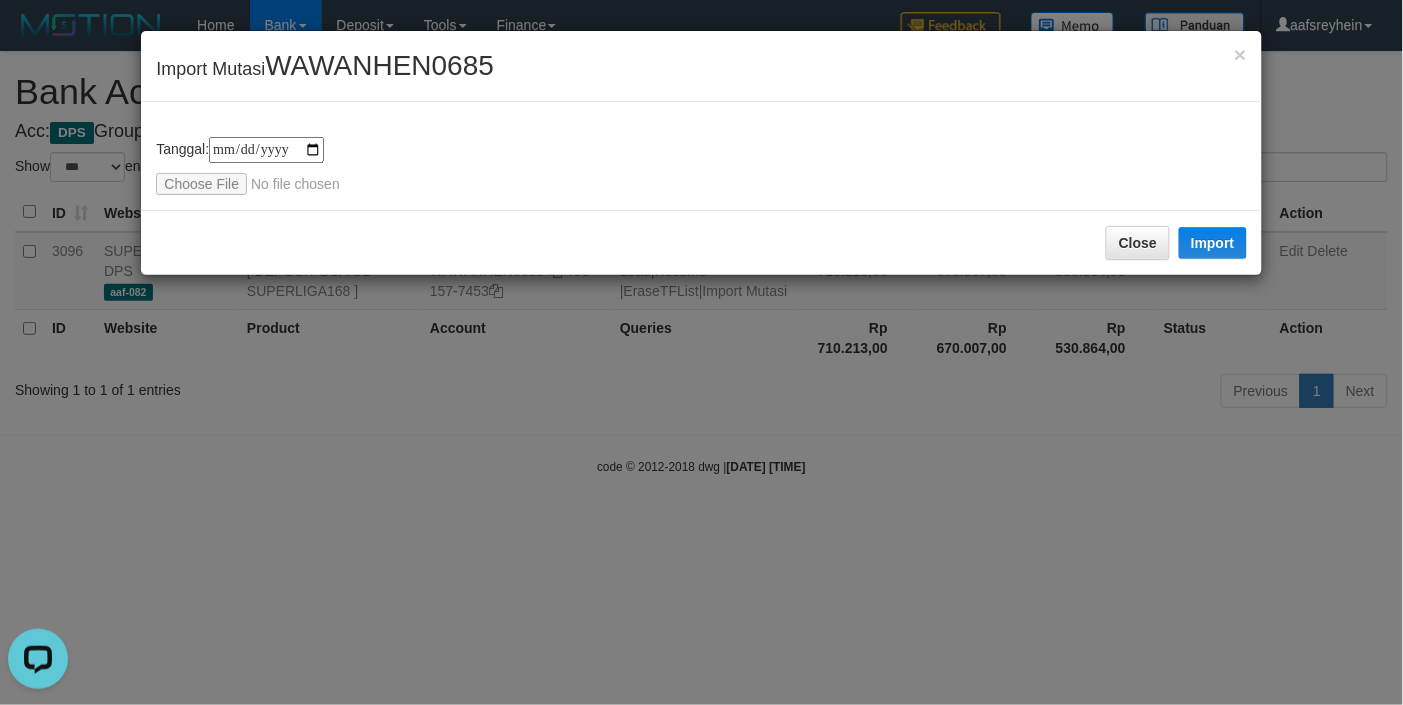 type on "**********" 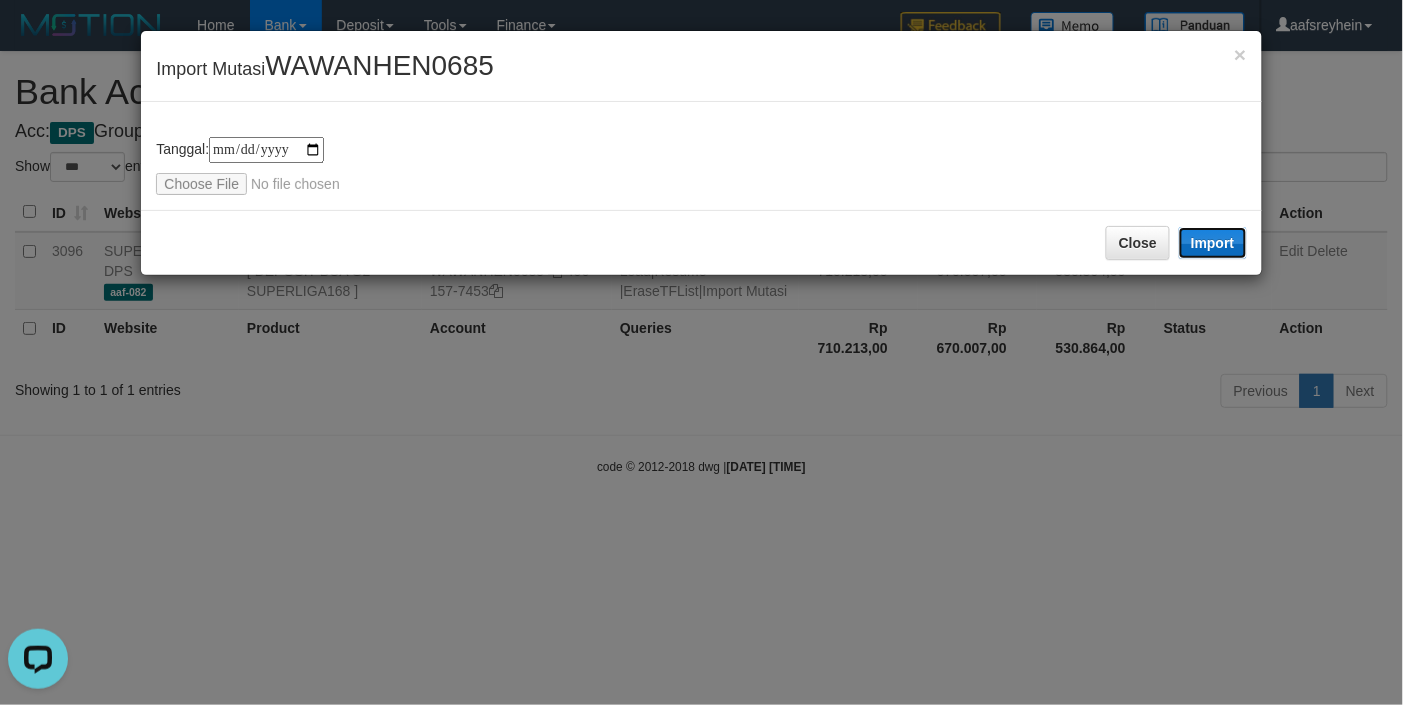 click on "Import" at bounding box center [1213, 243] 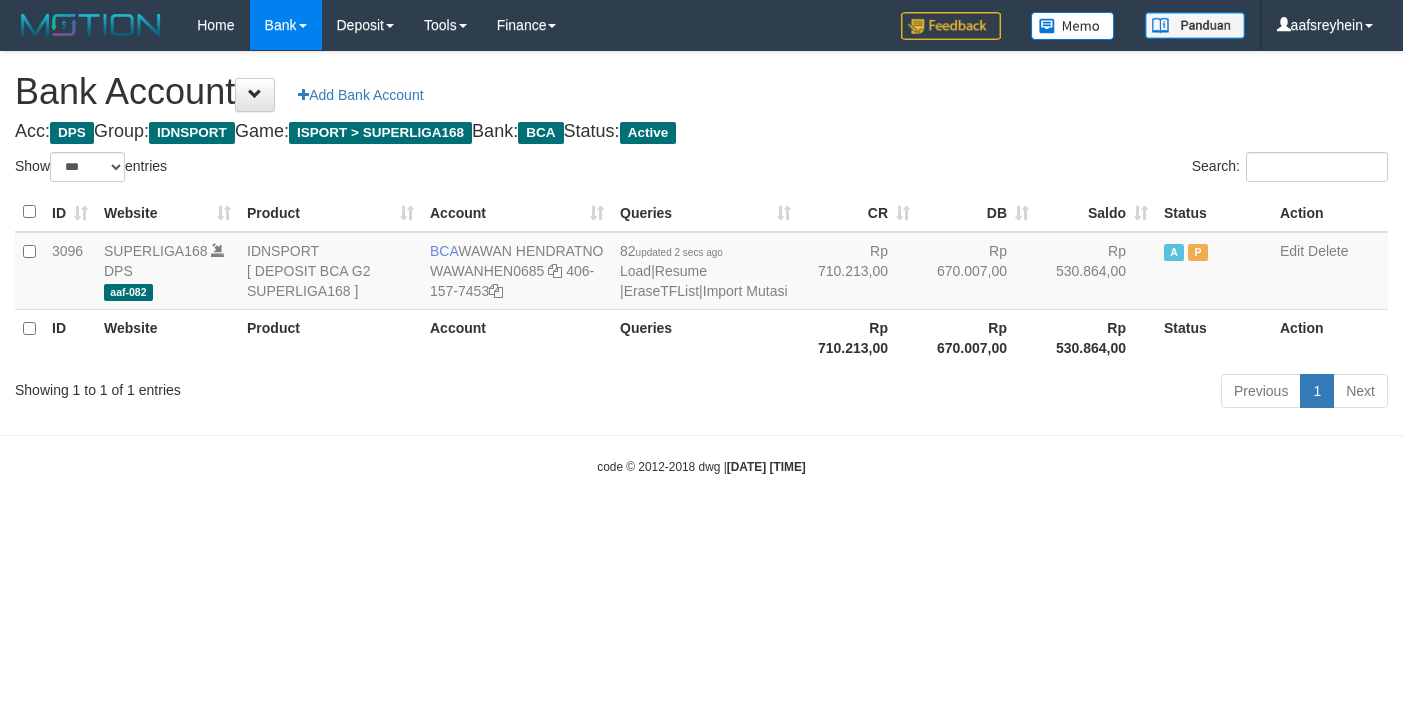select on "***" 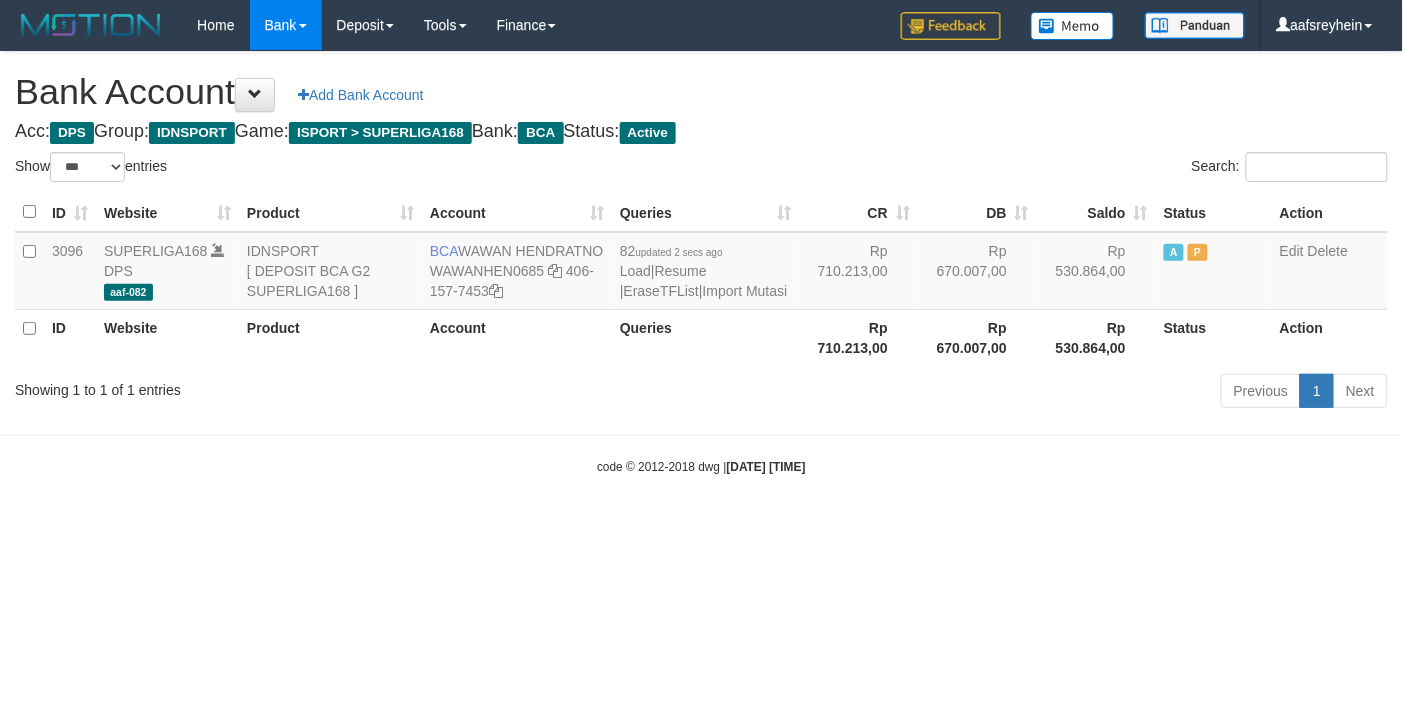 click on "Toggle navigation
Home
Bank
Account List
Load
By Website
Group
[ISPORT]													SUPERLIGA168
By Load Group (DPS)
-" at bounding box center (701, 263) 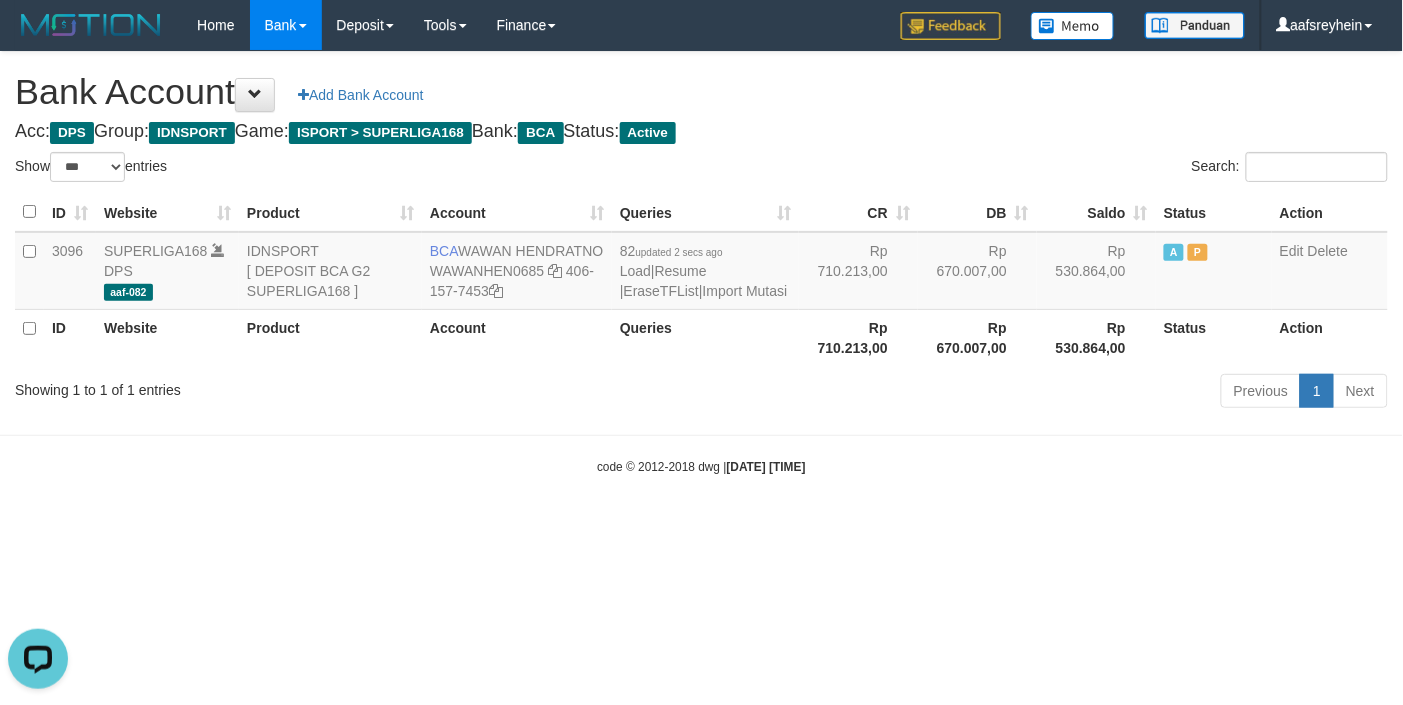 scroll, scrollTop: 0, scrollLeft: 0, axis: both 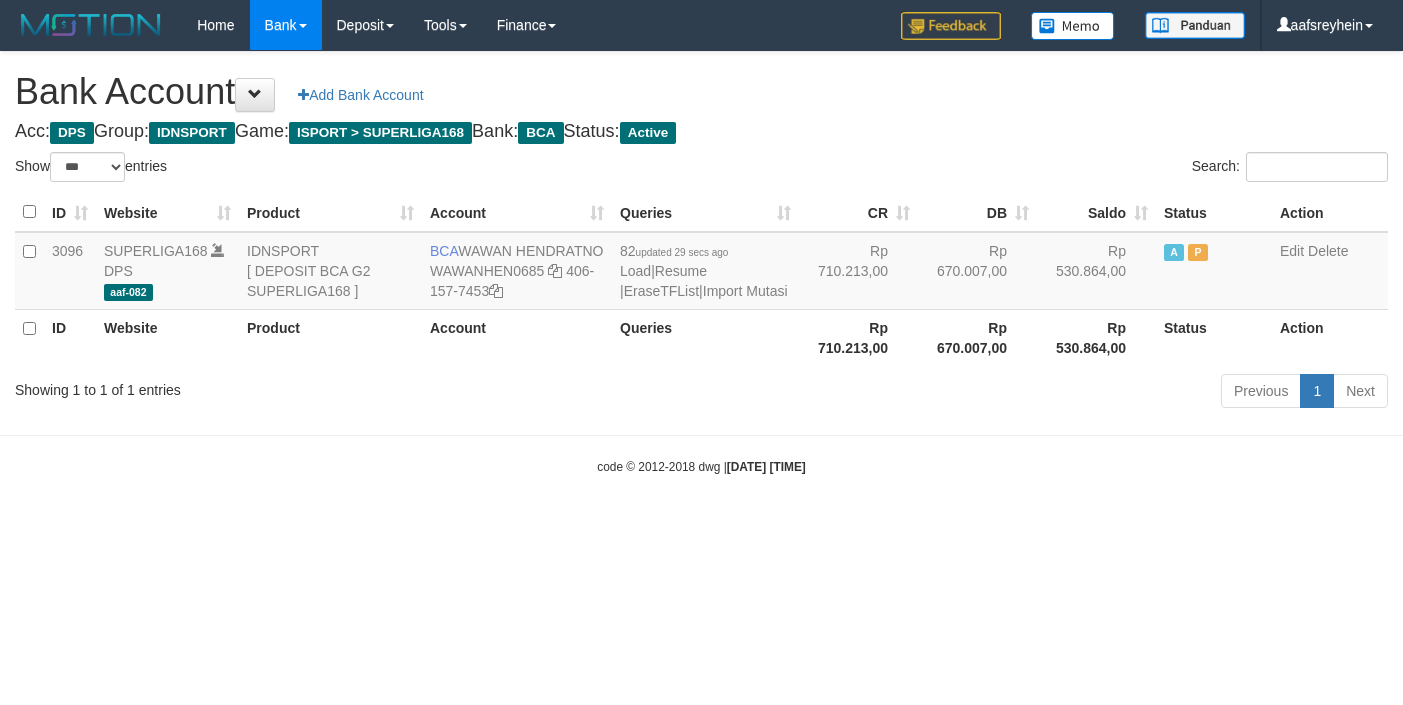 select on "***" 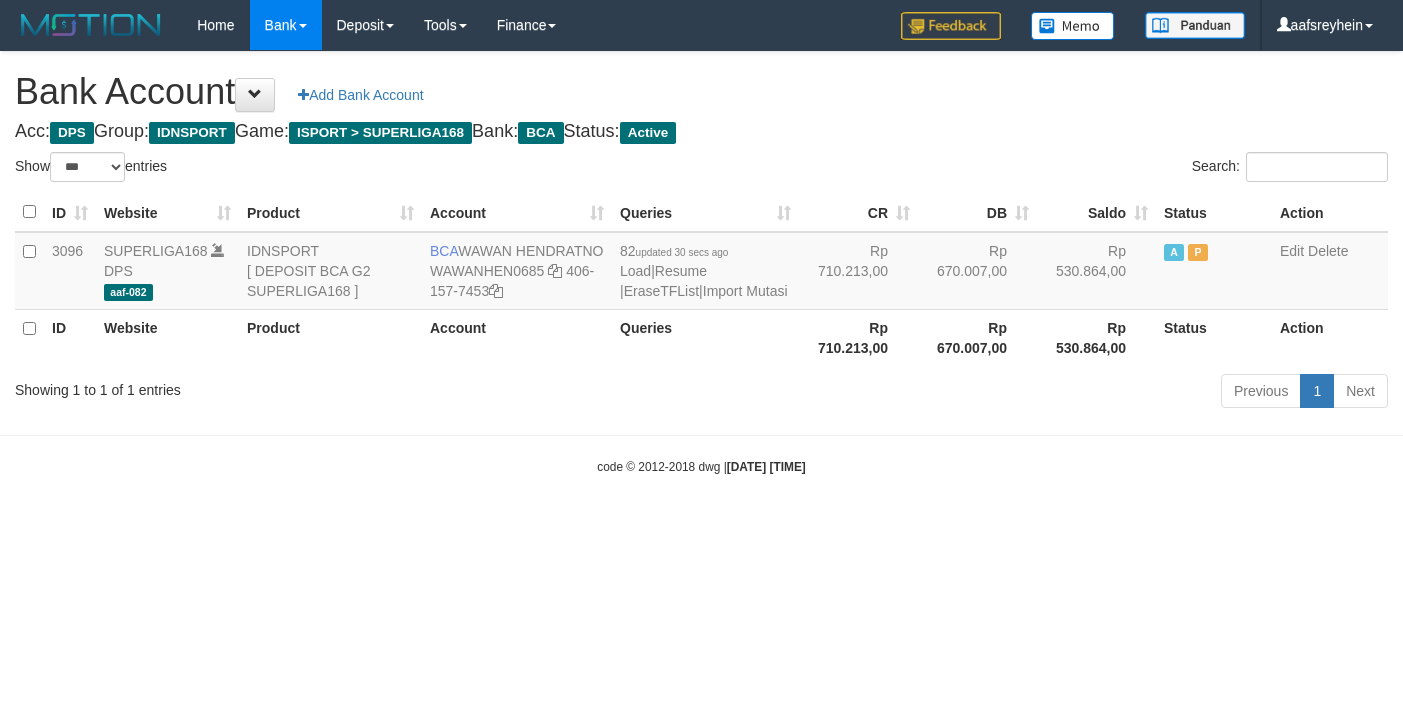 select on "***" 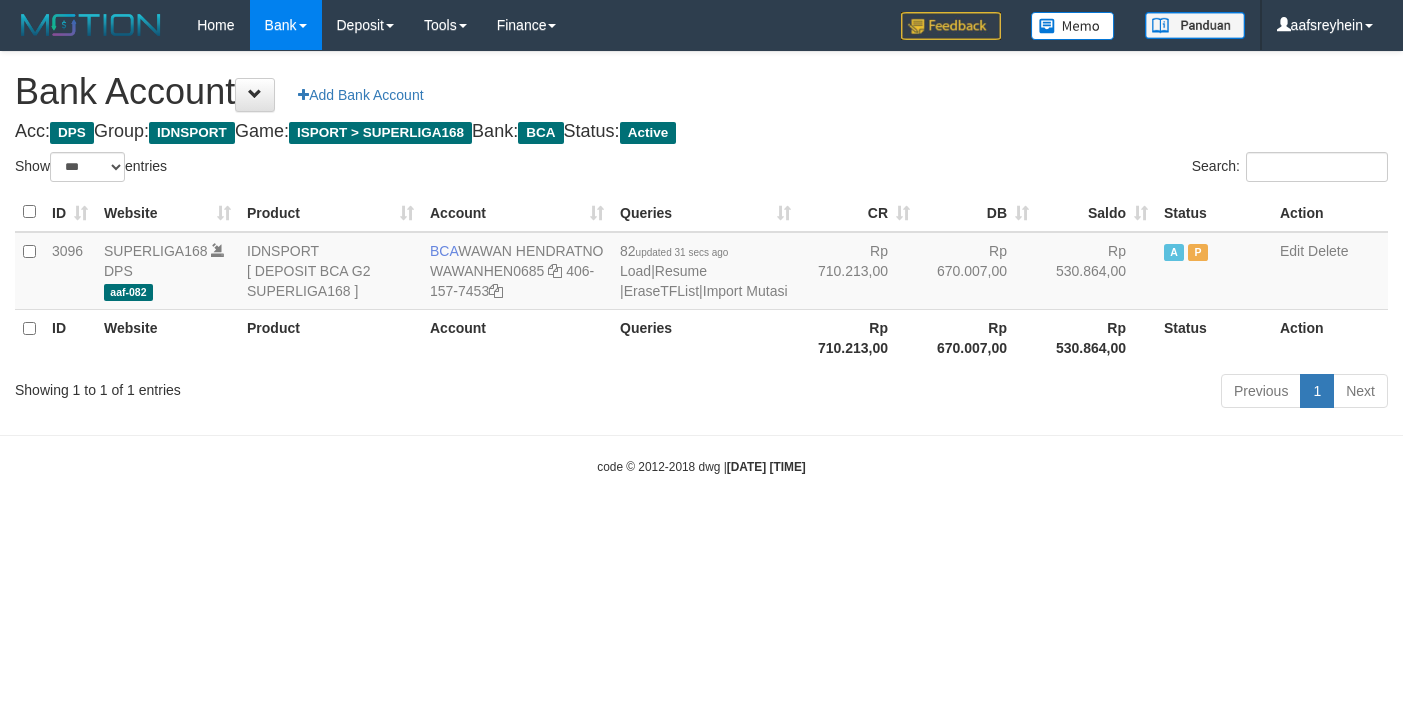 select on "***" 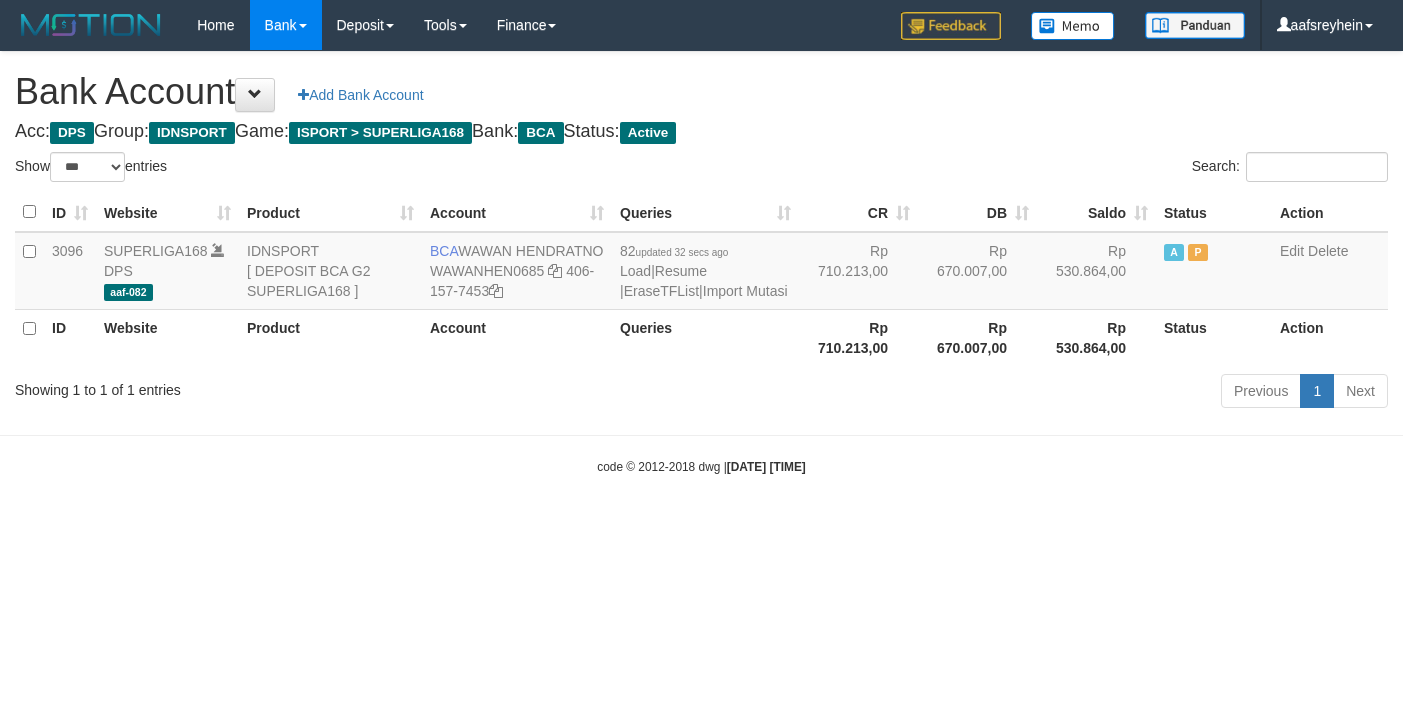 select on "***" 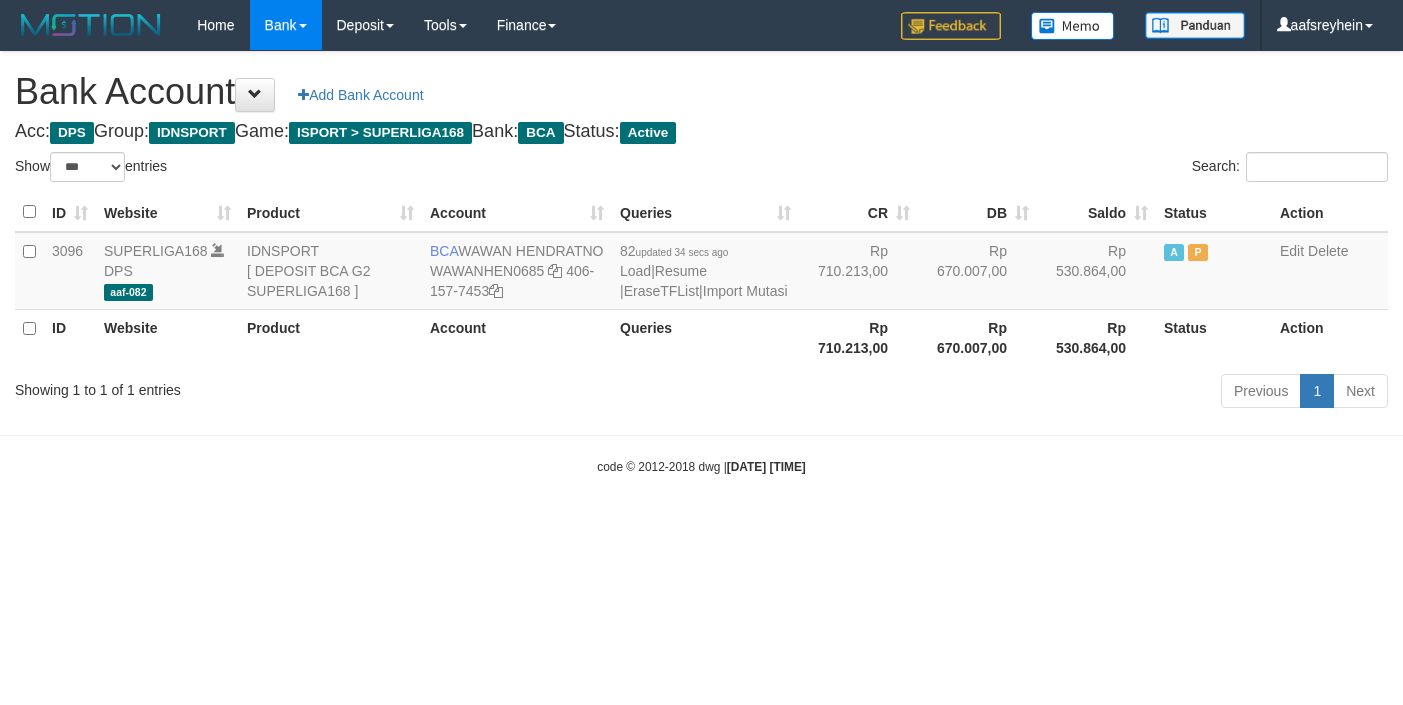 select on "***" 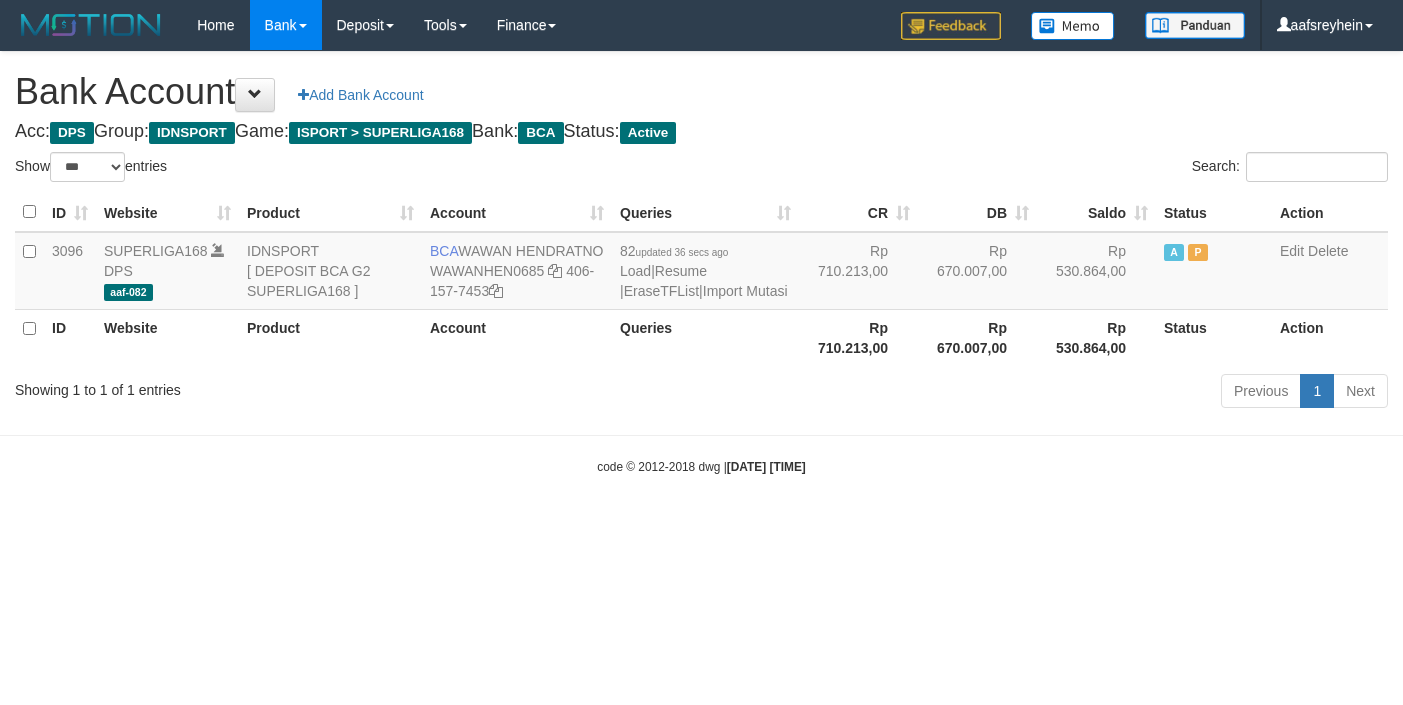 select on "***" 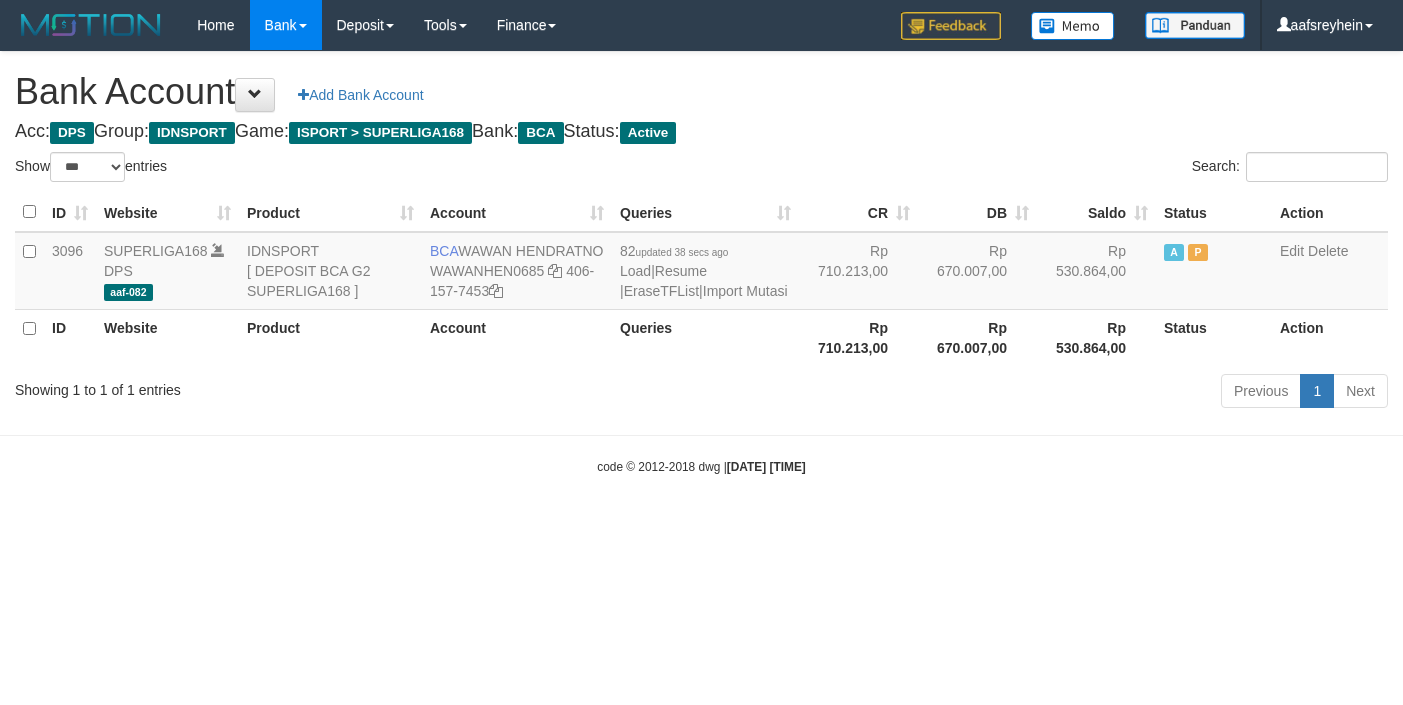select on "***" 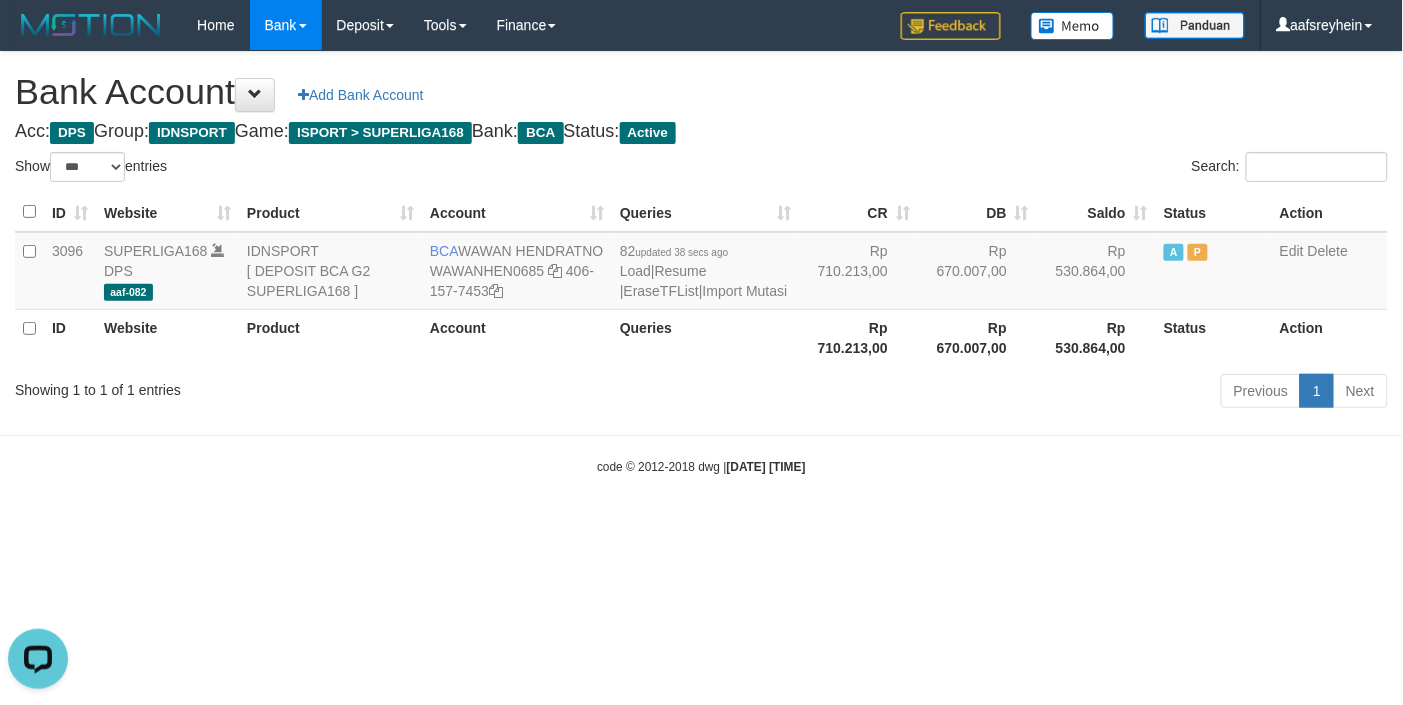scroll, scrollTop: 0, scrollLeft: 0, axis: both 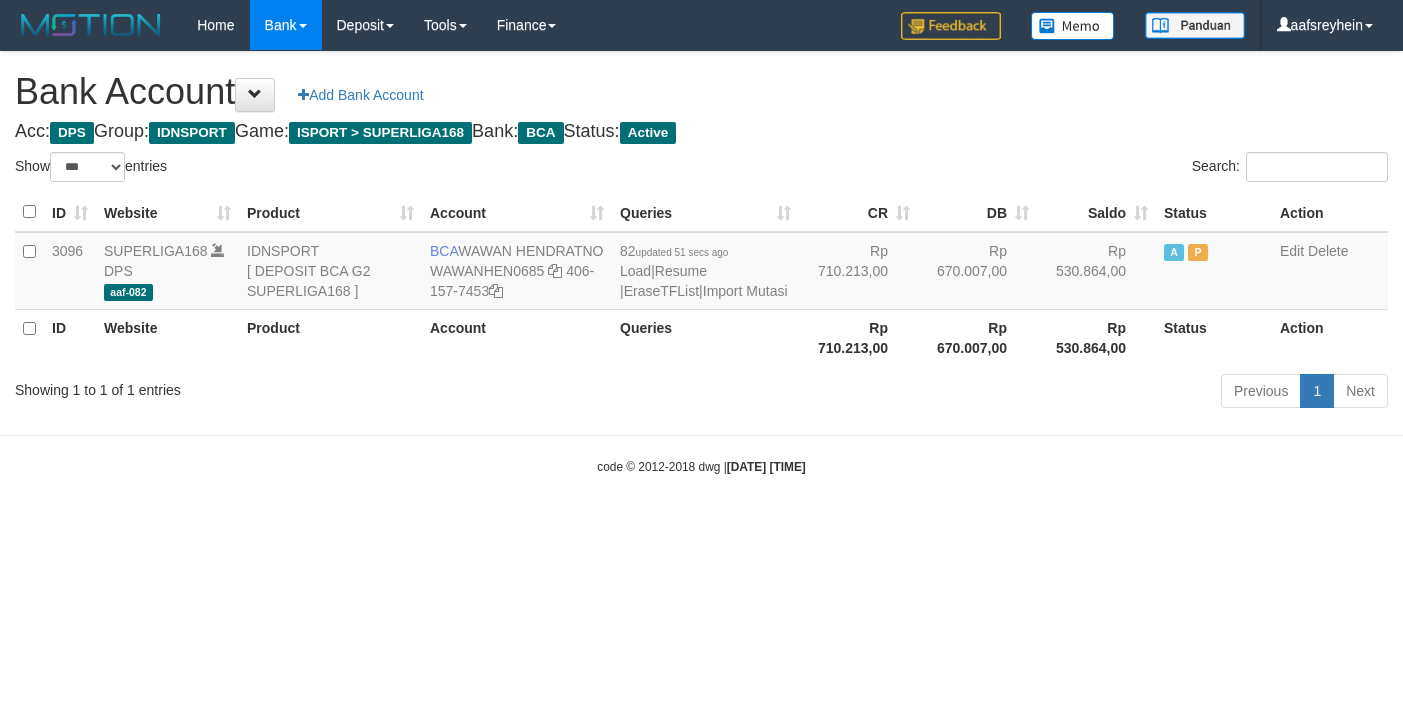 select on "***" 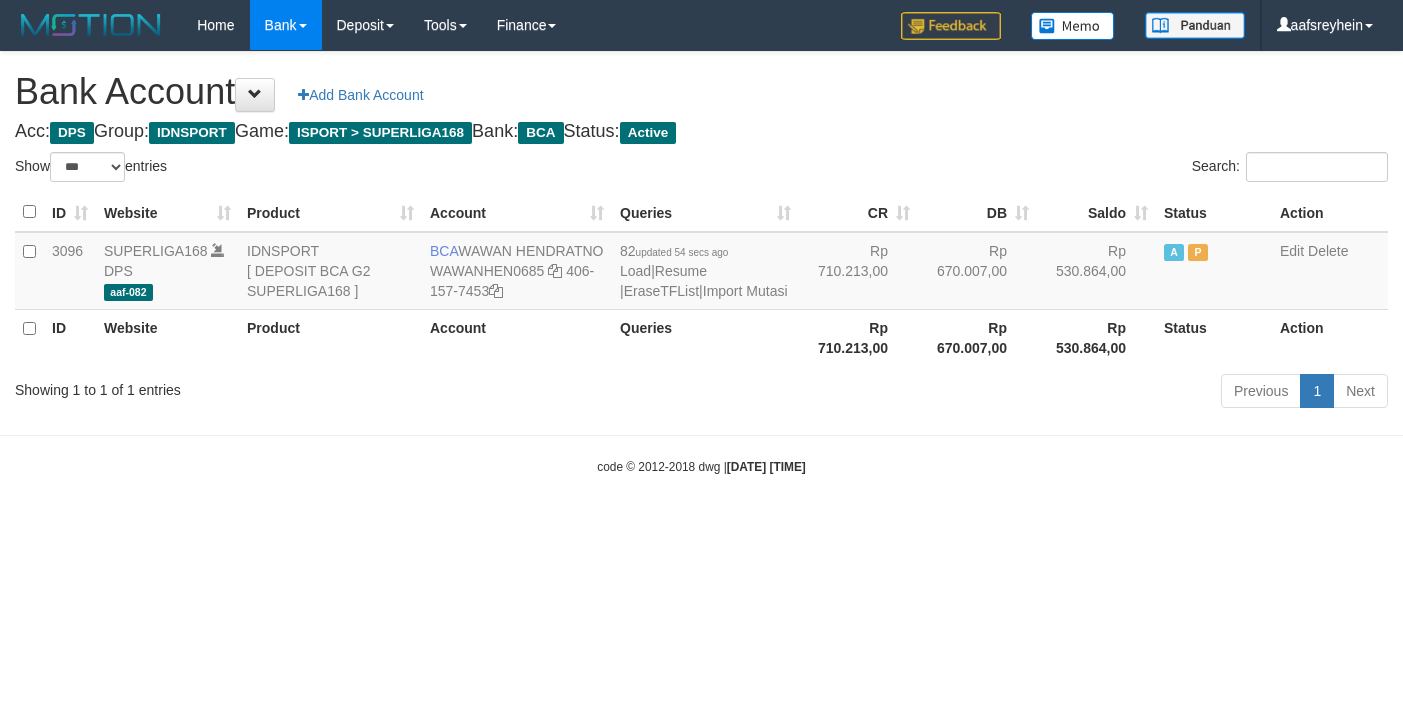 select on "***" 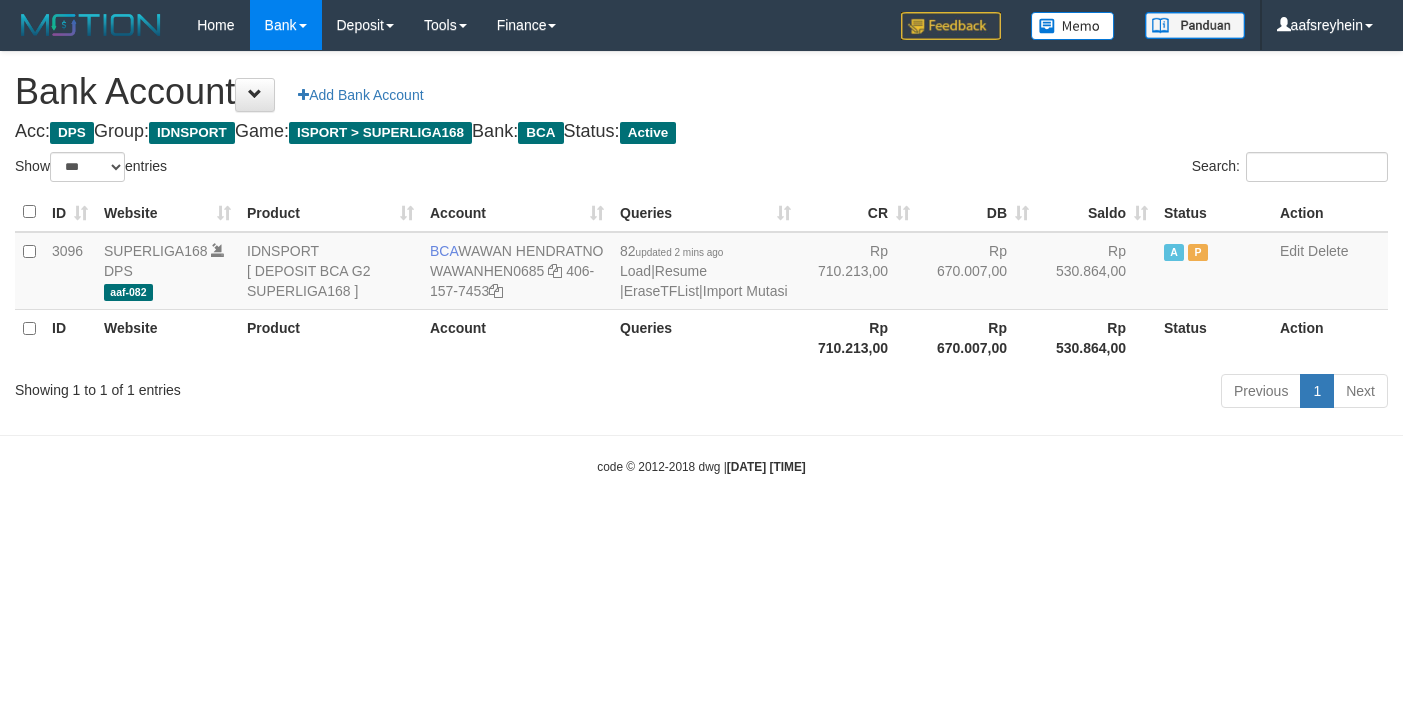 select on "***" 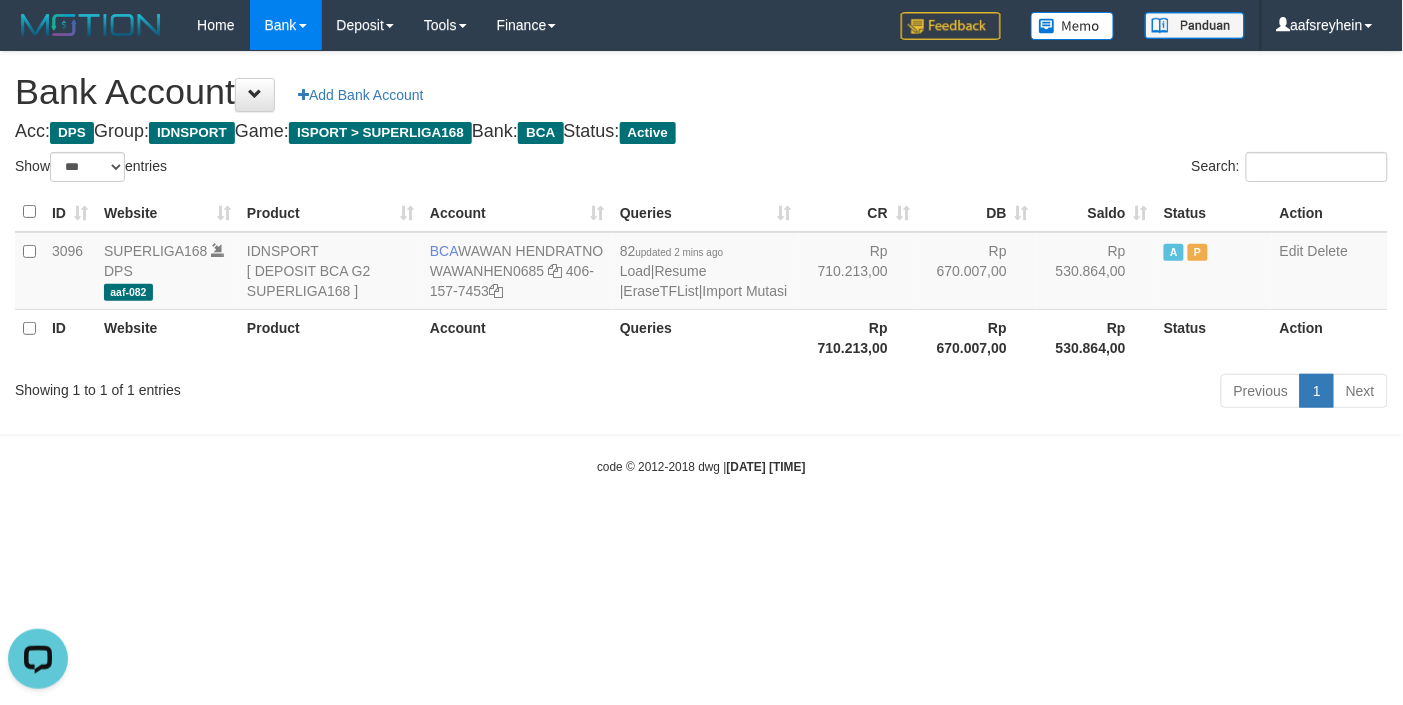 scroll, scrollTop: 0, scrollLeft: 0, axis: both 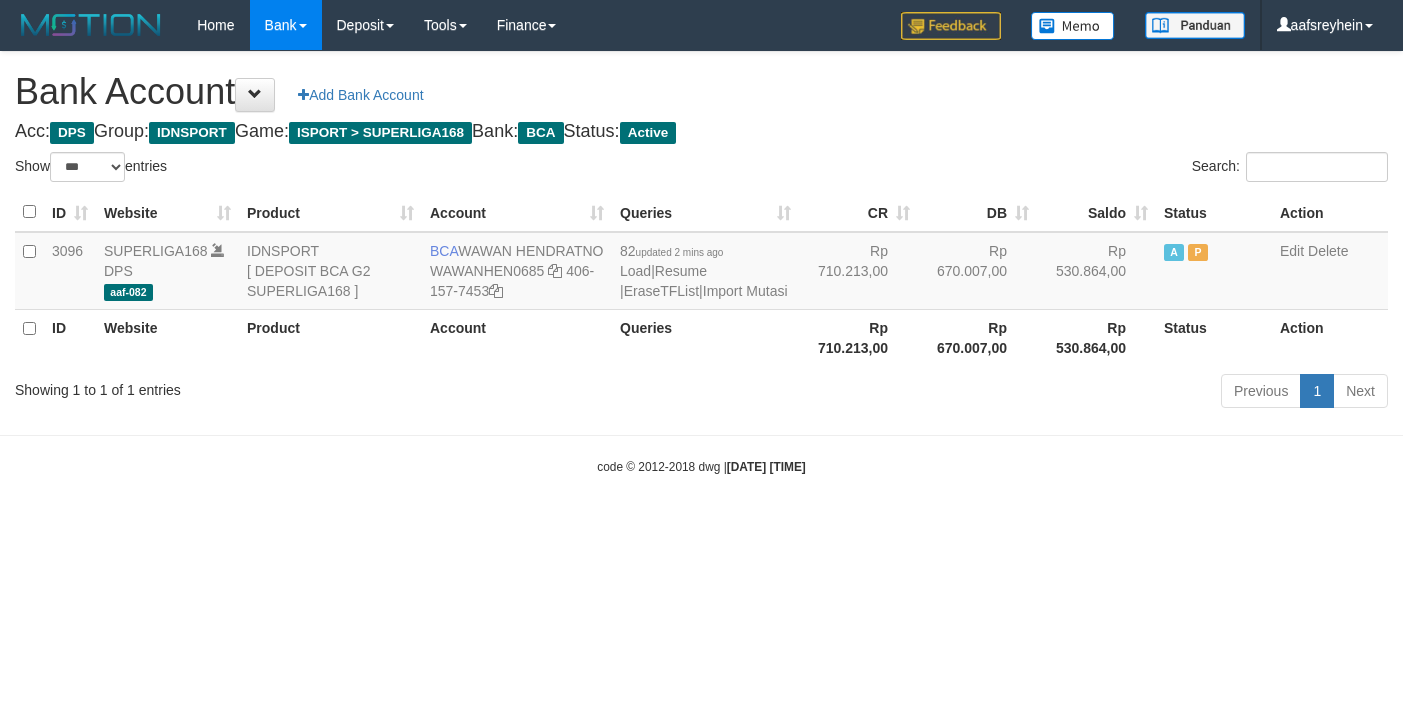 select on "***" 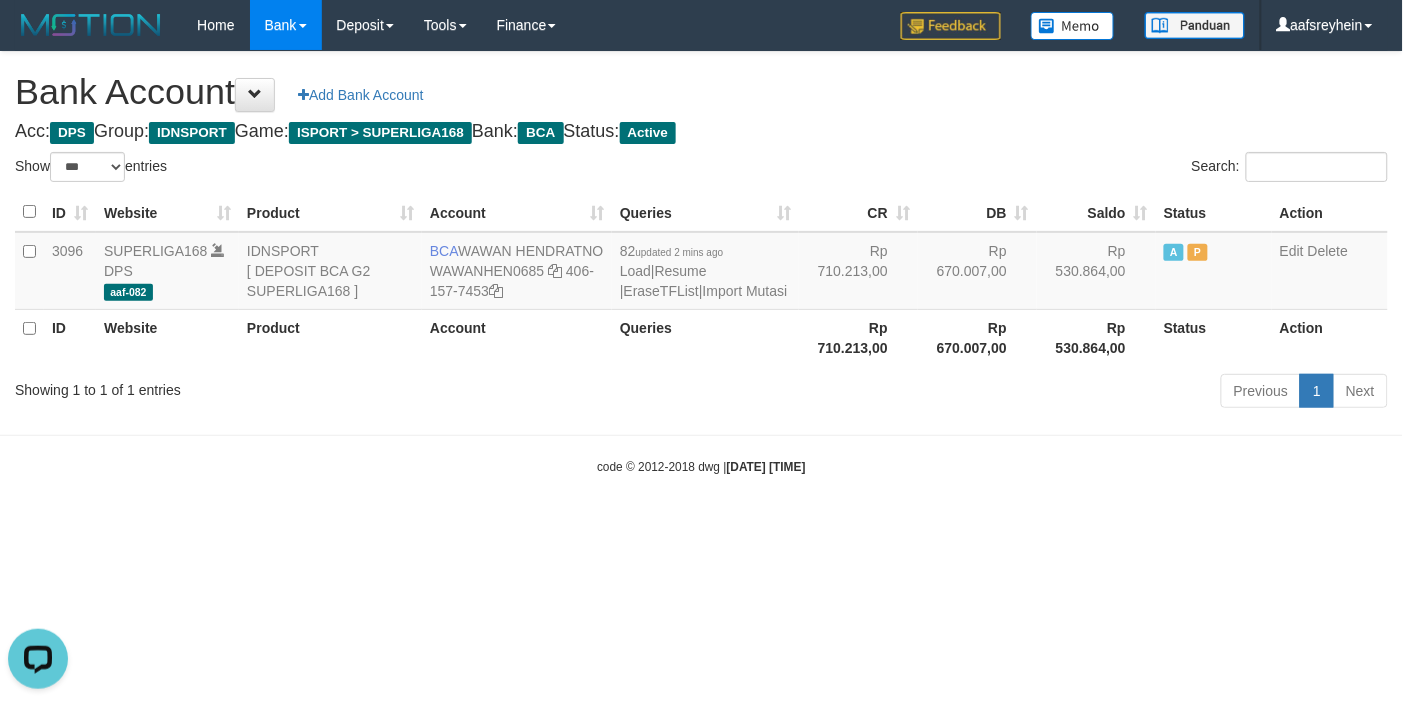 scroll, scrollTop: 0, scrollLeft: 0, axis: both 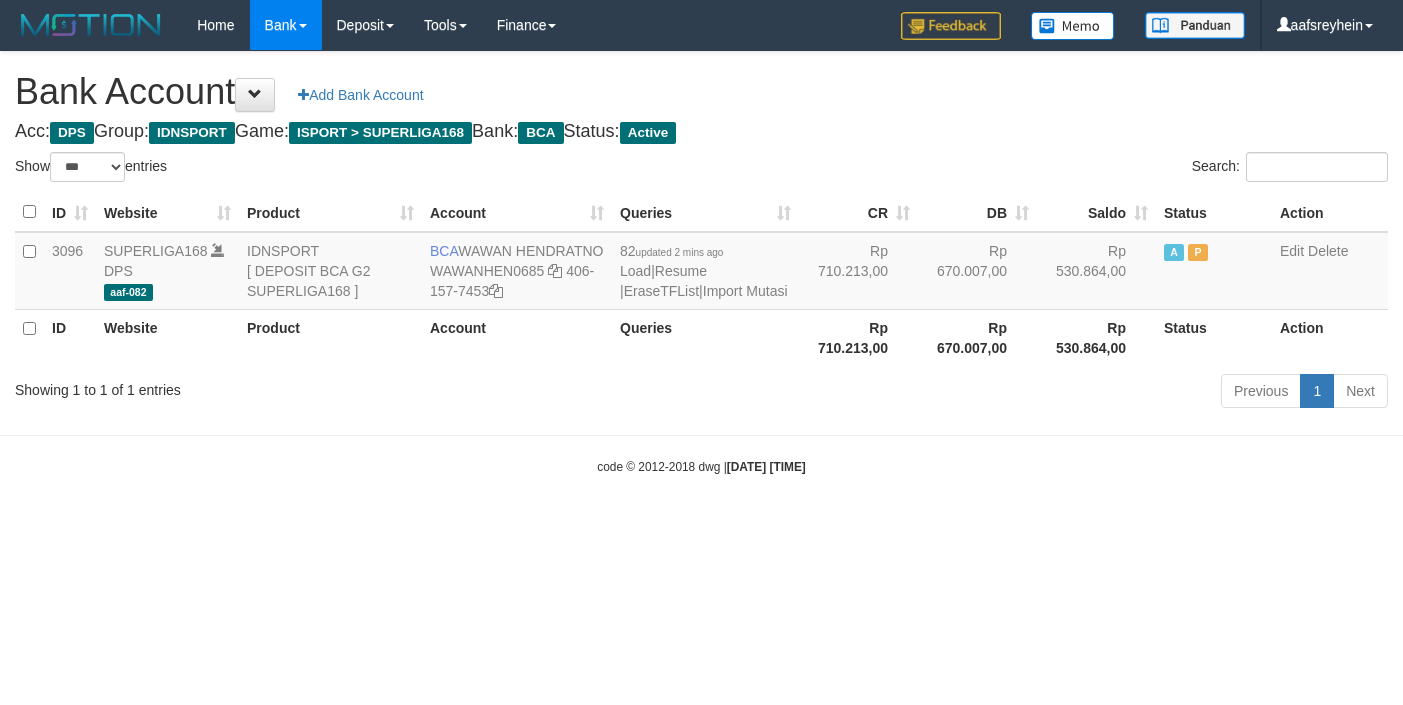 select on "***" 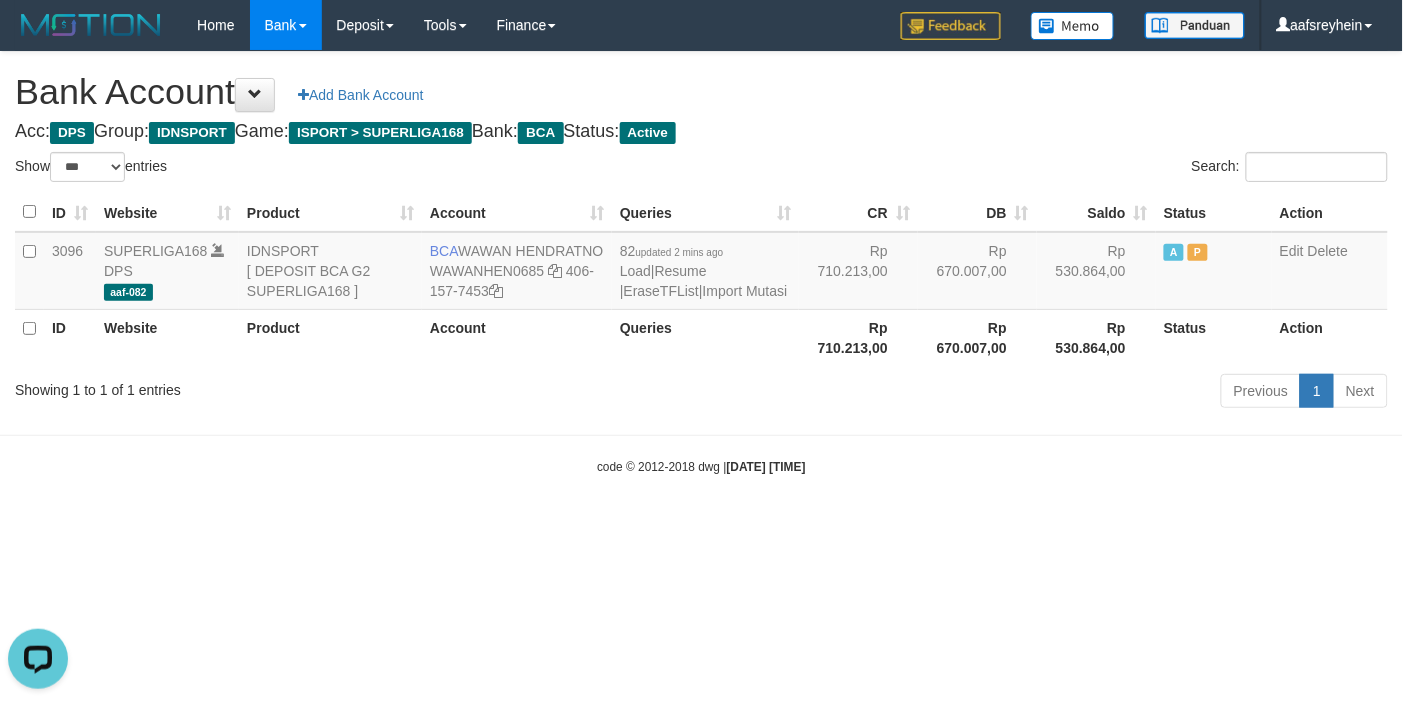 scroll, scrollTop: 0, scrollLeft: 0, axis: both 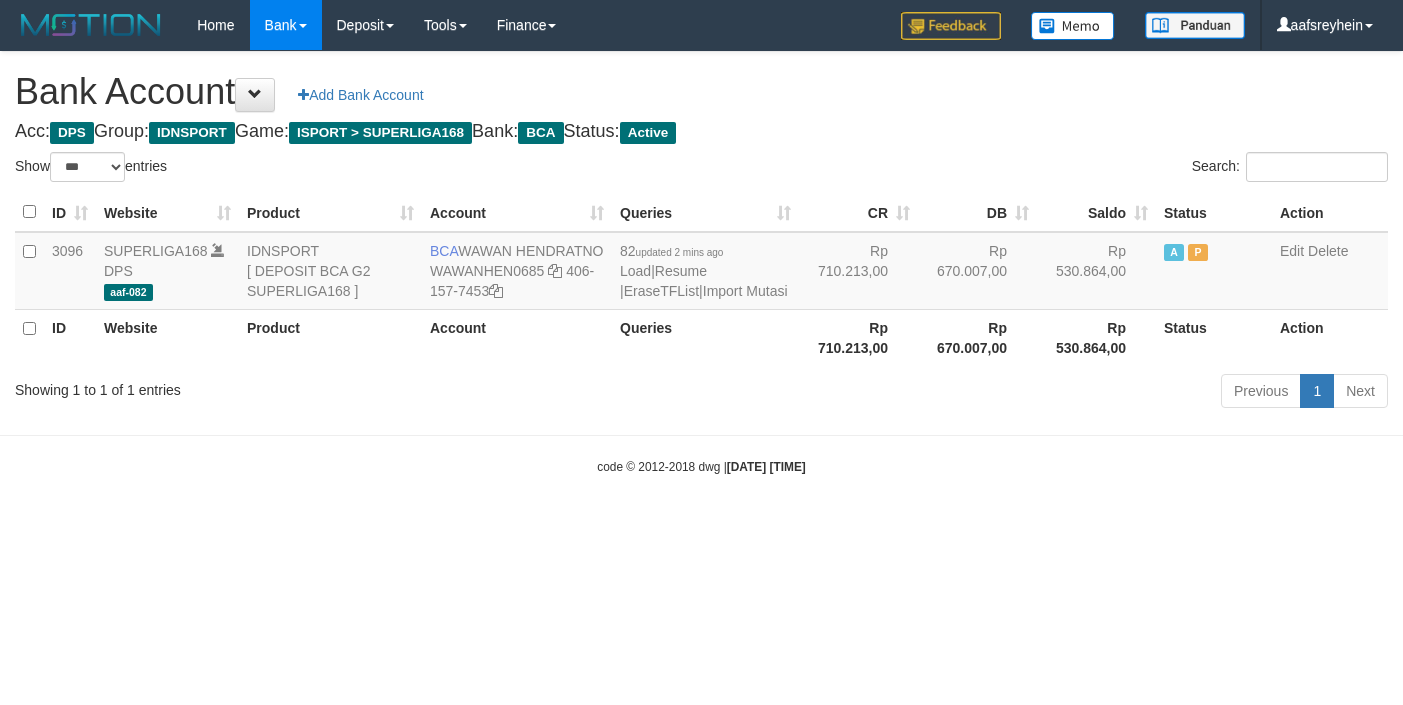 select on "***" 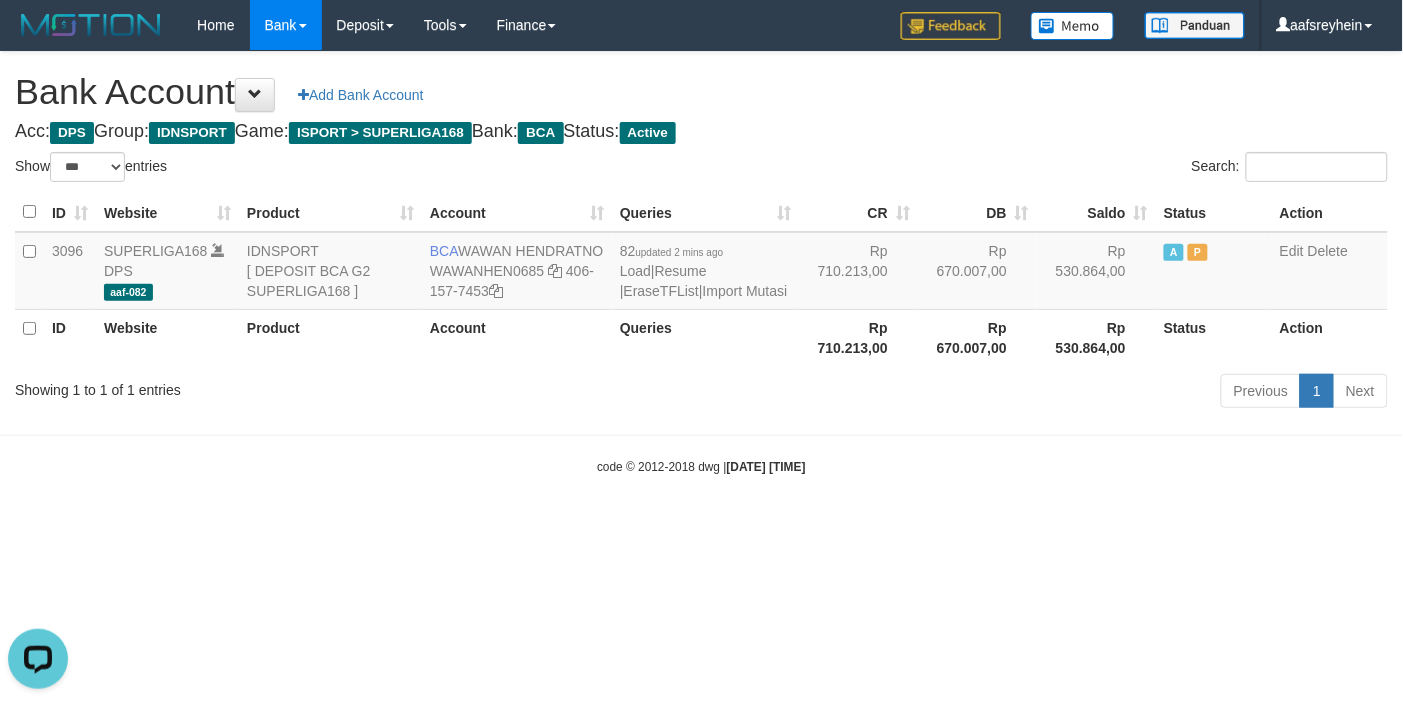 scroll, scrollTop: 0, scrollLeft: 0, axis: both 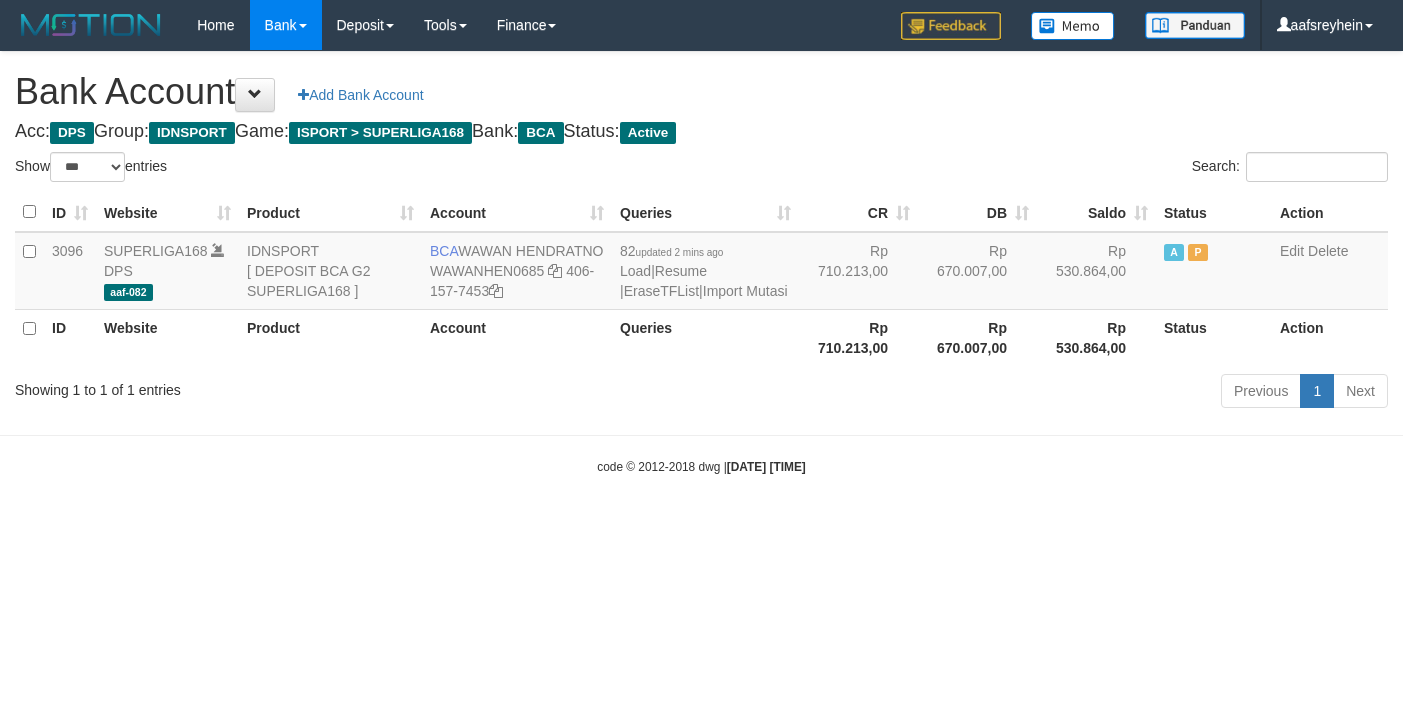 select on "***" 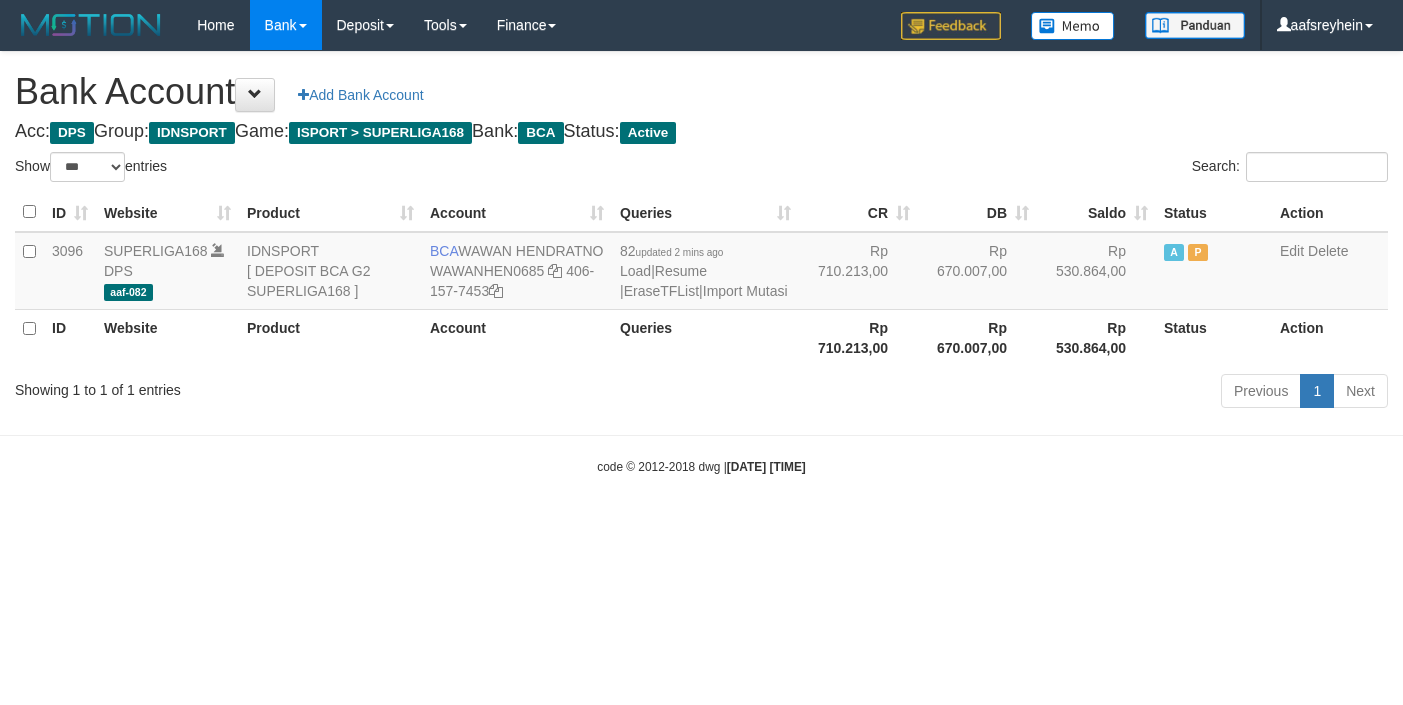 scroll, scrollTop: 0, scrollLeft: 0, axis: both 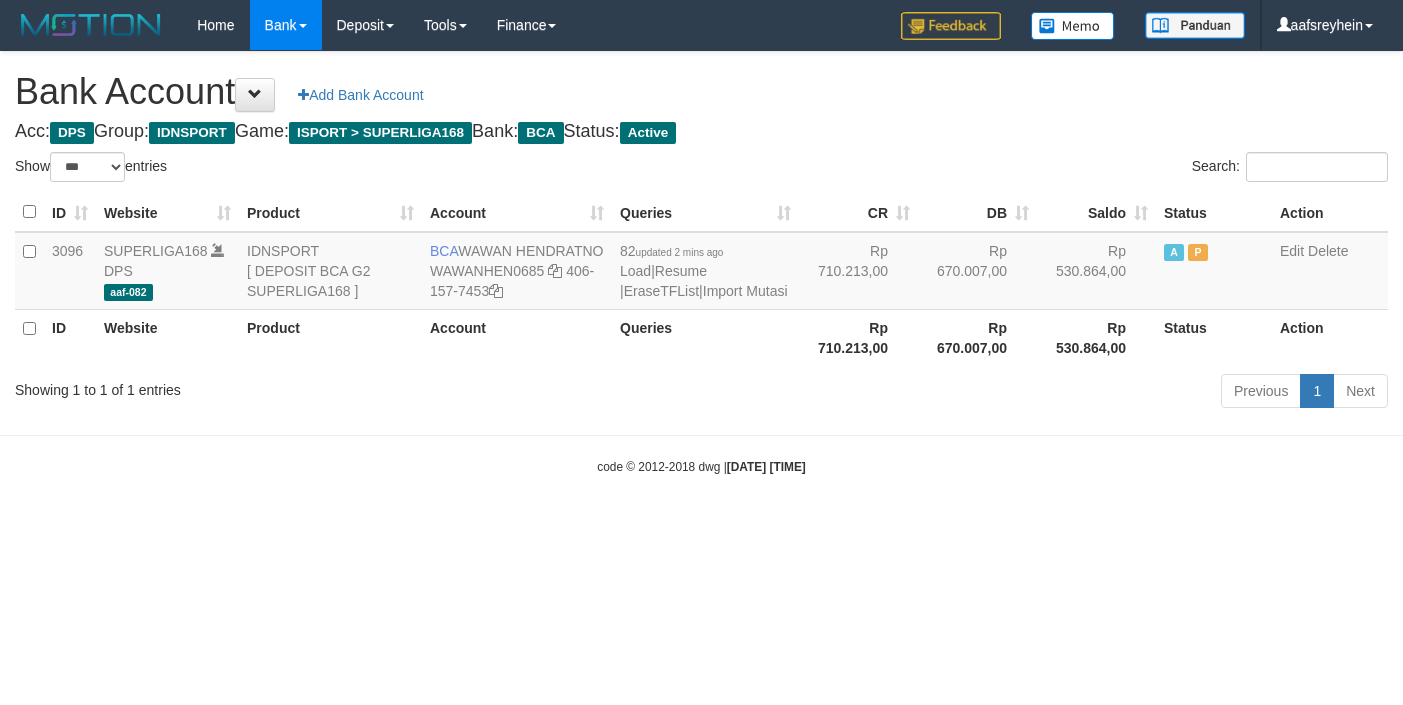 select on "***" 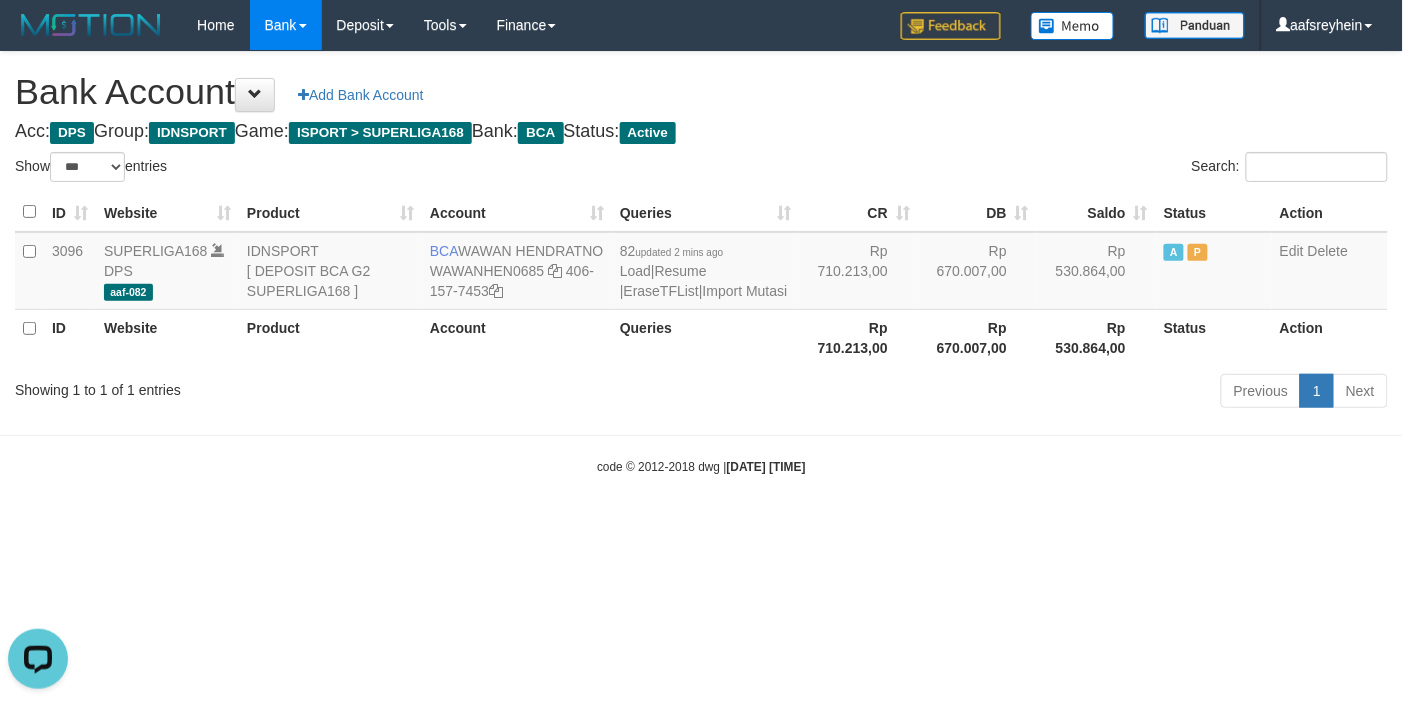 scroll, scrollTop: 0, scrollLeft: 0, axis: both 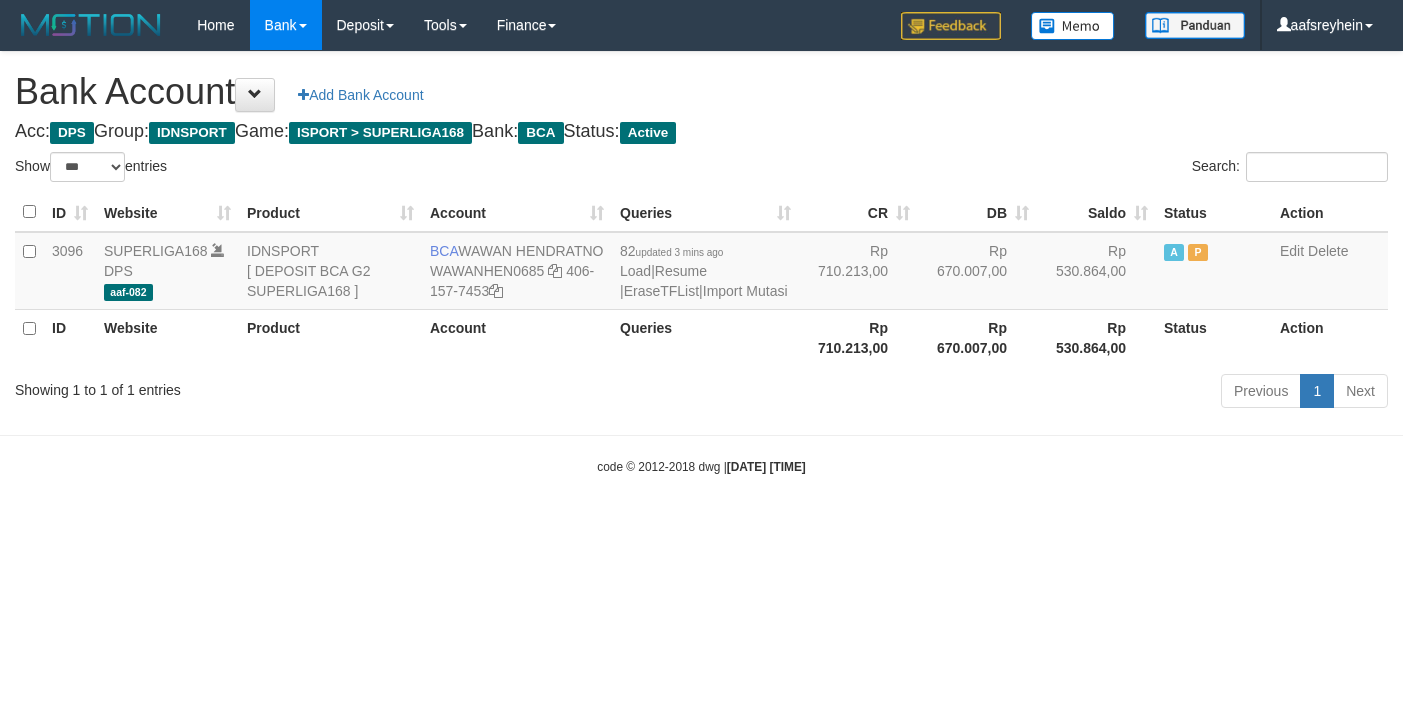 select on "***" 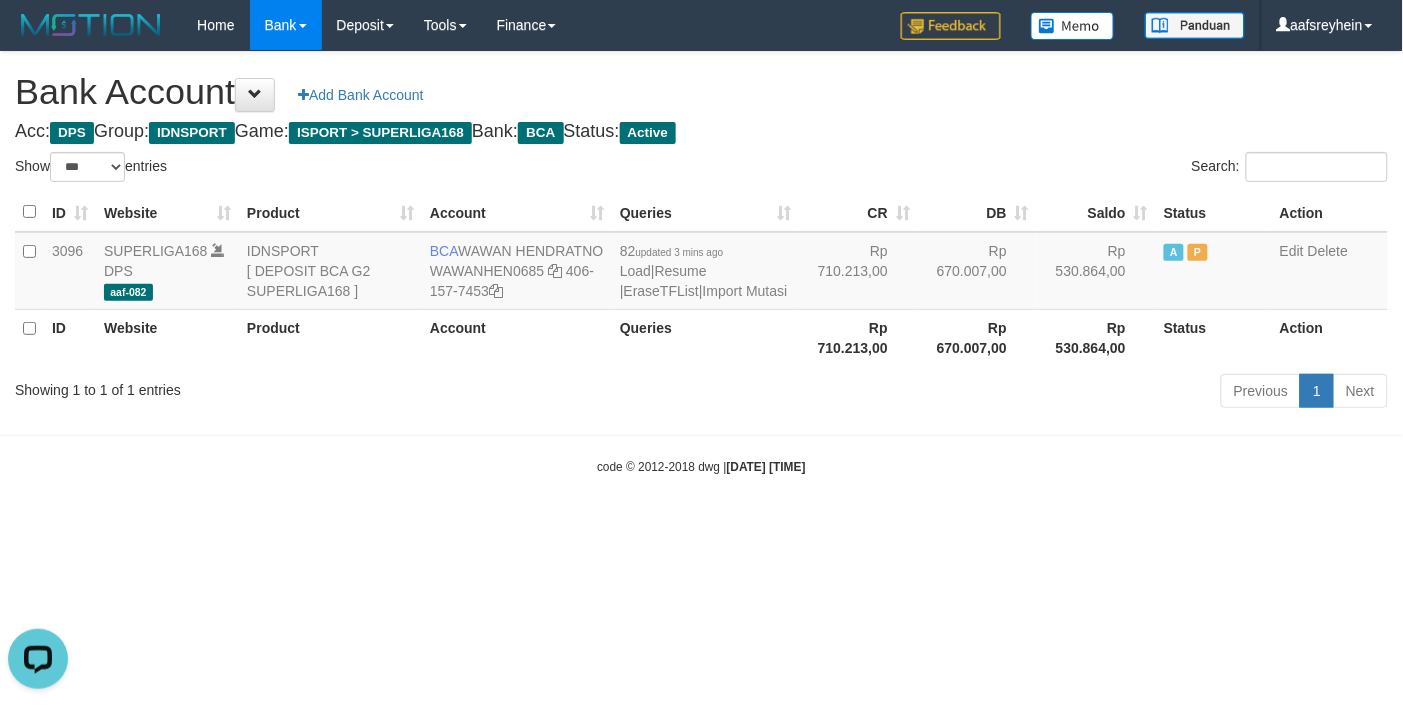 scroll, scrollTop: 0, scrollLeft: 0, axis: both 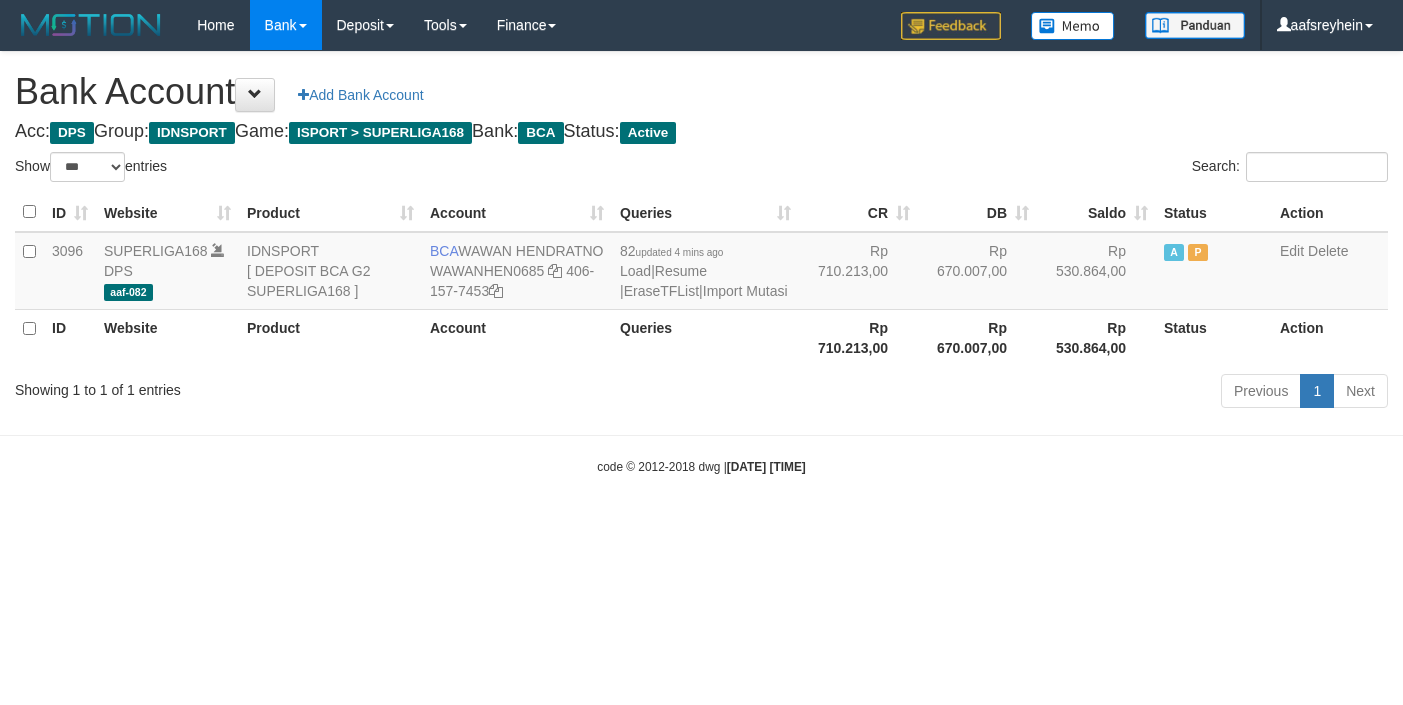 select on "***" 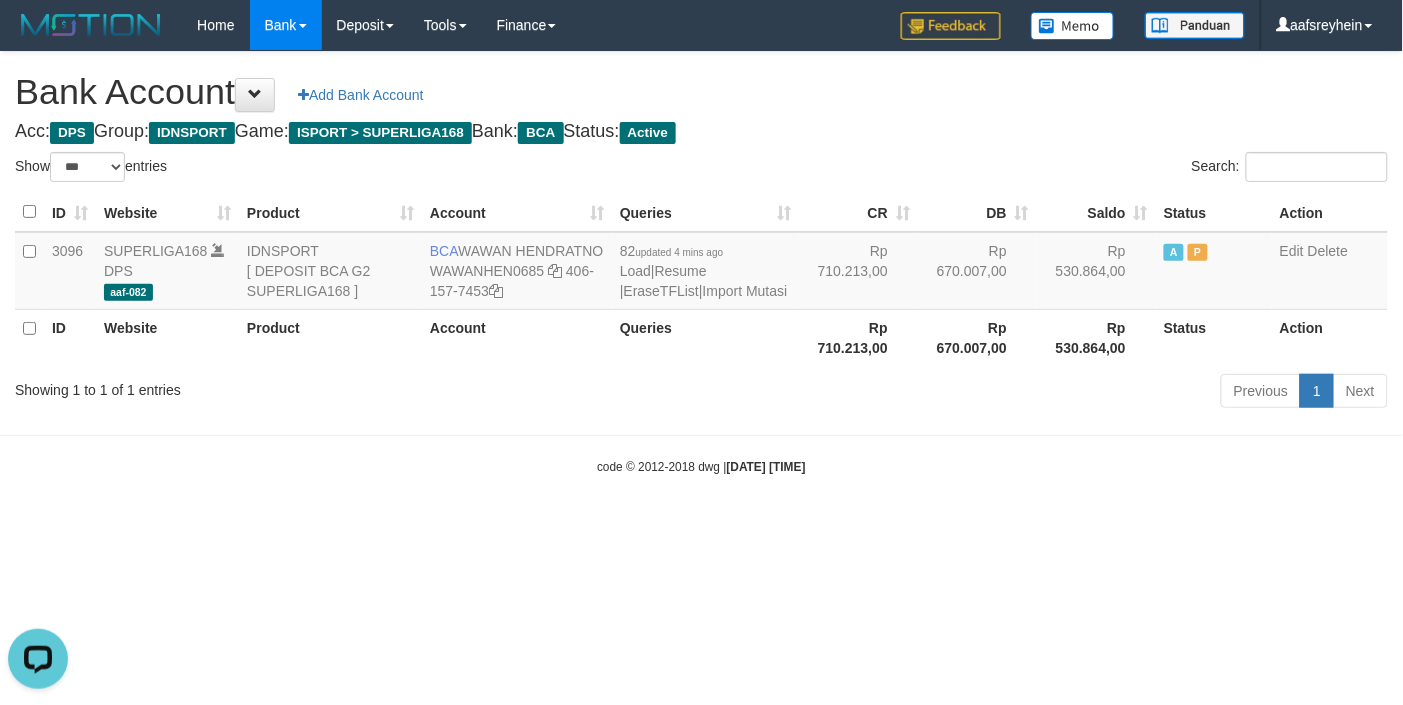 scroll, scrollTop: 0, scrollLeft: 0, axis: both 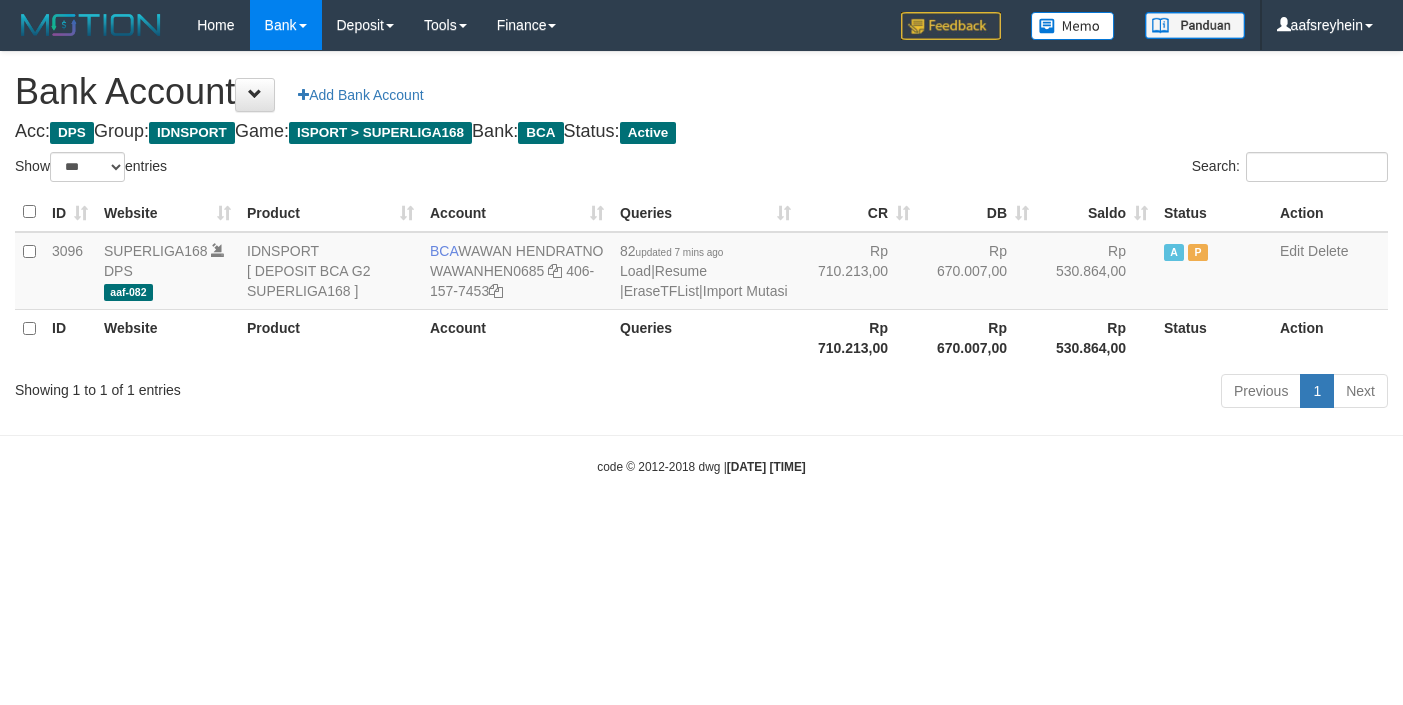 select on "***" 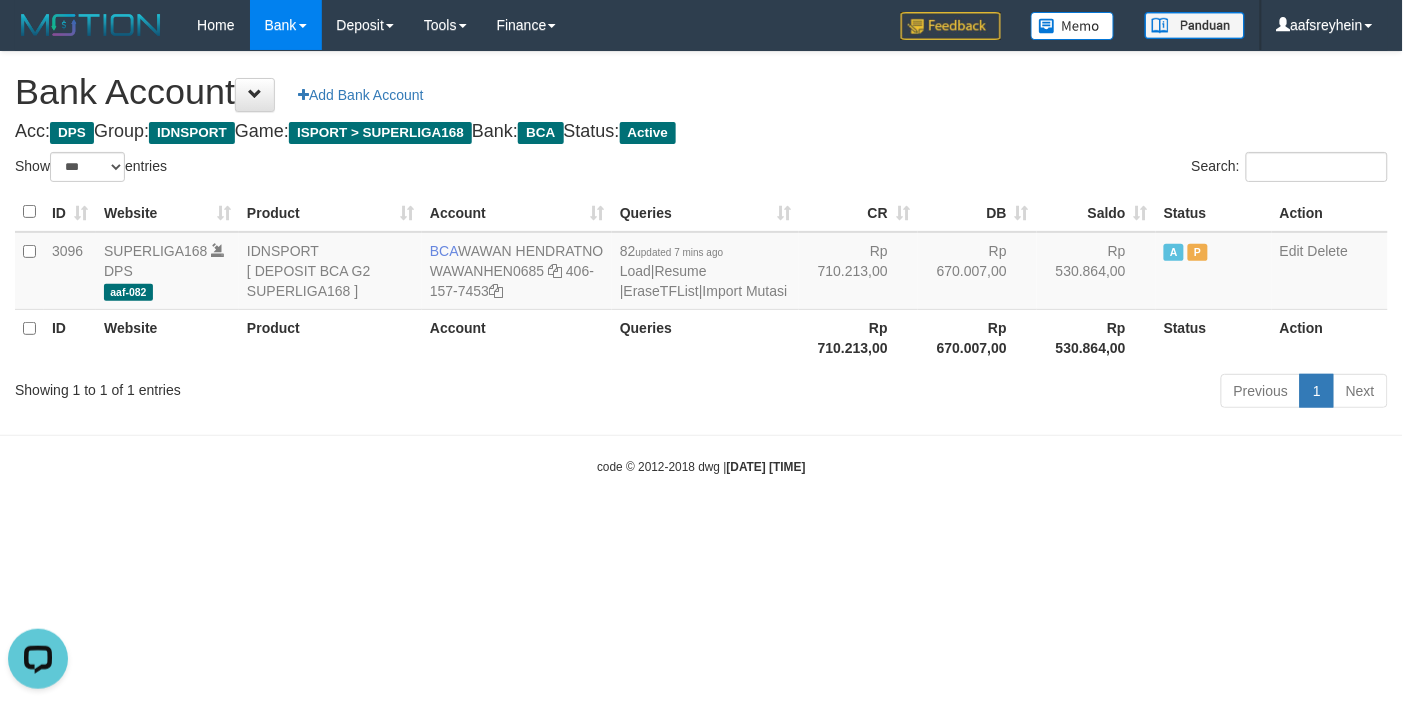 scroll, scrollTop: 0, scrollLeft: 0, axis: both 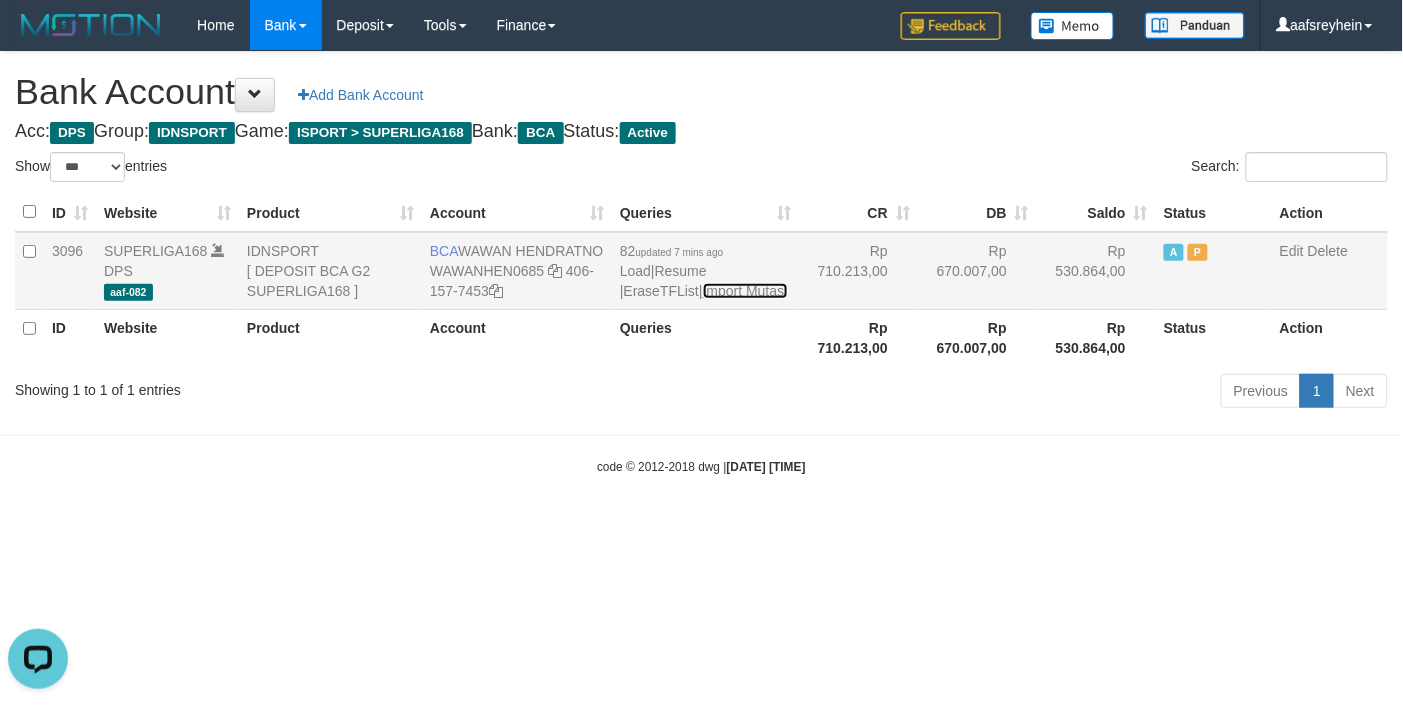 click on "Import Mutasi" at bounding box center [745, 291] 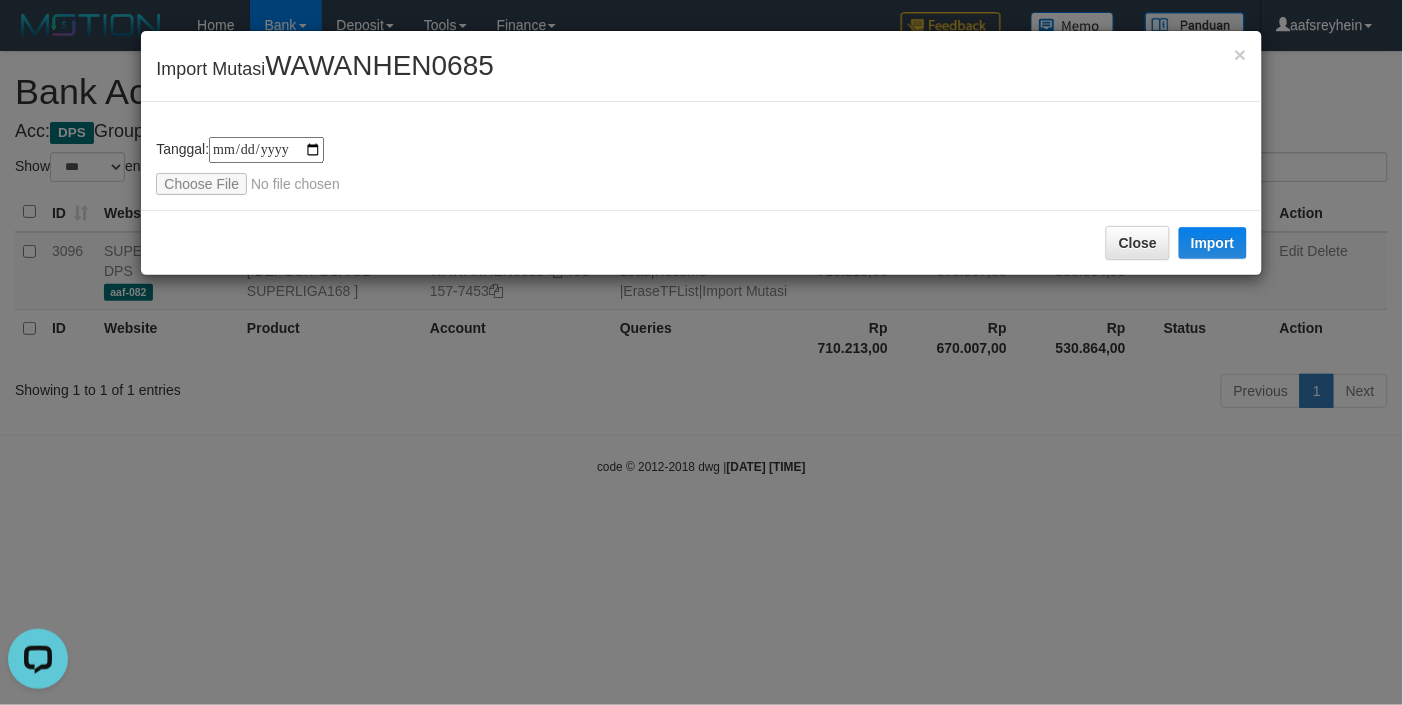 type on "**********" 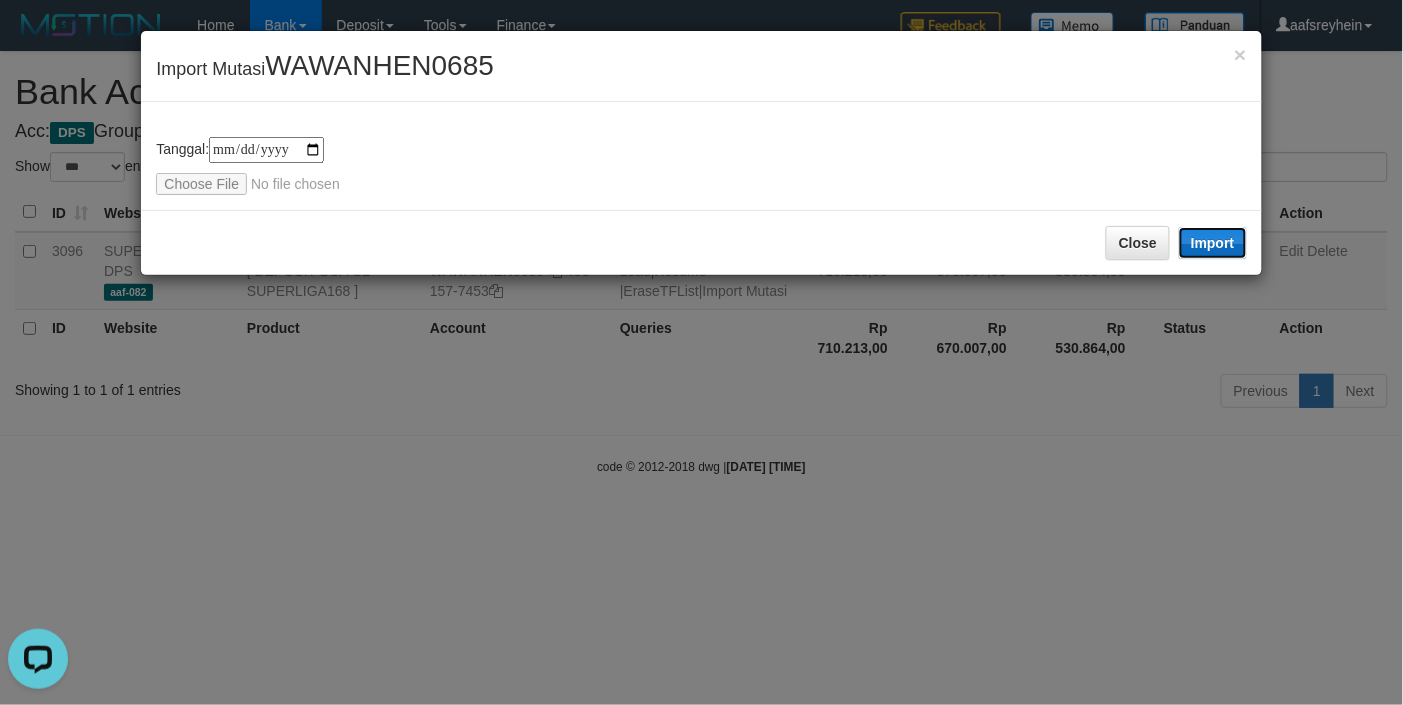 click on "Import" at bounding box center (1213, 243) 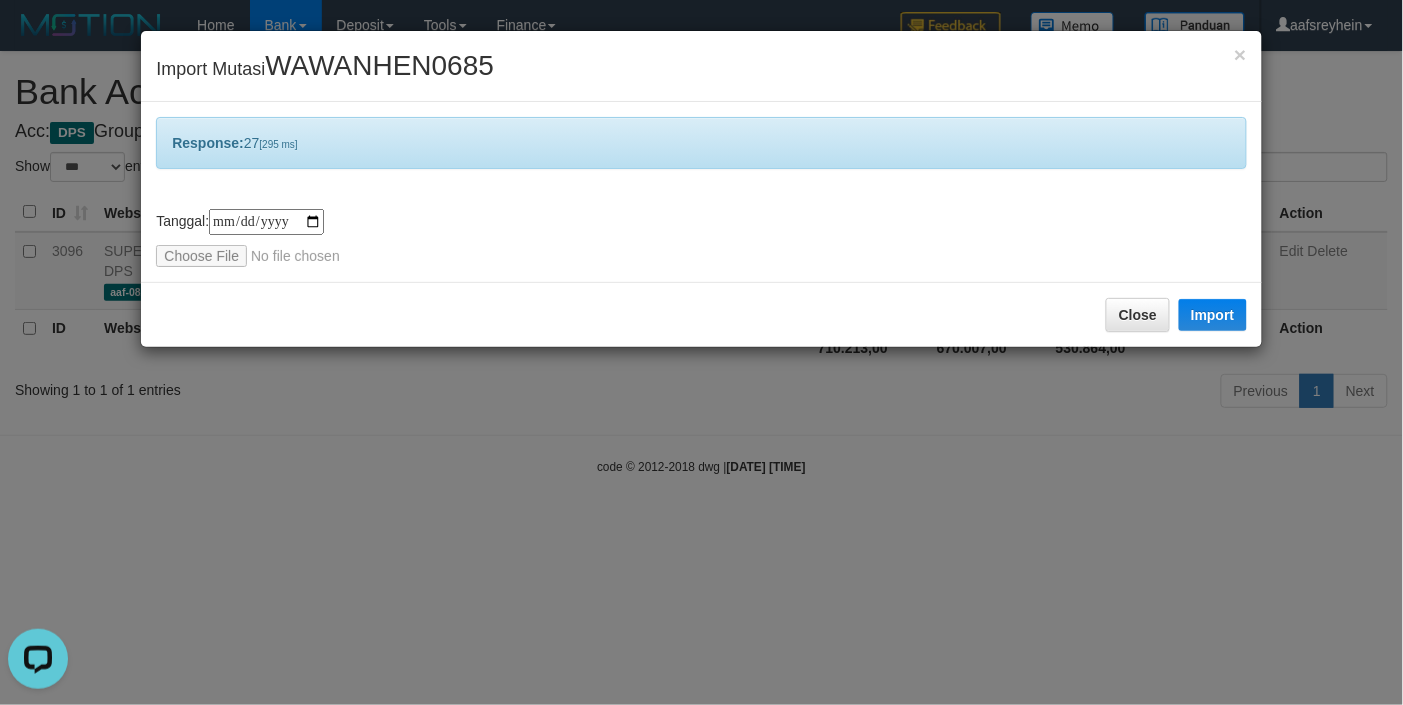 click on "**********" at bounding box center (701, 352) 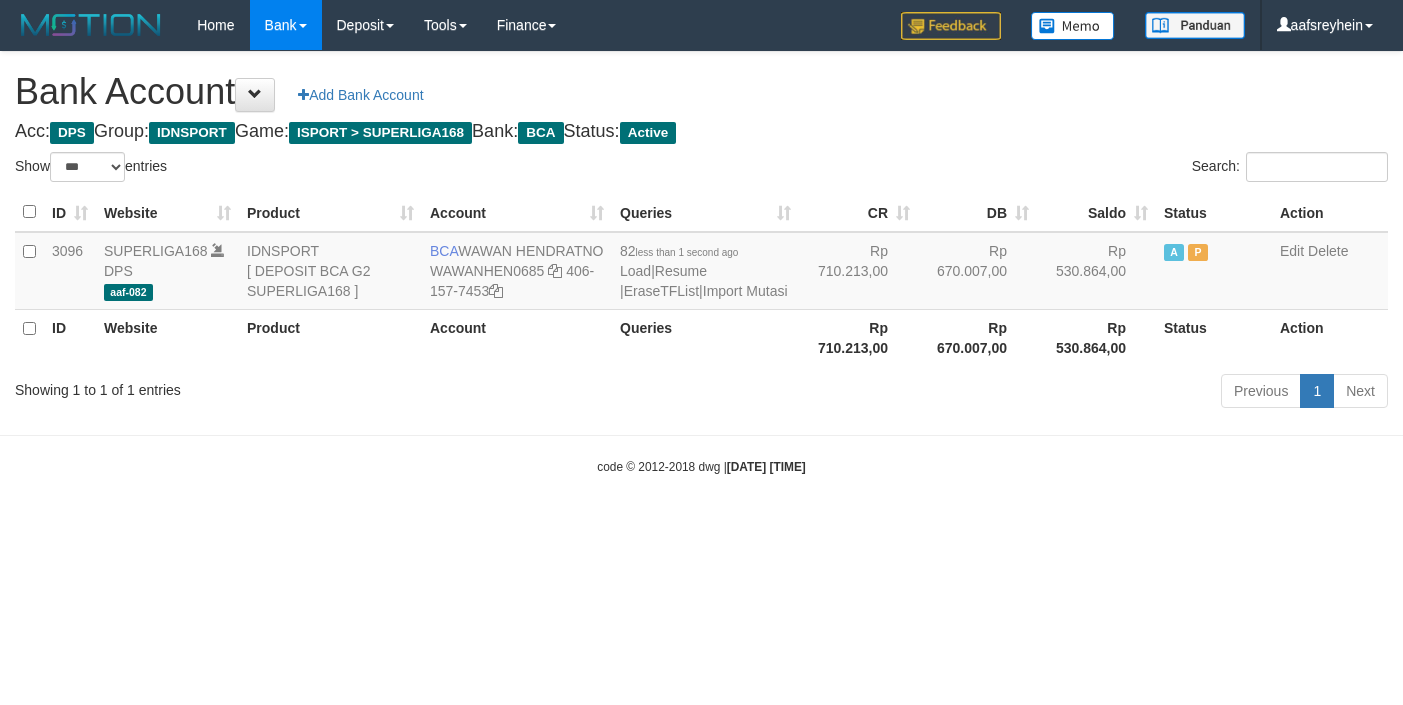 select on "***" 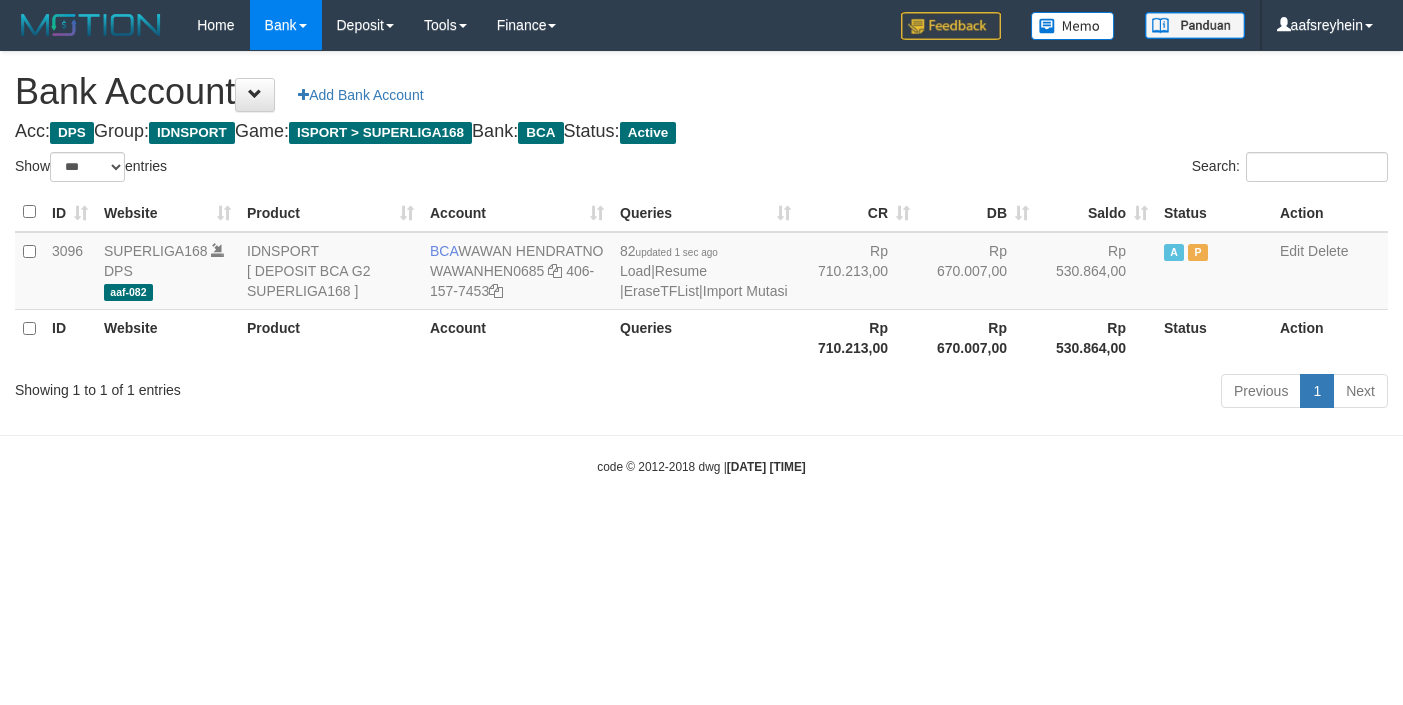select on "***" 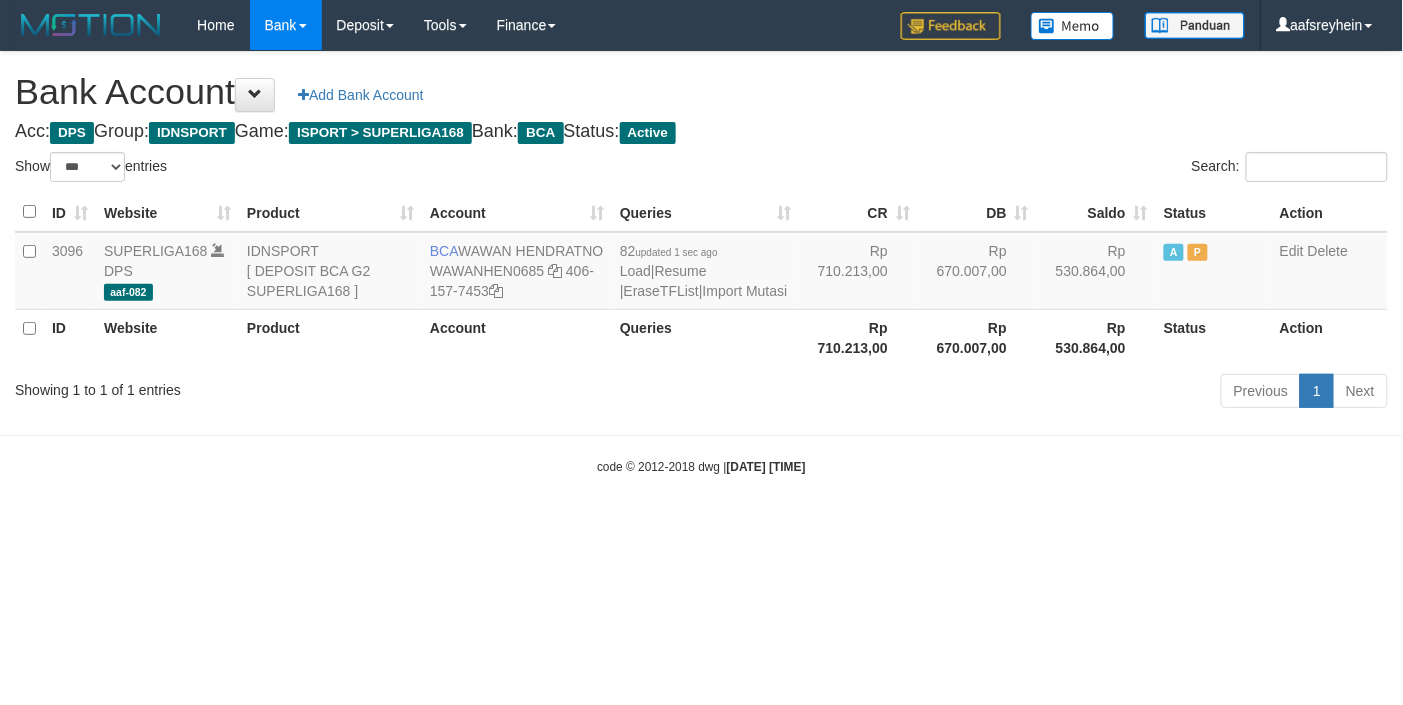 drag, startPoint x: 532, startPoint y: 480, endPoint x: 621, endPoint y: 443, distance: 96.38464 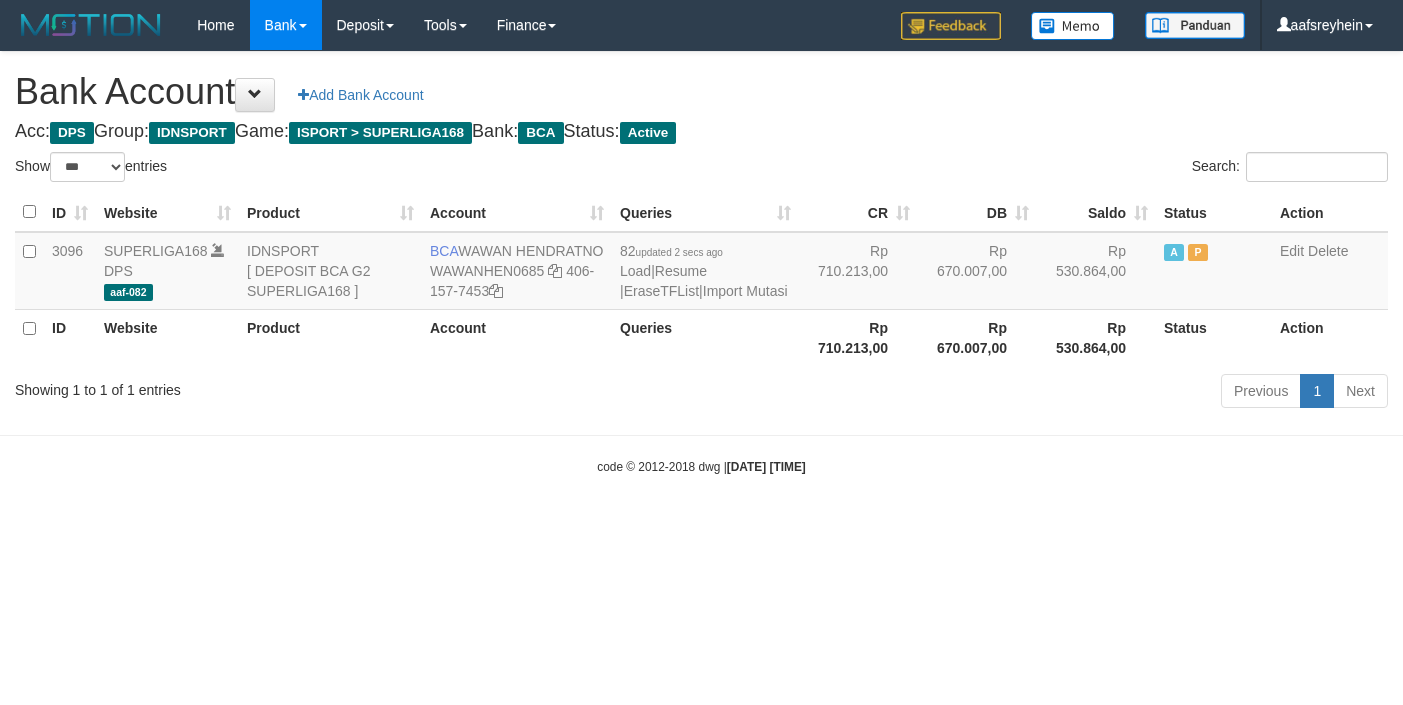 select on "***" 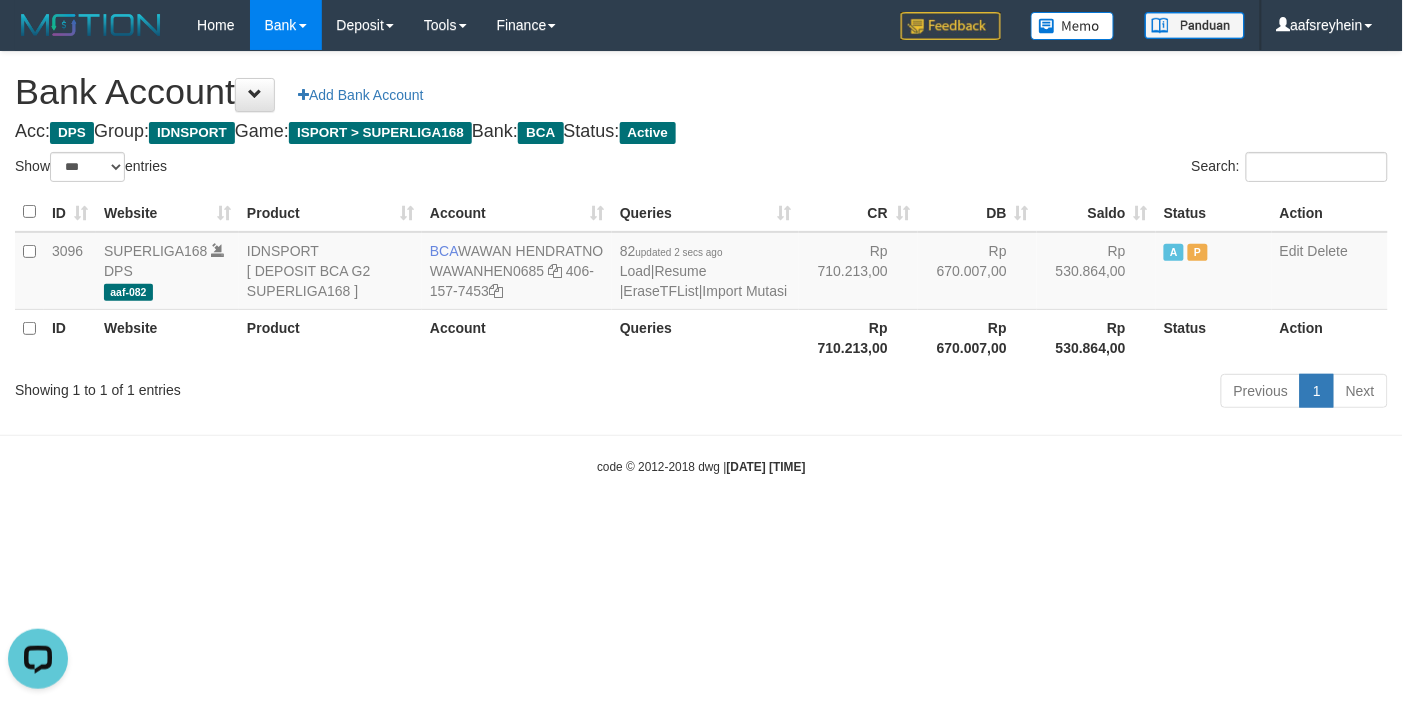 scroll, scrollTop: 0, scrollLeft: 0, axis: both 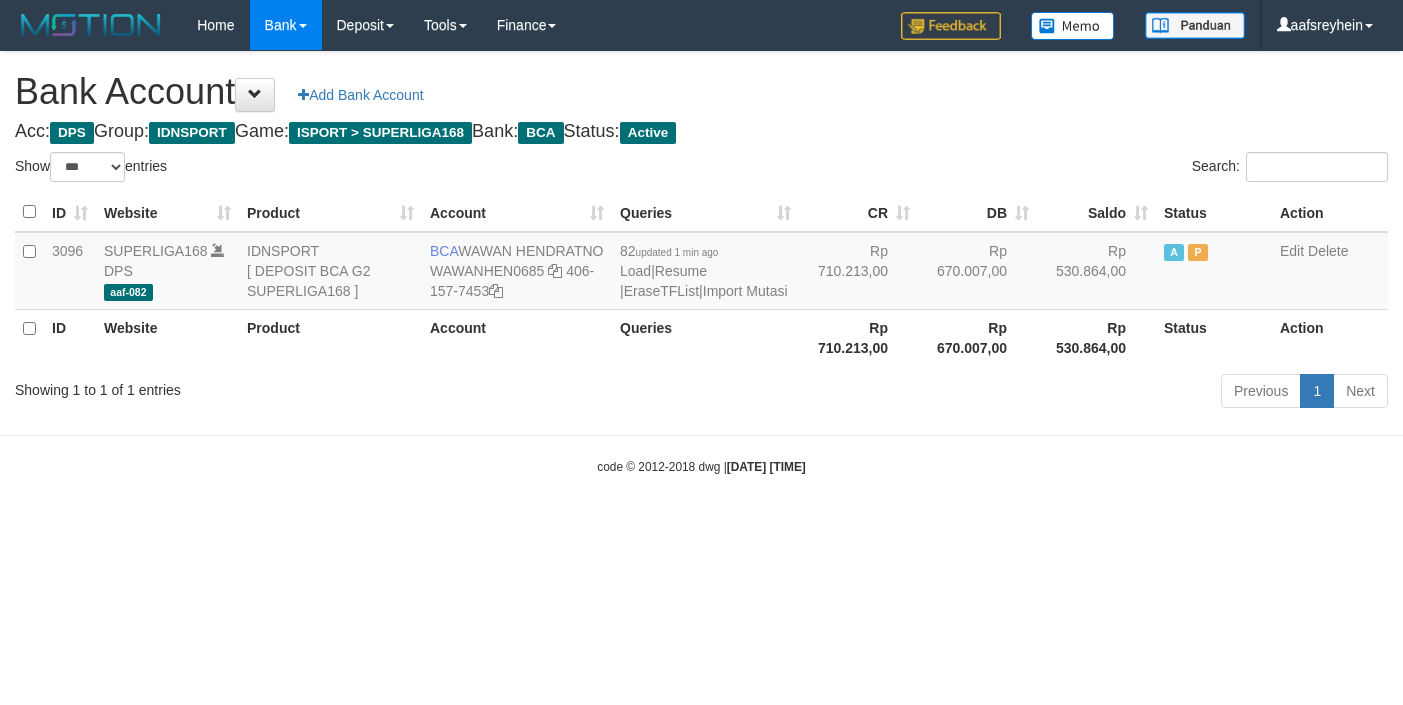 select on "***" 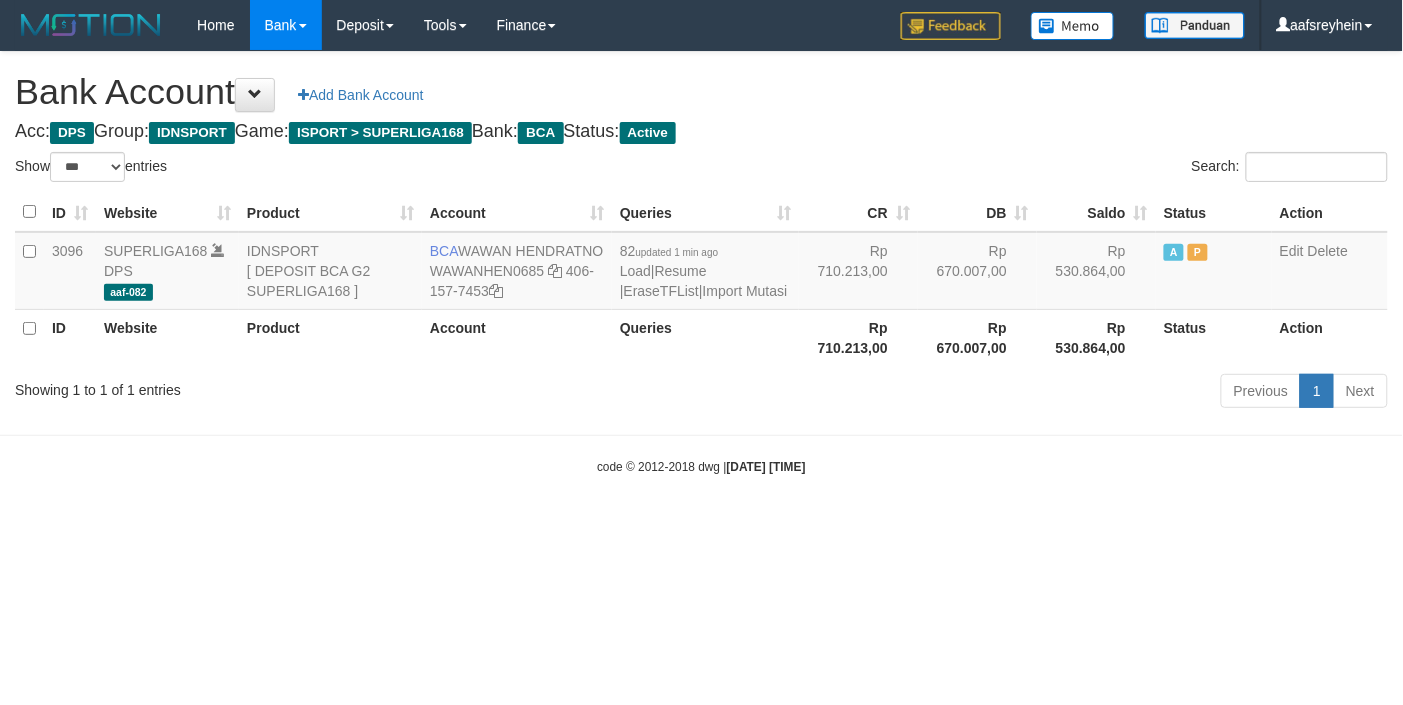click on "Toggle navigation
Home
Bank
Account List
Load
By Website
Group
[ISPORT]													SUPERLIGA168
By Load Group (DPS)" at bounding box center [701, 263] 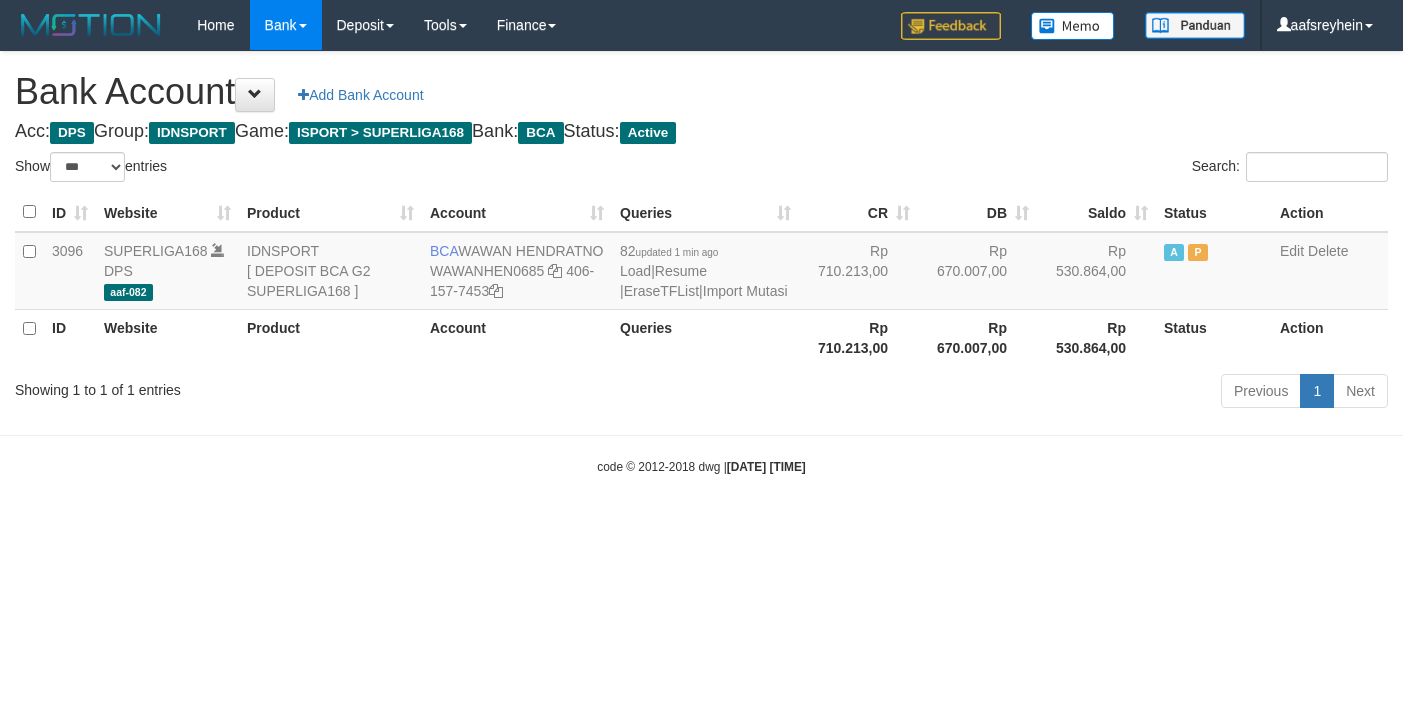 select on "***" 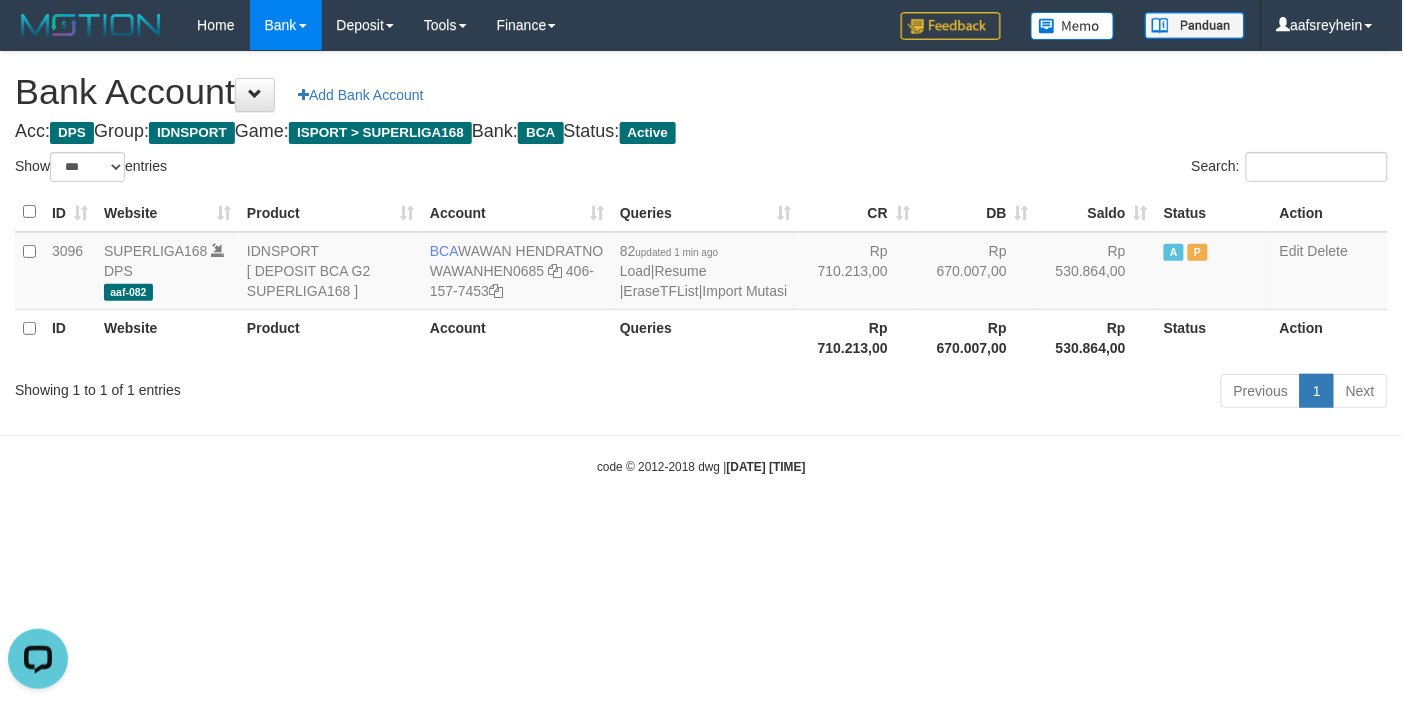 scroll, scrollTop: 0, scrollLeft: 0, axis: both 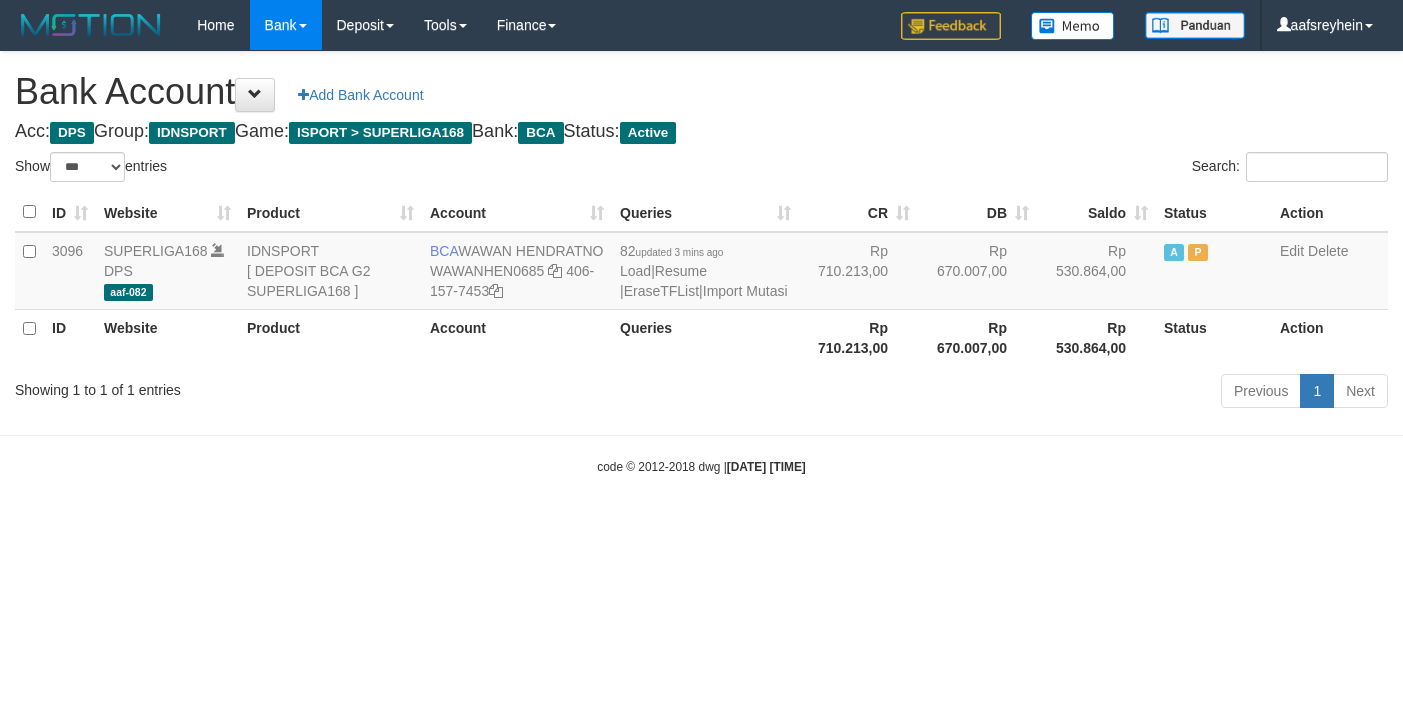 select on "***" 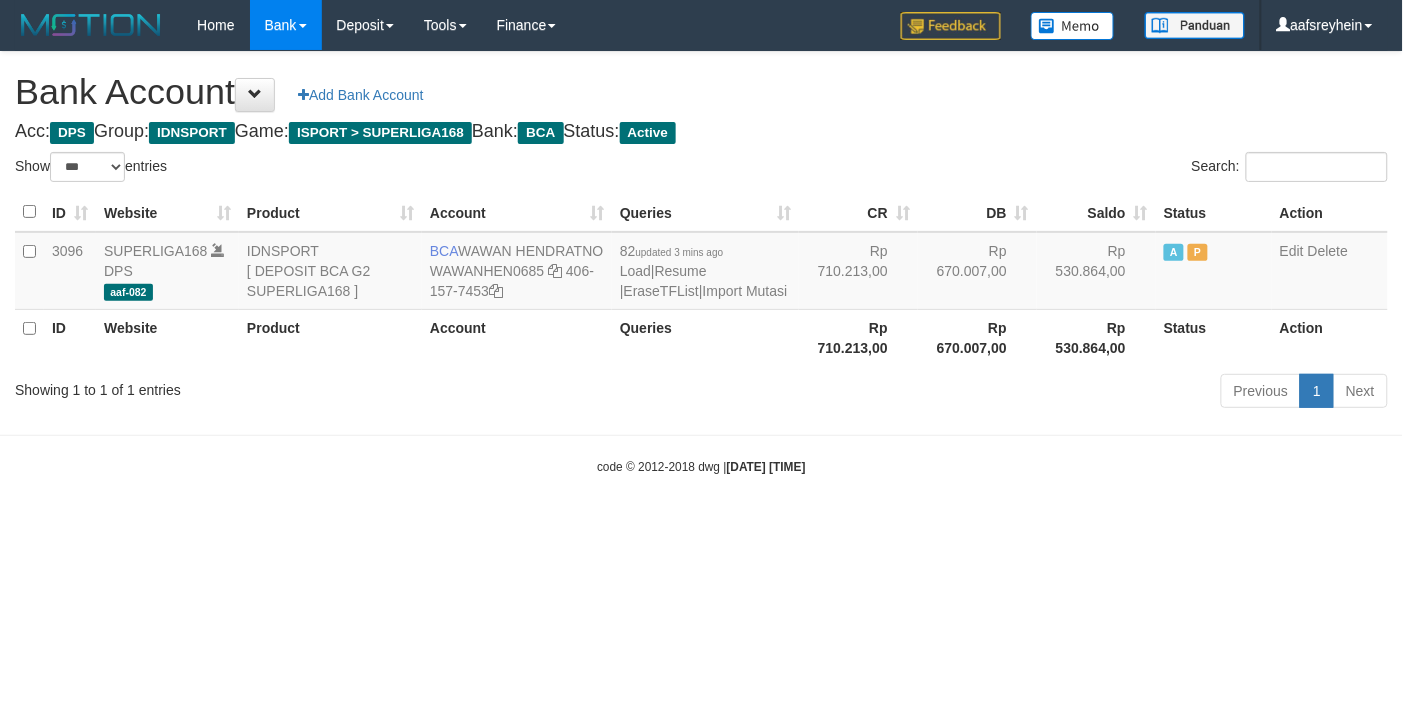 click on "Toggle navigation
Home
Bank
Account List
Load
By Website
Group
[ISPORT]													SUPERLIGA168
By Load Group (DPS)" at bounding box center (701, 263) 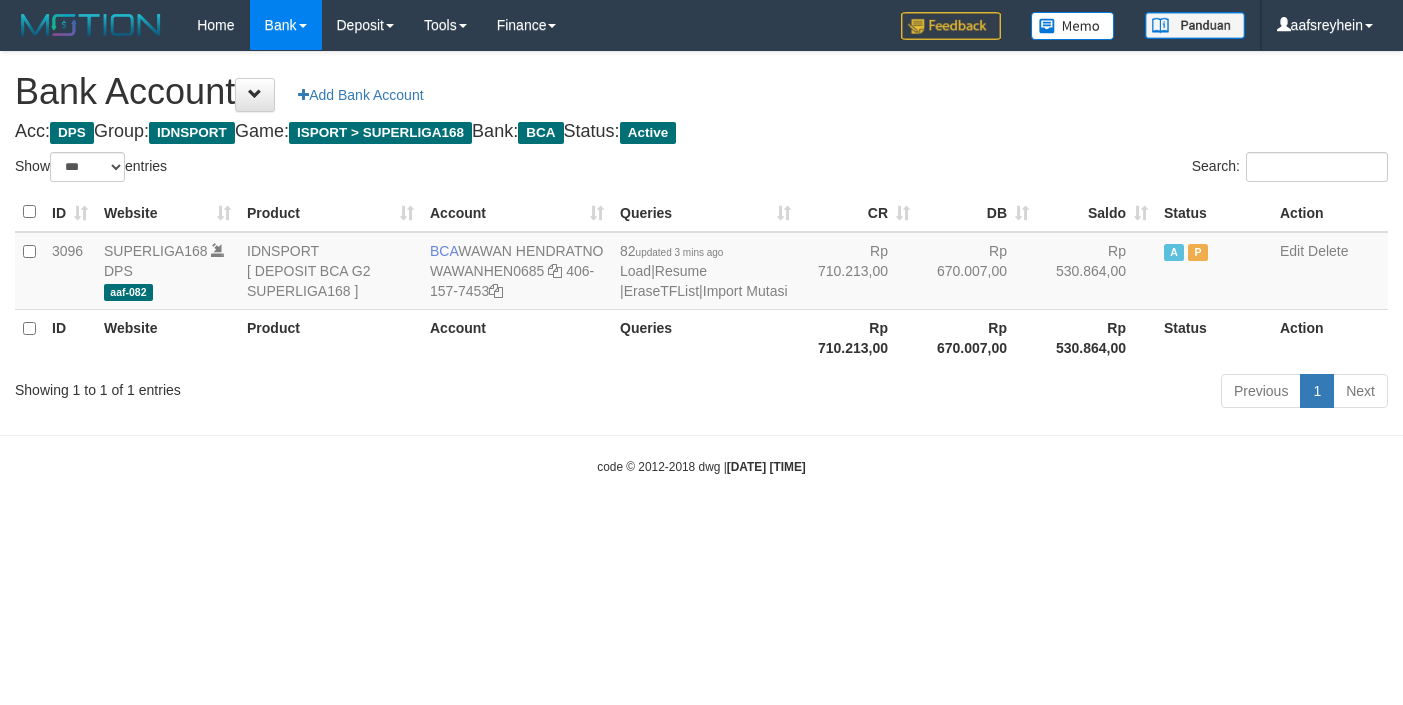 select on "***" 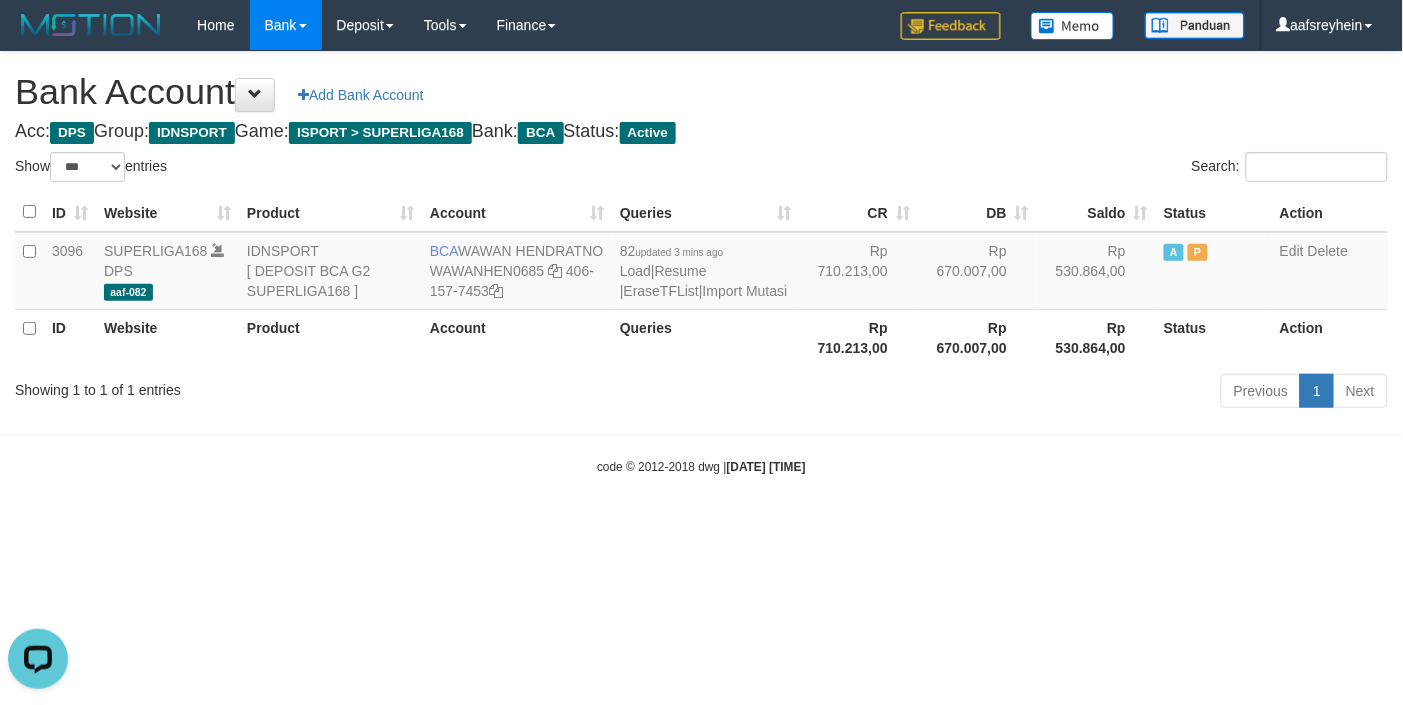 scroll, scrollTop: 0, scrollLeft: 0, axis: both 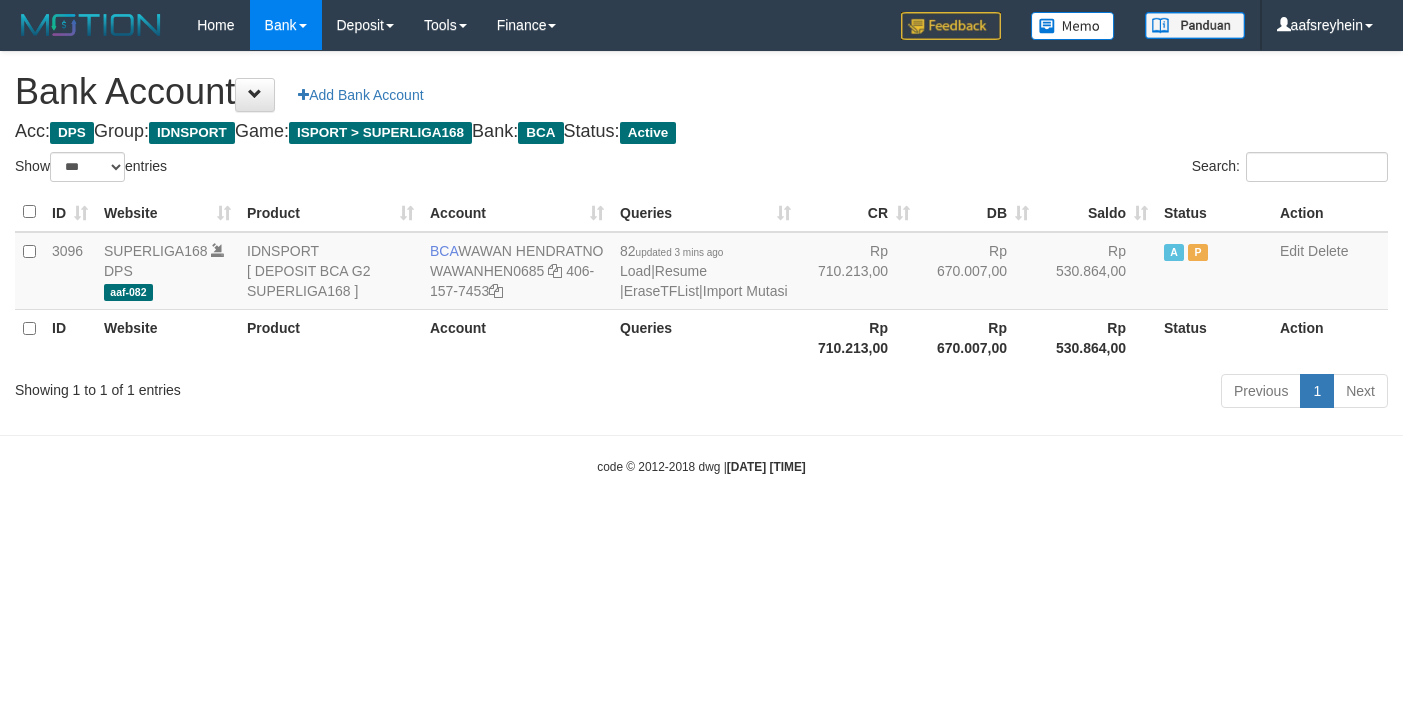 select on "***" 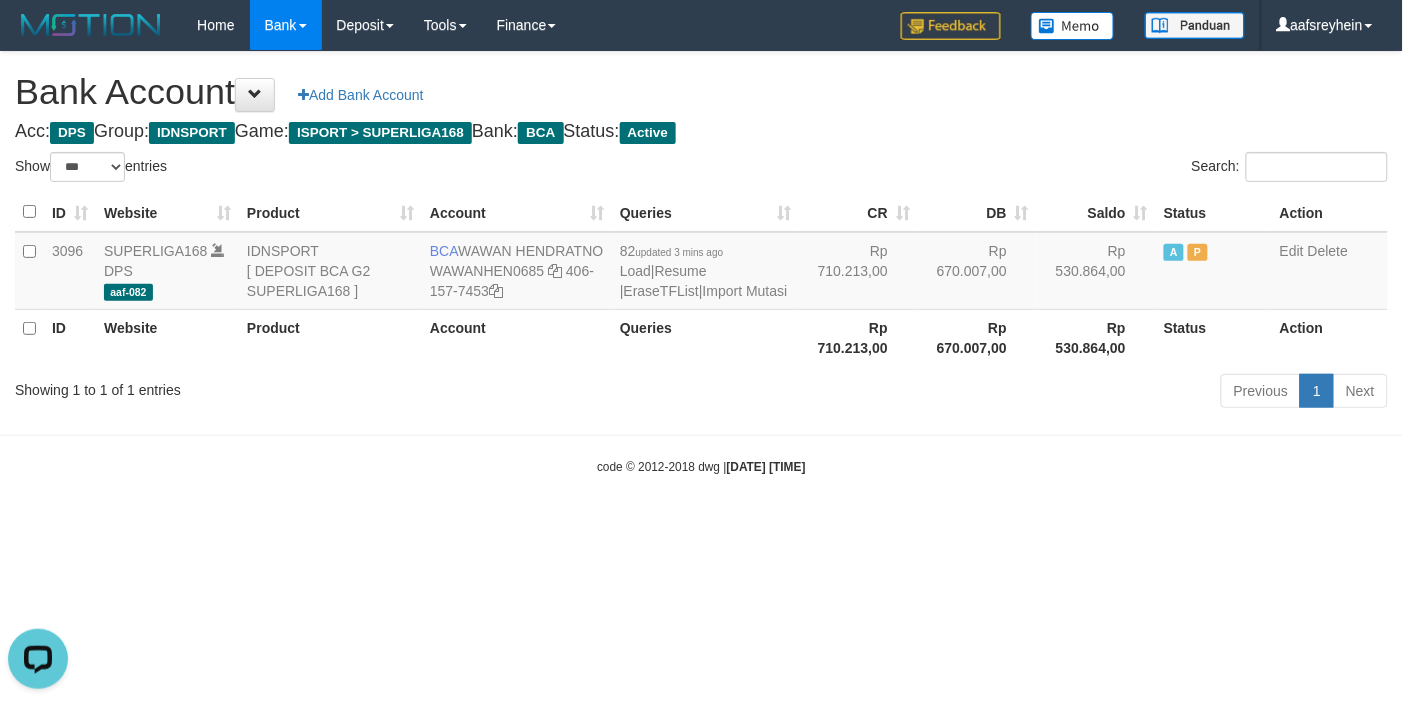 scroll, scrollTop: 0, scrollLeft: 0, axis: both 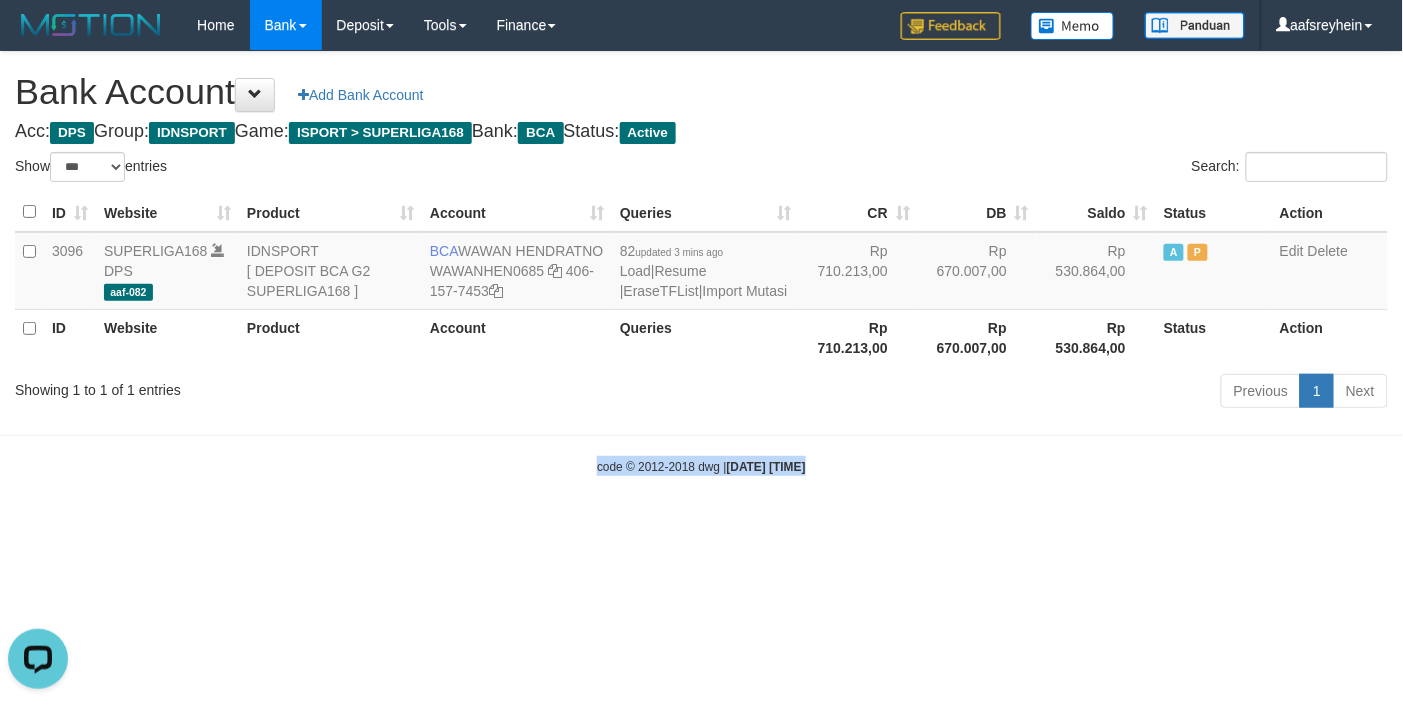 click on "code © 2012-2018 dwg |  2025/07/14 06:33:17" at bounding box center [701, 466] 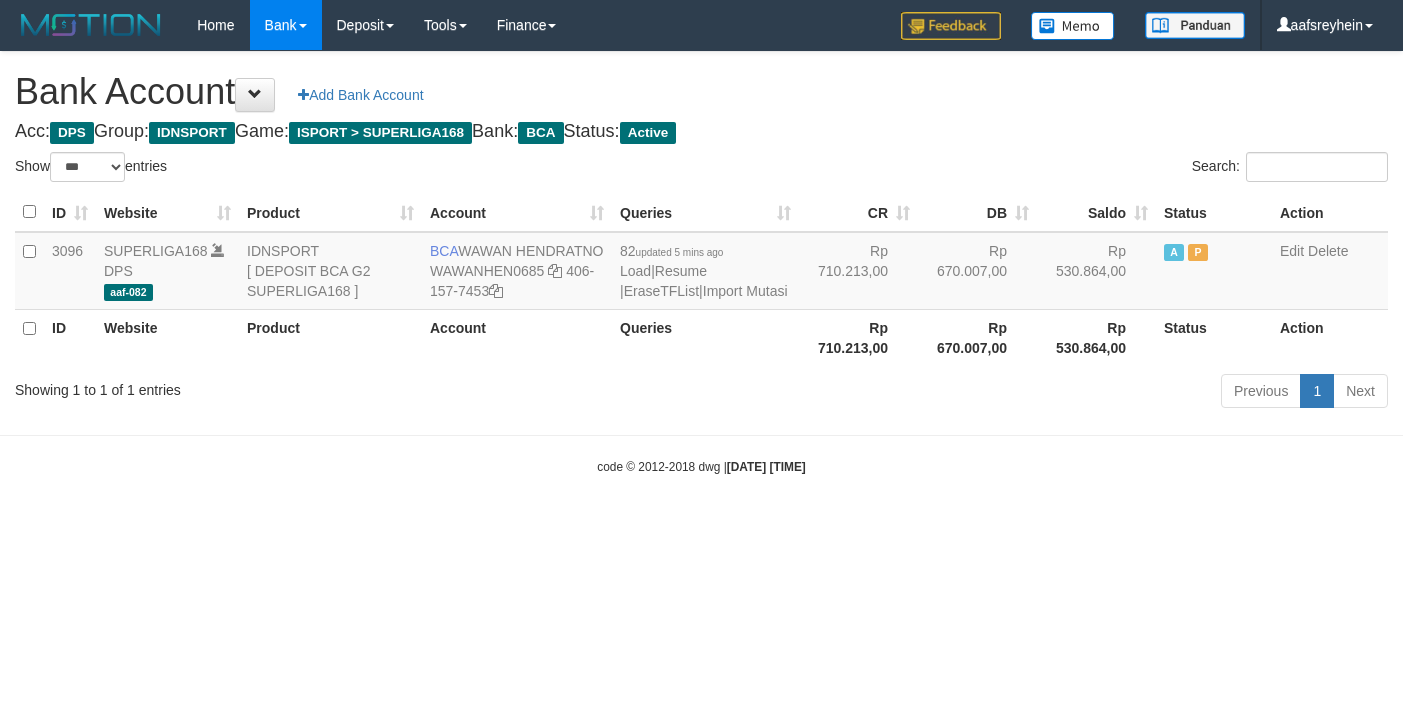 select on "***" 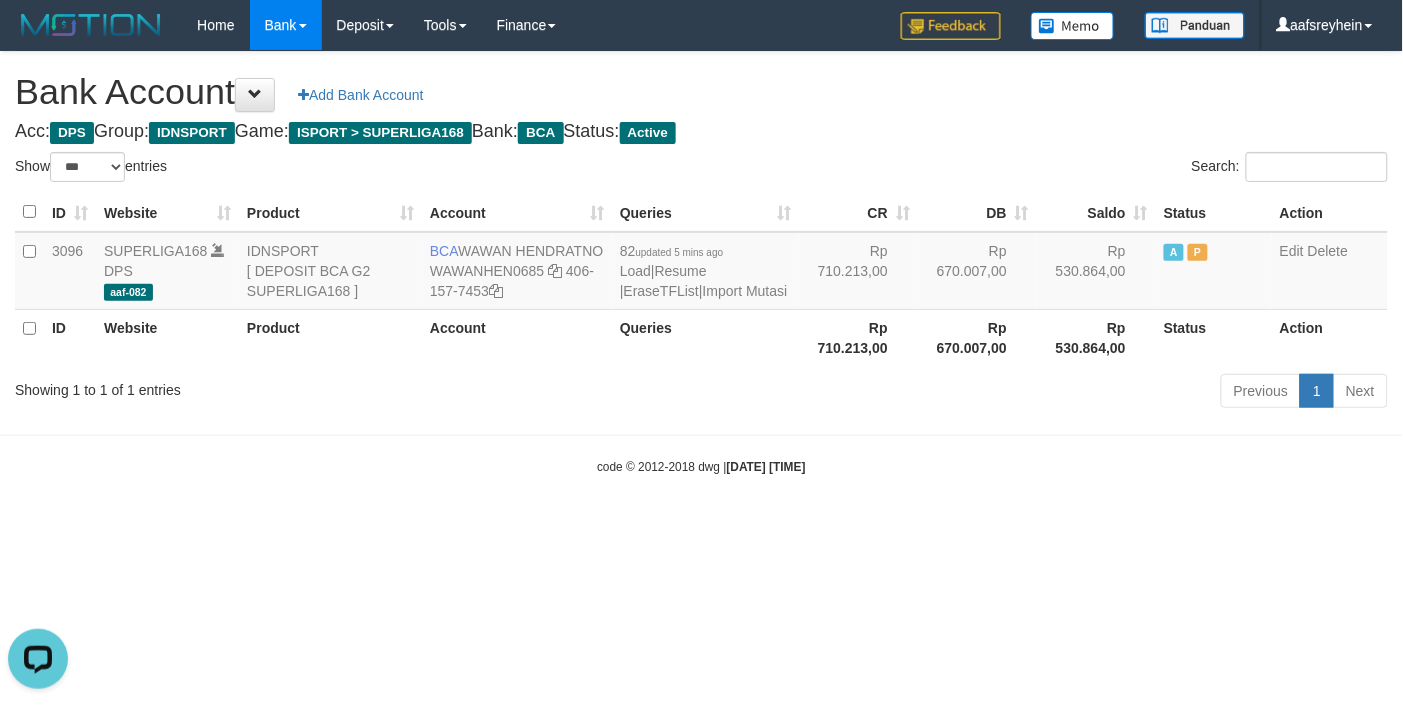 scroll, scrollTop: 0, scrollLeft: 0, axis: both 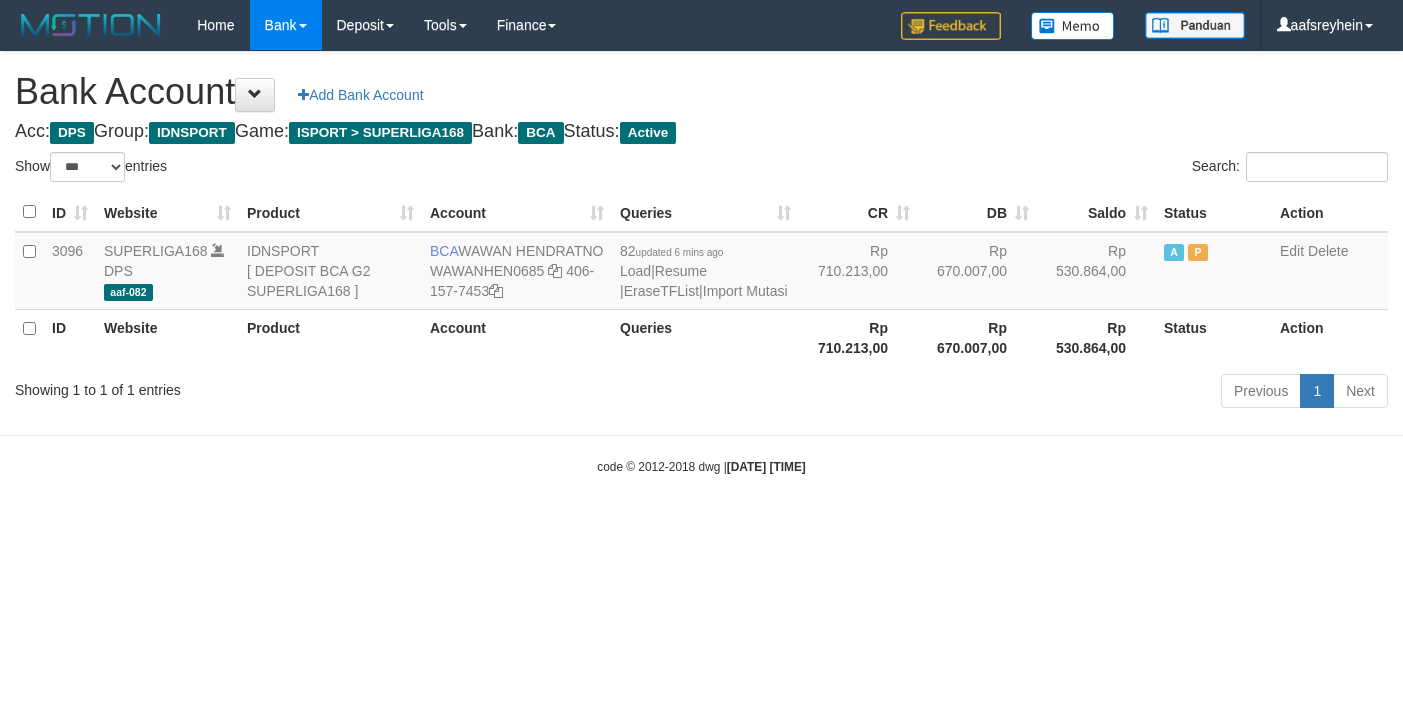 select on "***" 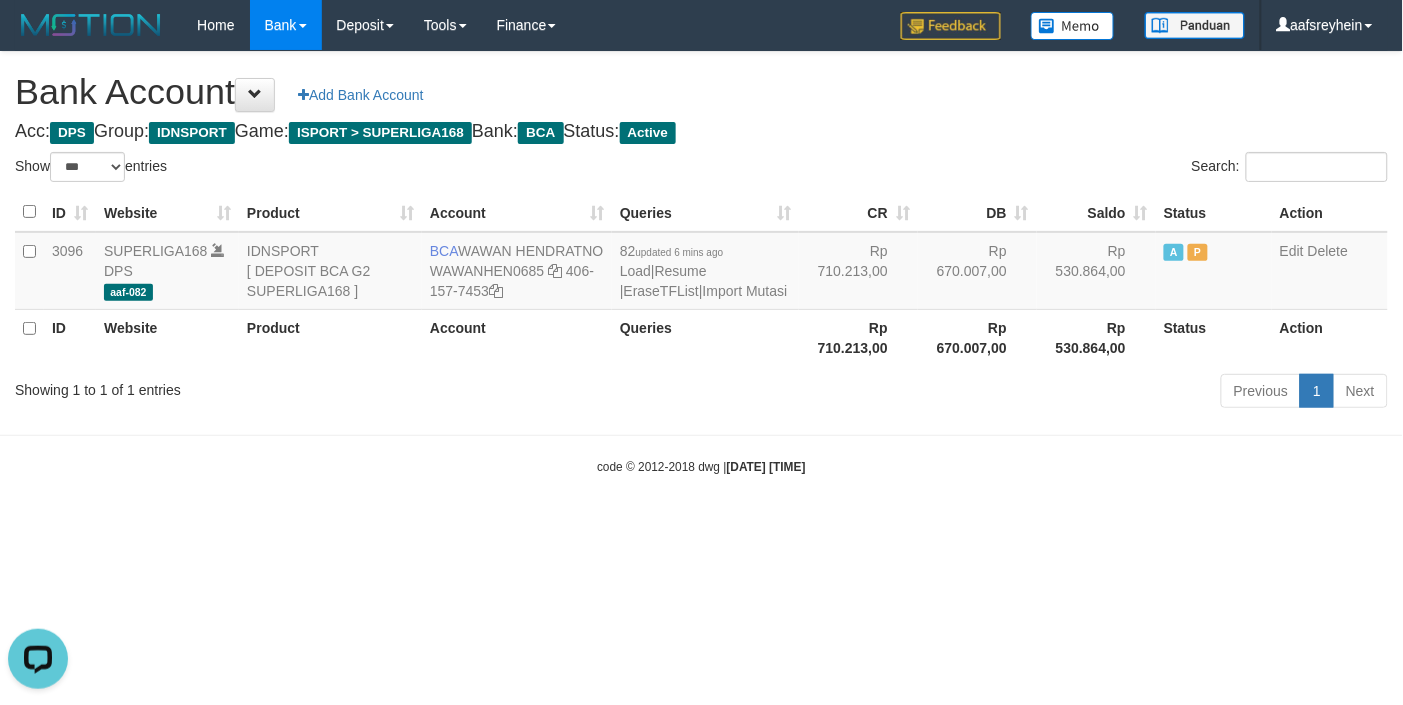 scroll, scrollTop: 0, scrollLeft: 0, axis: both 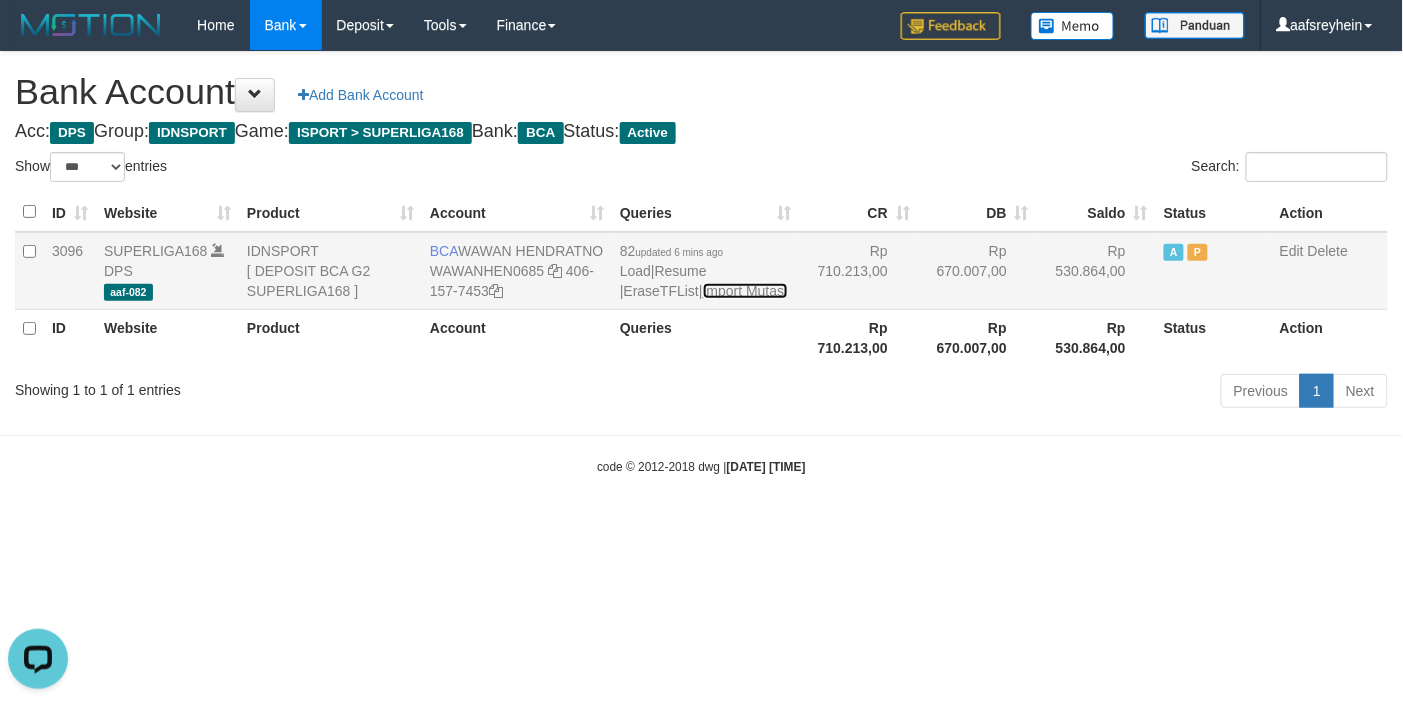 click on "Import Mutasi" at bounding box center [745, 291] 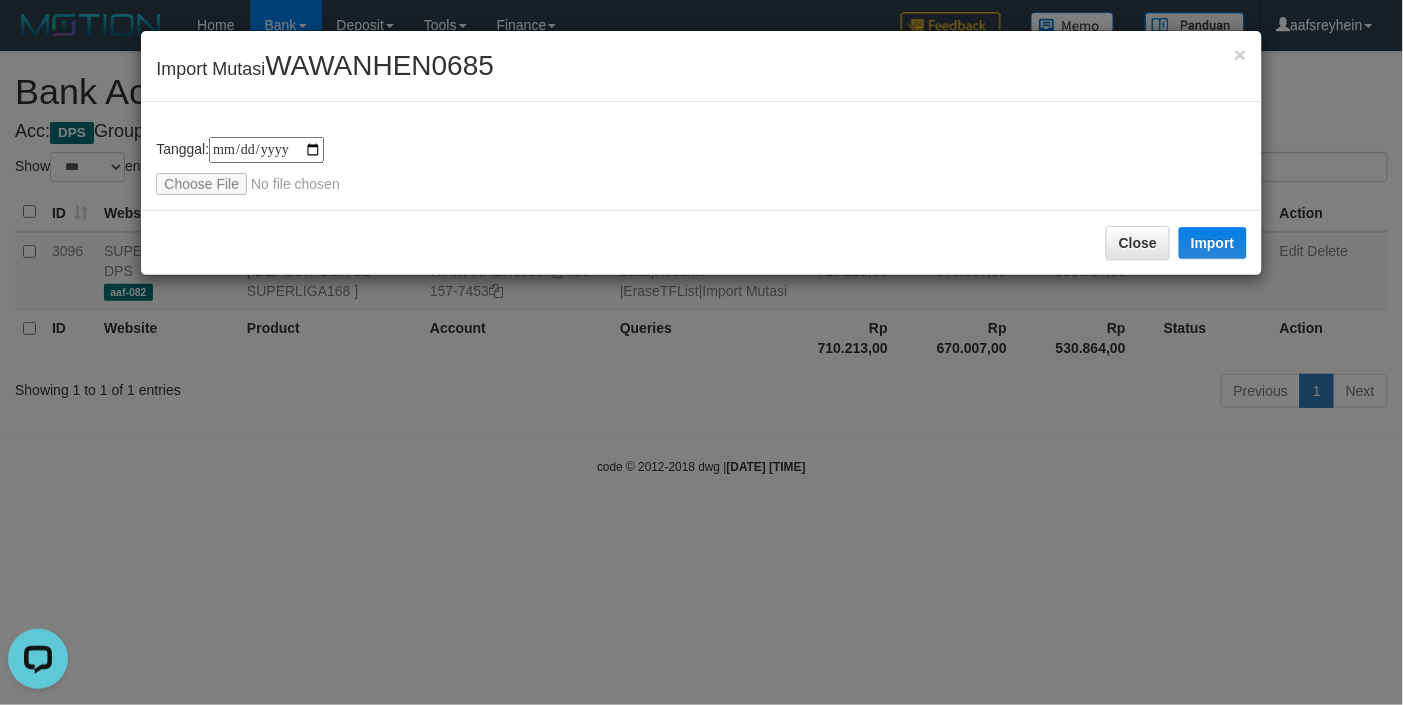 type on "**********" 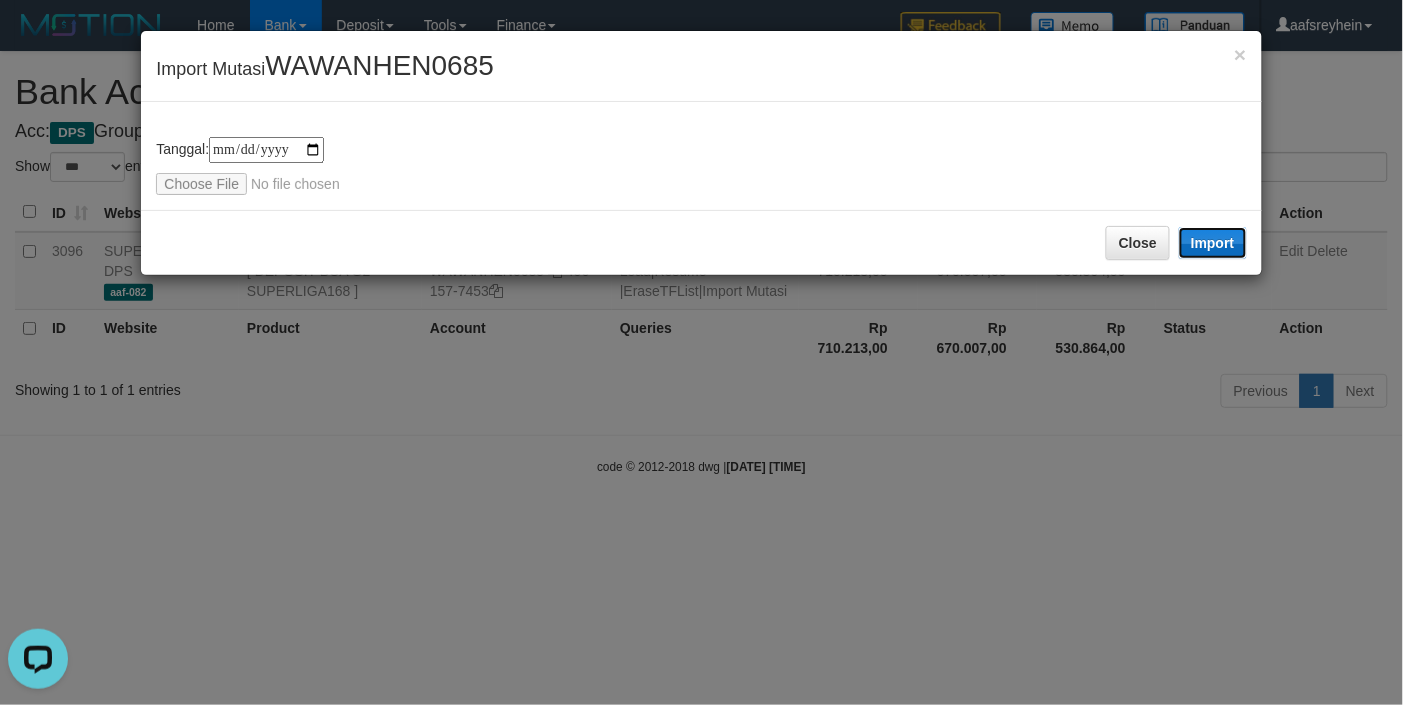 click on "Import" at bounding box center [1213, 243] 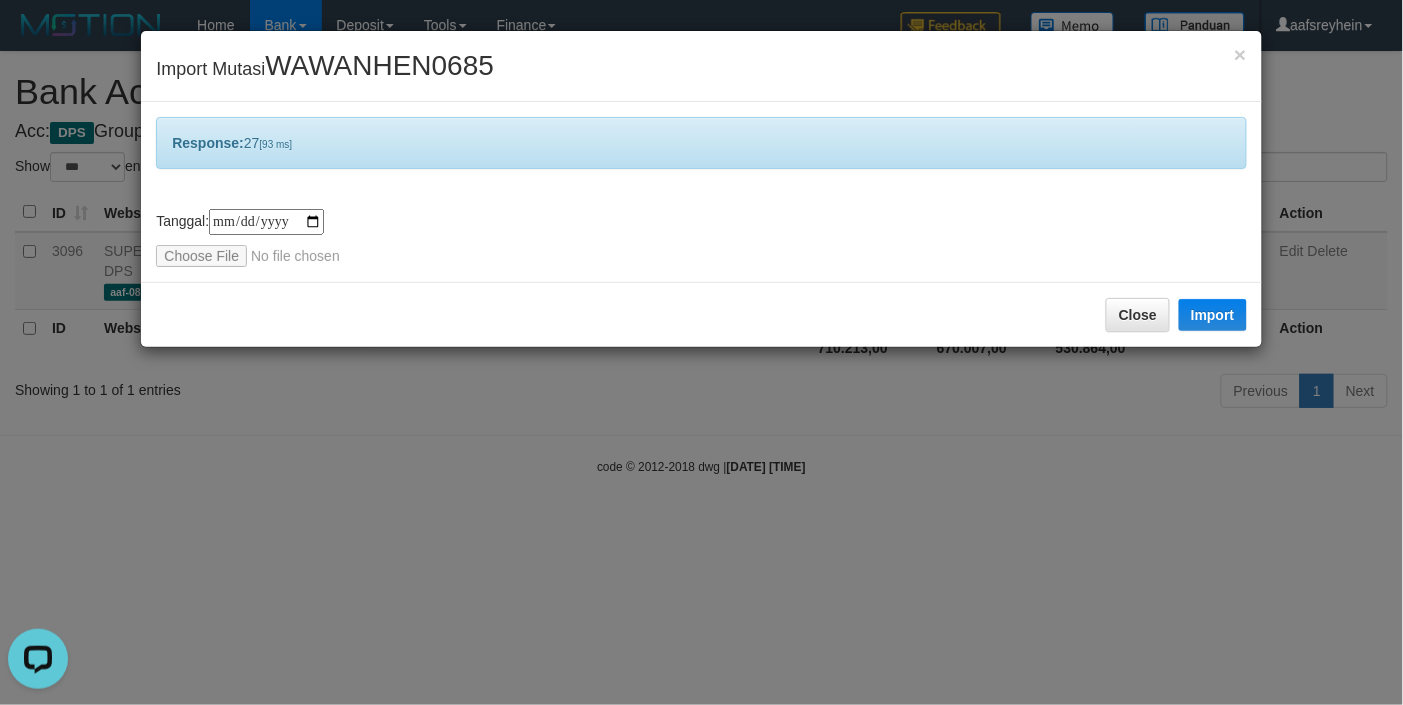click on "**********" at bounding box center (701, 352) 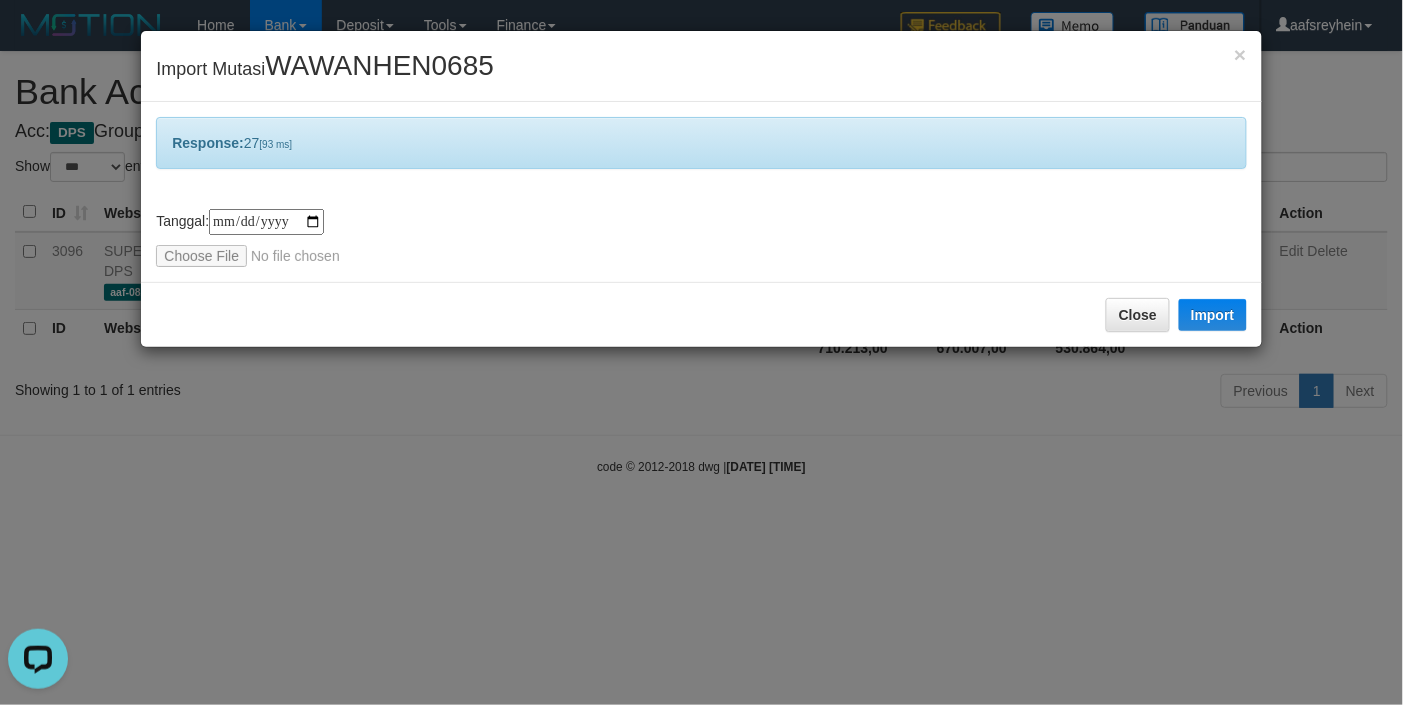 click on "**********" at bounding box center [701, 352] 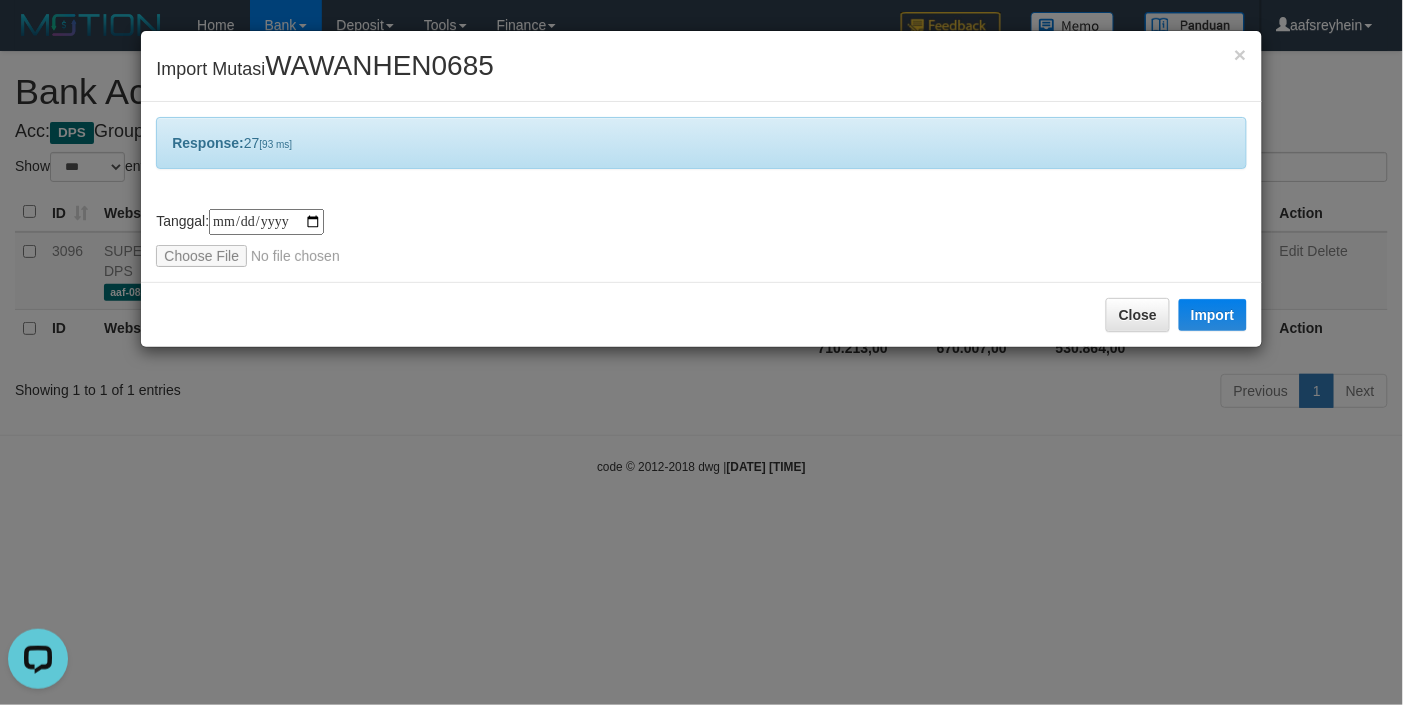 click on "**********" at bounding box center (701, 352) 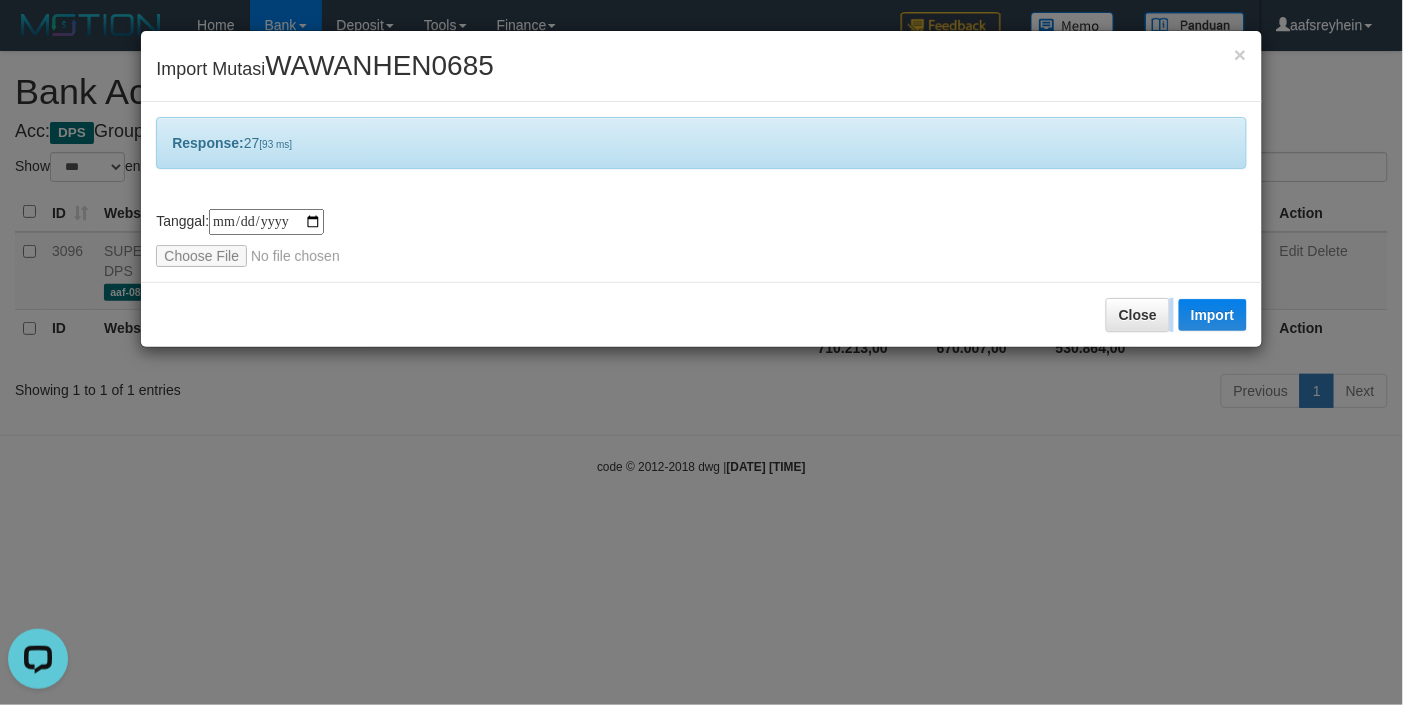 click on "**********" at bounding box center [701, 352] 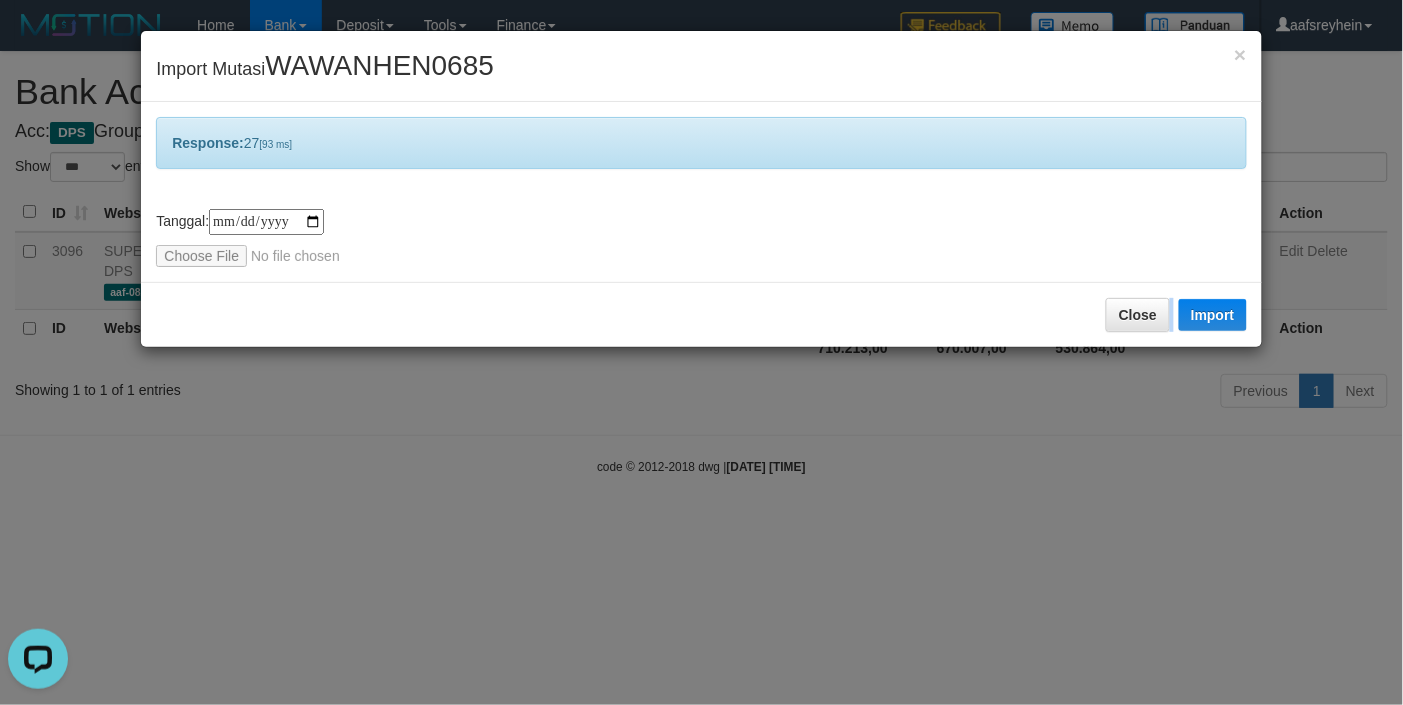 click on "**********" at bounding box center [701, 352] 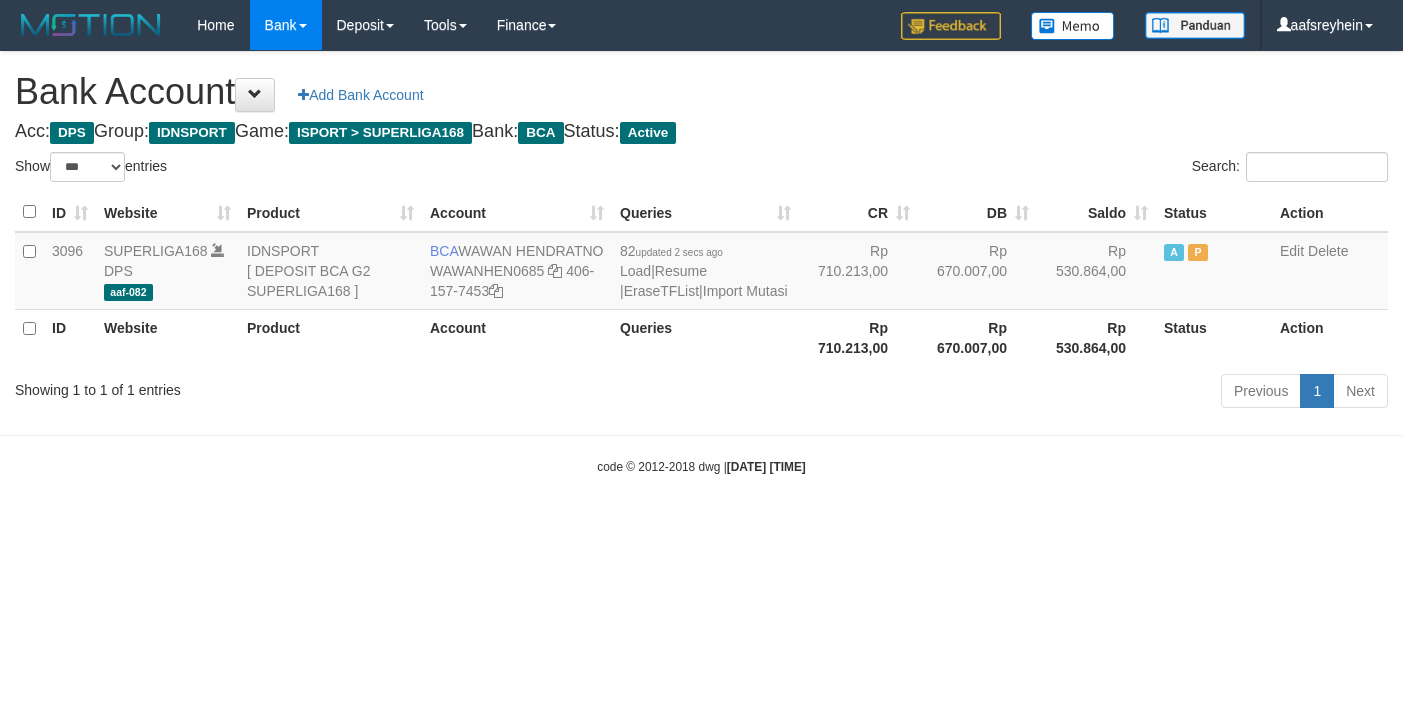 select on "***" 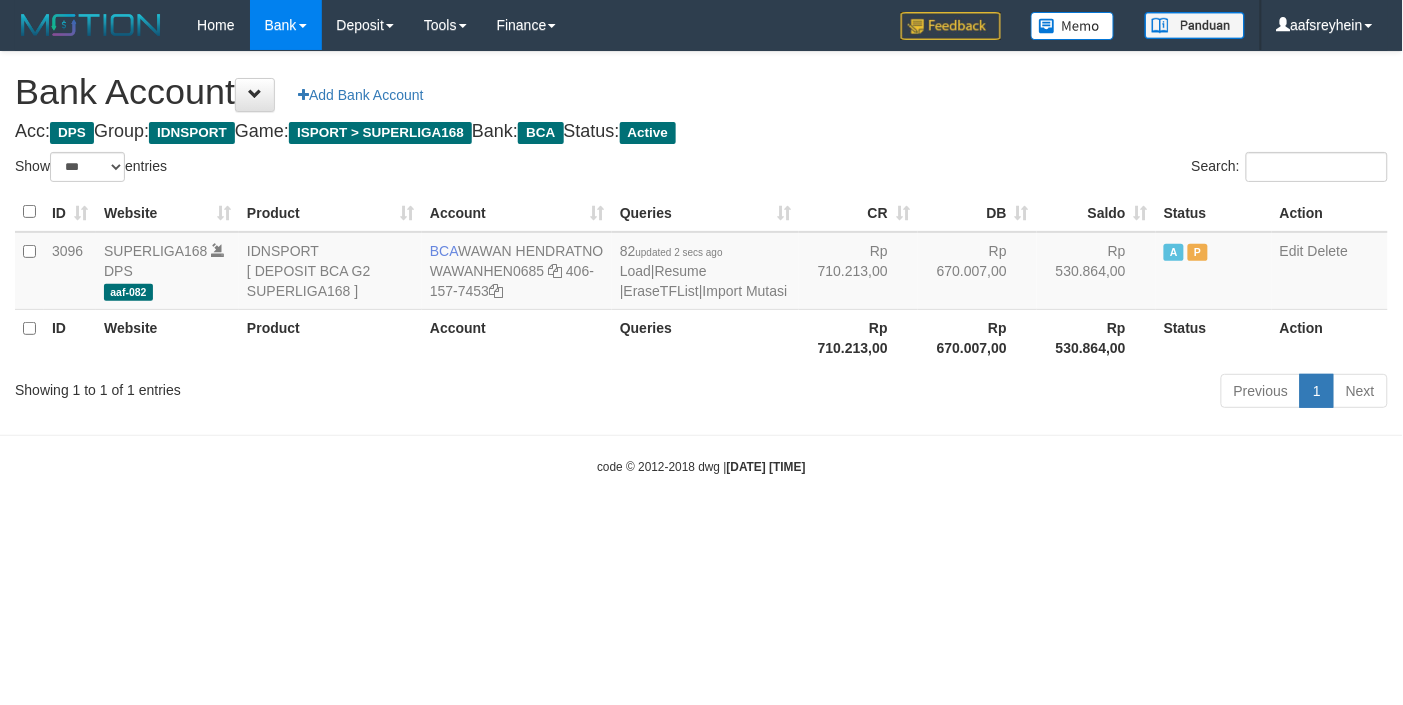 click on "2025/07/14 06:37:07" at bounding box center (766, 467) 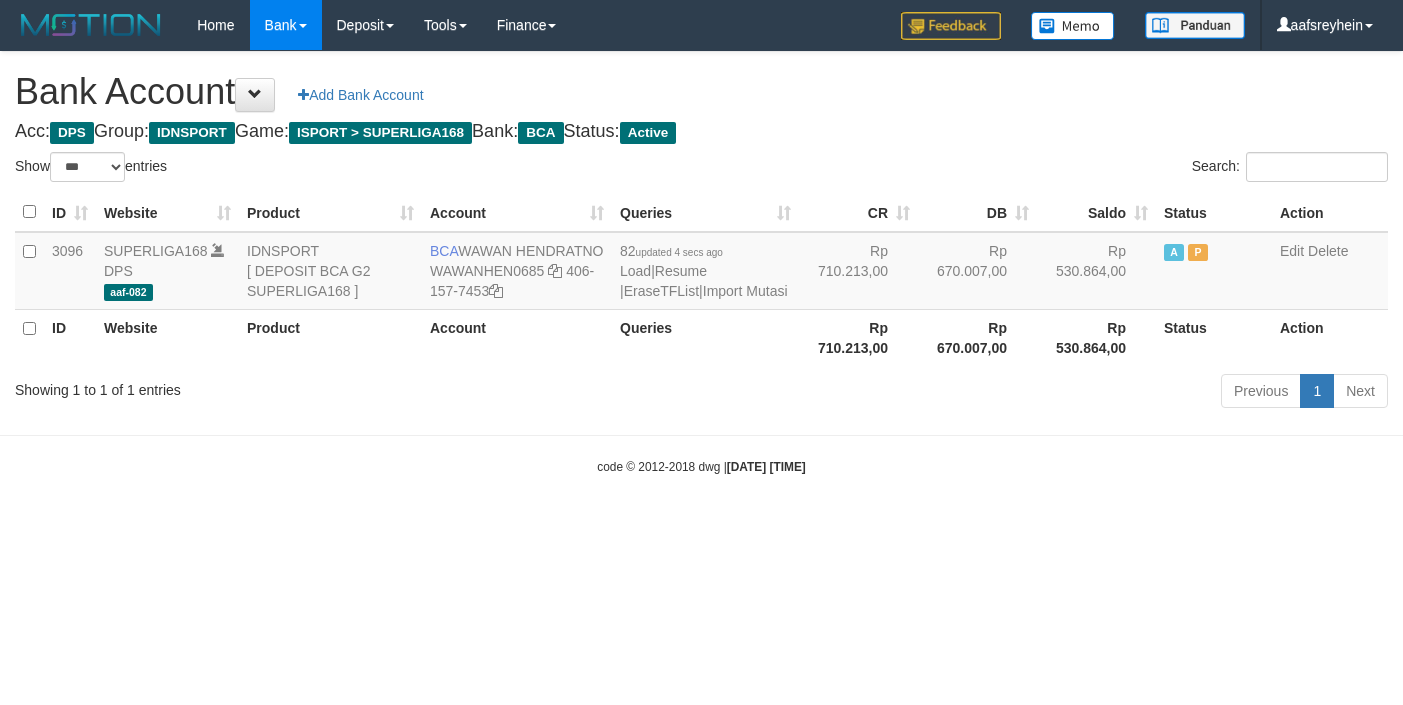 select on "***" 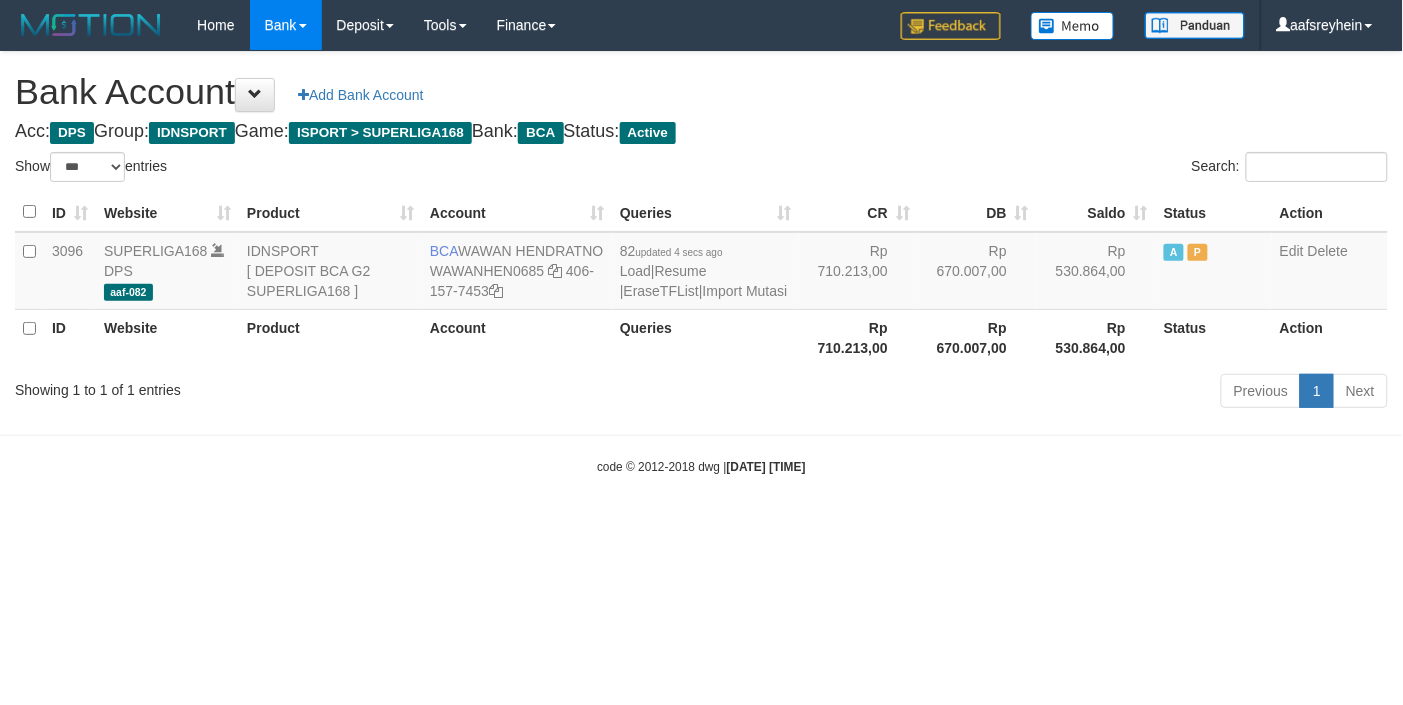 drag, startPoint x: 868, startPoint y: 497, endPoint x: 852, endPoint y: 463, distance: 37.576588 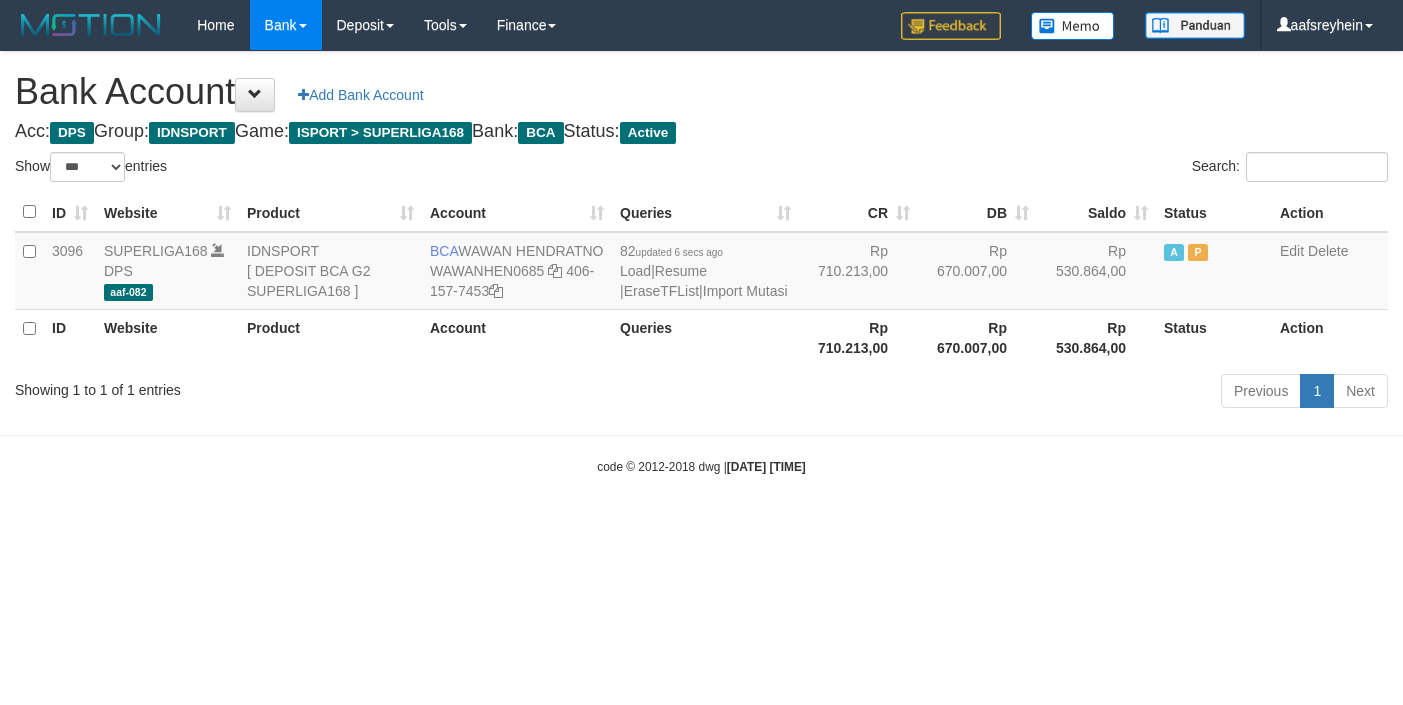 select on "***" 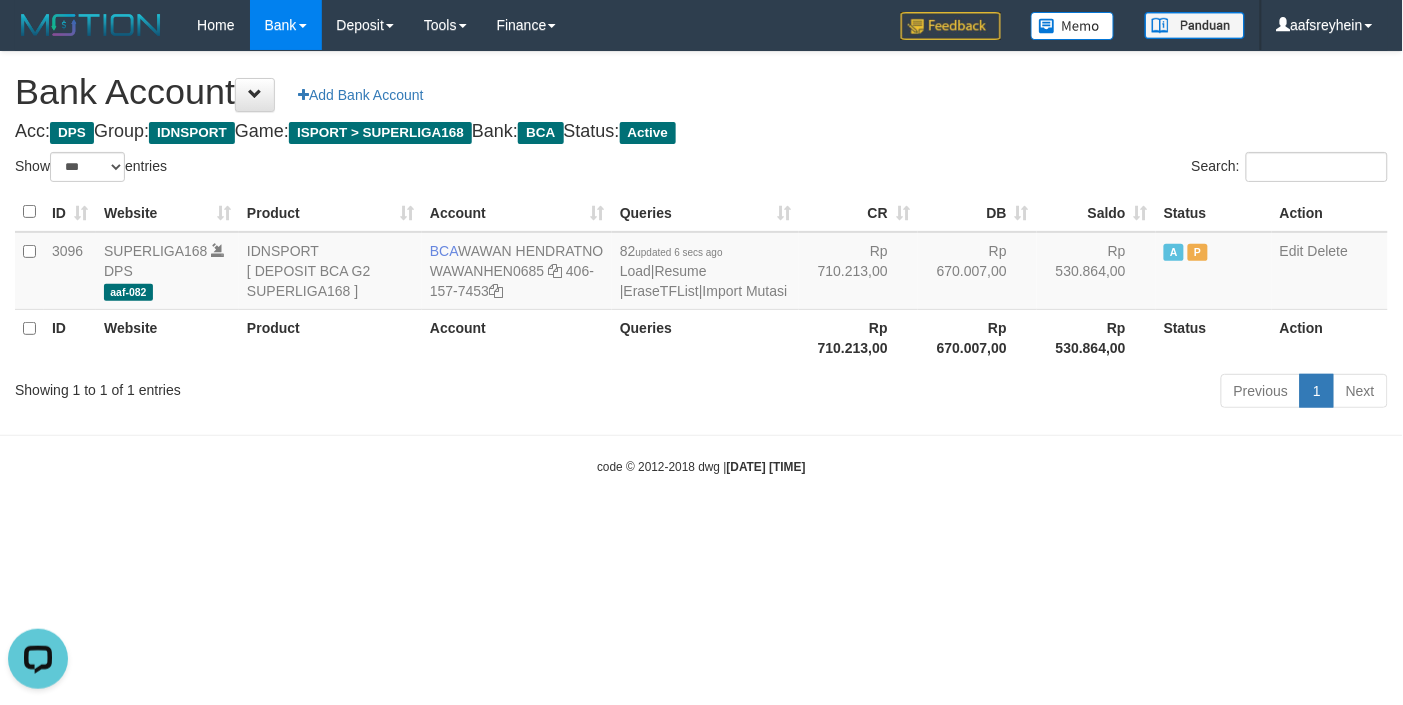 scroll, scrollTop: 0, scrollLeft: 0, axis: both 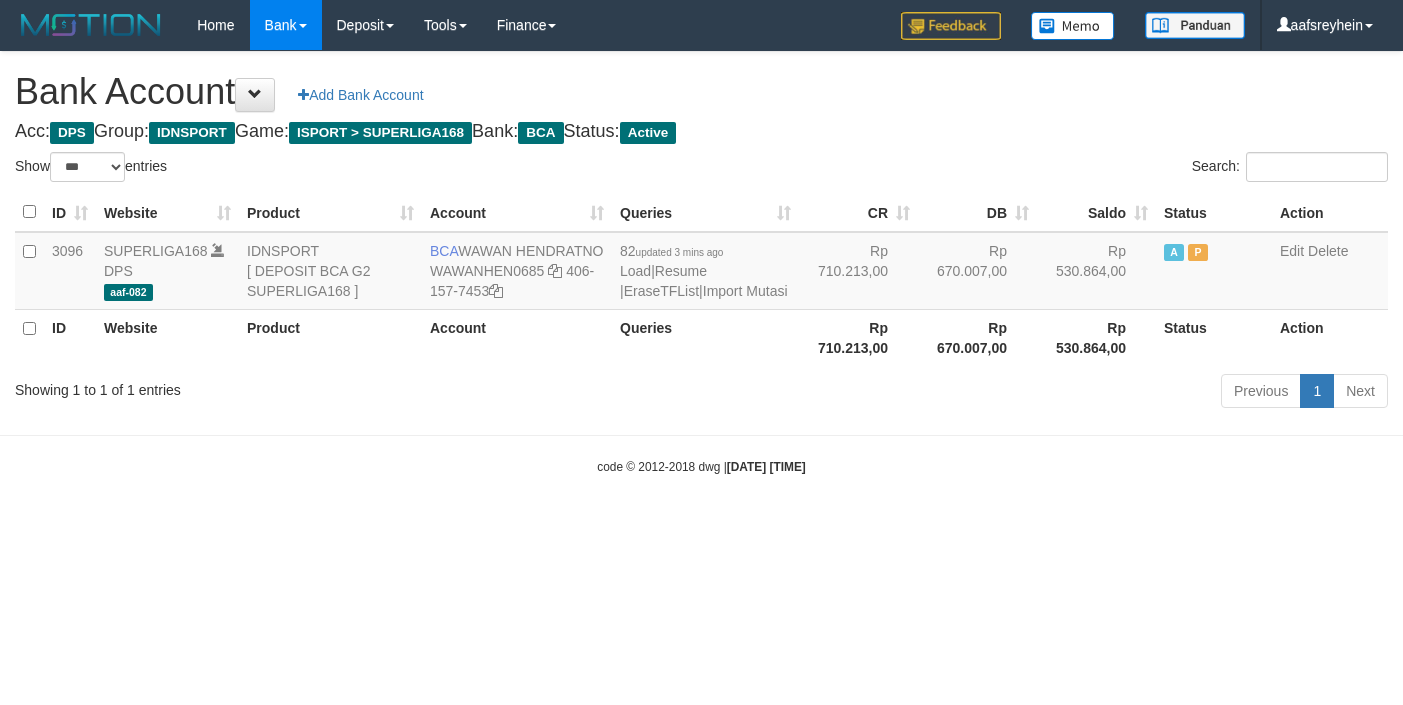 select on "***" 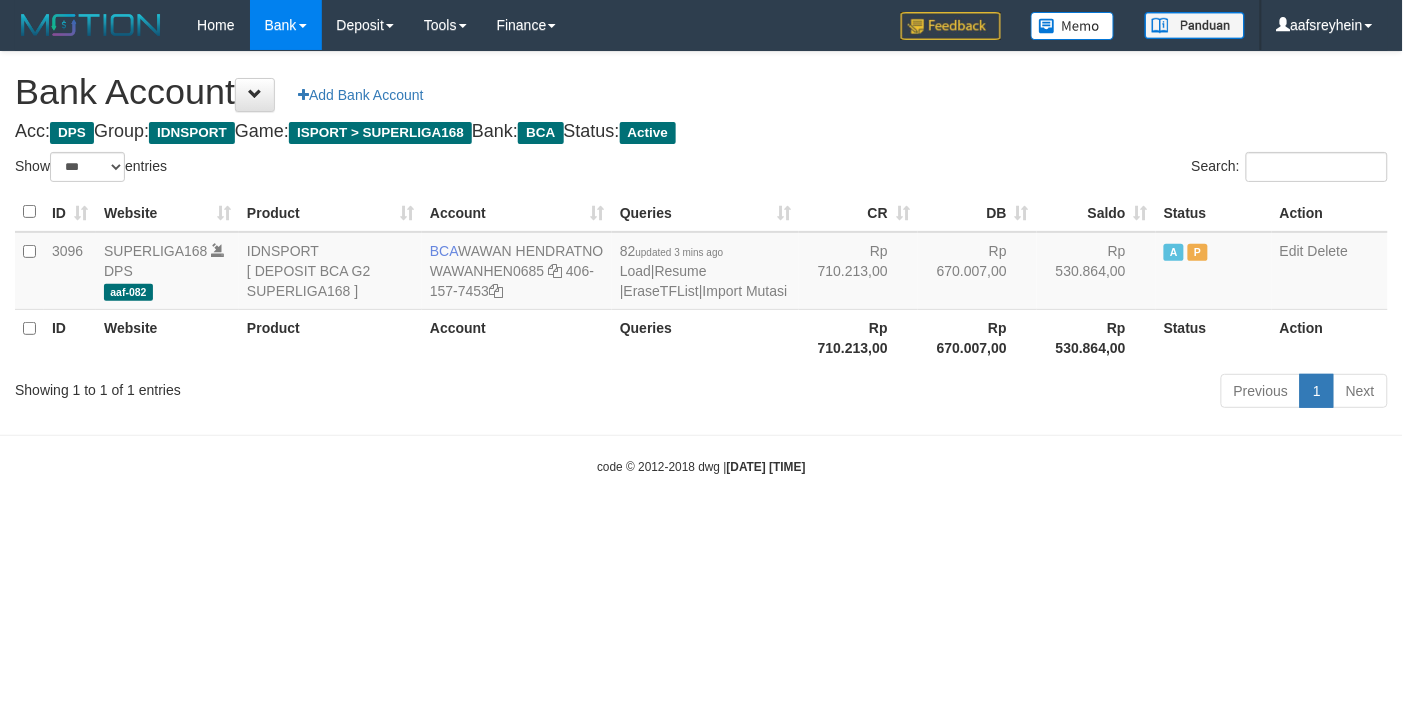 click on "Toggle navigation
Home
Bank
Account List
Load
By Website
Group
[ISPORT]													SUPERLIGA168
By Load Group (DPS)" at bounding box center [701, 263] 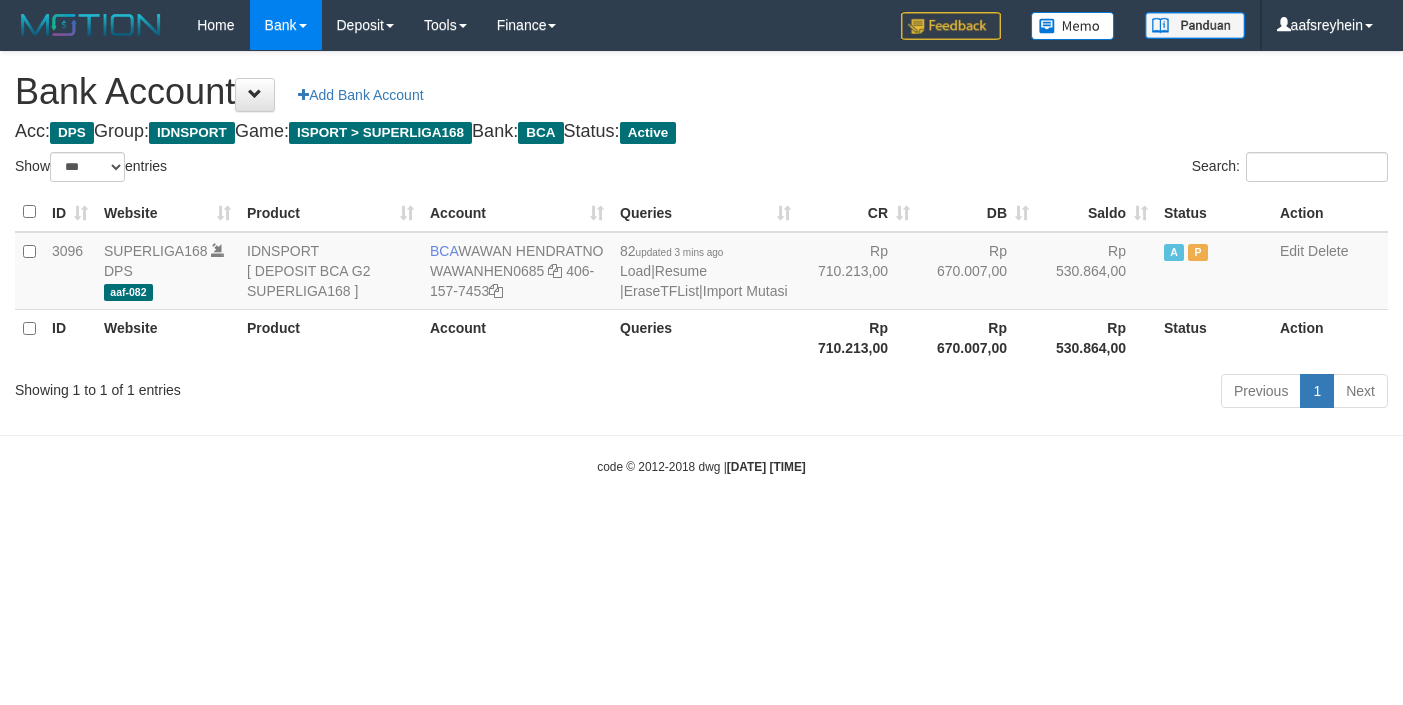 select on "***" 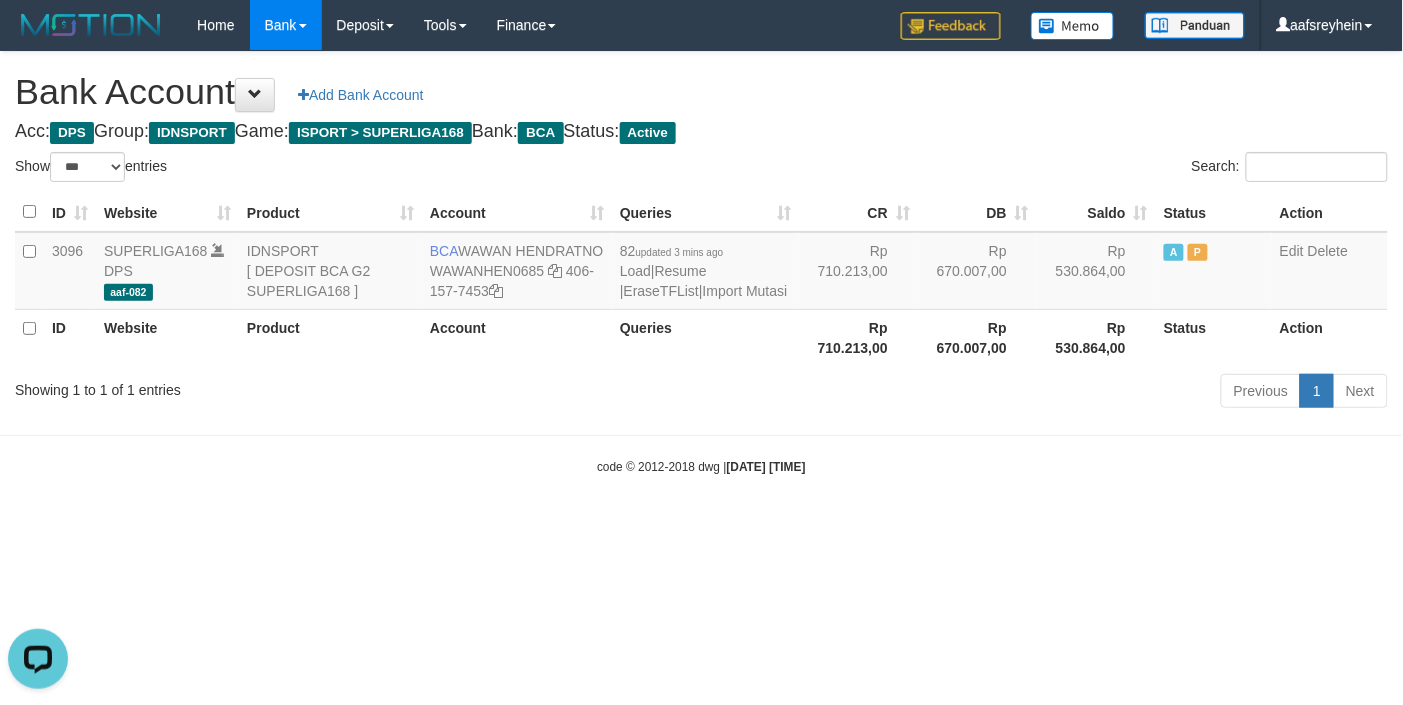 scroll, scrollTop: 0, scrollLeft: 0, axis: both 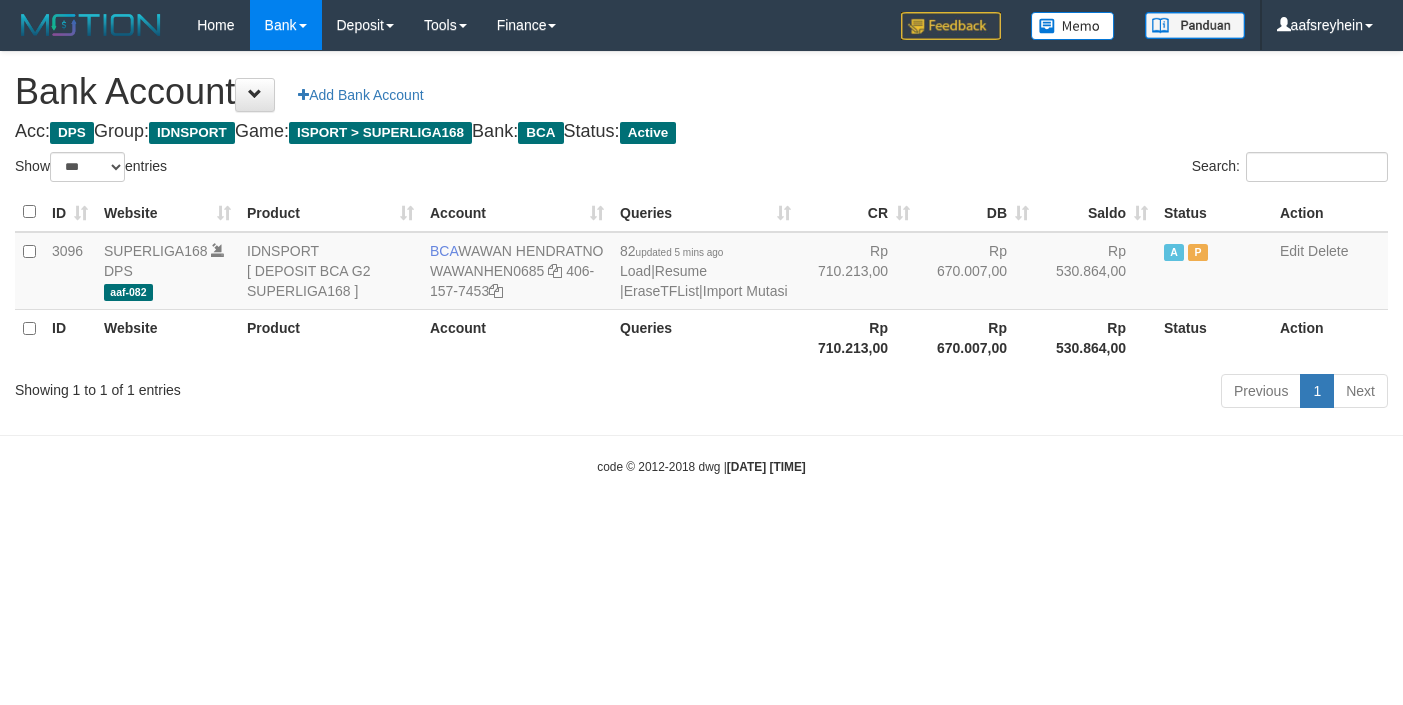 select on "***" 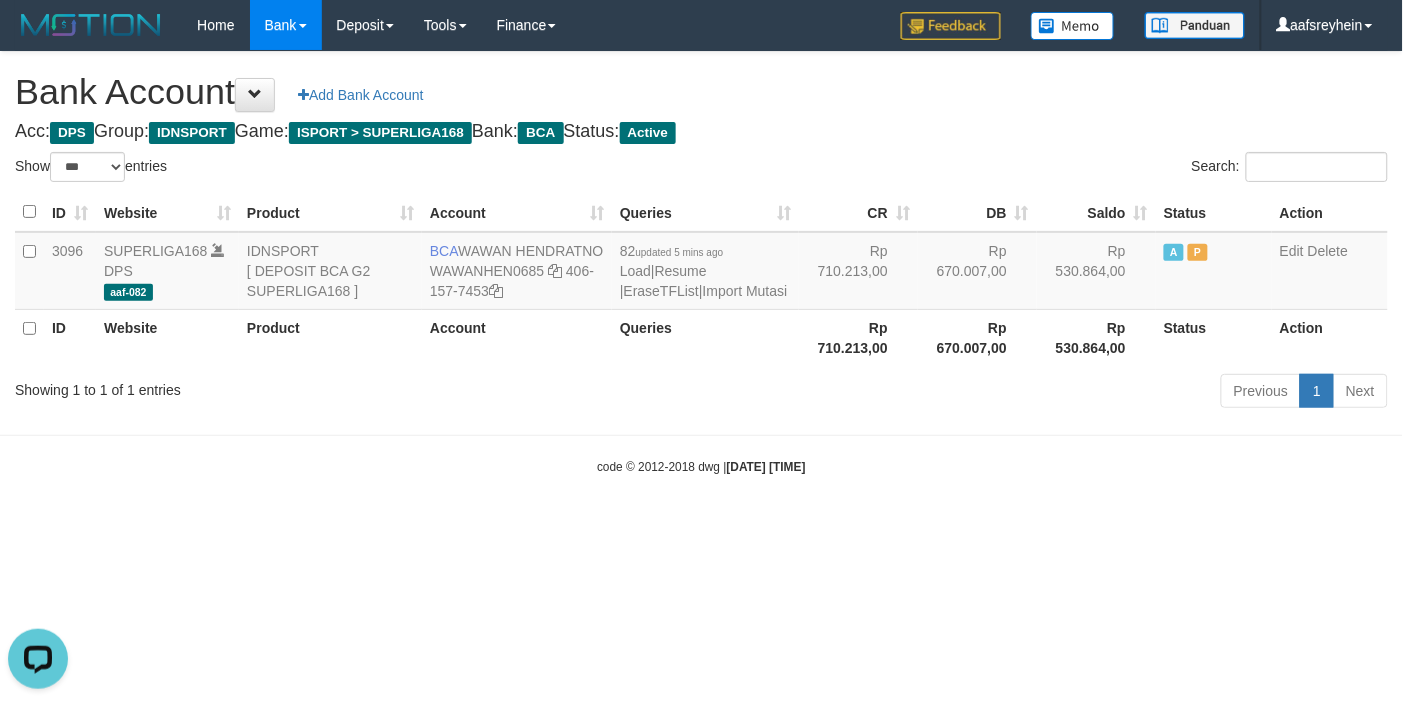scroll, scrollTop: 0, scrollLeft: 0, axis: both 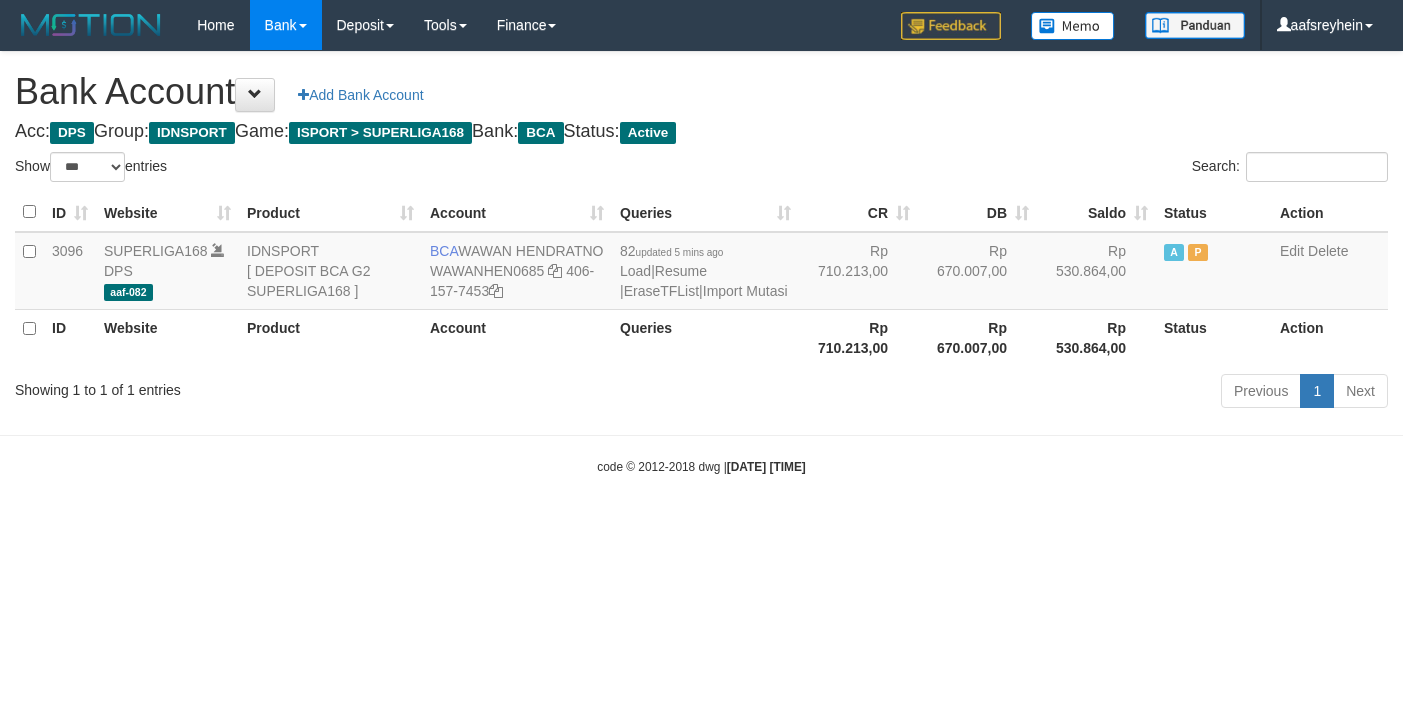 select on "***" 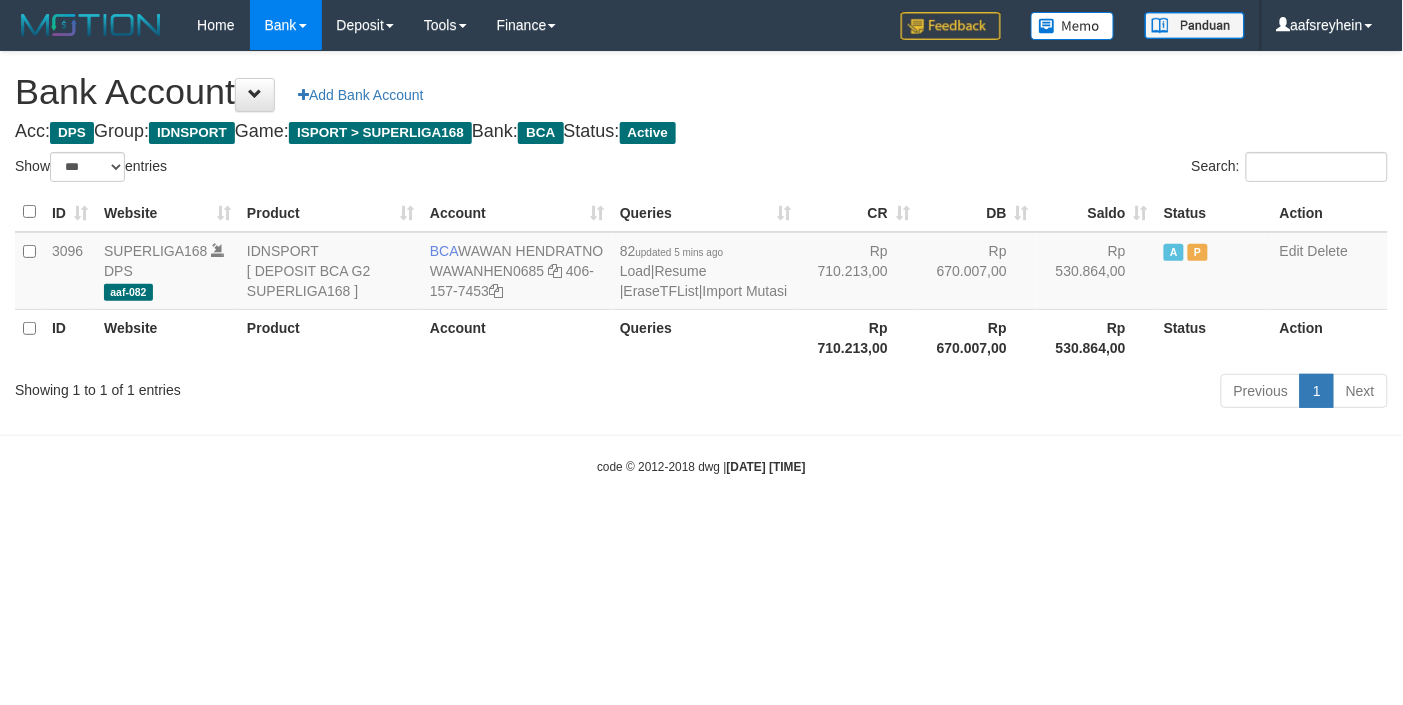 click on "Toggle navigation
Home
Bank
Account List
Load
By Website
Group
[ISPORT]													SUPERLIGA168
By Load Group (DPS)
-" at bounding box center (701, 263) 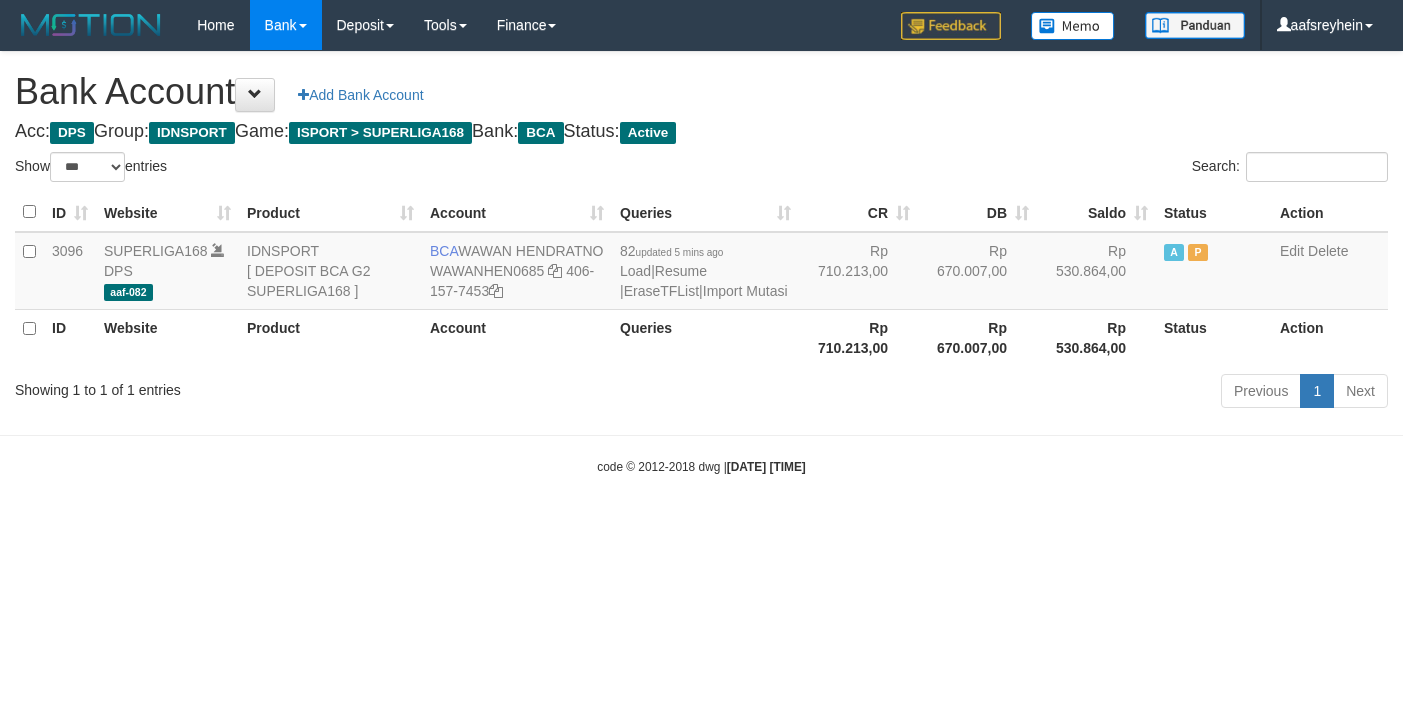 select on "***" 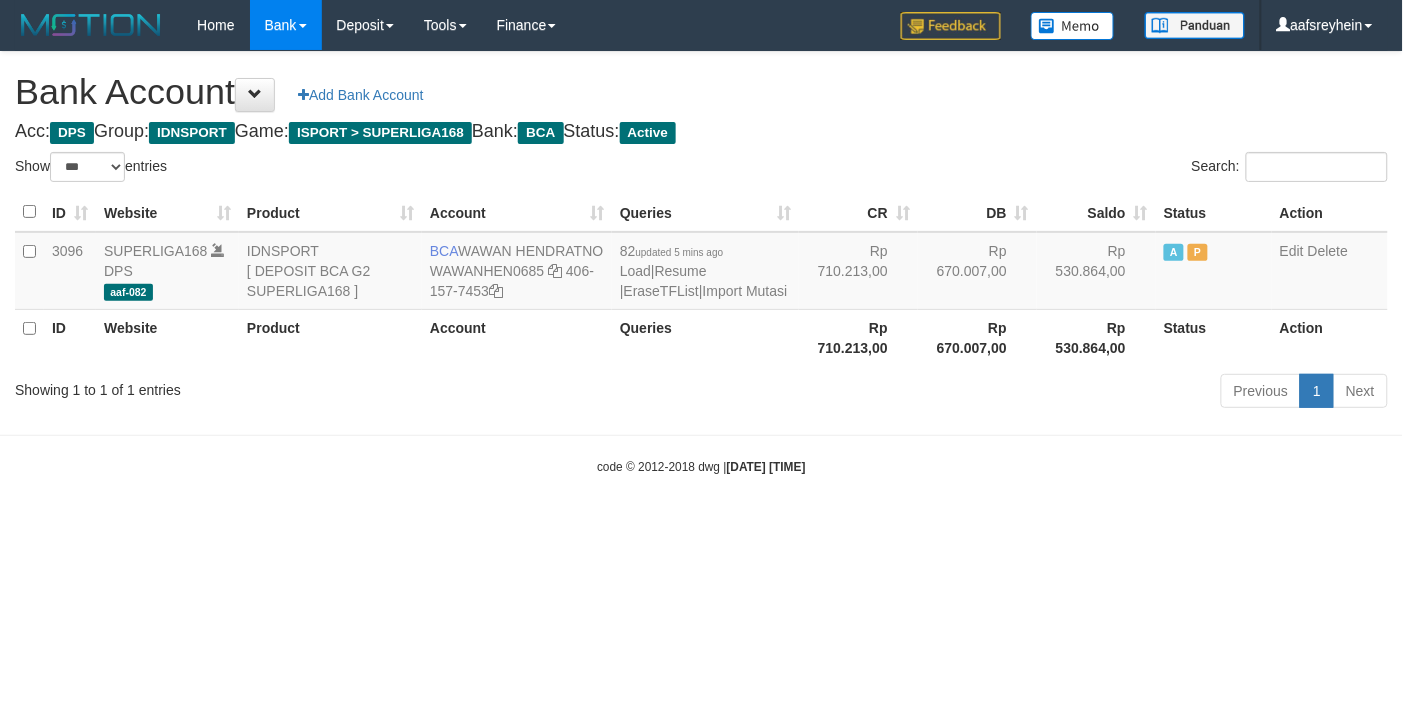 click on "Previous 1 Next" at bounding box center (994, 393) 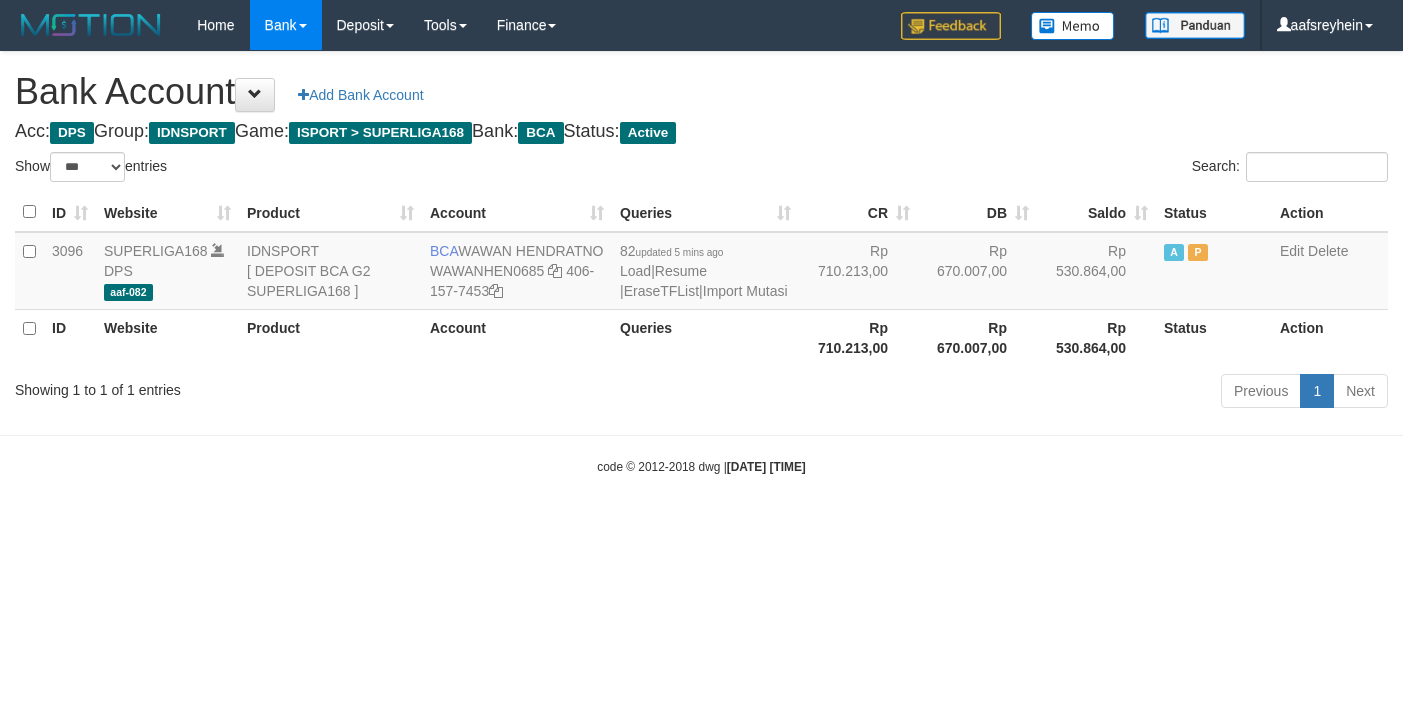 select on "***" 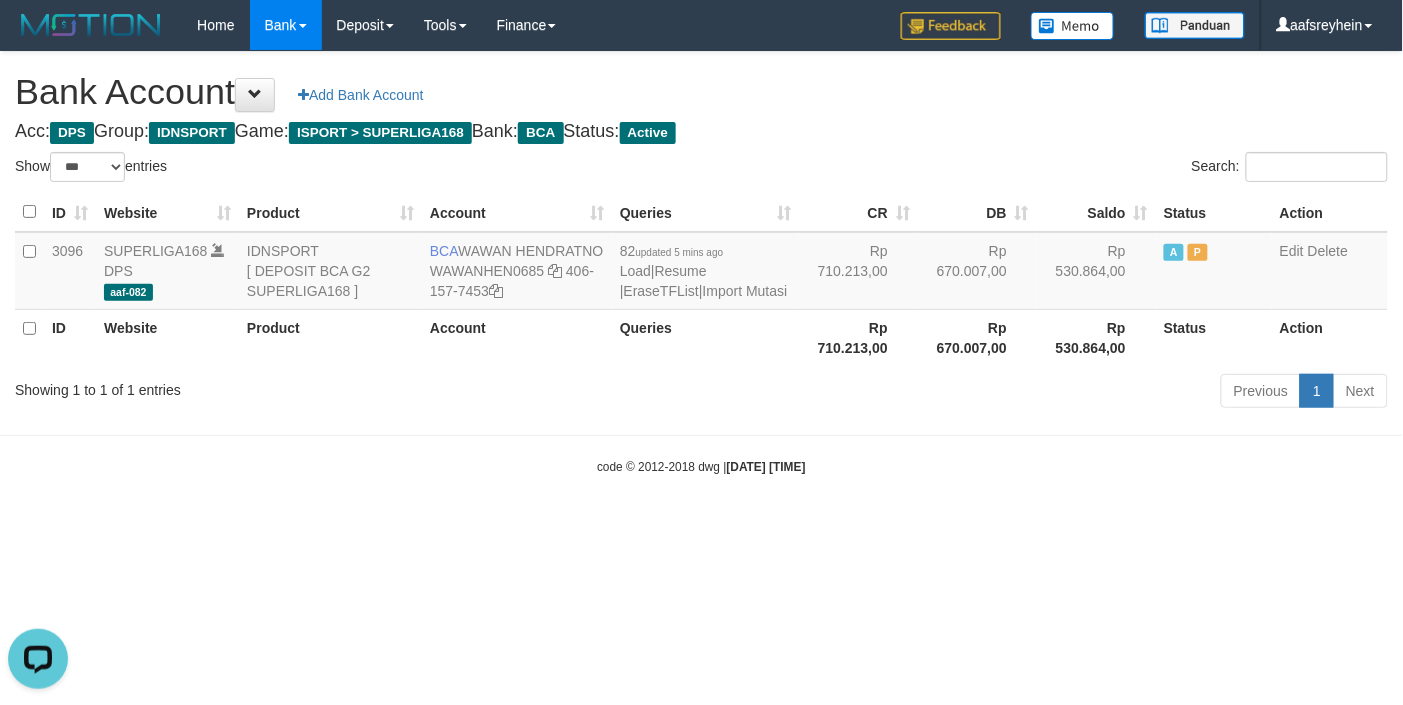 scroll, scrollTop: 0, scrollLeft: 0, axis: both 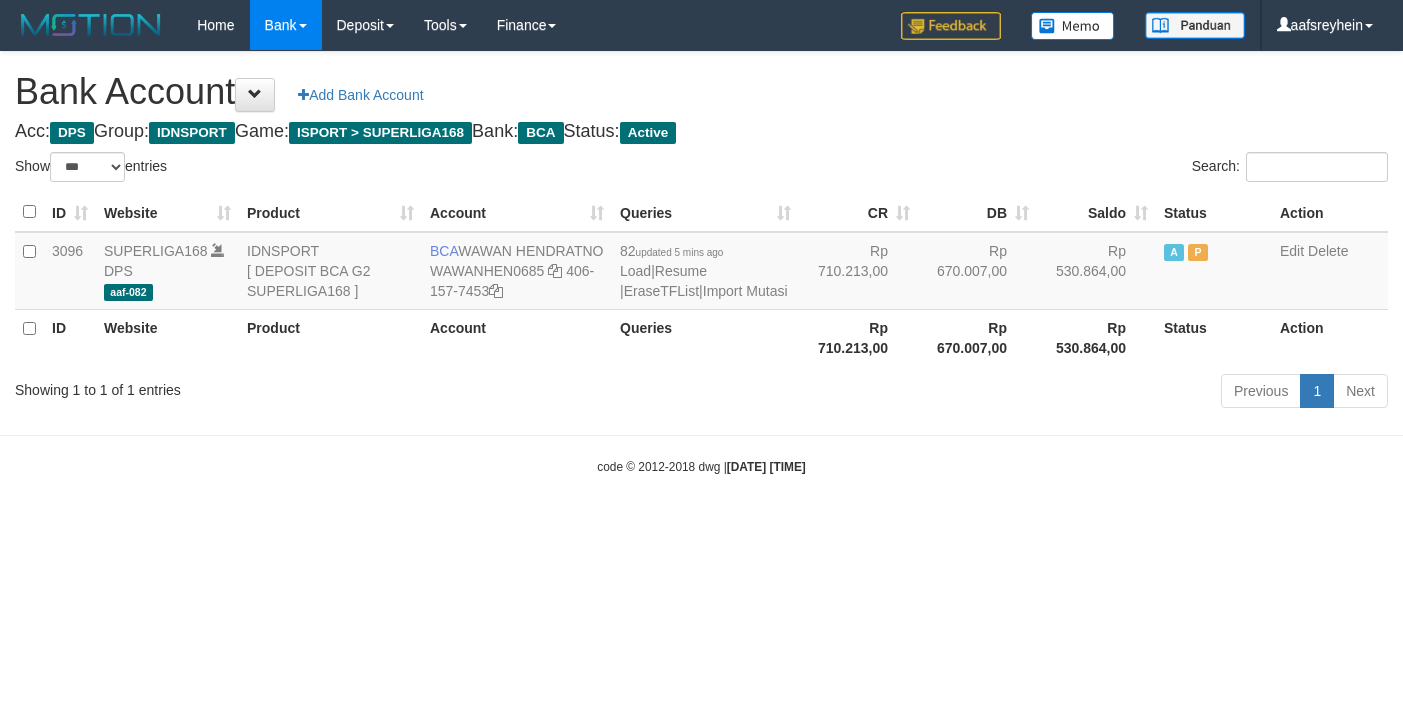 select on "***" 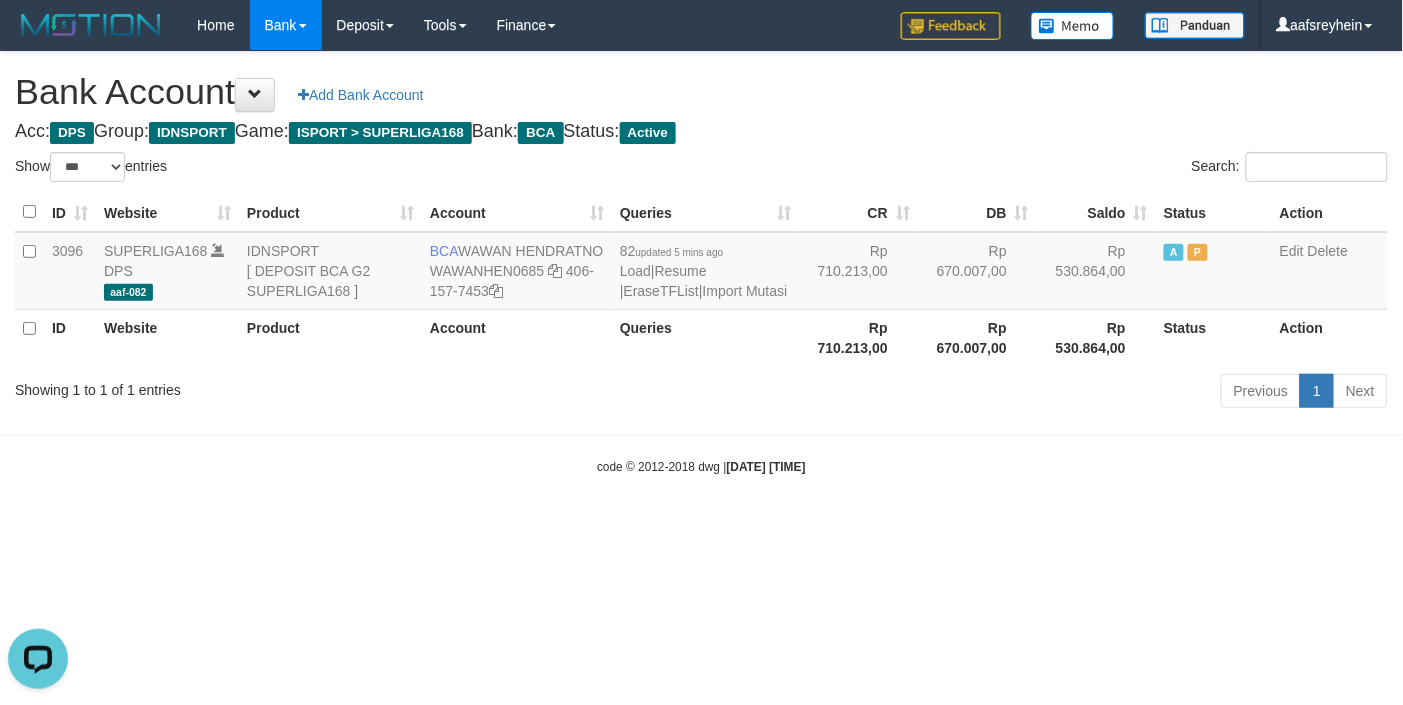 scroll, scrollTop: 0, scrollLeft: 0, axis: both 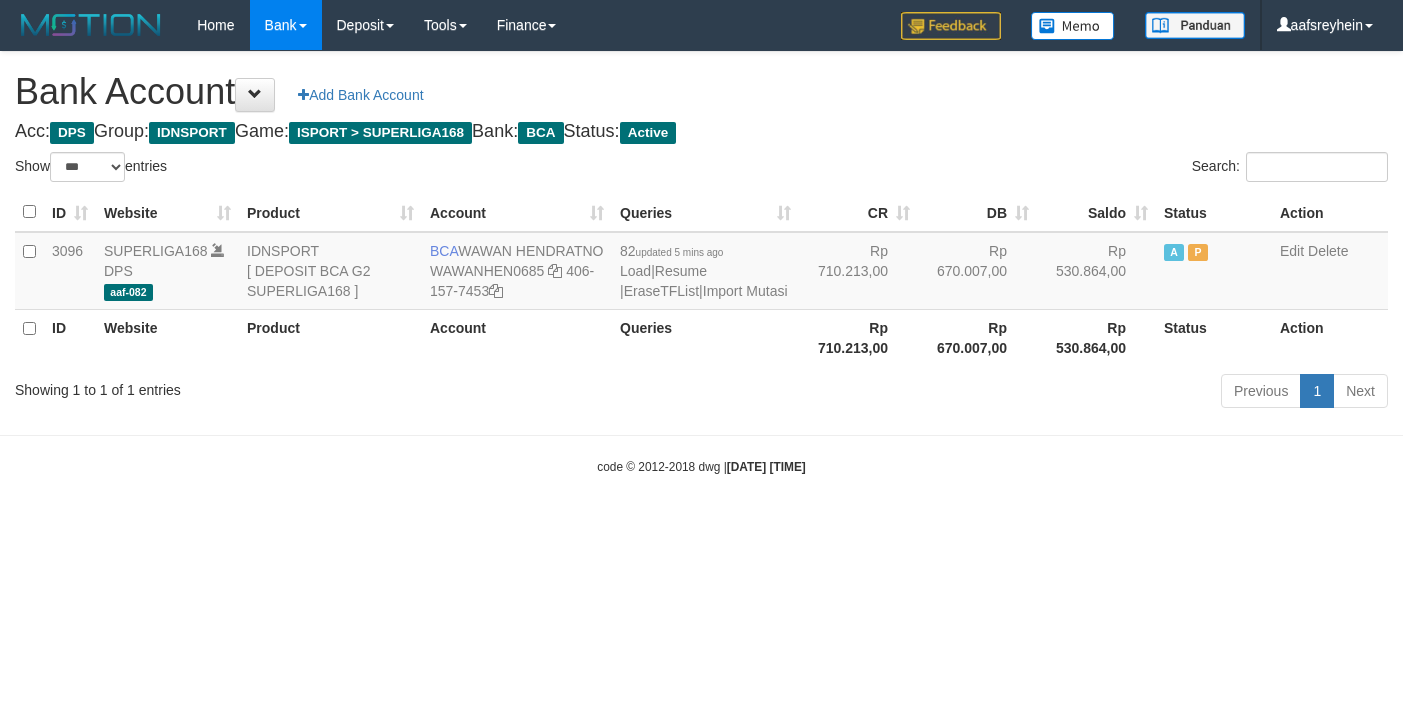 select on "***" 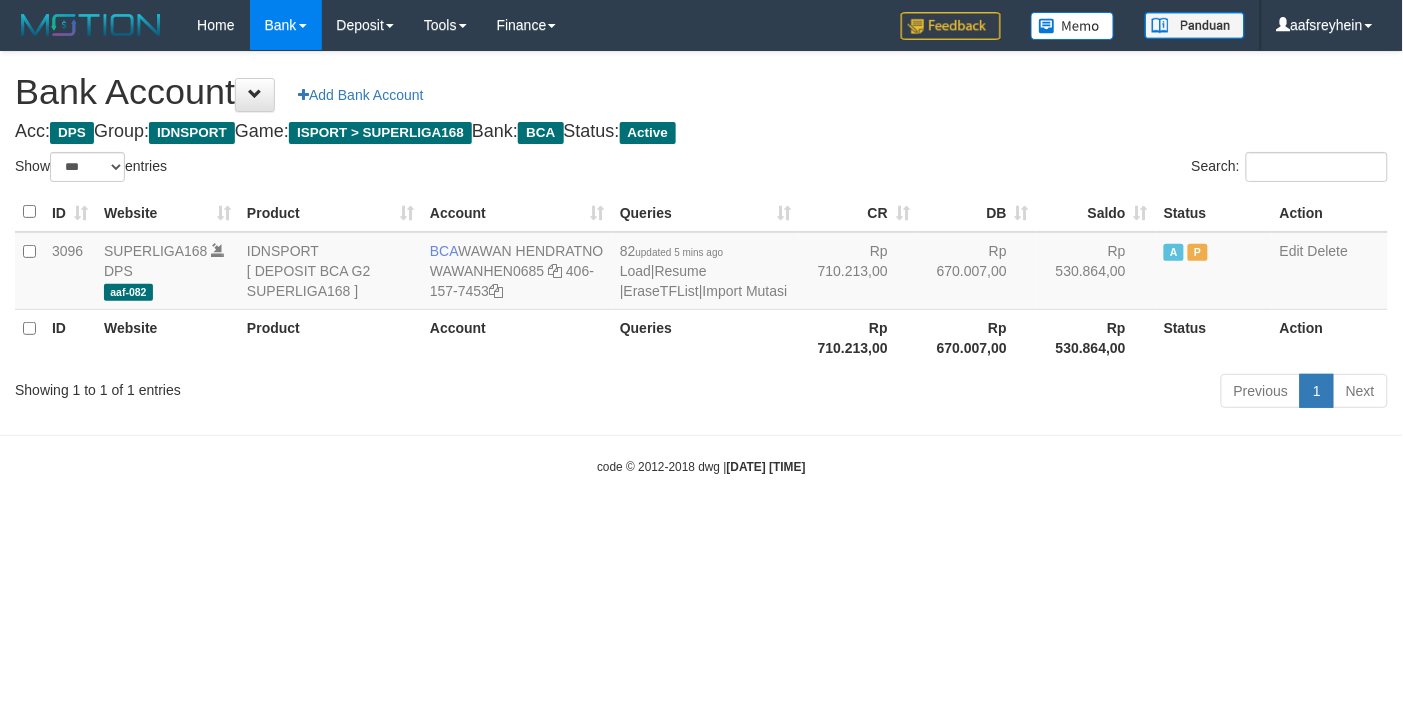 click on "Toggle navigation
Home
Bank
Account List
Load
By Website
Group
[ISPORT]													SUPERLIGA168
By Load Group (DPS)
-" at bounding box center (701, 263) 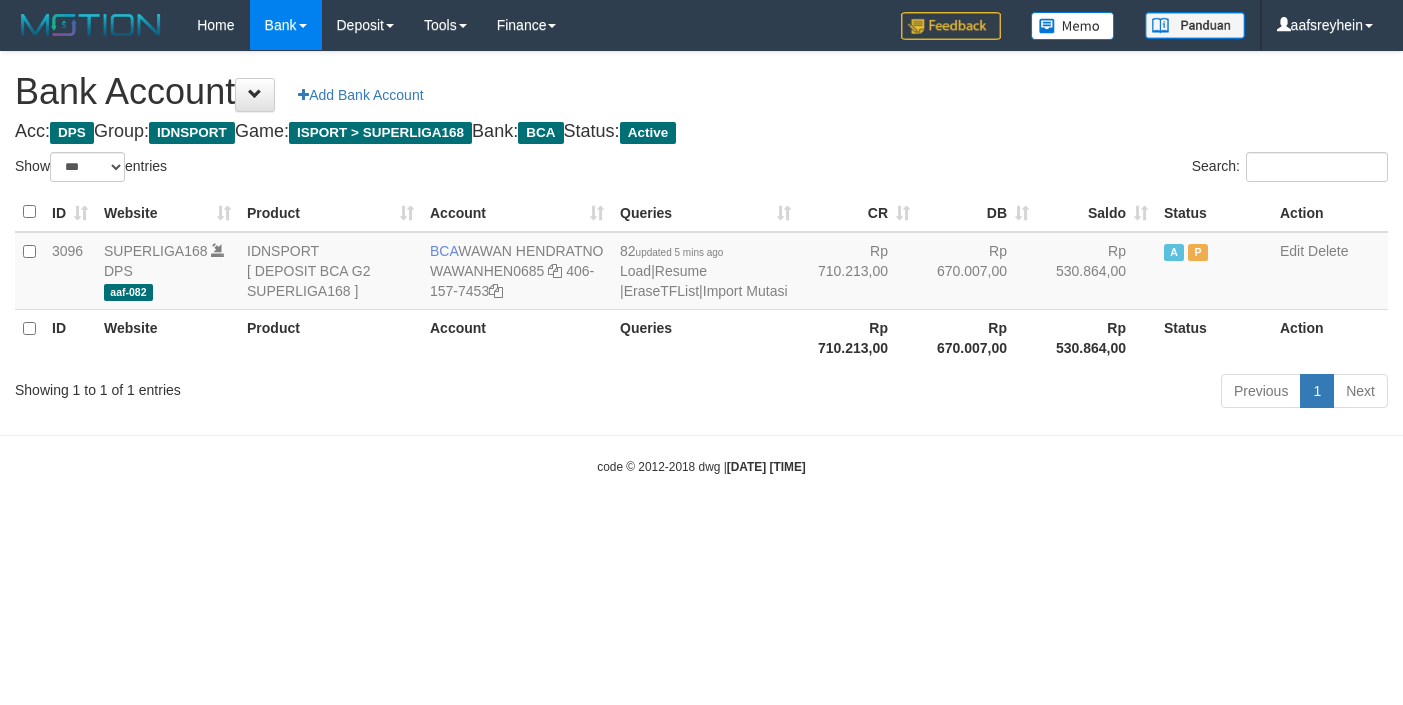 select on "***" 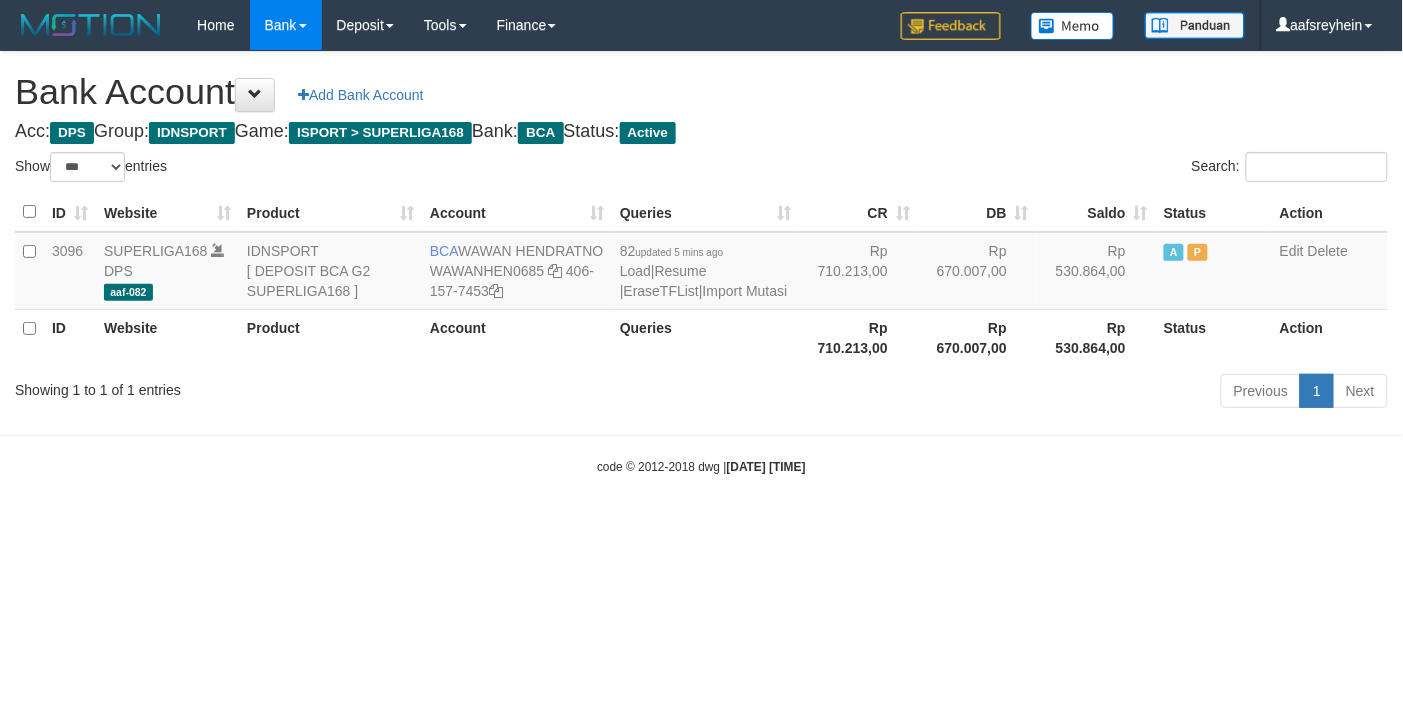 click on "Toggle navigation
Home
Bank
Account List
Load
By Website
Group
[ISPORT]													SUPERLIGA168
By Load Group (DPS)" at bounding box center (701, 263) 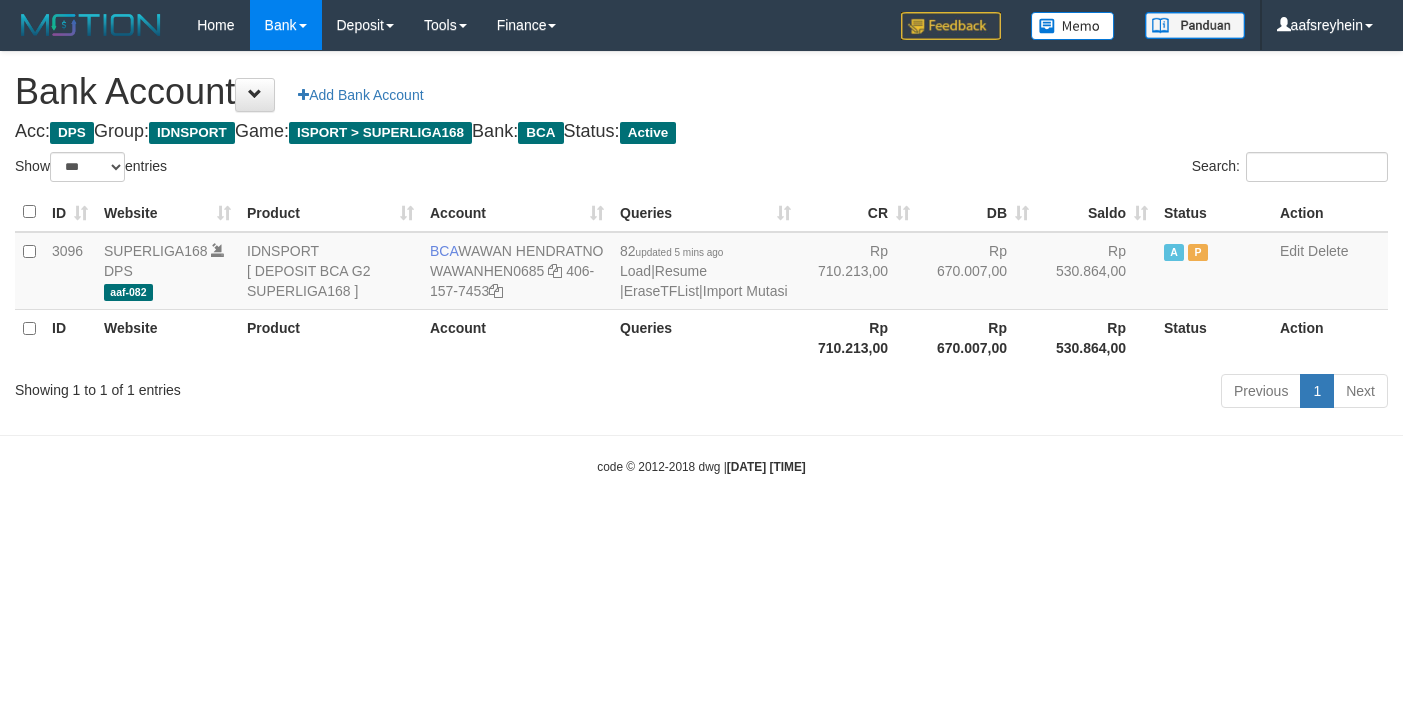 select on "***" 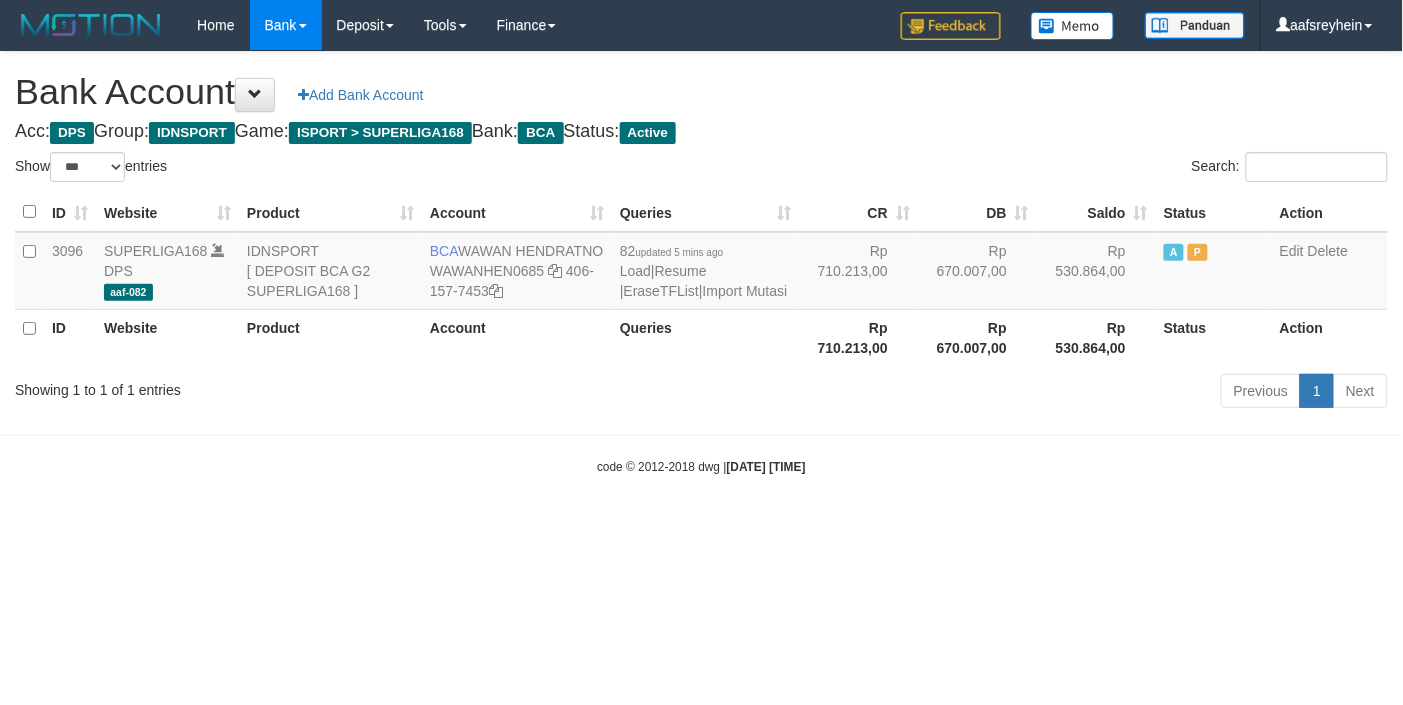 drag, startPoint x: 952, startPoint y: 618, endPoint x: 1012, endPoint y: 606, distance: 61.188232 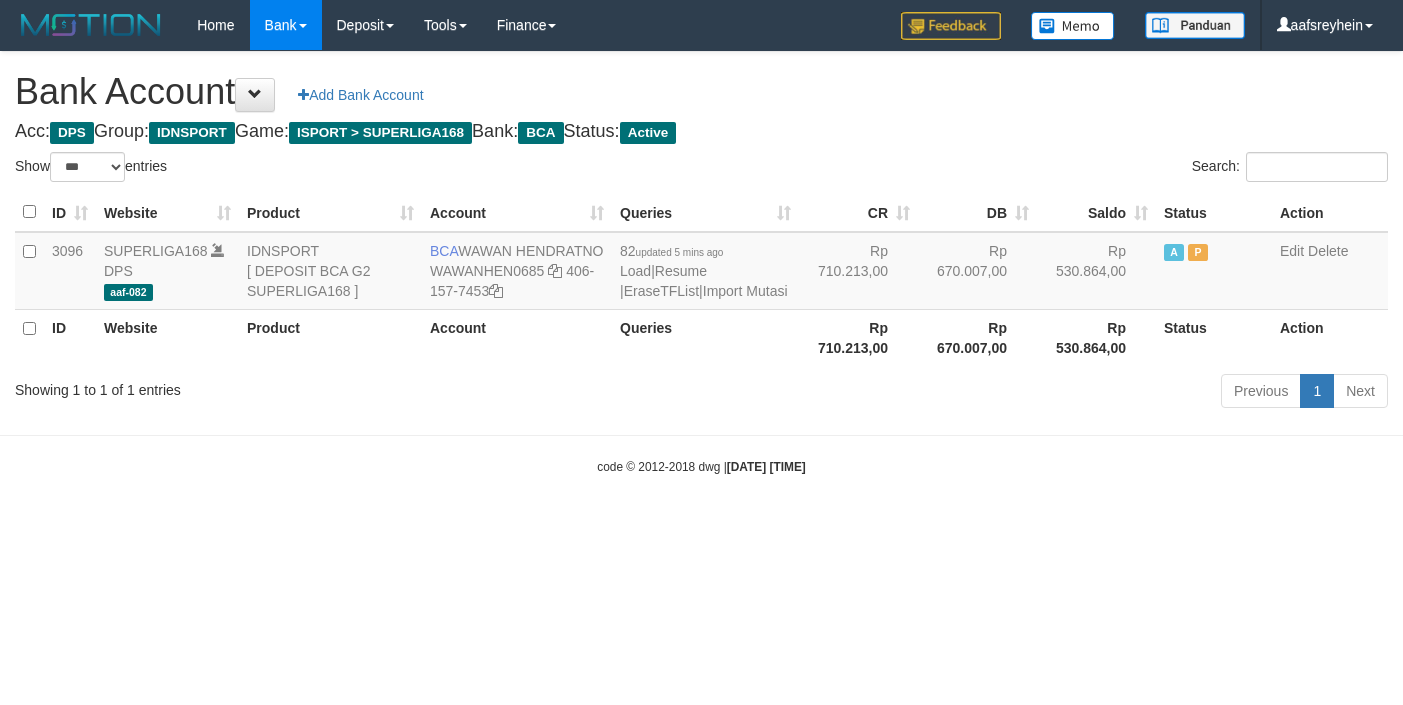 select on "***" 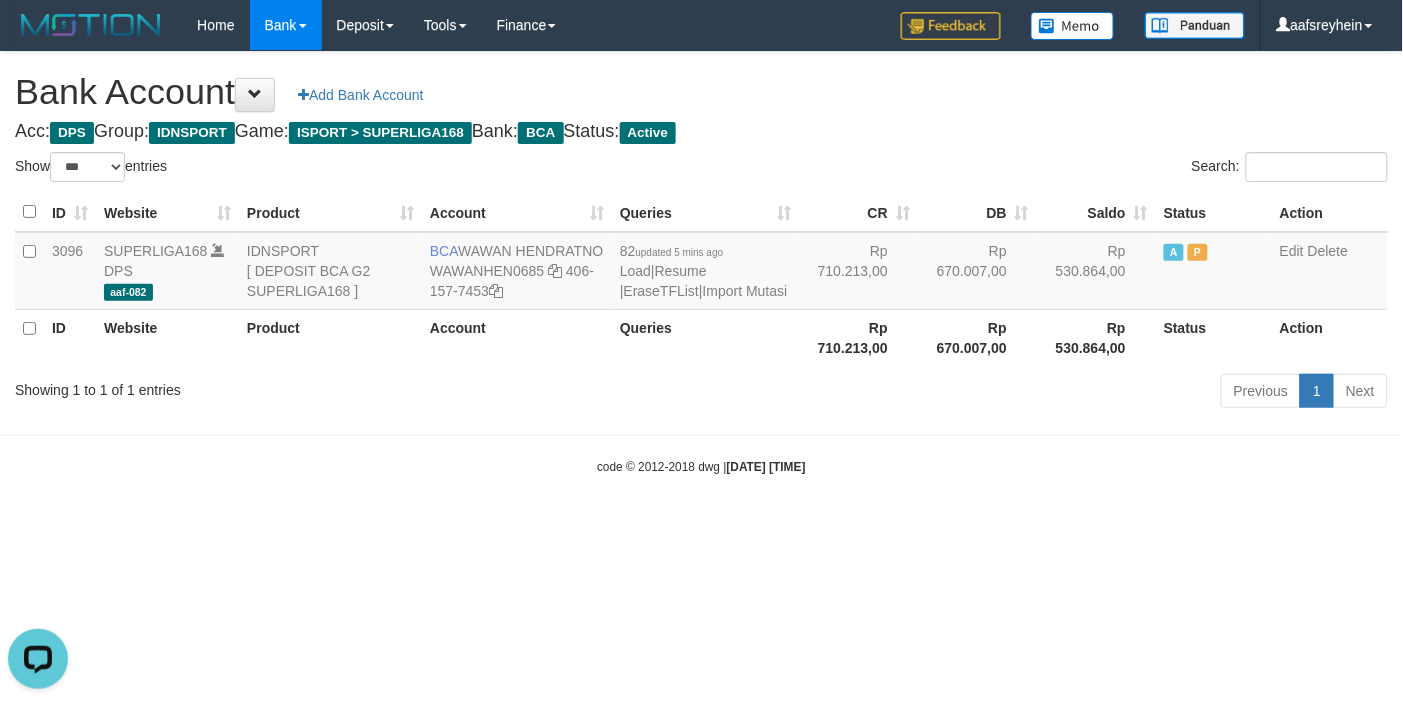 scroll, scrollTop: 0, scrollLeft: 0, axis: both 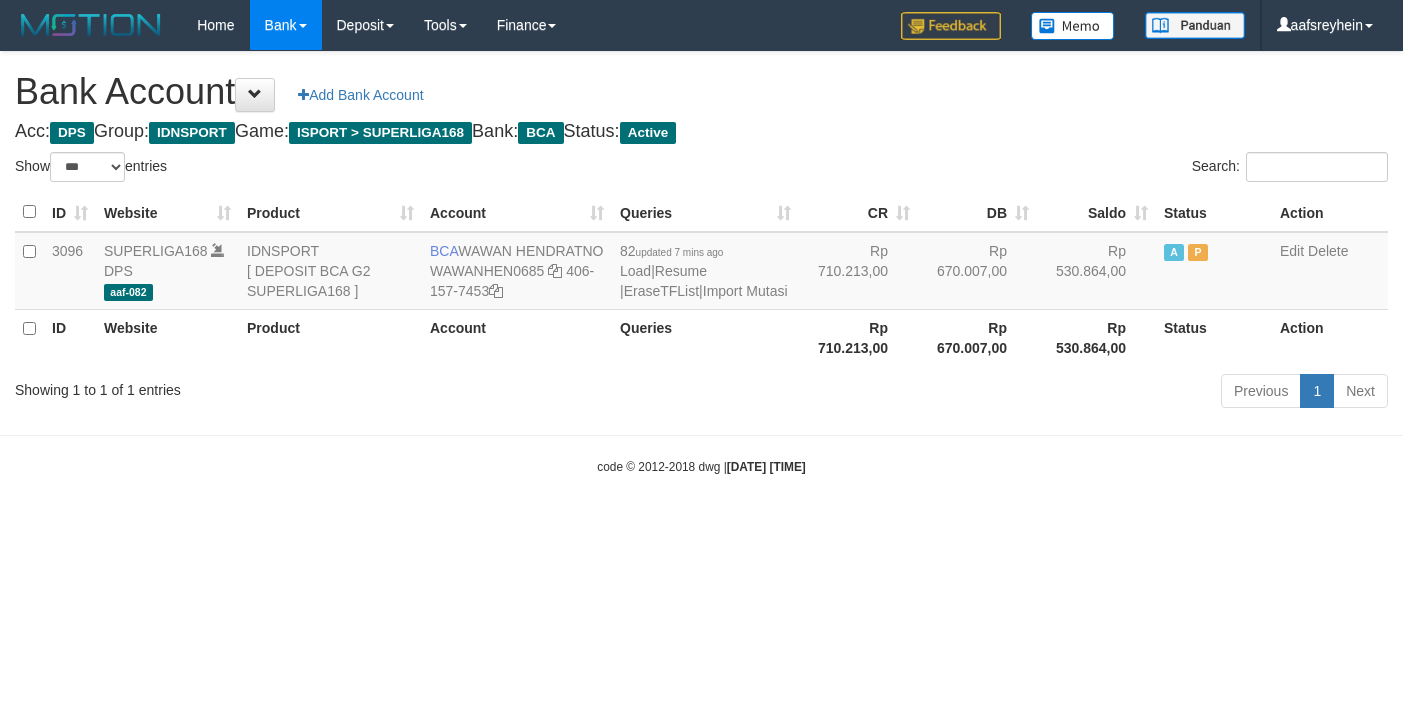 select on "***" 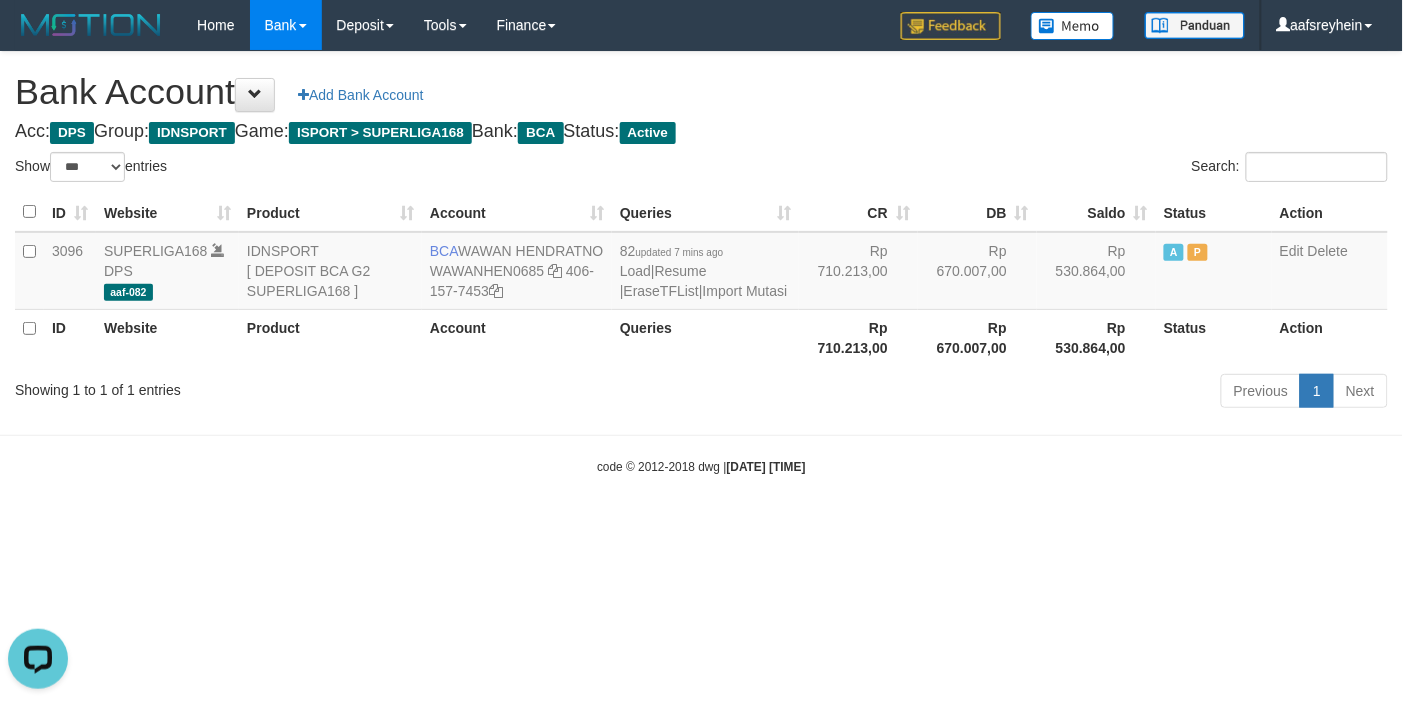 scroll, scrollTop: 0, scrollLeft: 0, axis: both 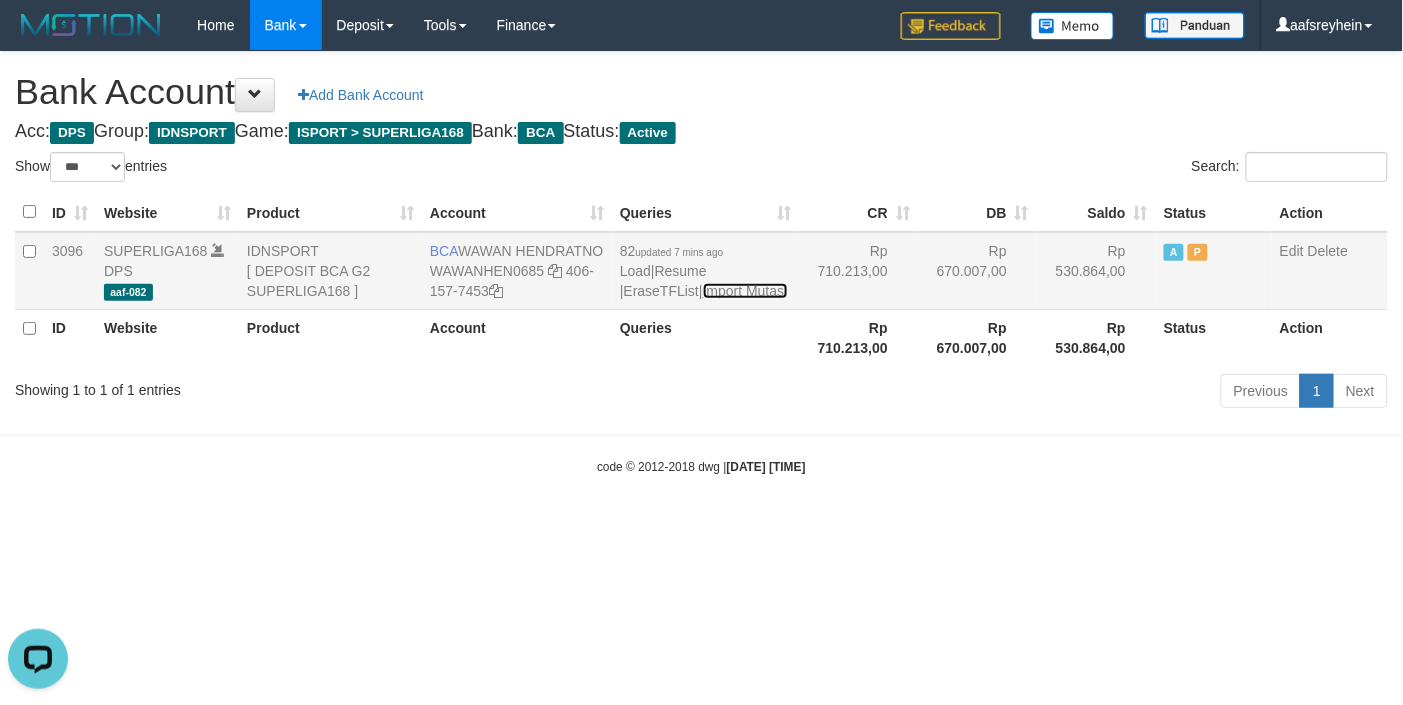 click on "Import Mutasi" at bounding box center [745, 291] 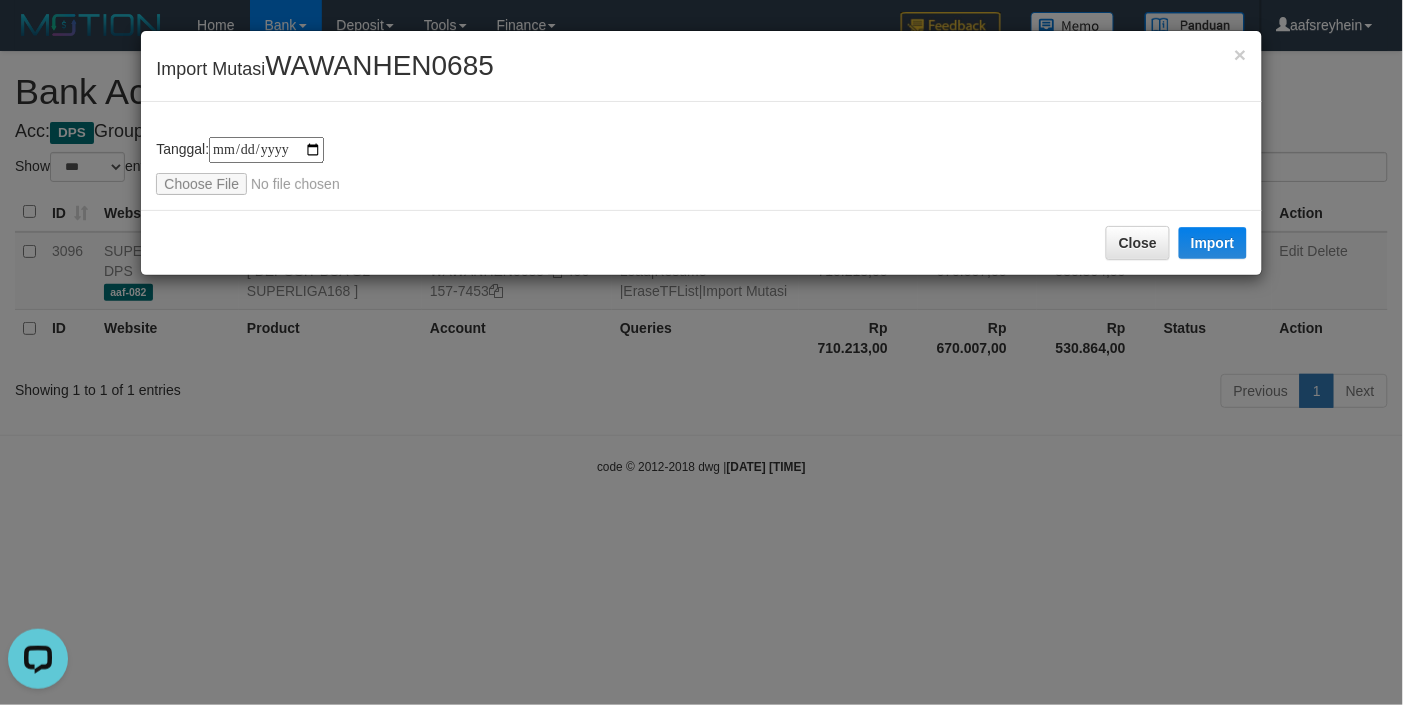 type on "**********" 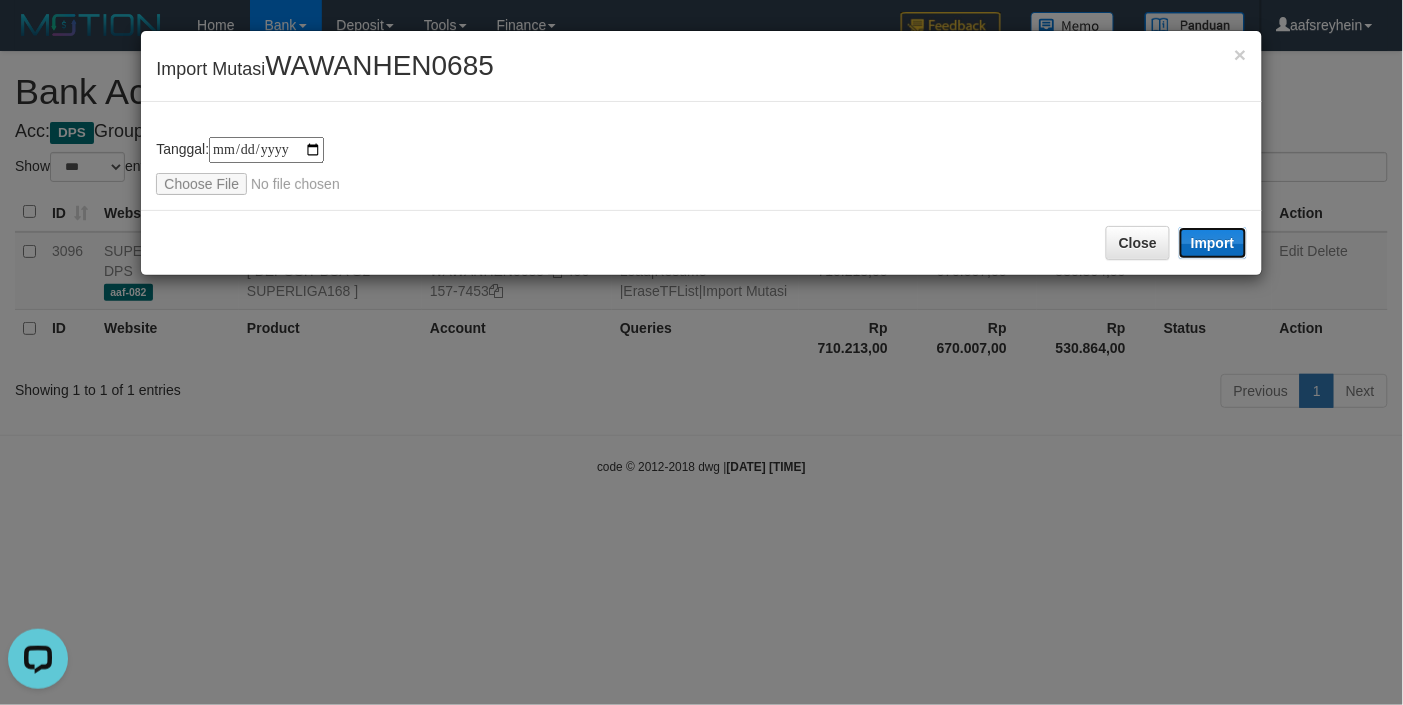 click on "Import" at bounding box center (1213, 243) 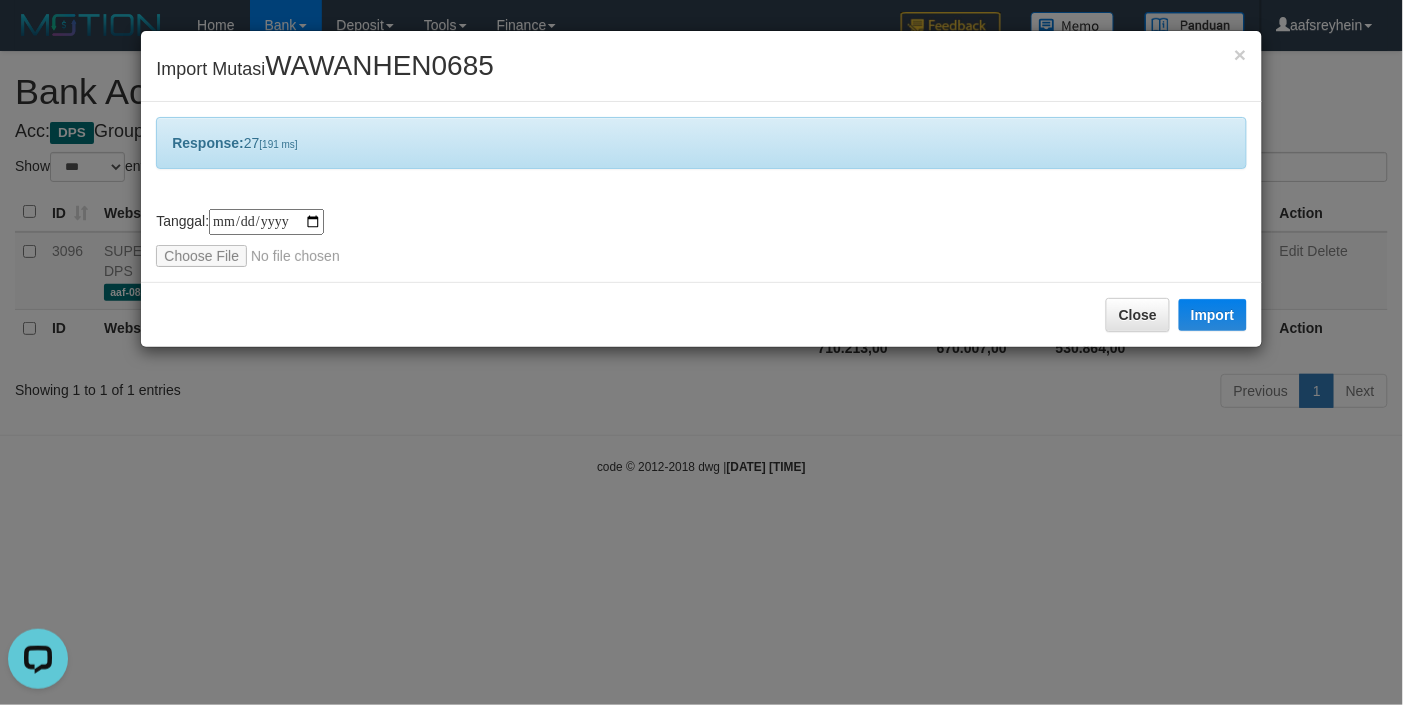 click on "**********" at bounding box center [701, 352] 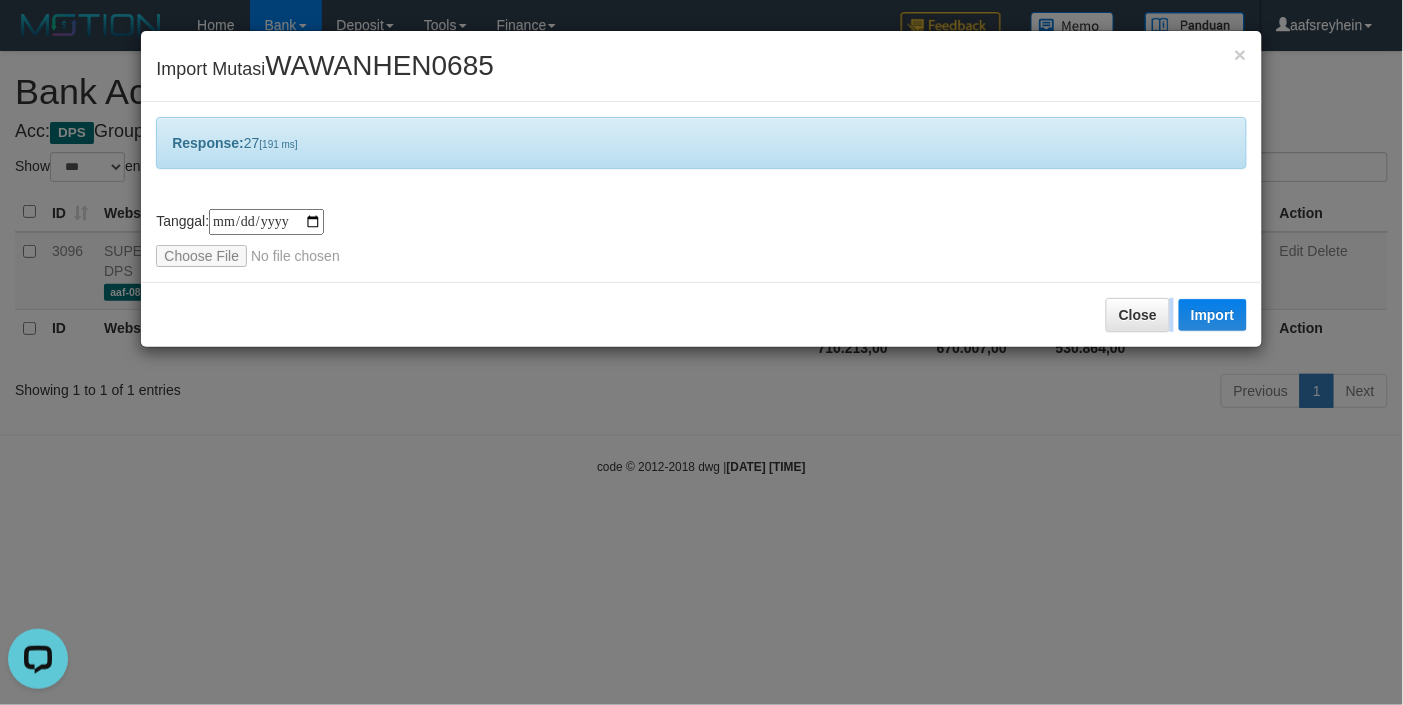 click on "**********" at bounding box center [701, 352] 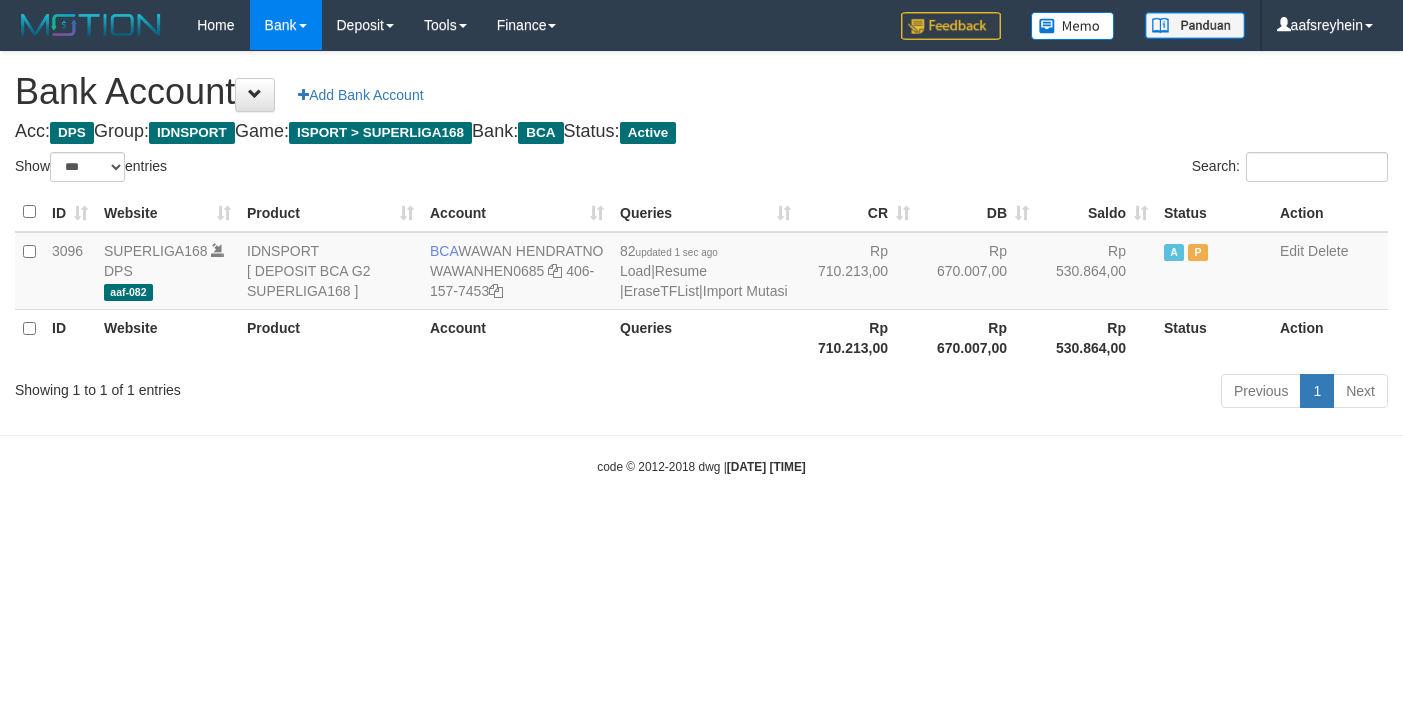 select on "***" 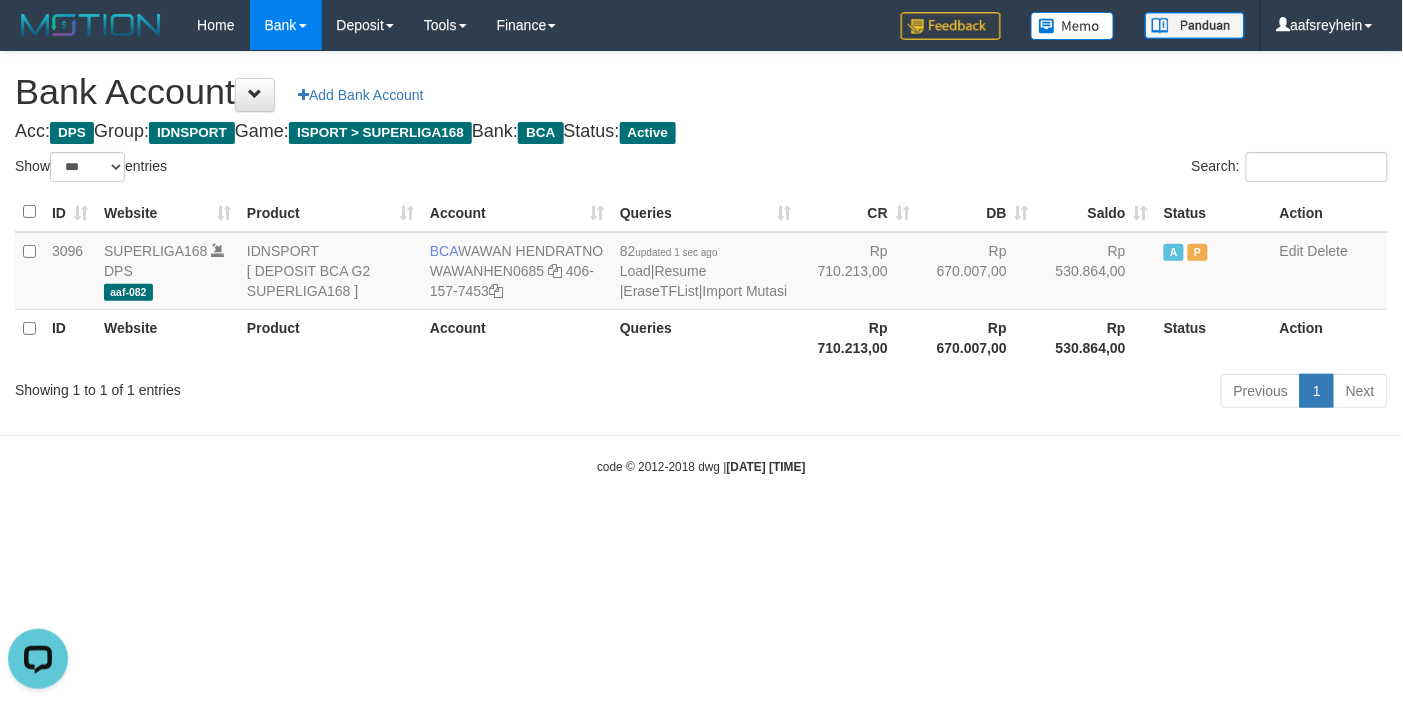 scroll, scrollTop: 0, scrollLeft: 0, axis: both 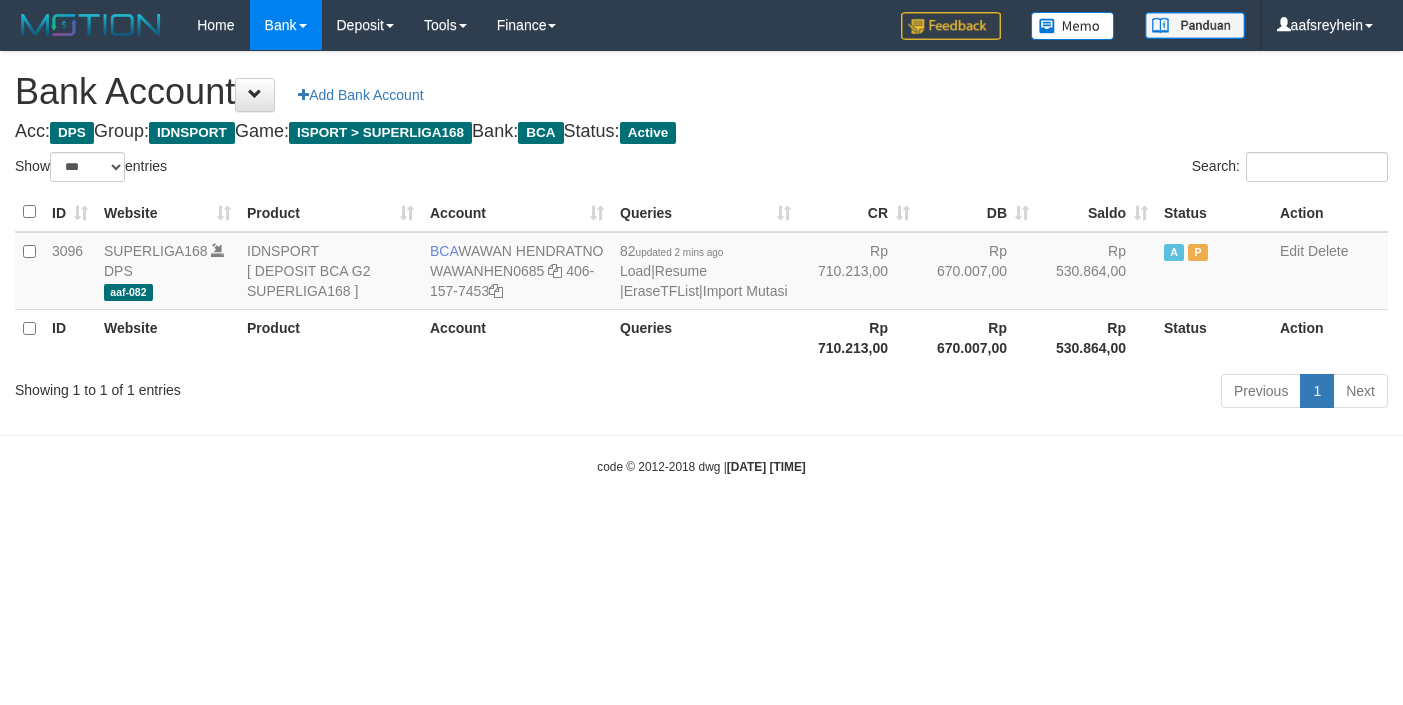 select on "***" 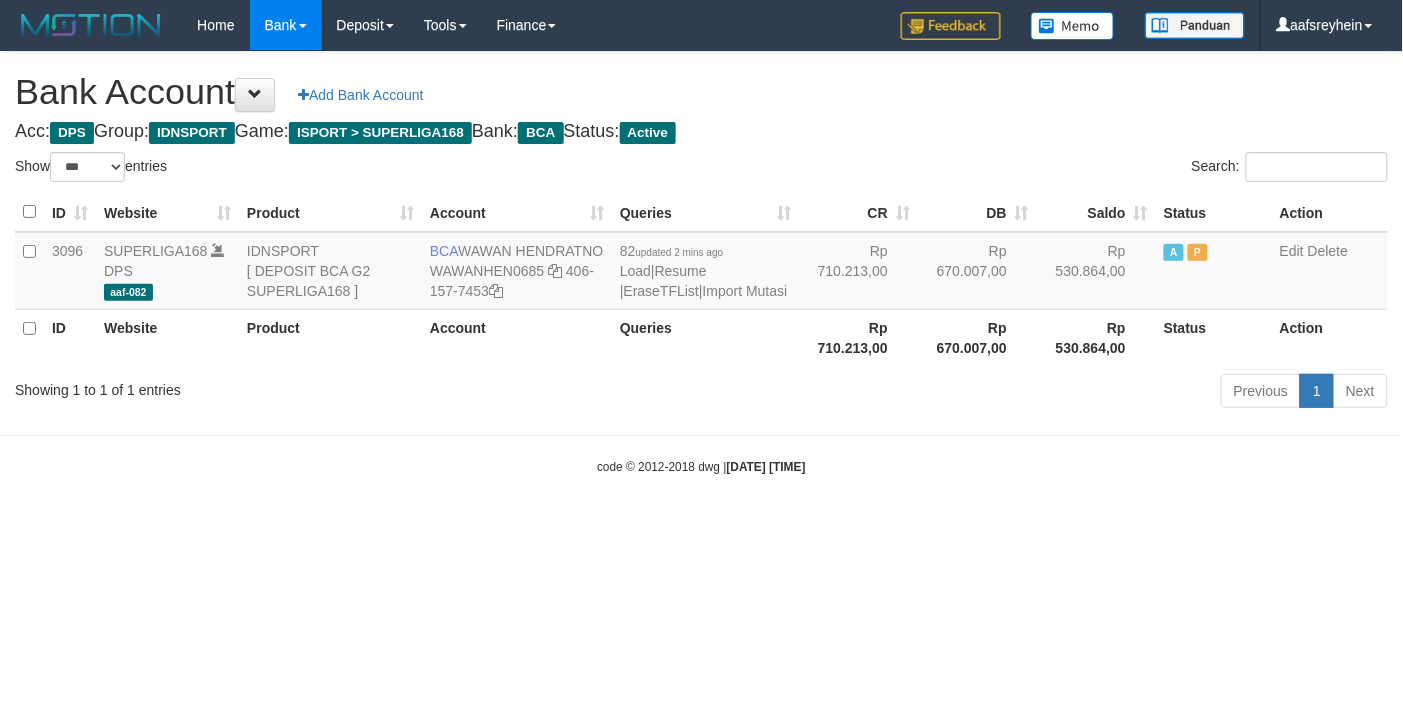 click on "Toggle navigation
Home
Bank
Account List
Load
By Website
Group
[ISPORT]													SUPERLIGA168
By Load Group (DPS)
-" at bounding box center [701, 263] 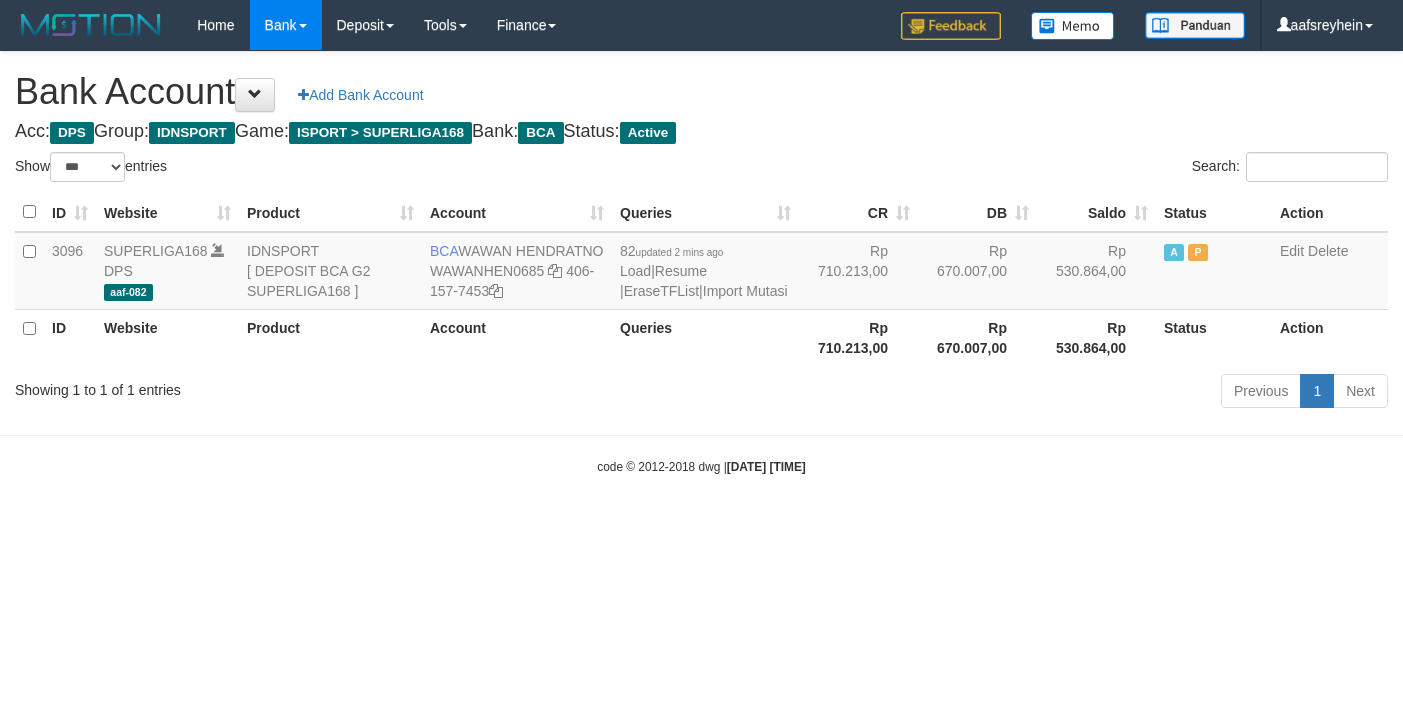 select on "***" 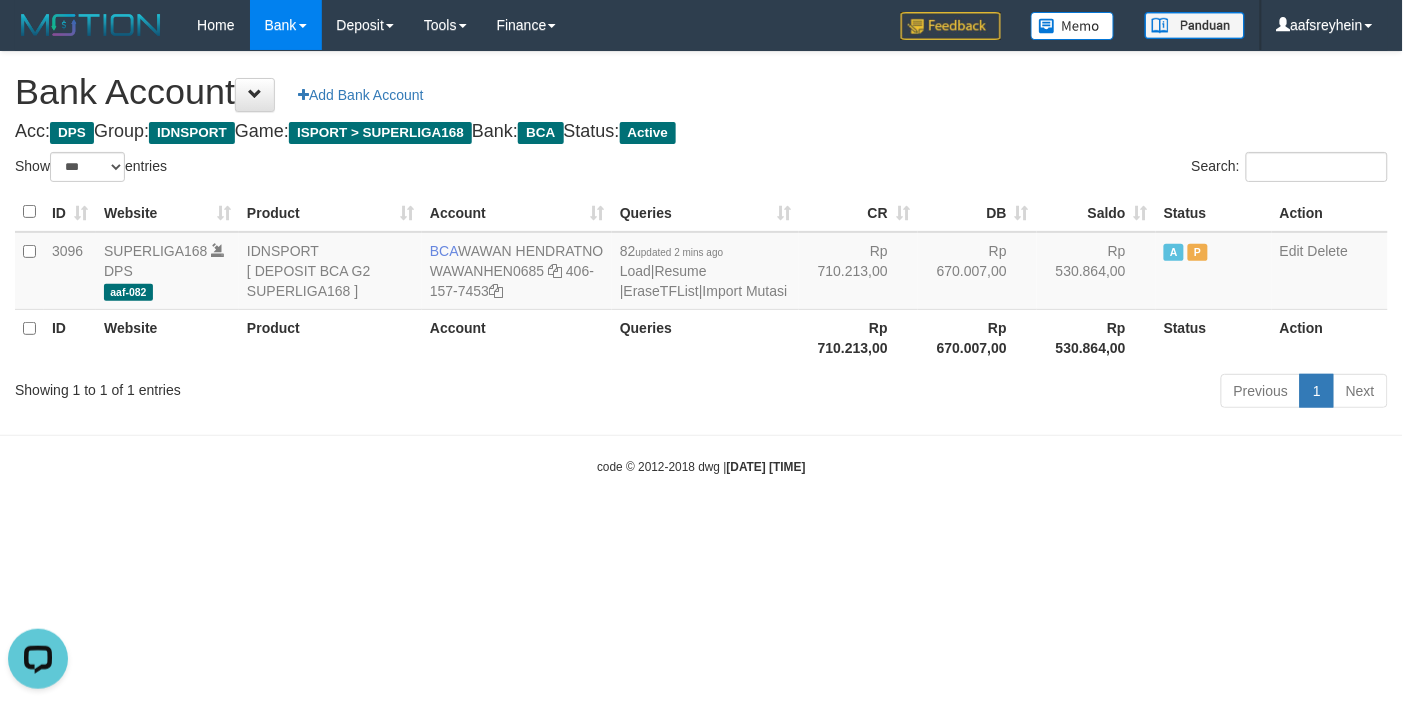 scroll, scrollTop: 0, scrollLeft: 0, axis: both 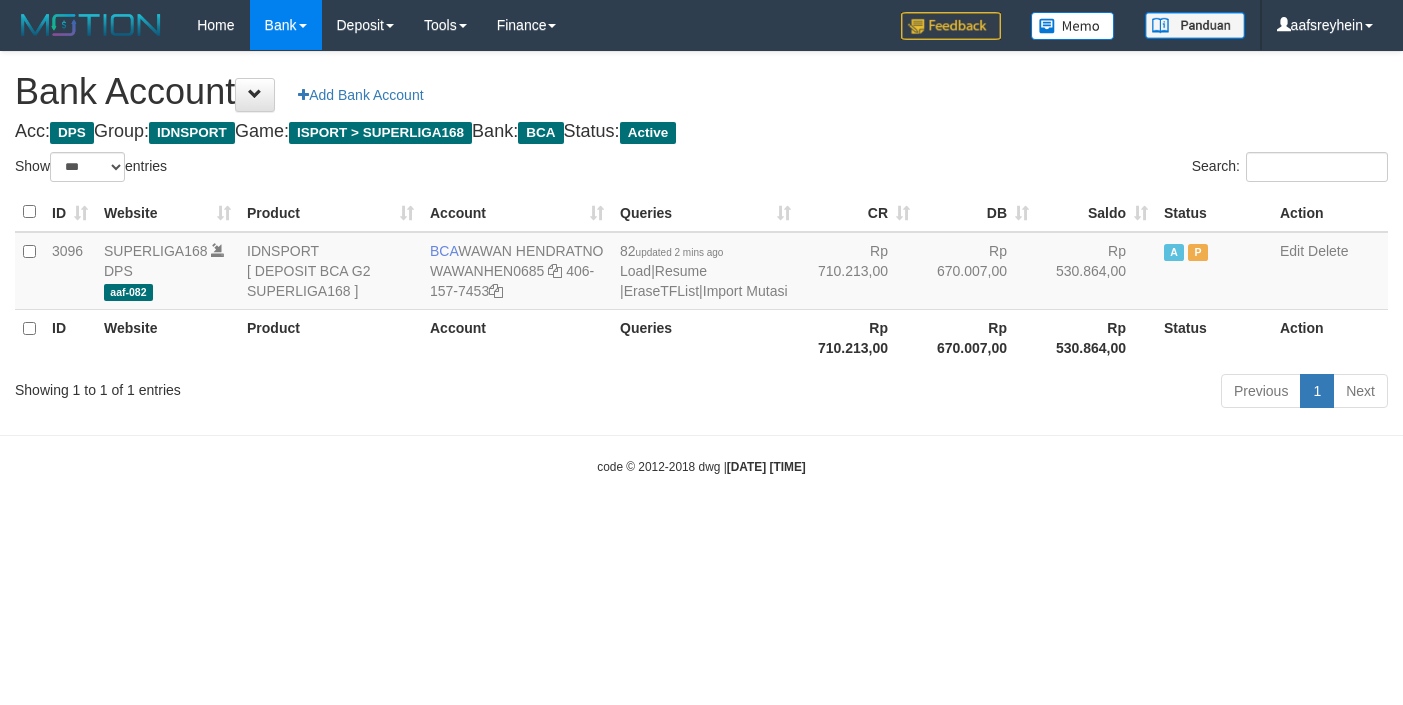 select on "***" 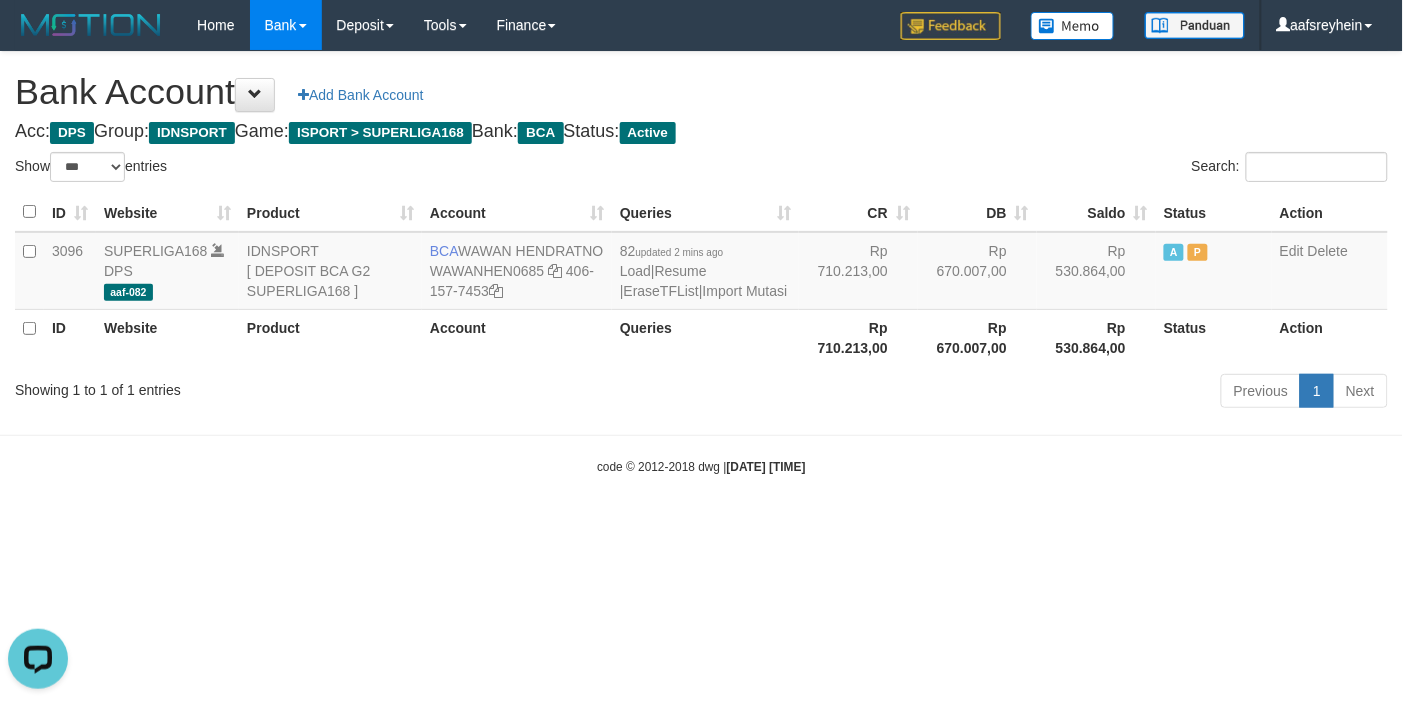 scroll, scrollTop: 0, scrollLeft: 0, axis: both 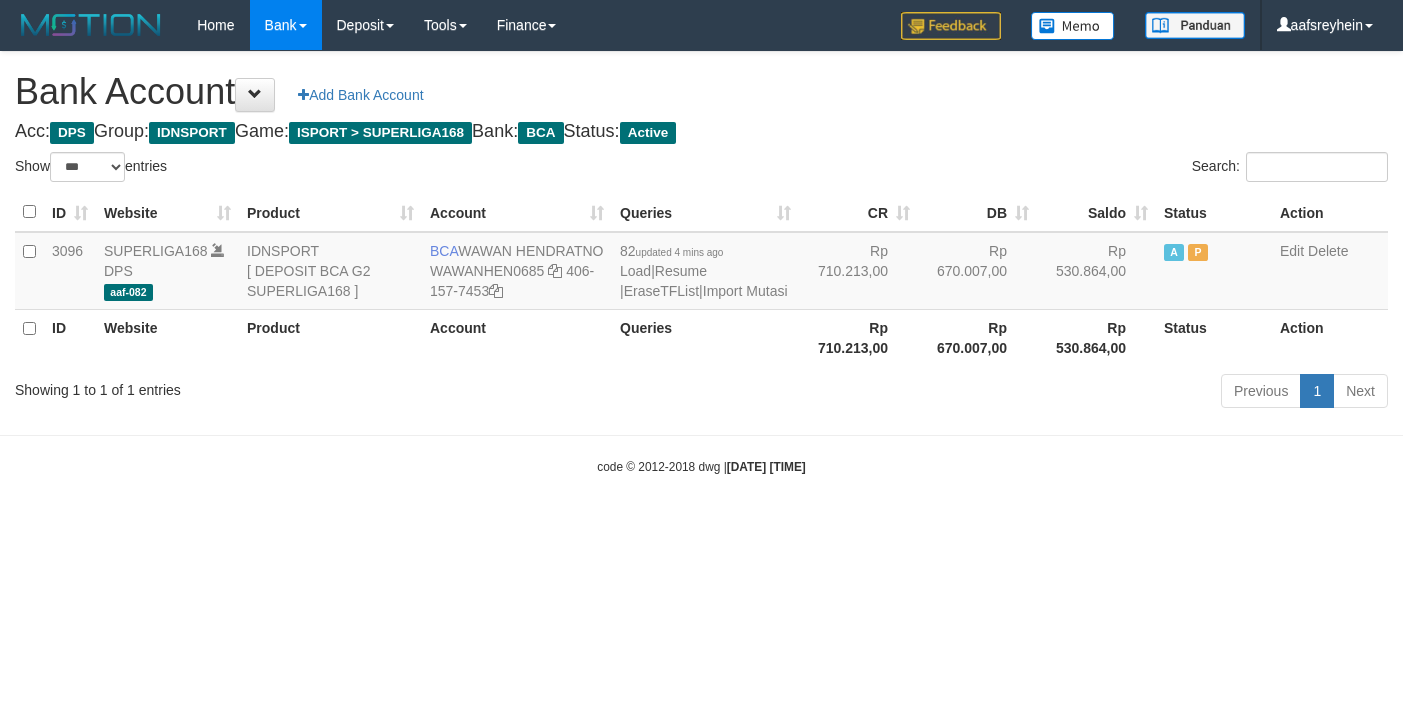 select on "***" 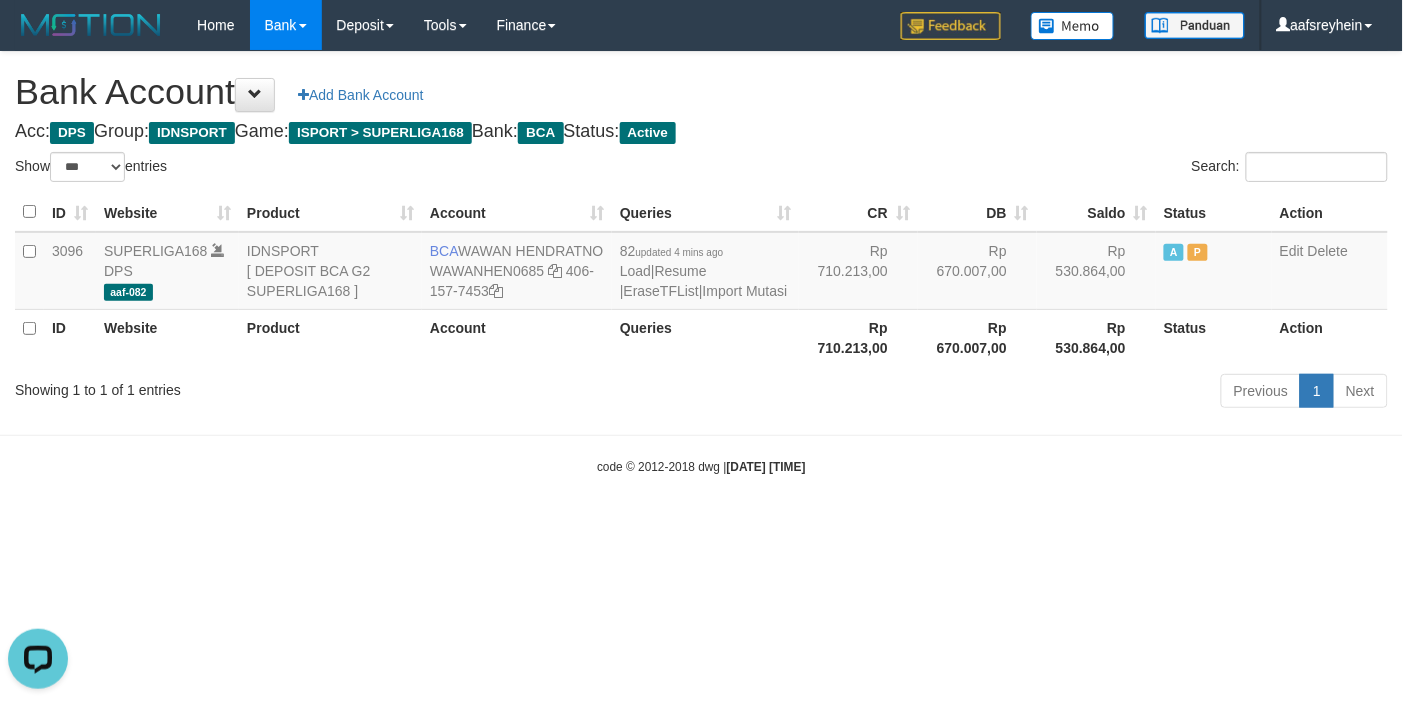 scroll, scrollTop: 0, scrollLeft: 0, axis: both 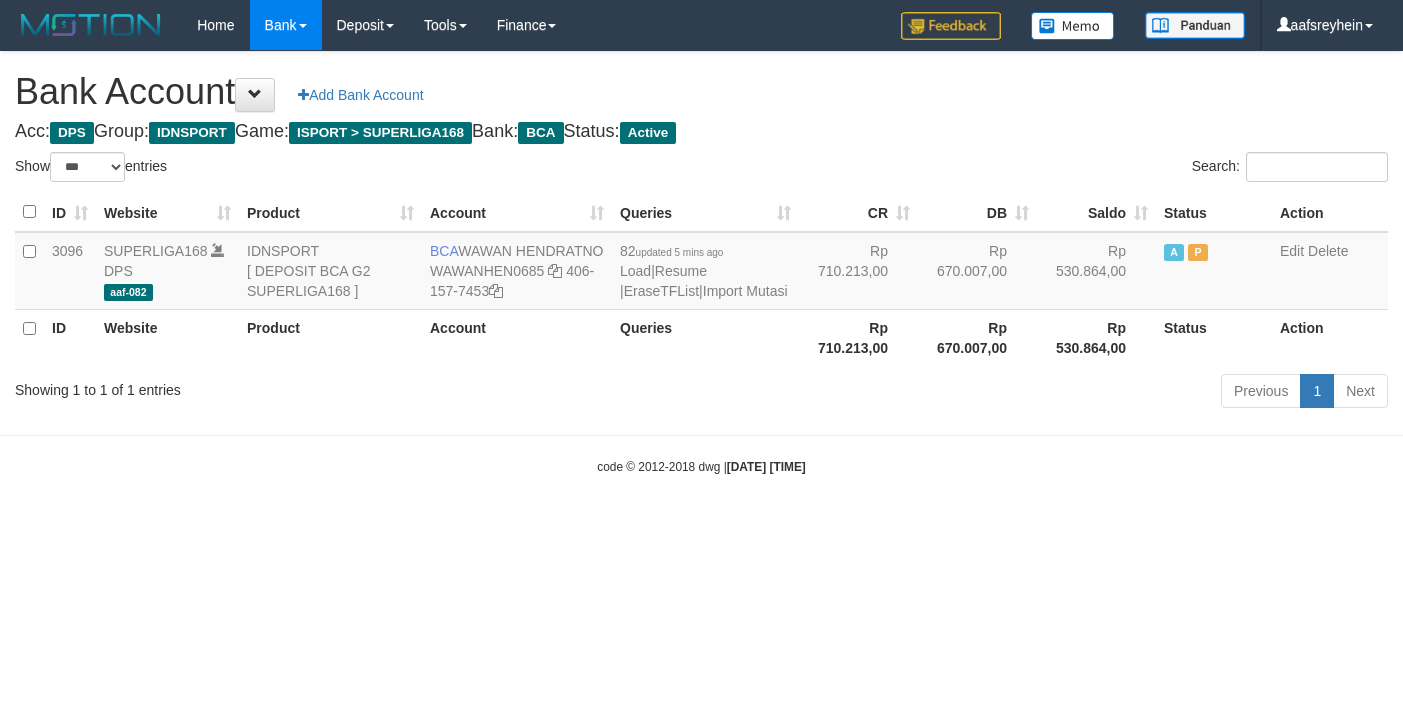 select on "***" 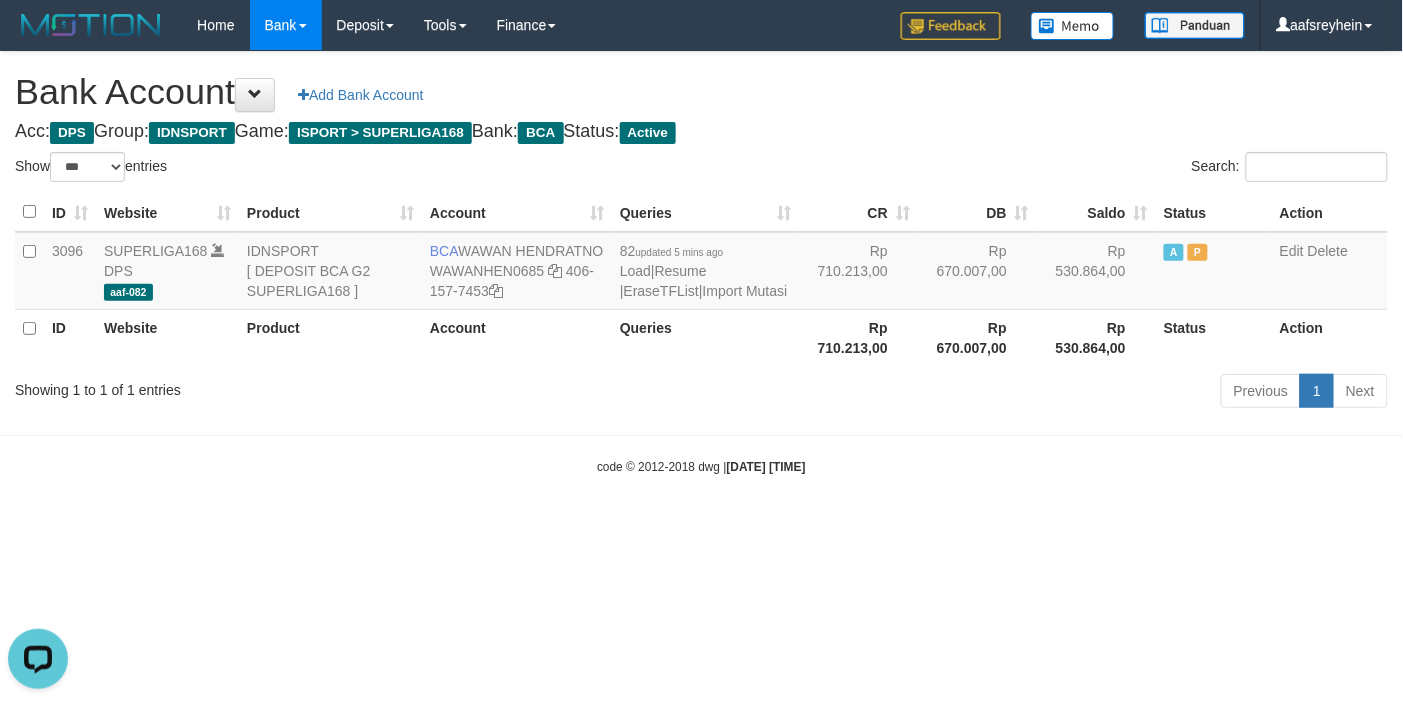 scroll, scrollTop: 0, scrollLeft: 0, axis: both 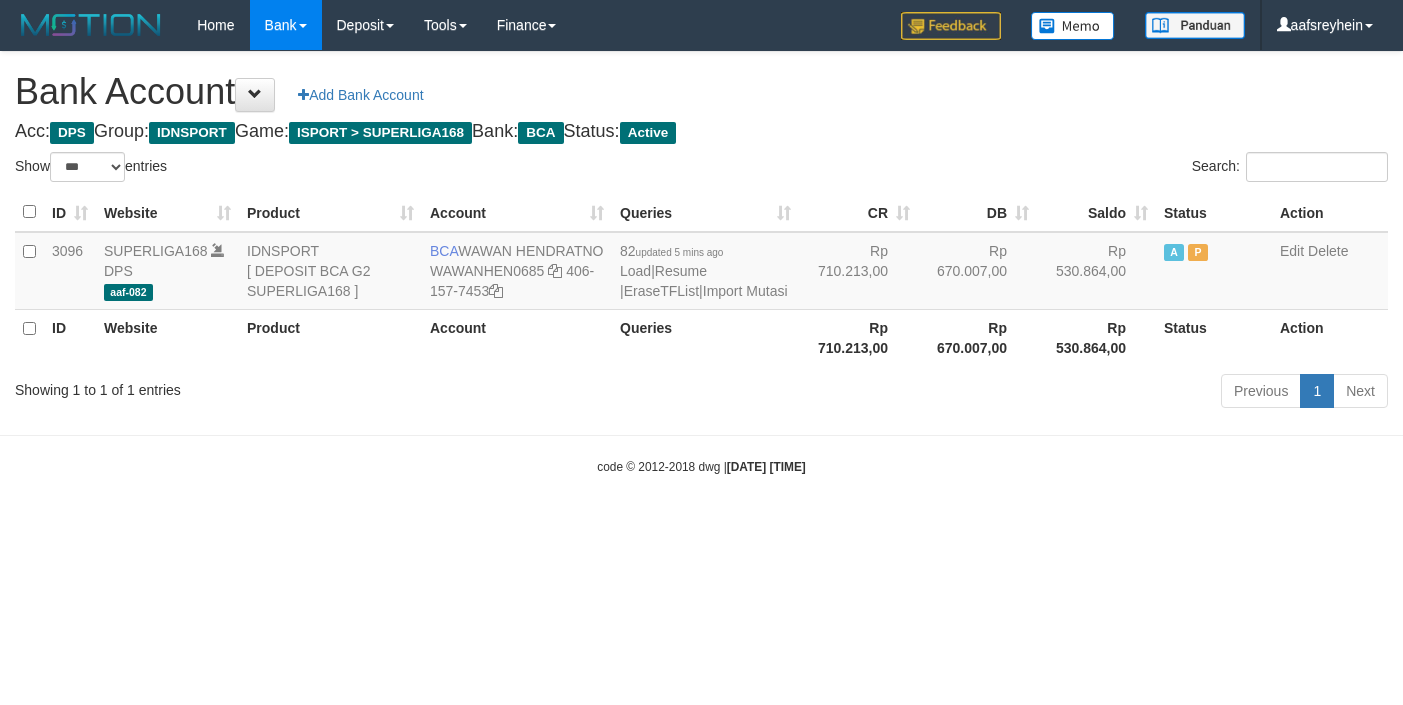 select on "***" 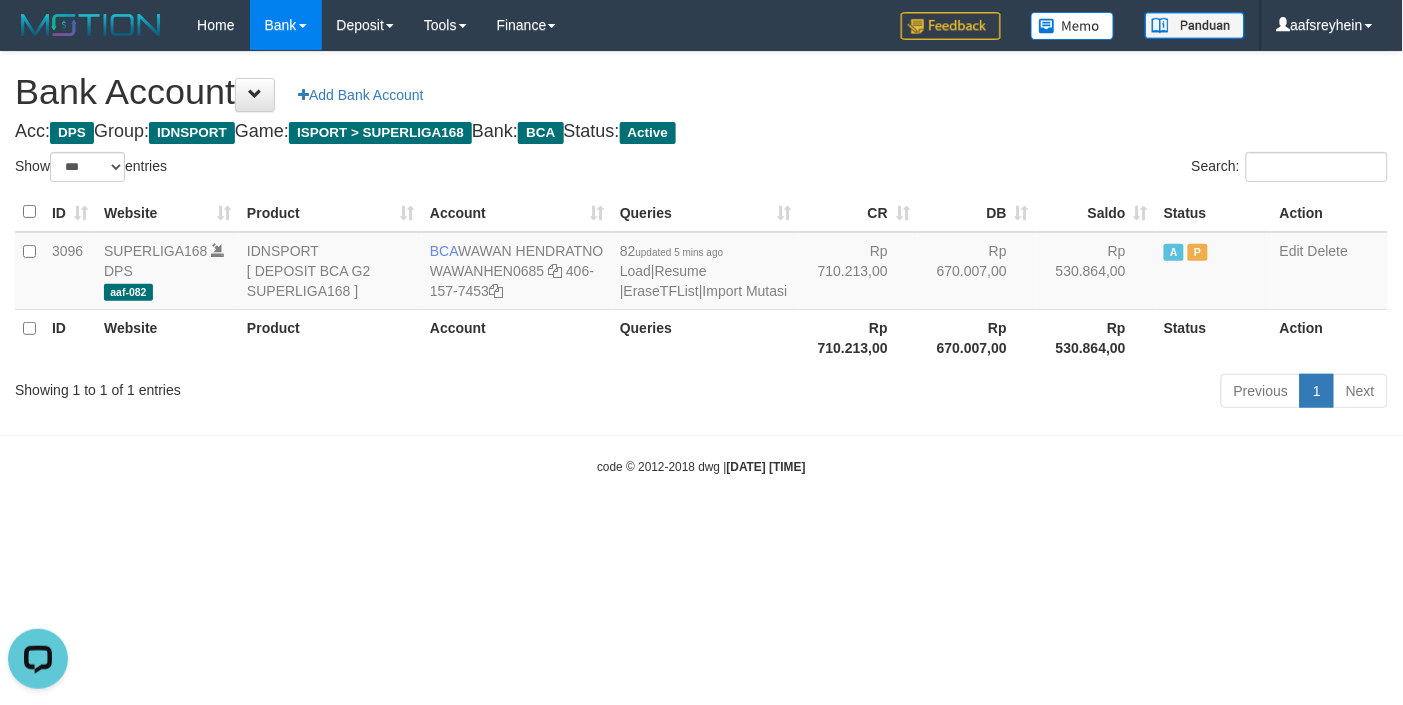 scroll, scrollTop: 0, scrollLeft: 0, axis: both 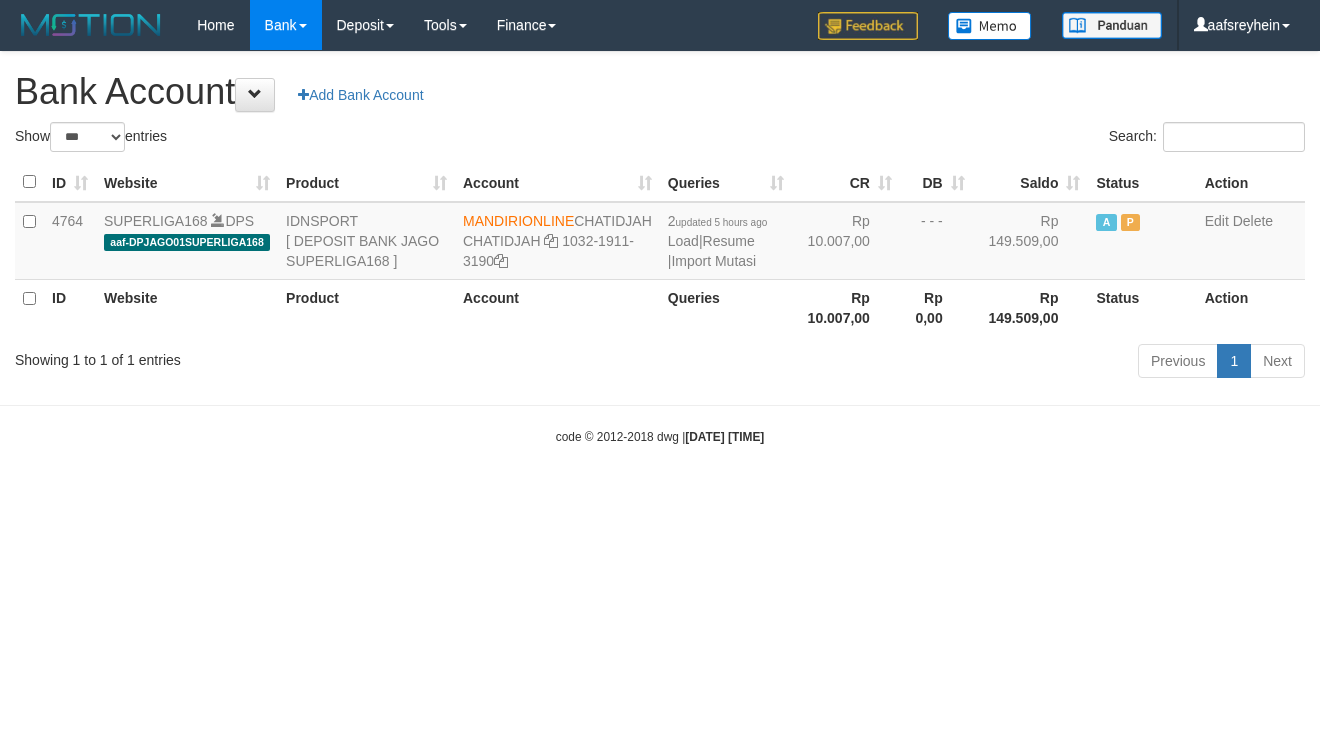 select on "***" 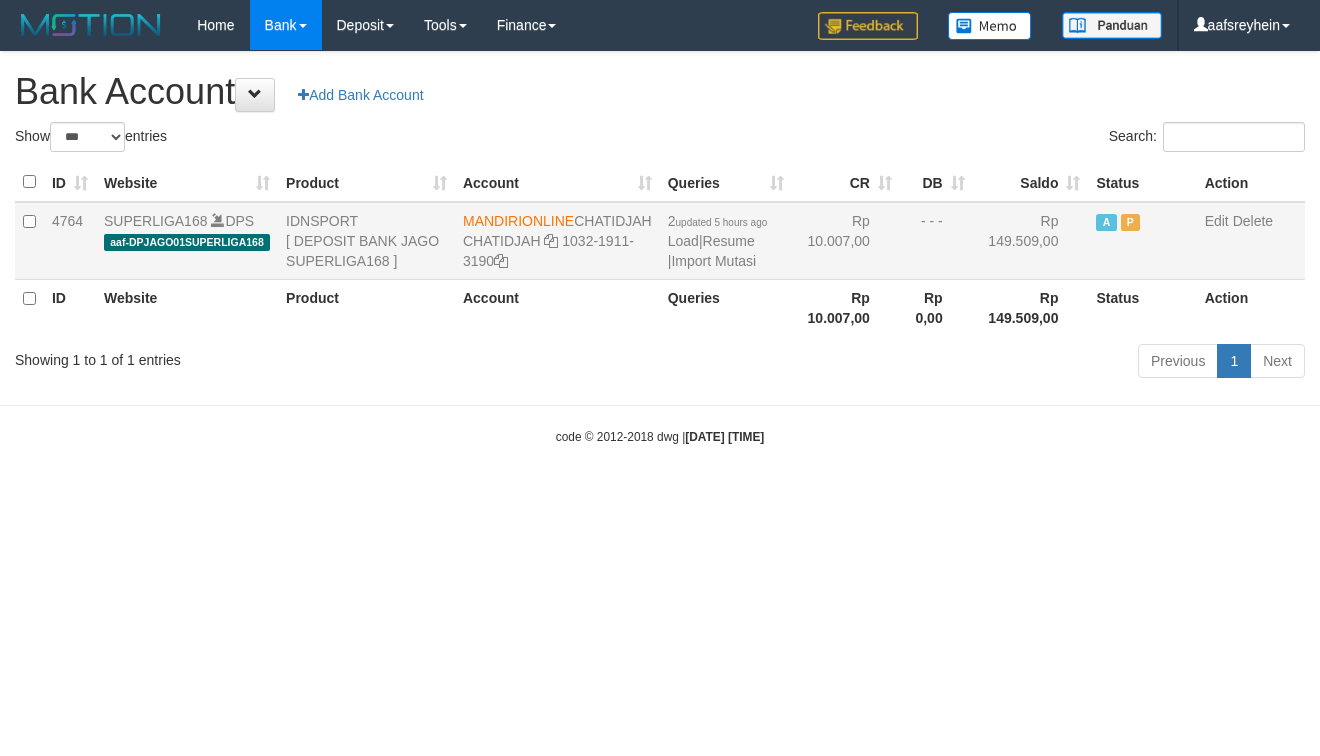 scroll, scrollTop: 0, scrollLeft: 0, axis: both 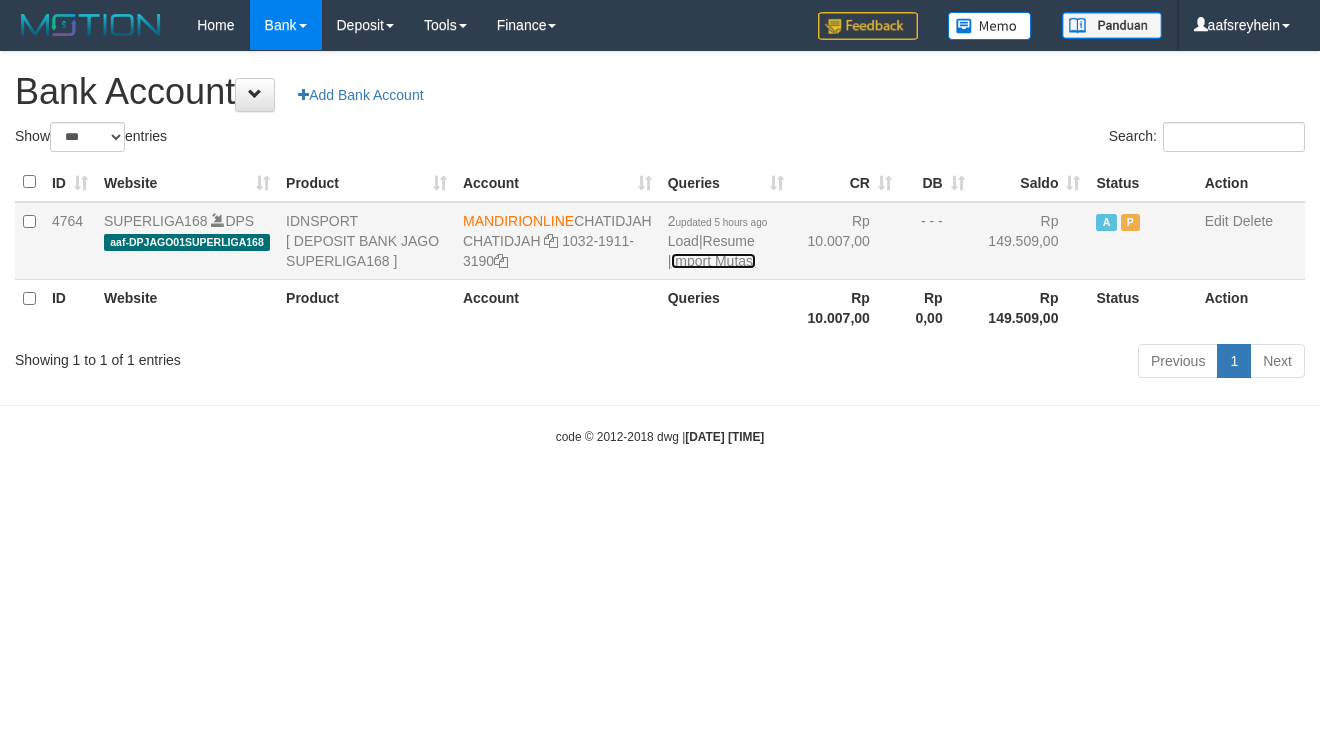 click on "Import Mutasi" at bounding box center [713, 261] 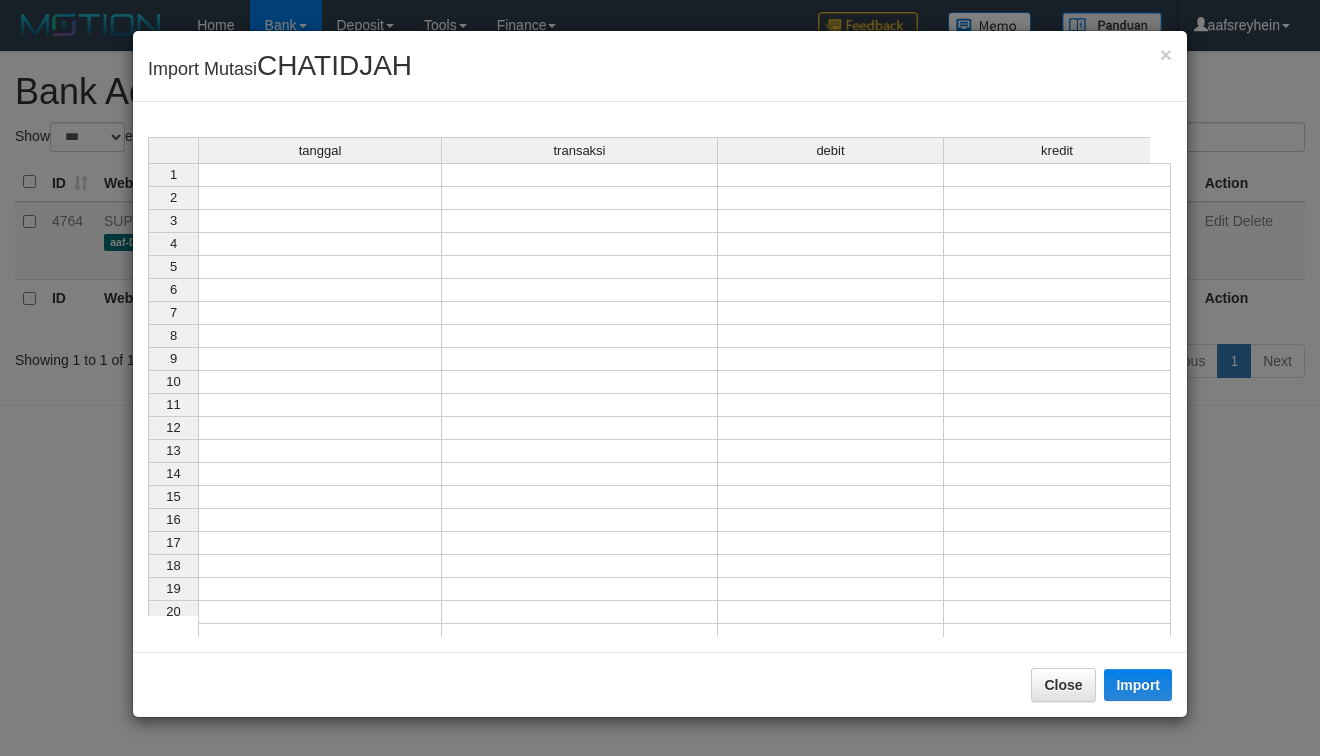 click at bounding box center [320, 175] 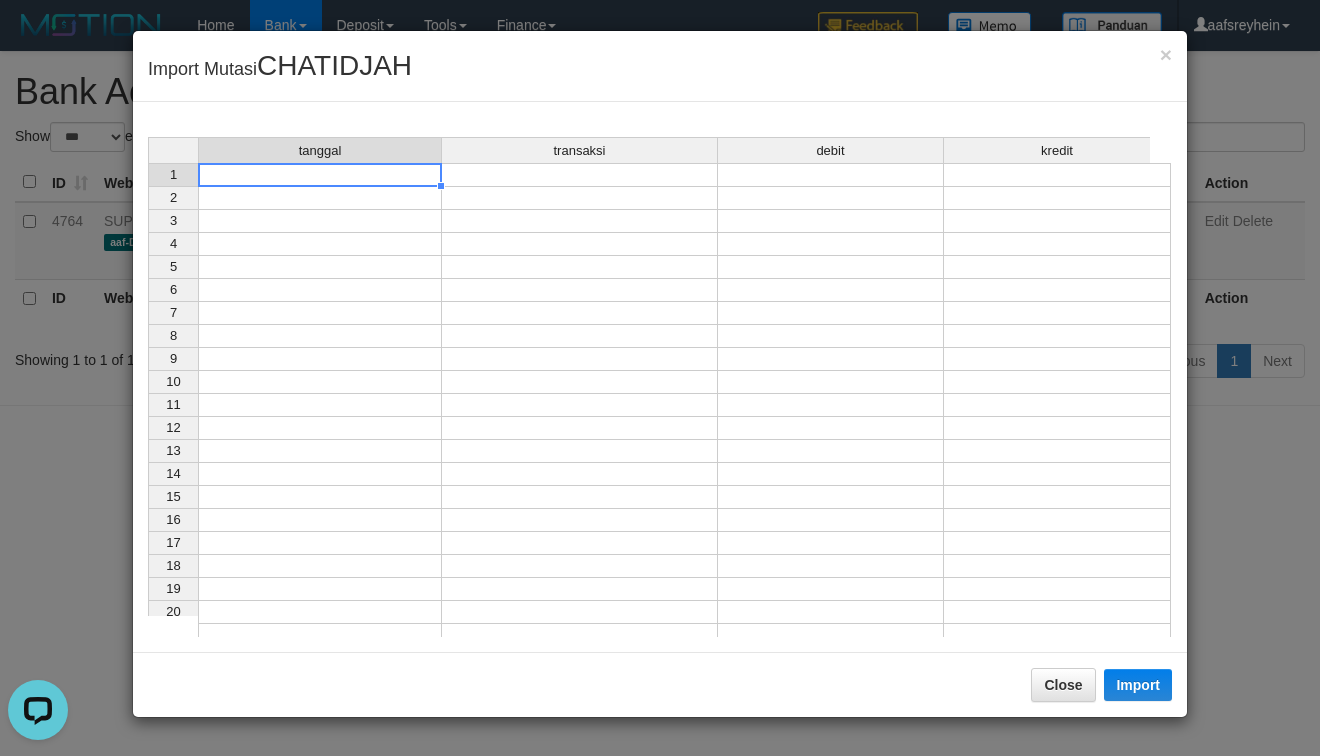 scroll, scrollTop: 0, scrollLeft: 0, axis: both 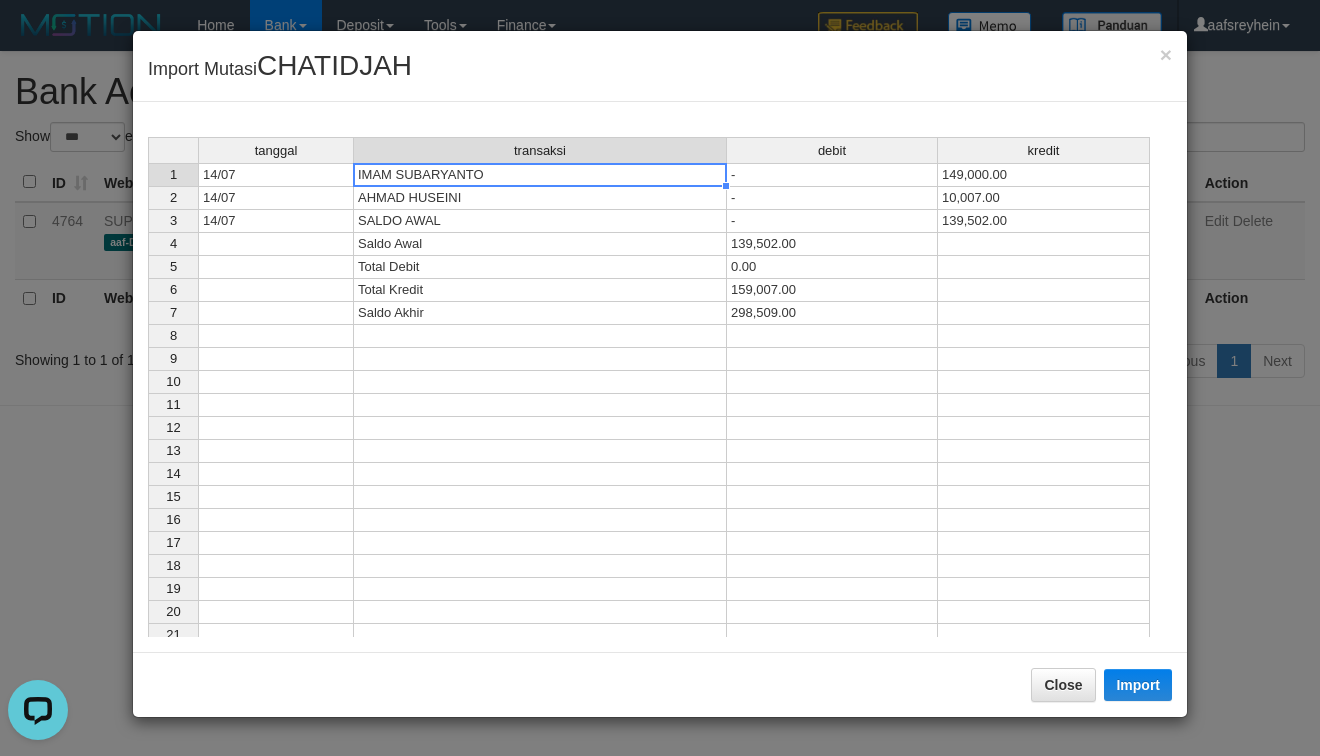 click on "tanggal transaksi debit kredit 1 14/07 IMAM SUBARYANTO - 149,000.00 2 14/07 AHMAD HUSEINI - 10,007.00 3 14/07 SALDO AWAL - 139,502.00 4 Saldo Awal 139,502.00 5 Total Debit 0.00 6 Total Kredit 159,007.00 7 Saldo Akhir 298,509.00 8 9 10 11 12 13 14 15 16 17 18 19 20 21 22 23 24 25 26 27" at bounding box center (148, 461) 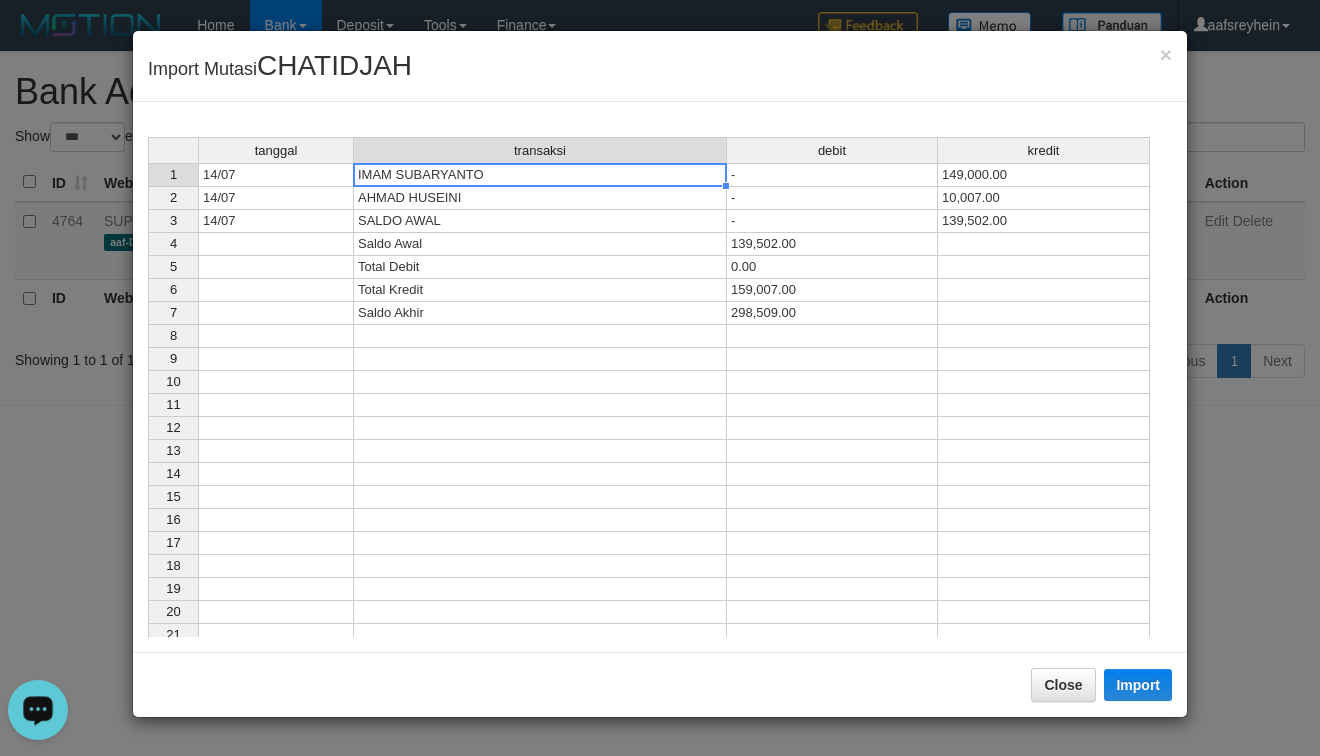 click on "298,509.00" at bounding box center [832, 313] 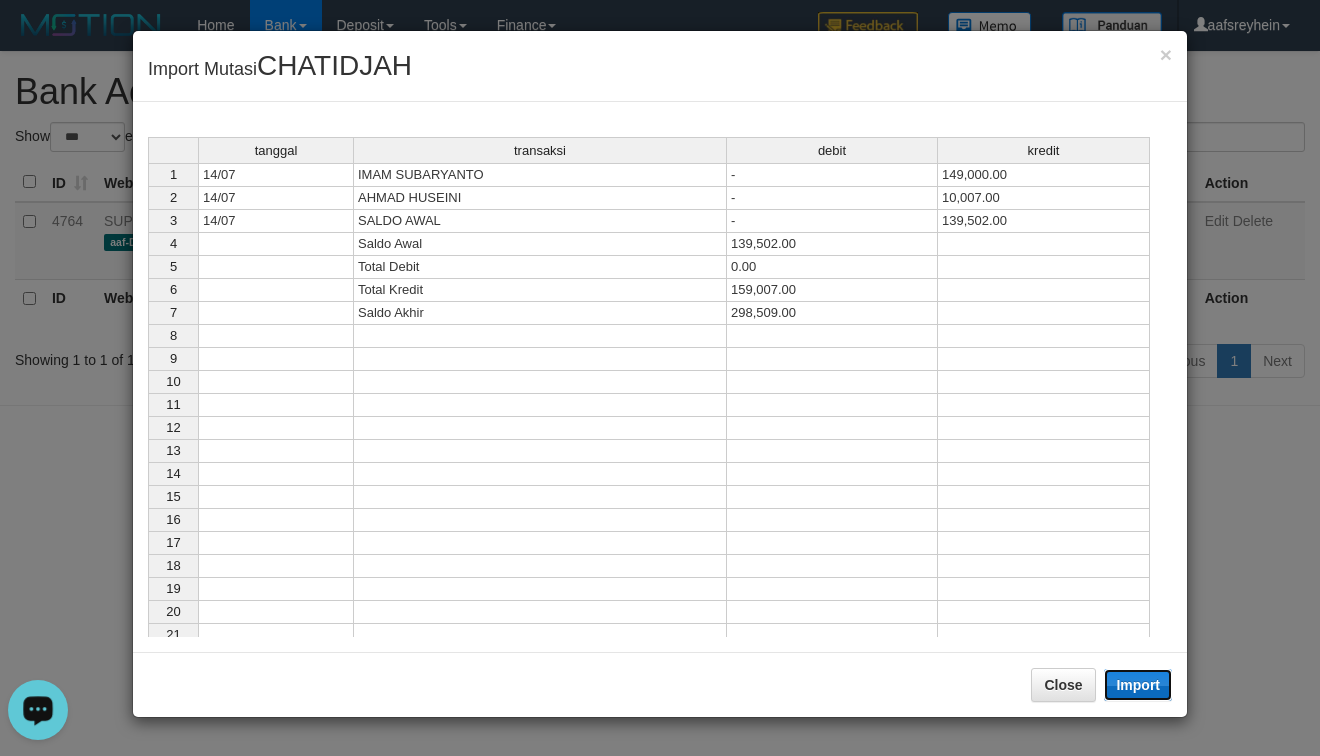 click on "Import" at bounding box center [1138, 685] 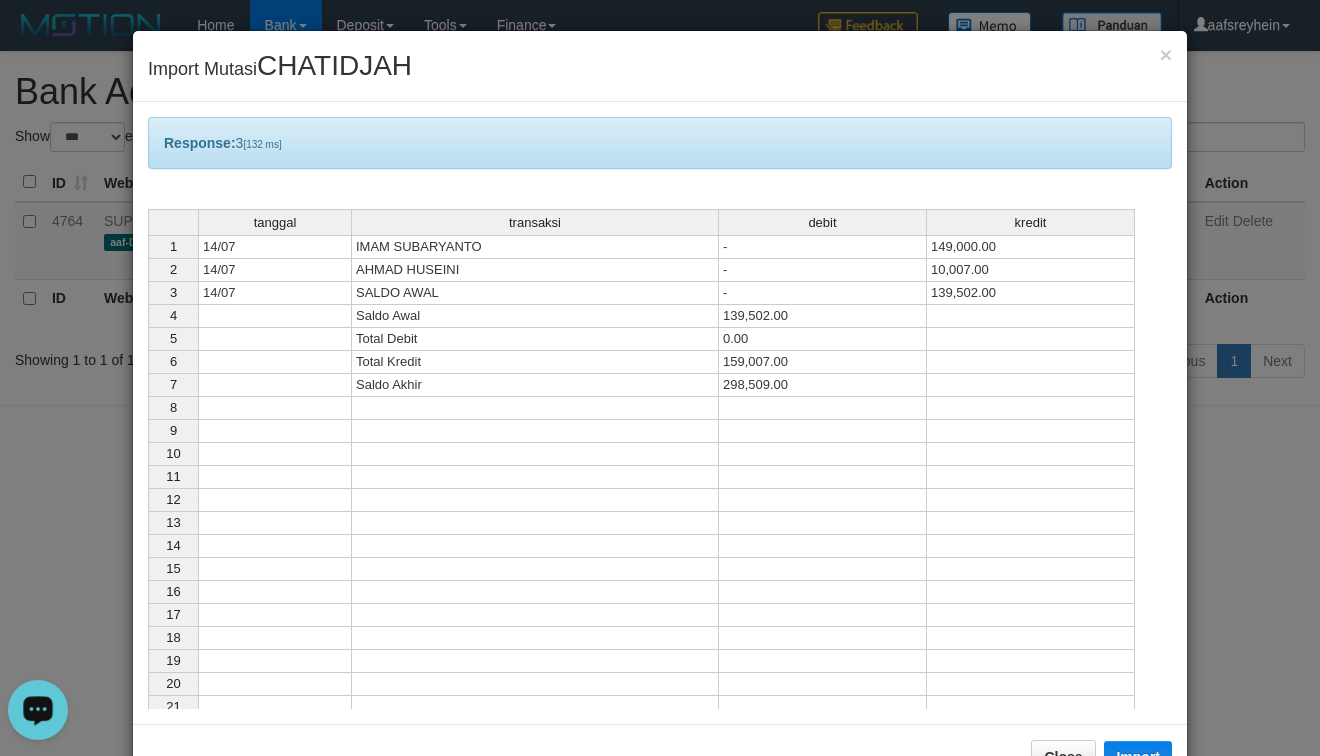 click at bounding box center (535, 615) 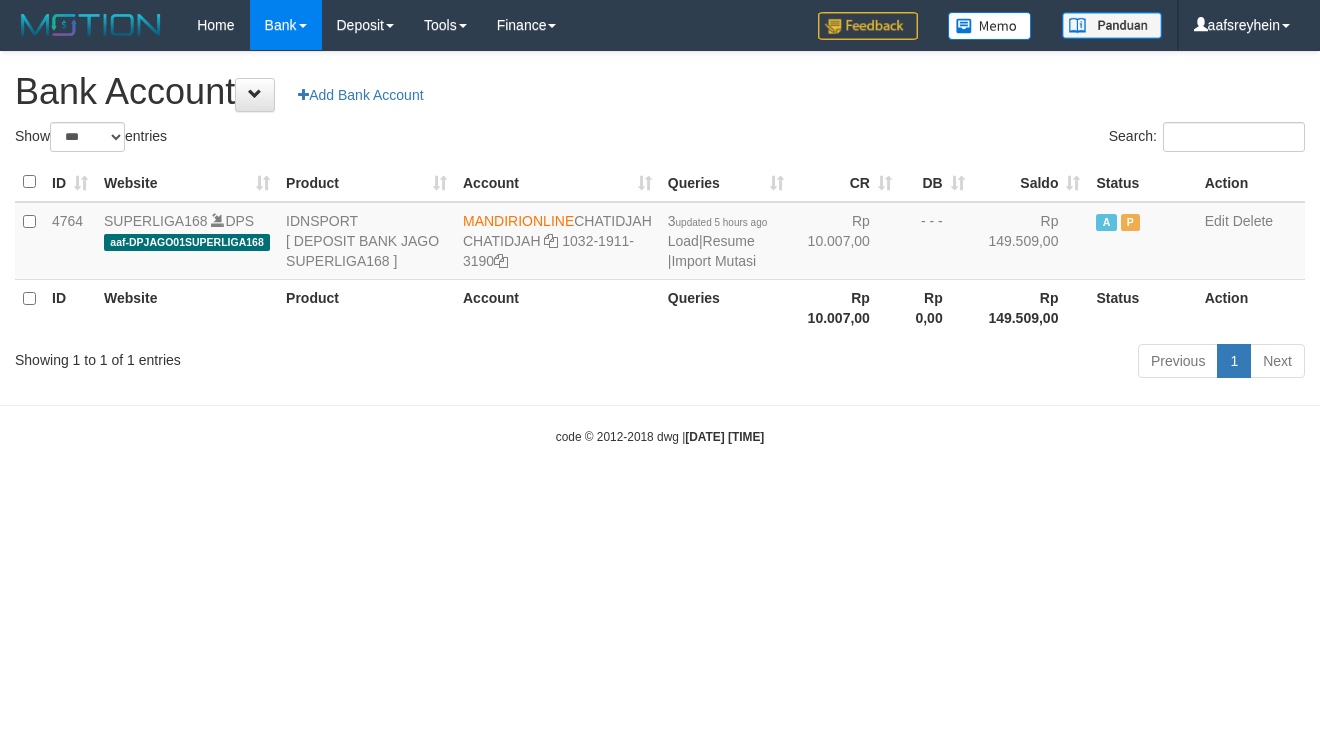 select on "***" 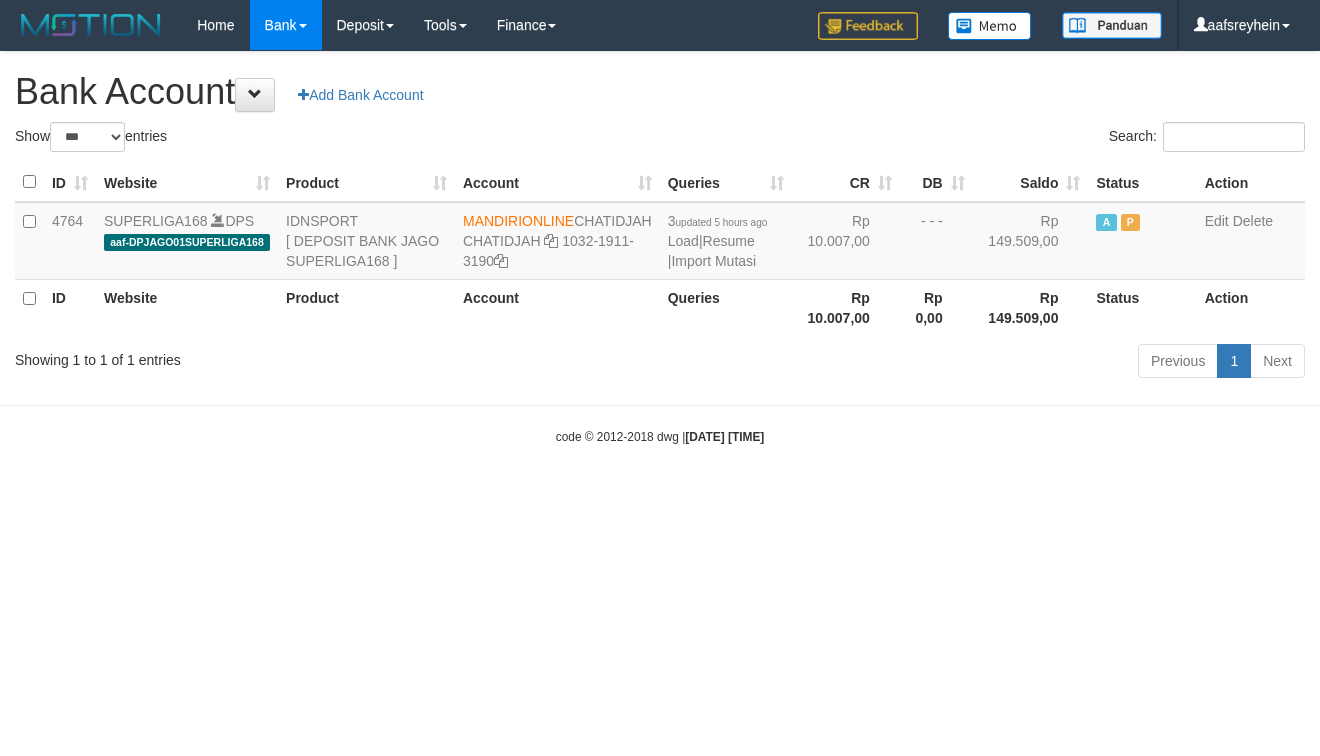 scroll, scrollTop: 0, scrollLeft: 0, axis: both 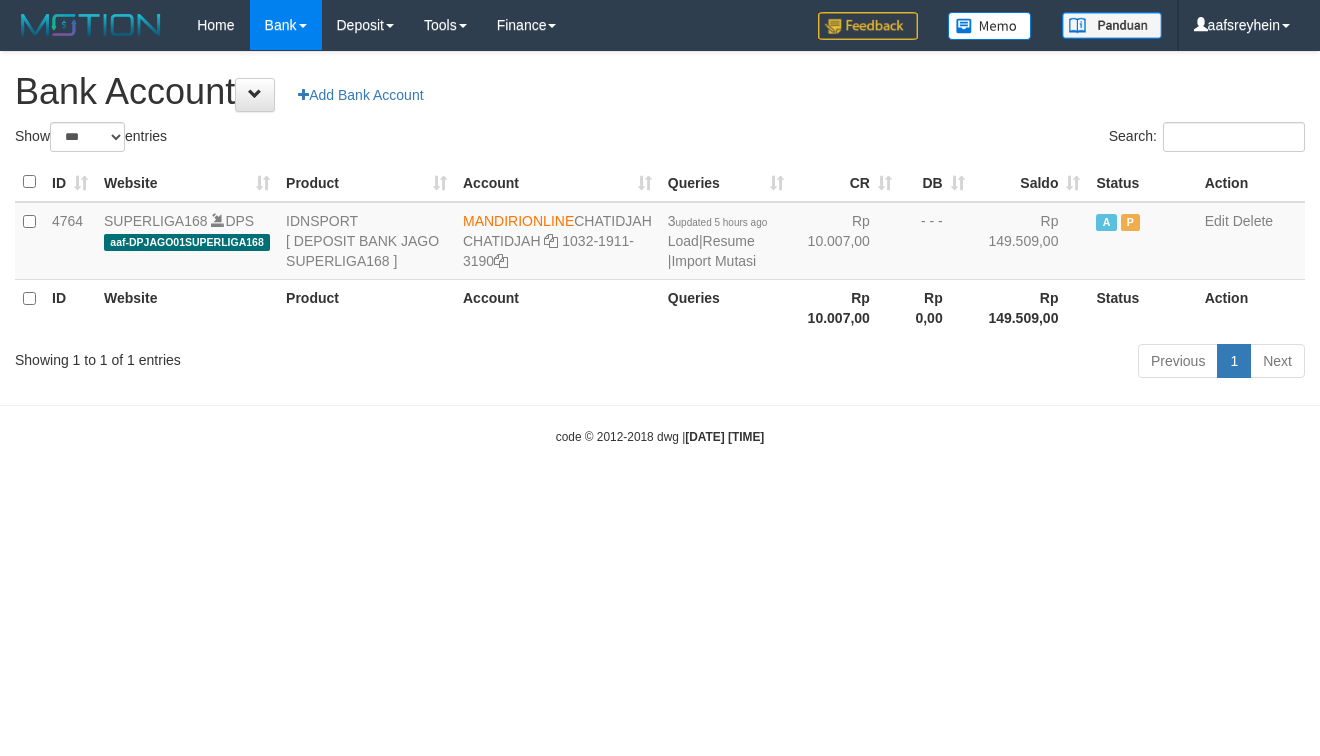 select on "***" 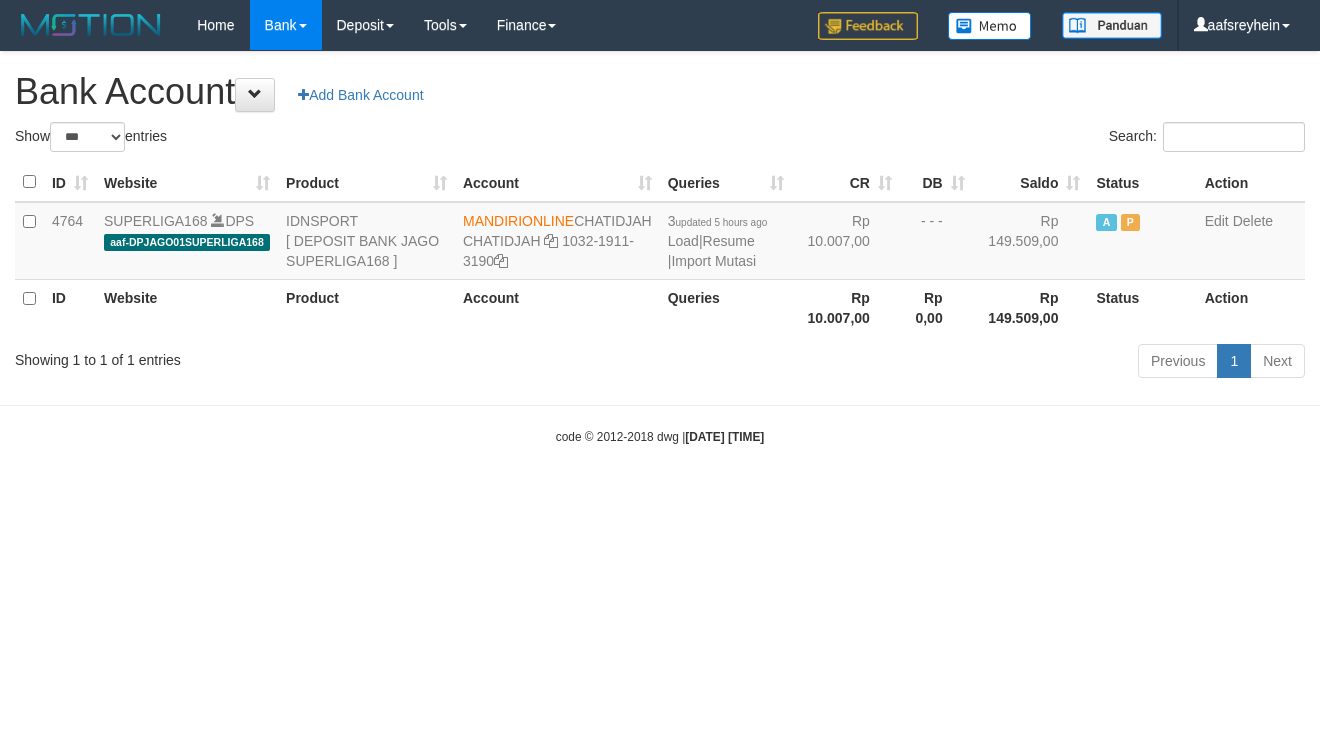 scroll, scrollTop: 0, scrollLeft: 0, axis: both 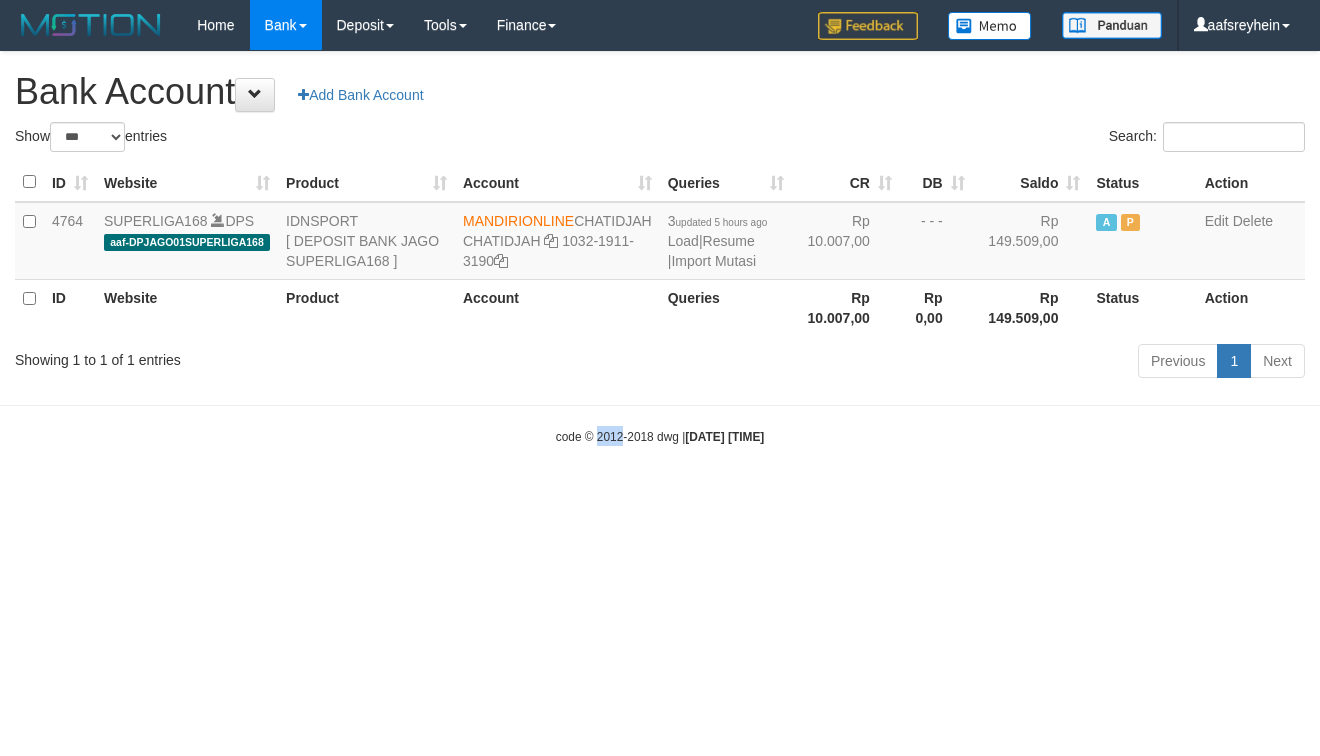 click on "Toggle navigation
Home
Bank
Account List
Load
By Website
Group
[ISPORT]													SUPERLIGA168
By Load Group (DPS)" at bounding box center [660, 248] 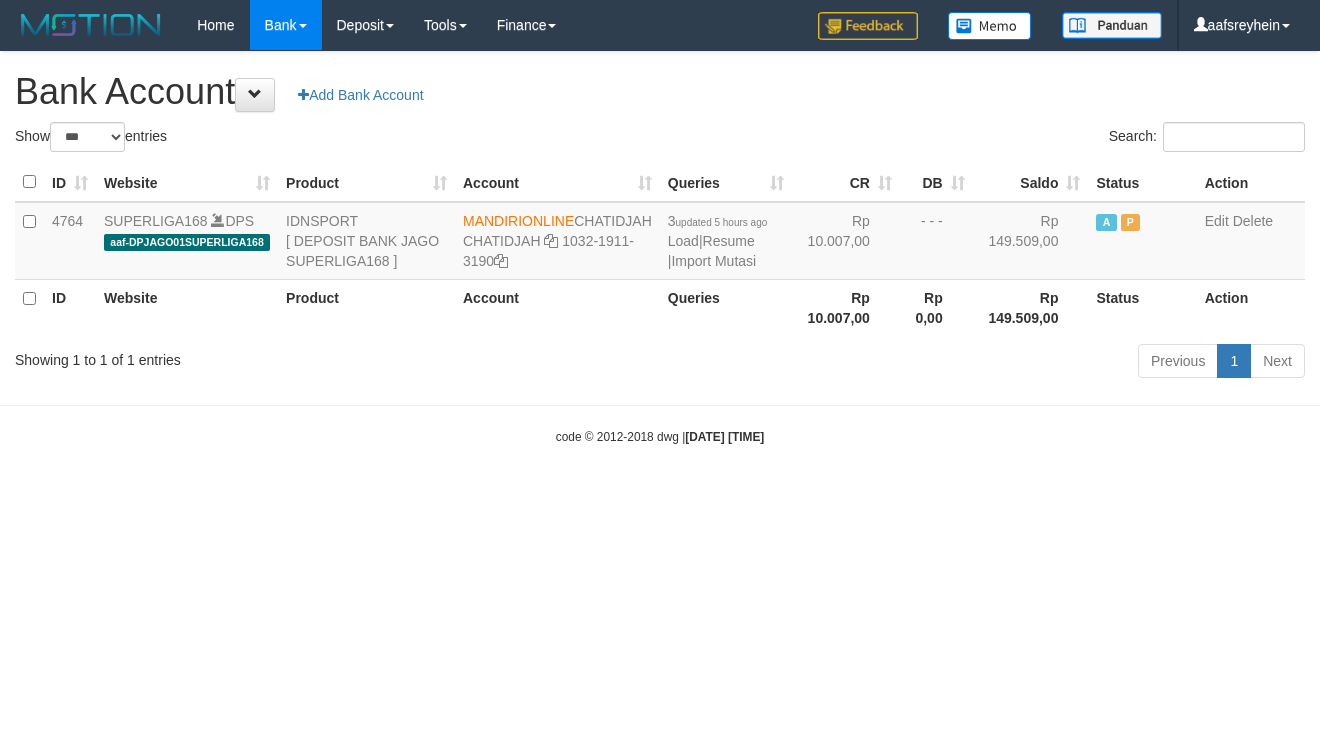 select on "***" 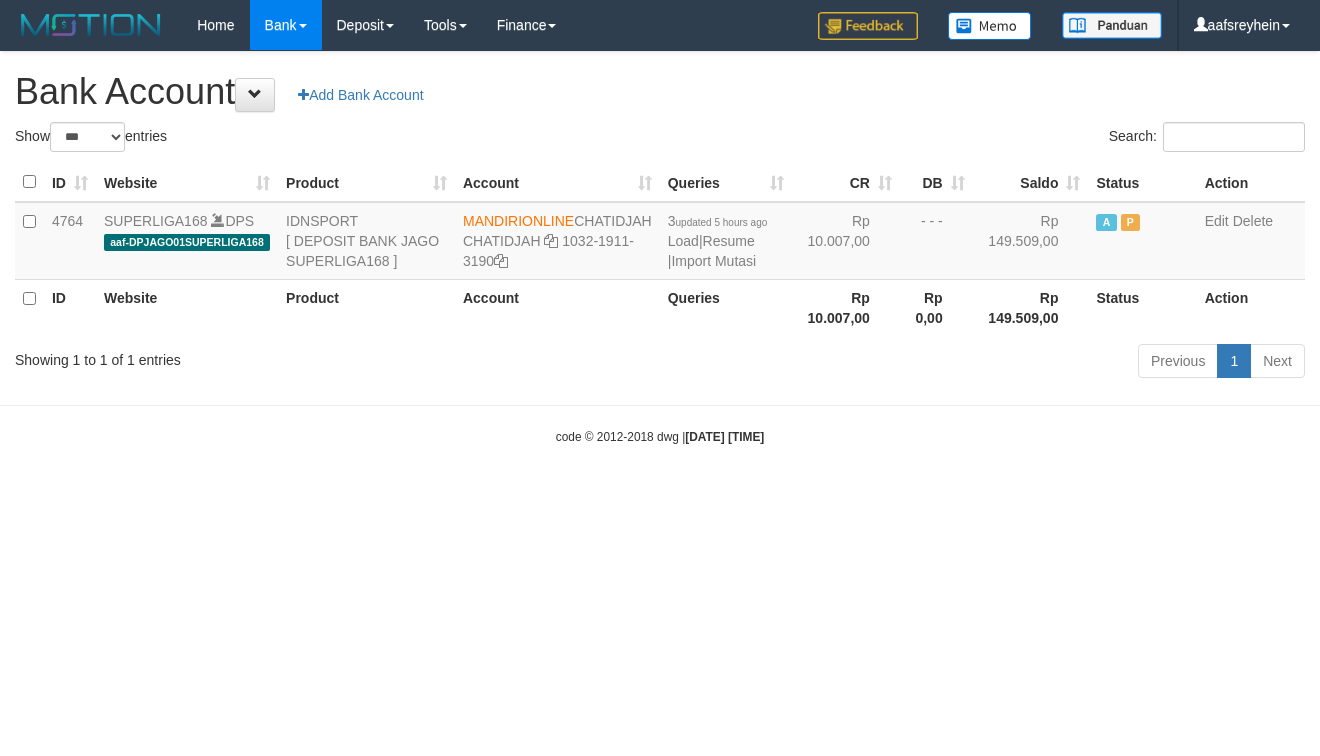 scroll, scrollTop: 0, scrollLeft: 0, axis: both 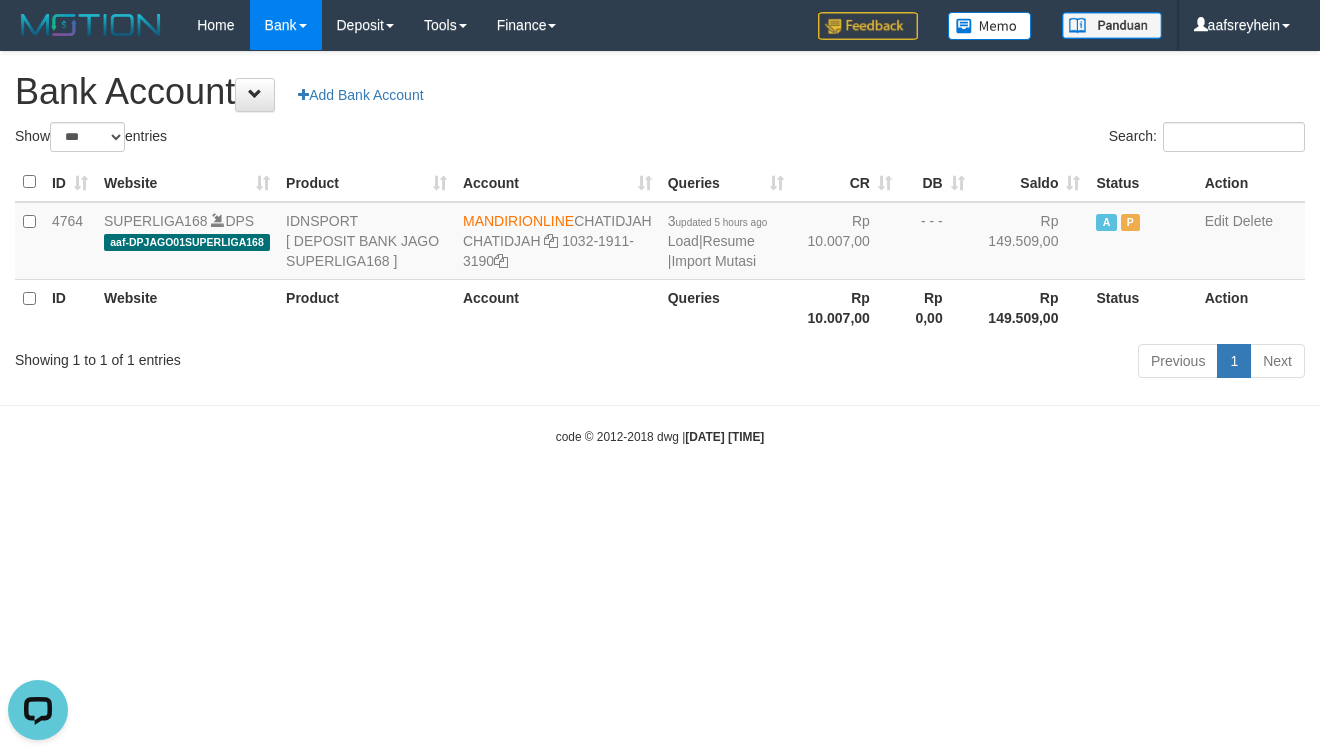click on "Bank Account
Add Bank Account" at bounding box center [660, 92] 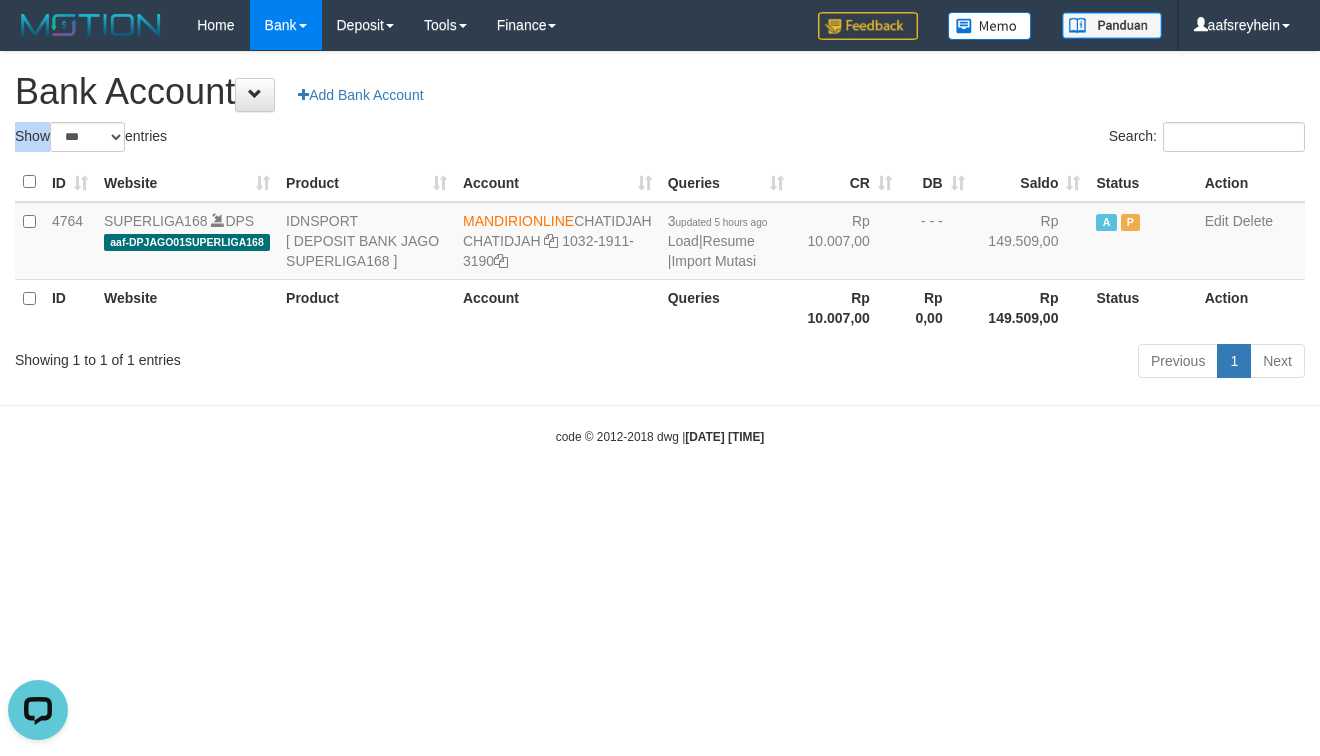 click on "Bank Account
Add Bank Account" at bounding box center (660, 92) 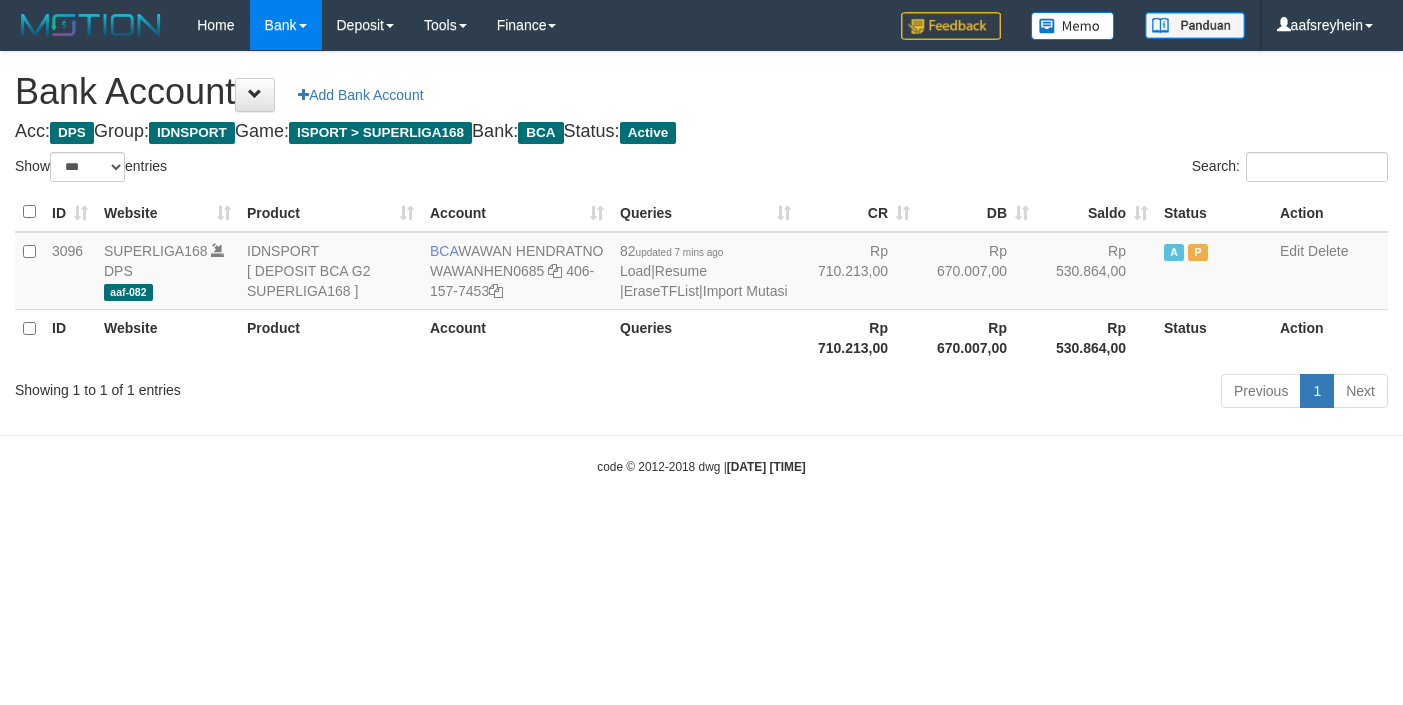 select on "***" 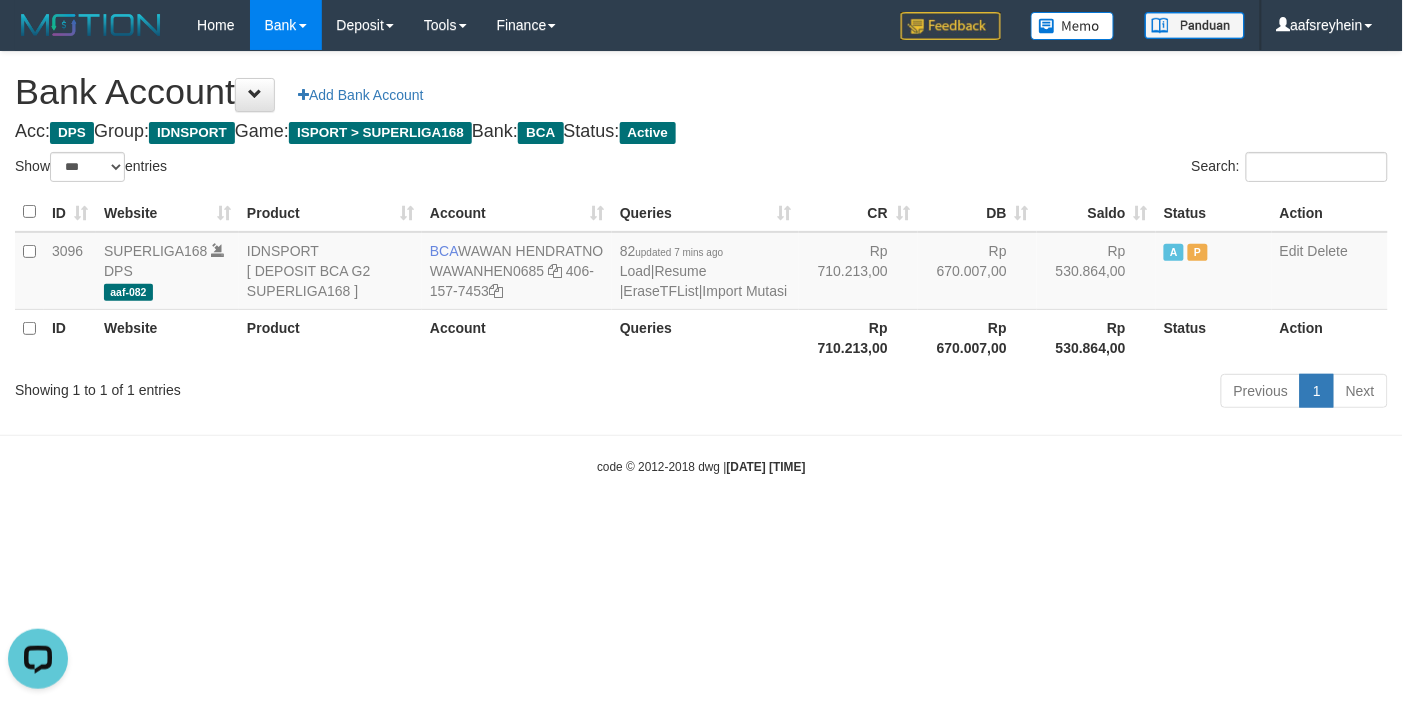 scroll, scrollTop: 0, scrollLeft: 0, axis: both 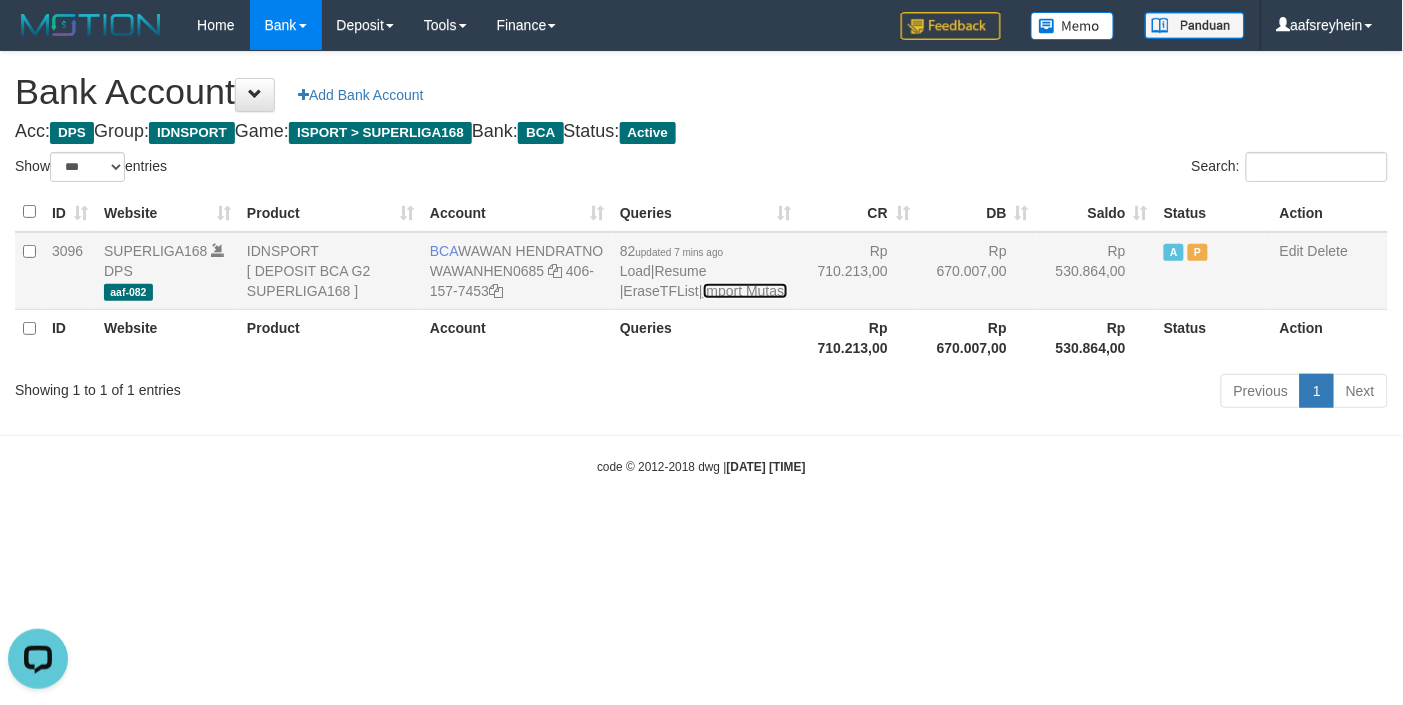 click on "Import Mutasi" at bounding box center (745, 291) 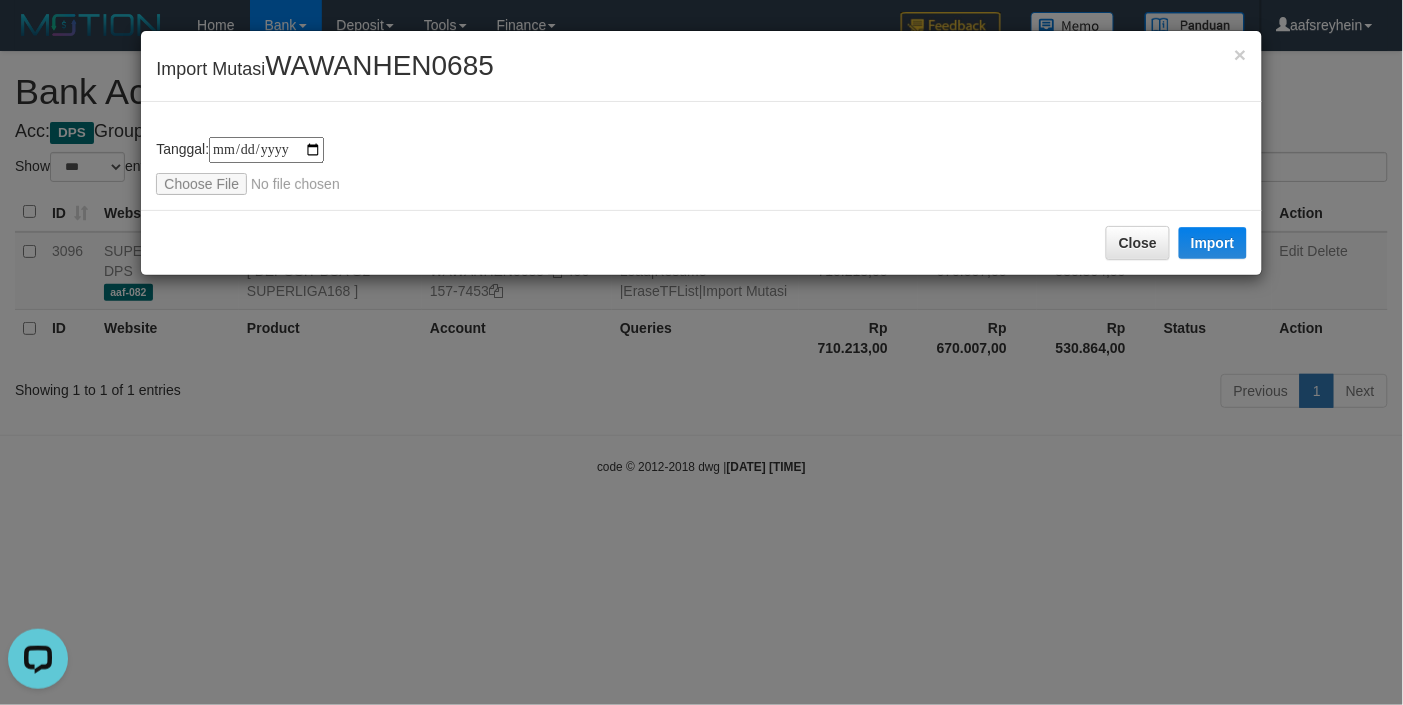 type on "**********" 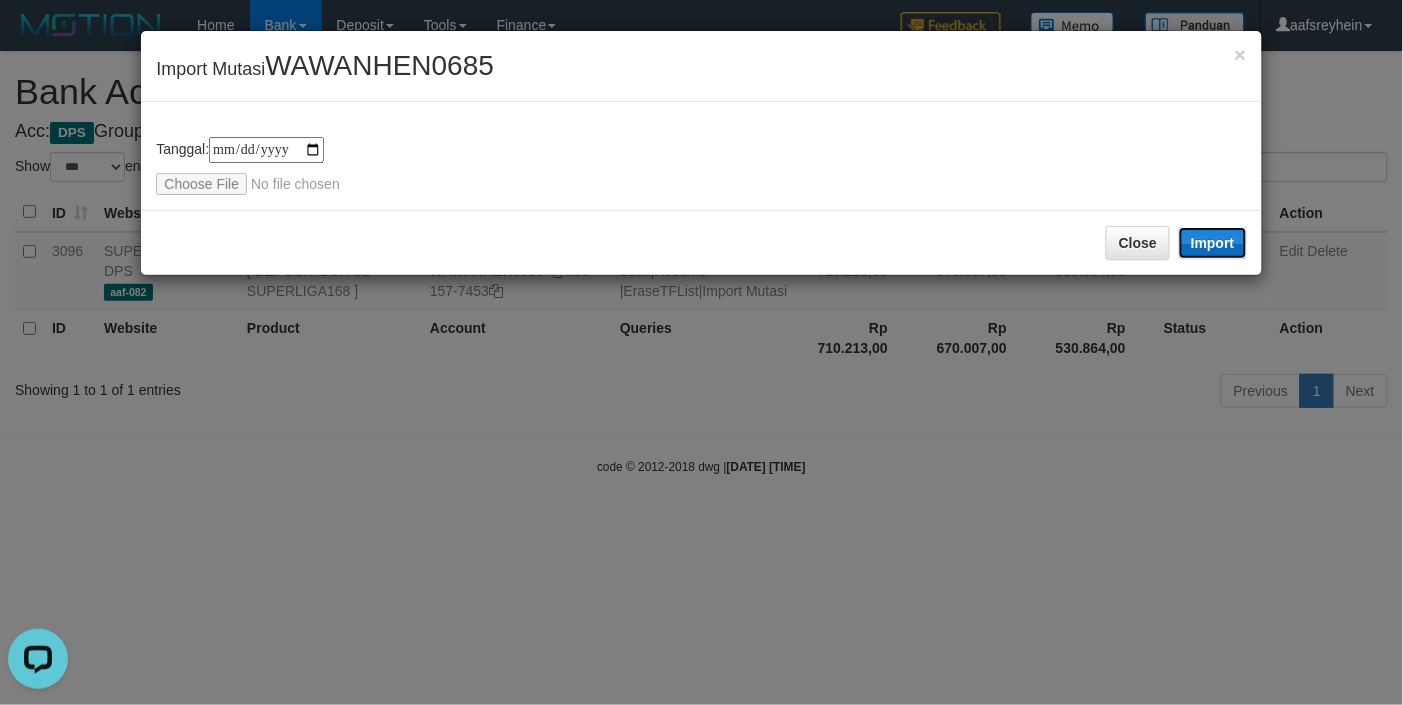 click on "Import" at bounding box center [1213, 243] 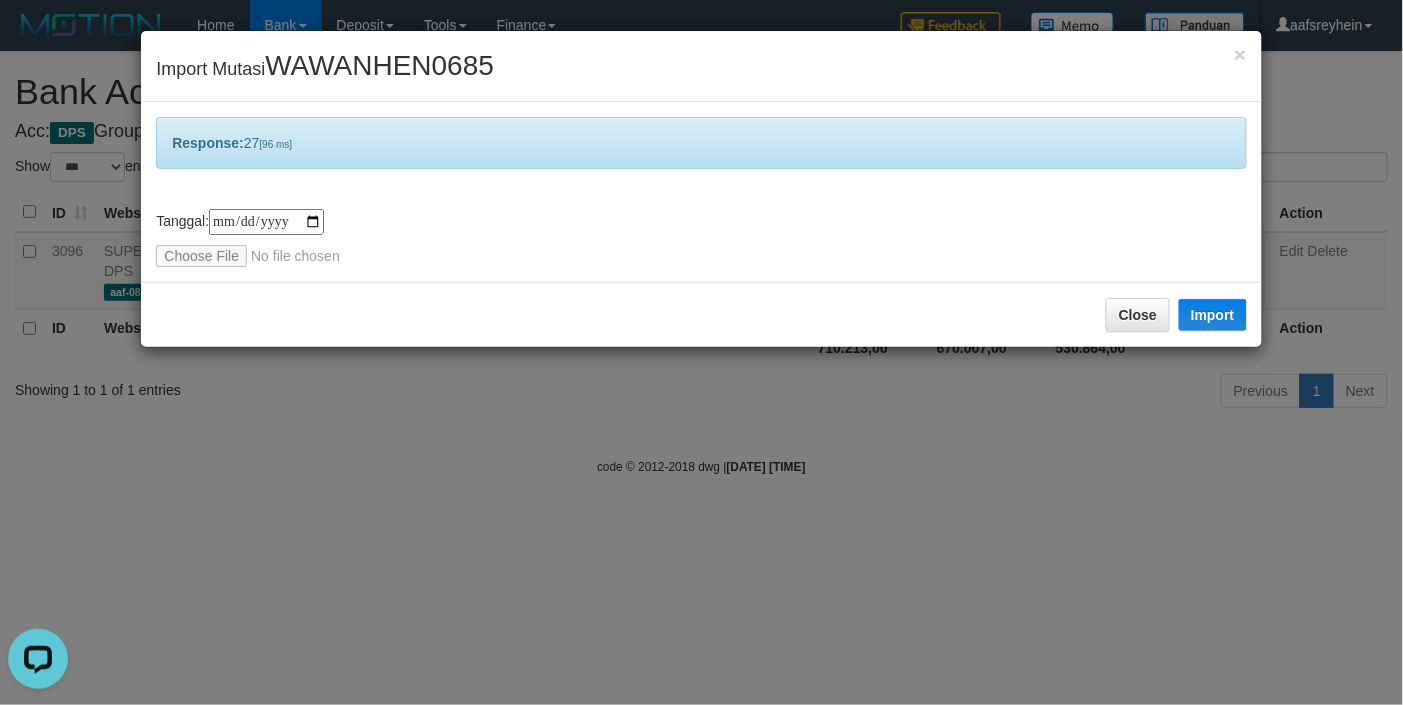 click on "**********" at bounding box center [701, 352] 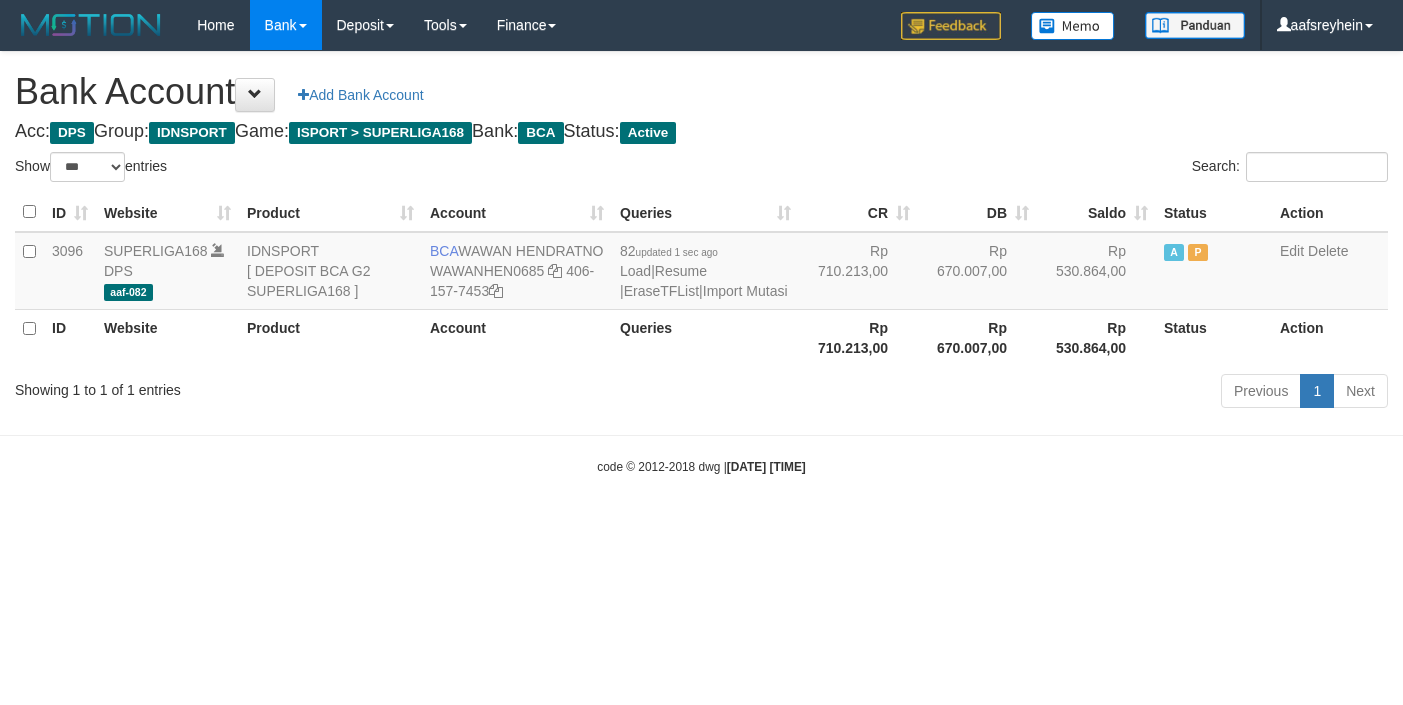 select on "***" 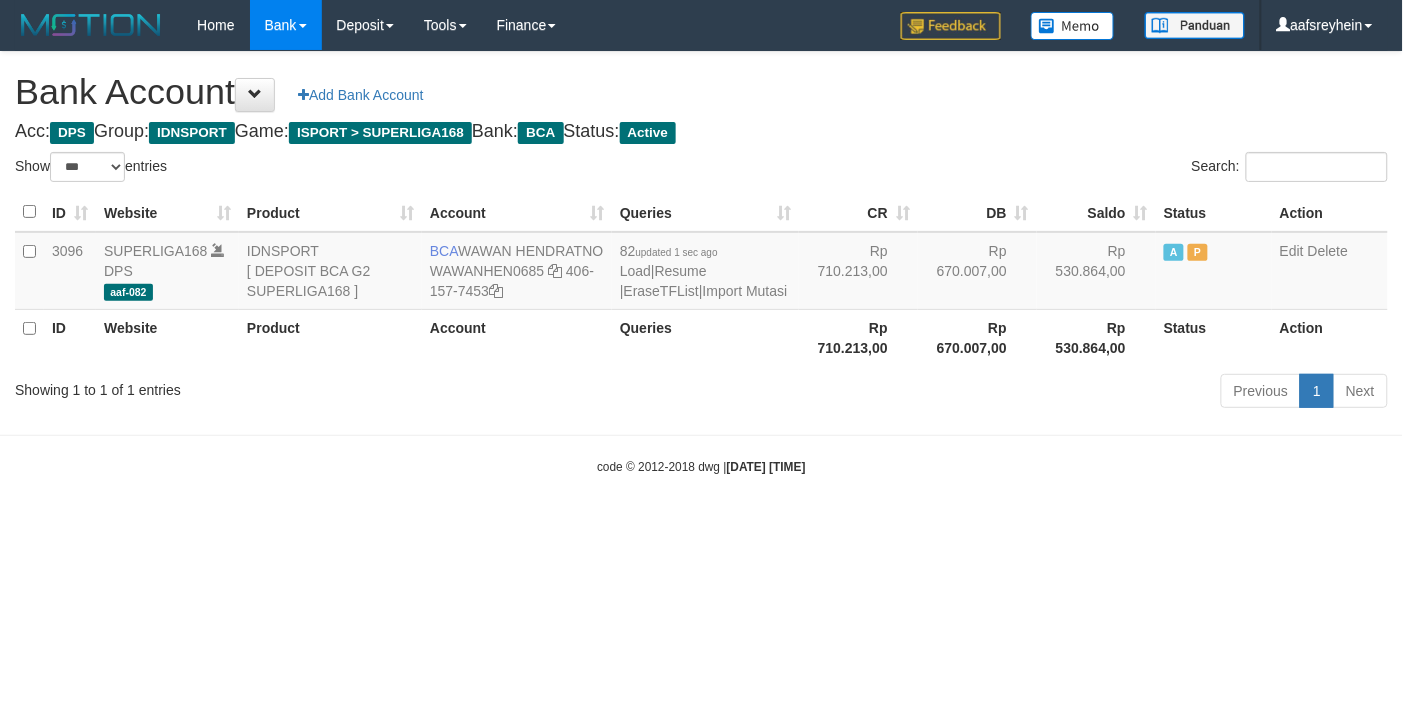 click on "Toggle navigation
Home
Bank
Account List
Load
By Website
Group
[ISPORT]													SUPERLIGA168
By Load Group (DPS)
-" at bounding box center [701, 263] 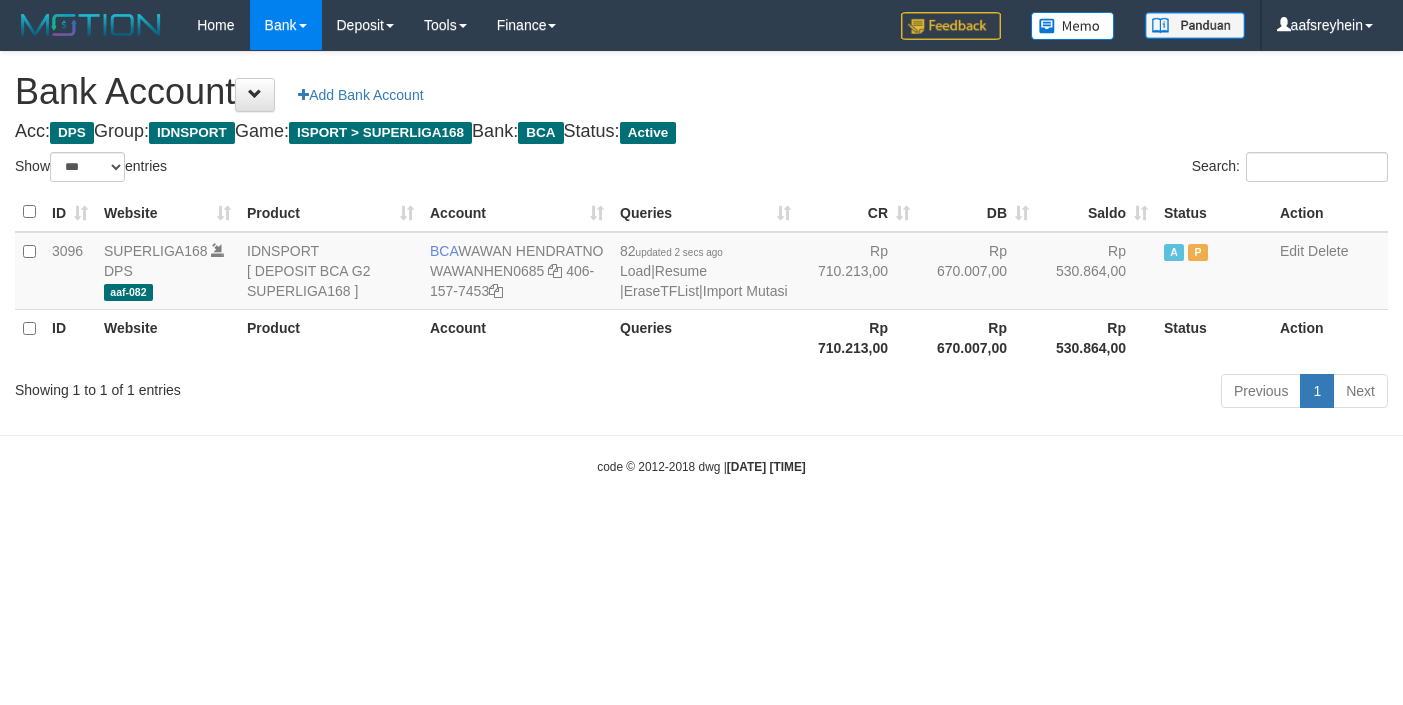 select on "***" 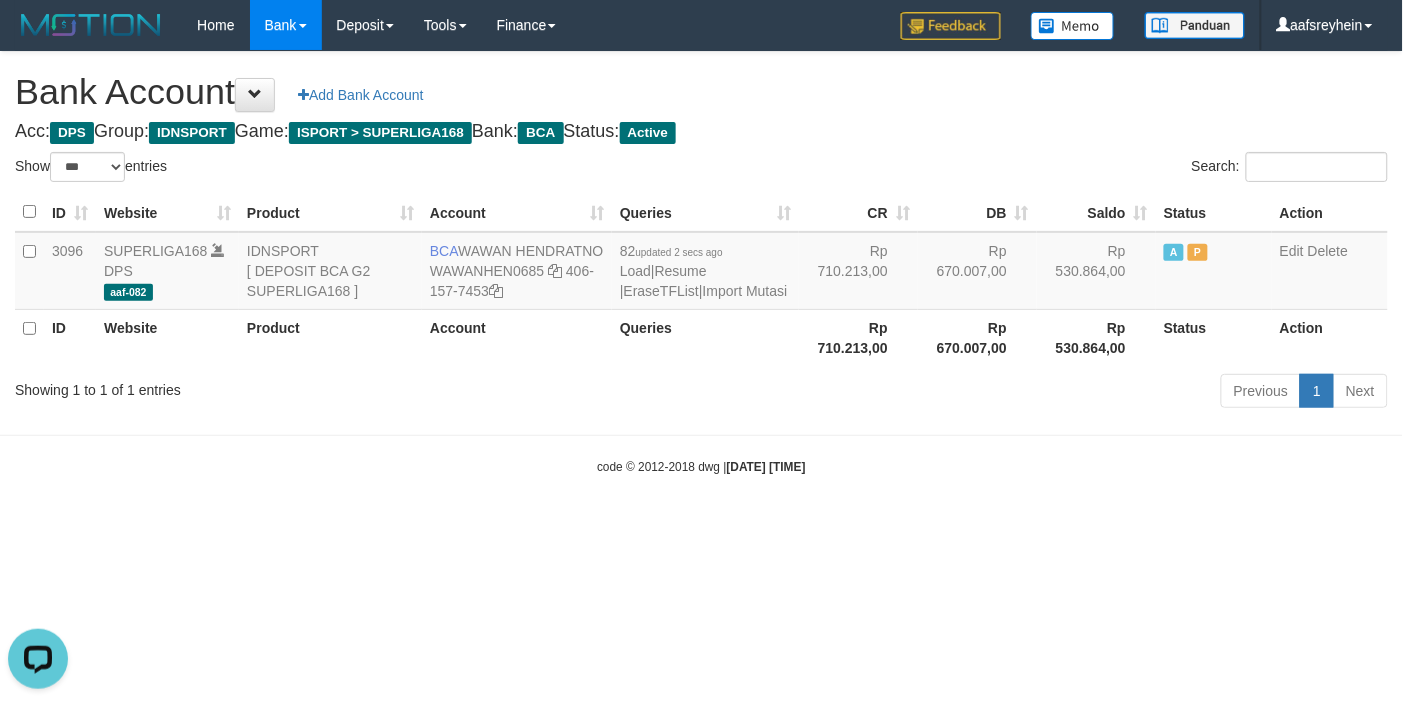 scroll, scrollTop: 0, scrollLeft: 0, axis: both 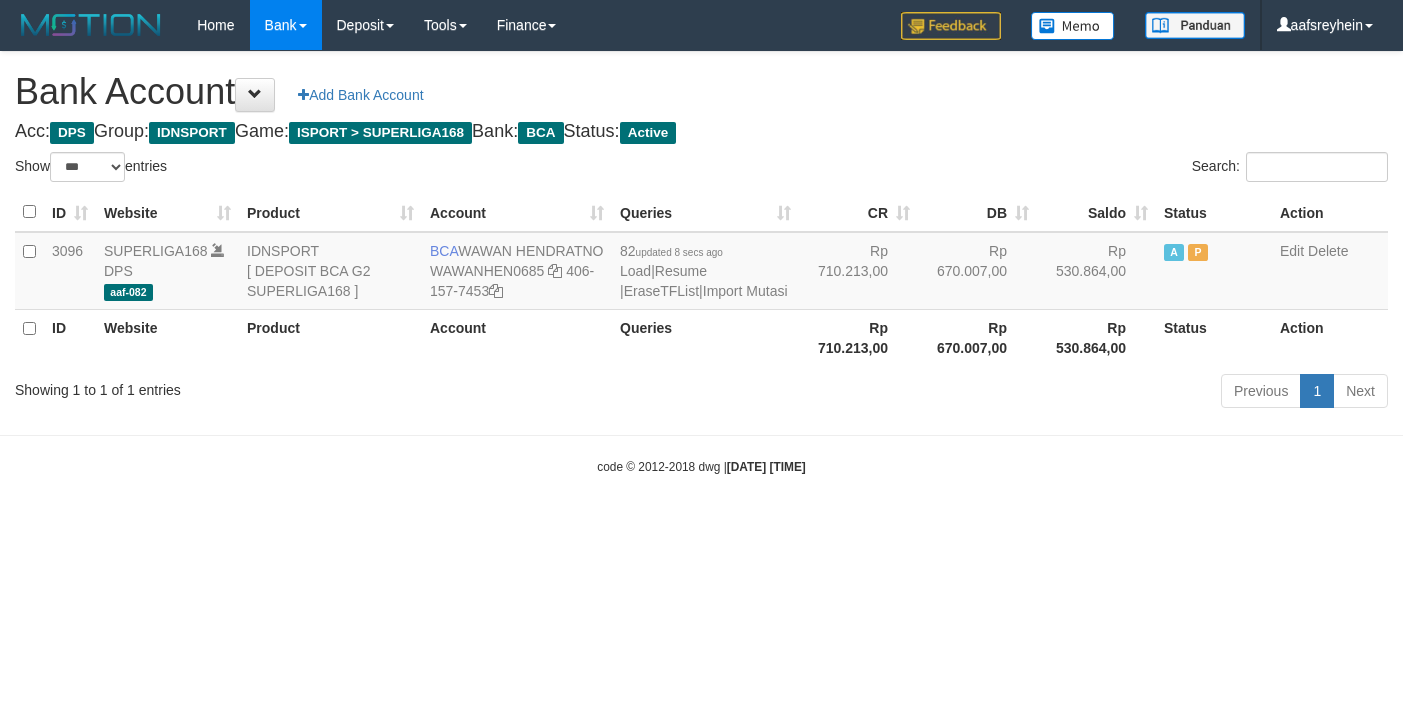 select on "***" 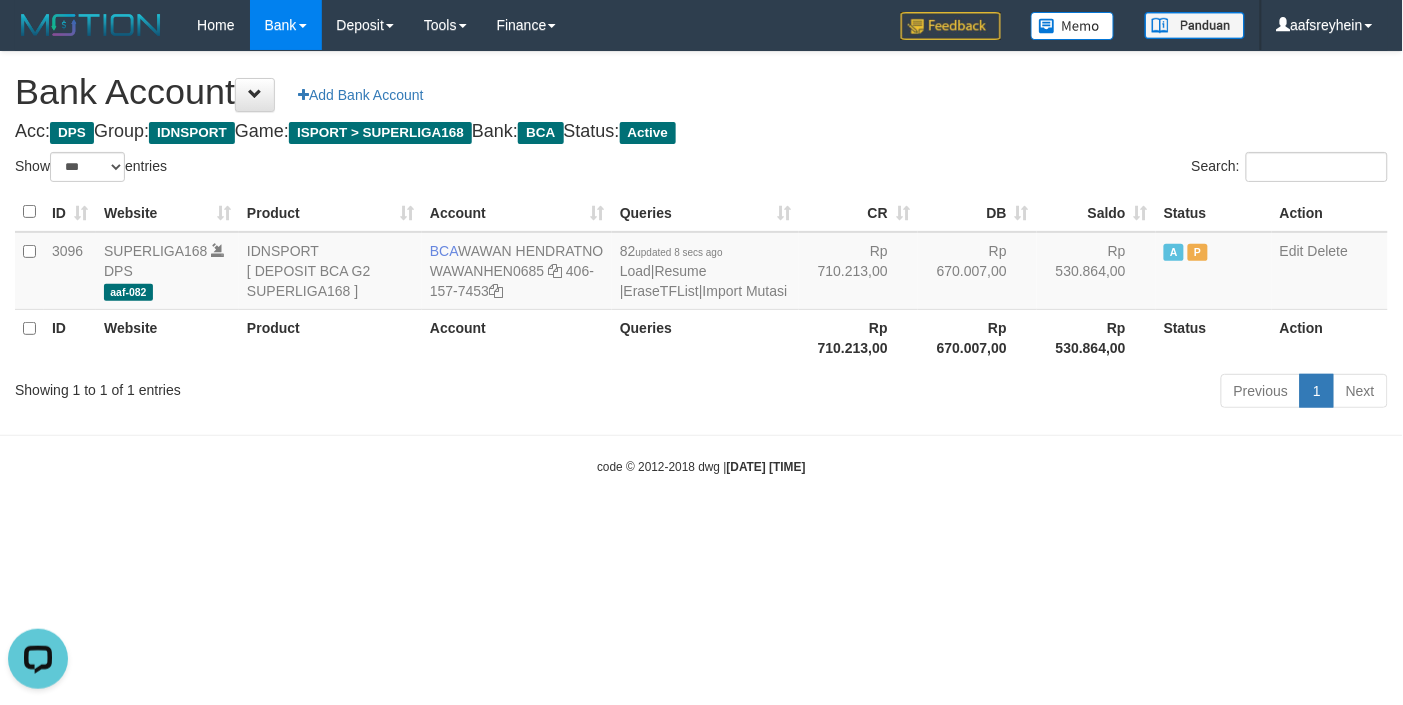 scroll, scrollTop: 0, scrollLeft: 0, axis: both 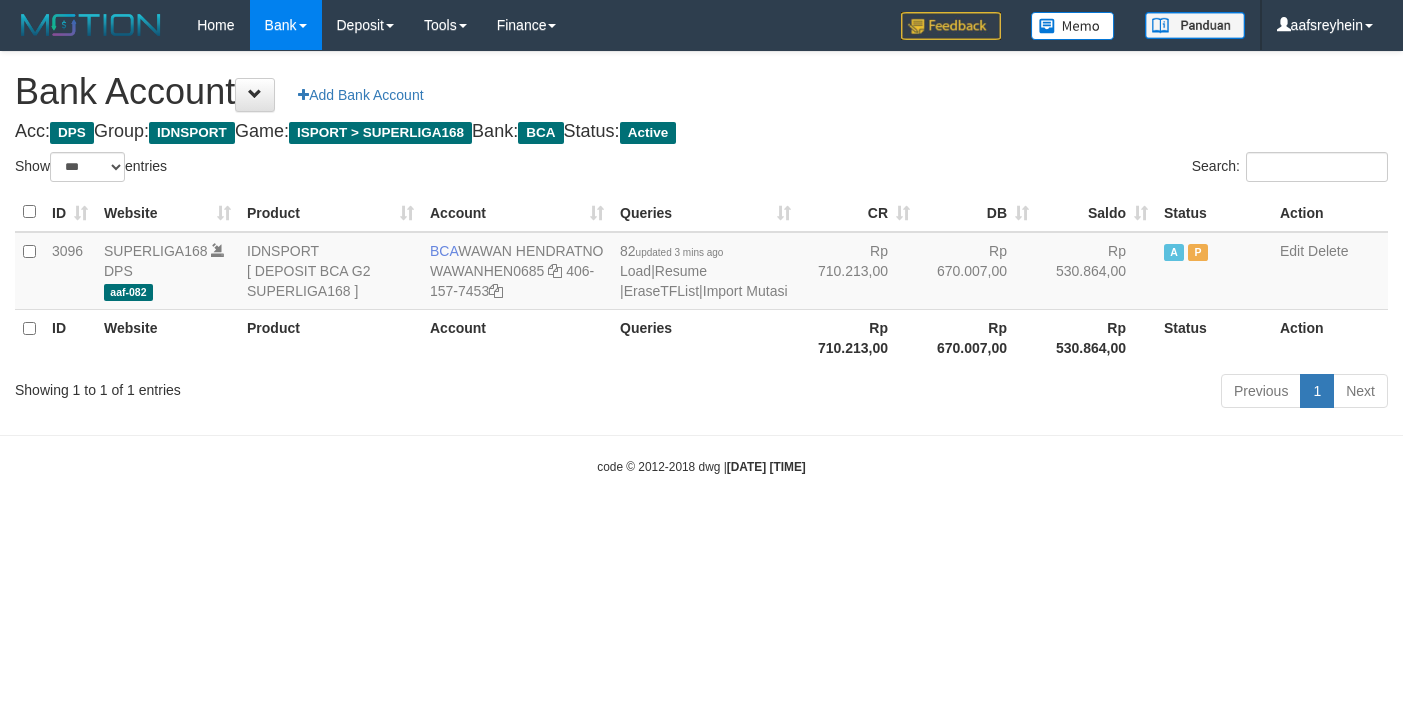 select on "***" 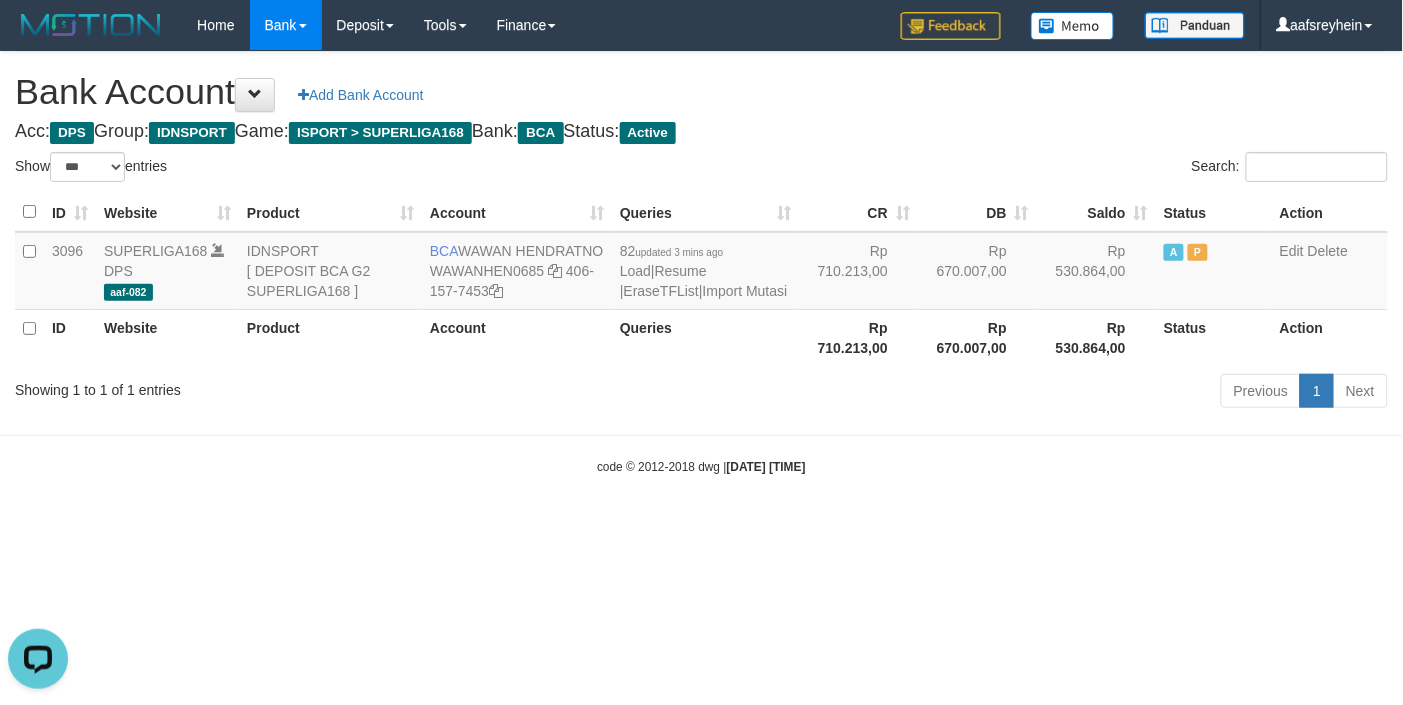 scroll, scrollTop: 0, scrollLeft: 0, axis: both 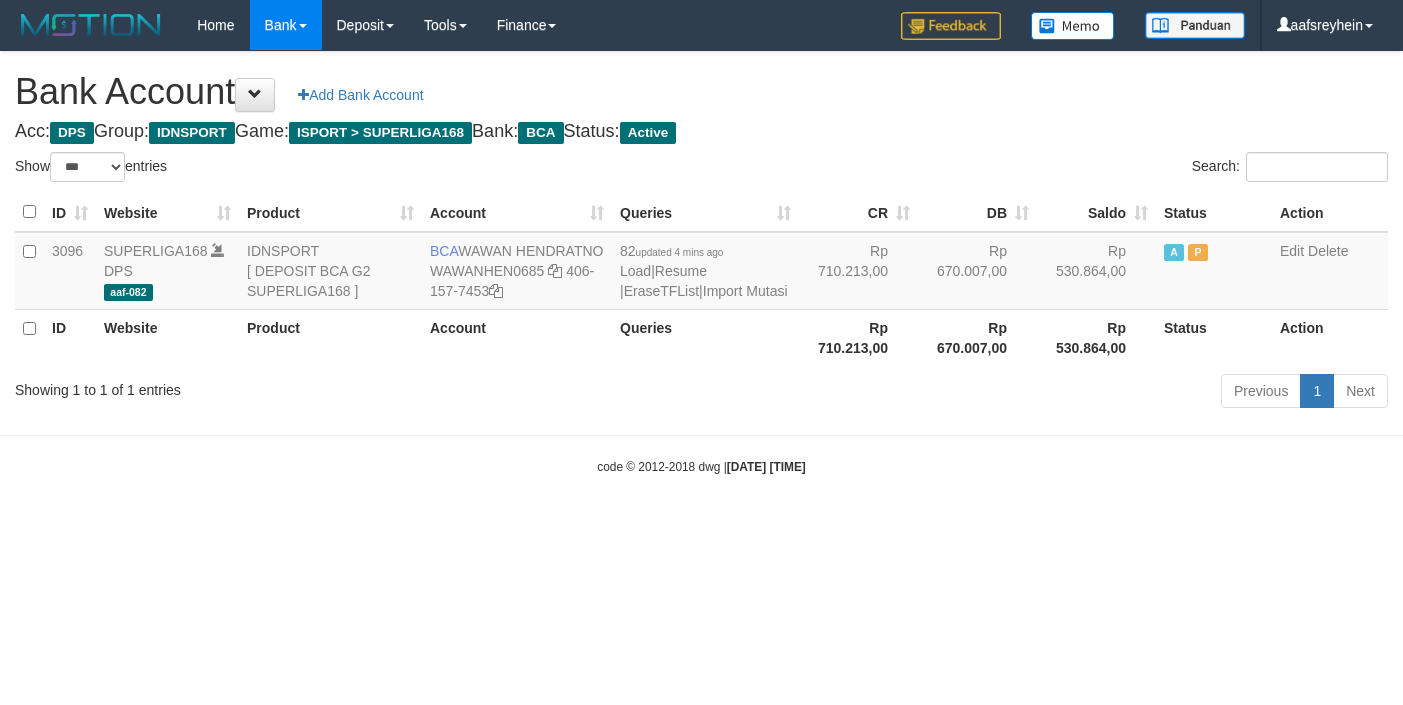 select on "***" 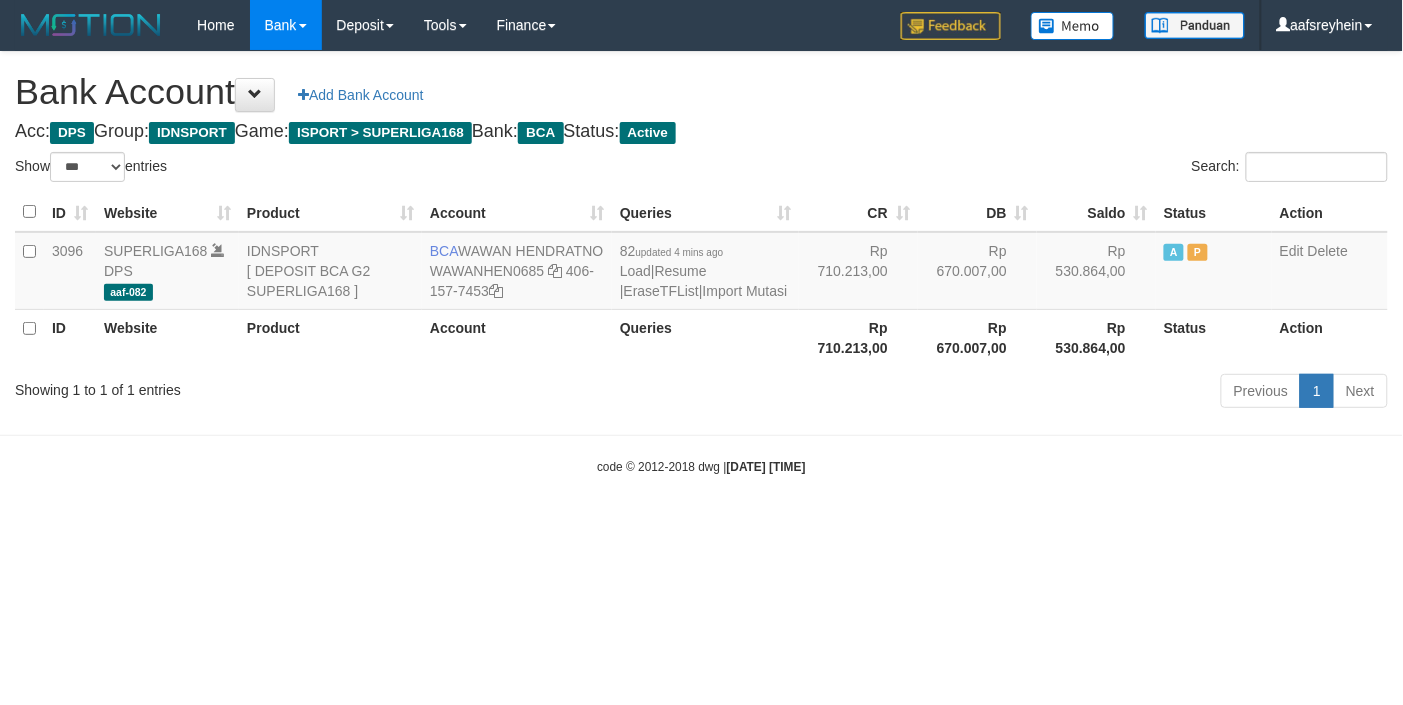 drag, startPoint x: 0, startPoint y: 0, endPoint x: 851, endPoint y: 385, distance: 934.0375 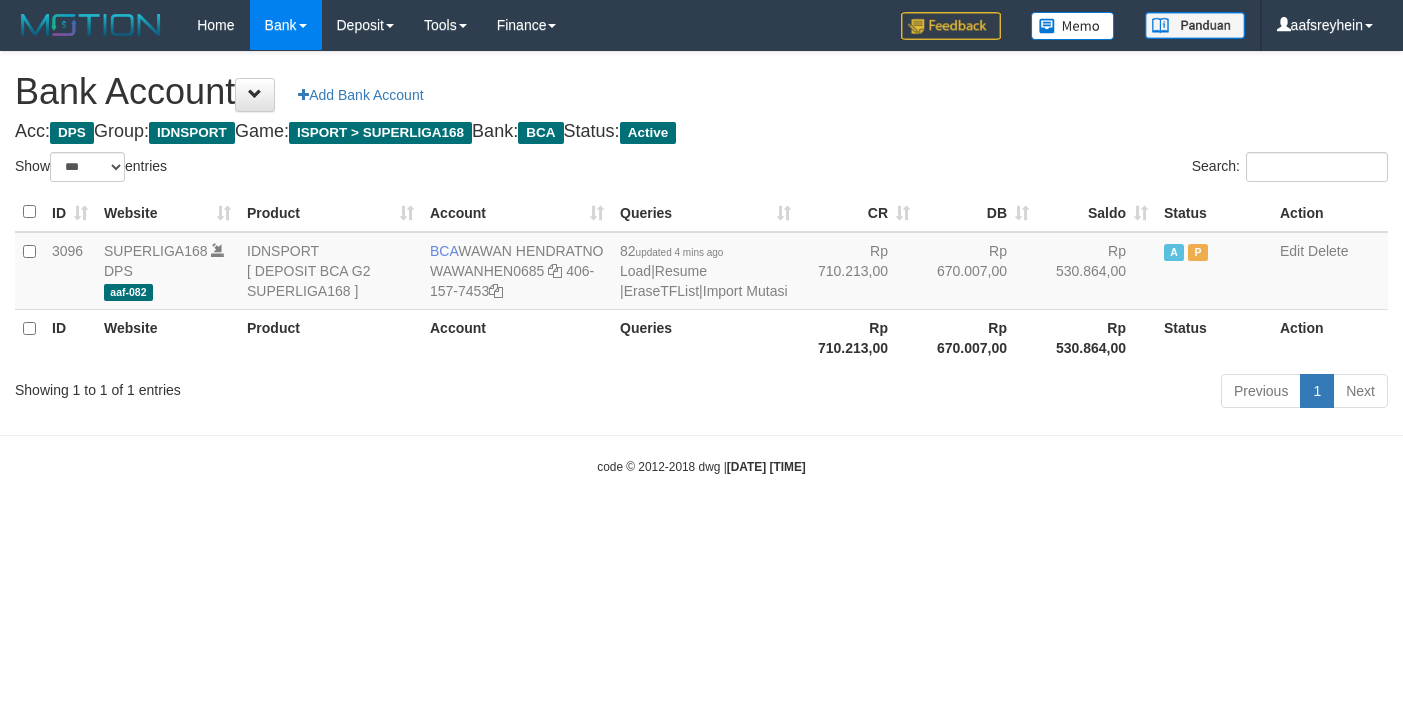 select on "***" 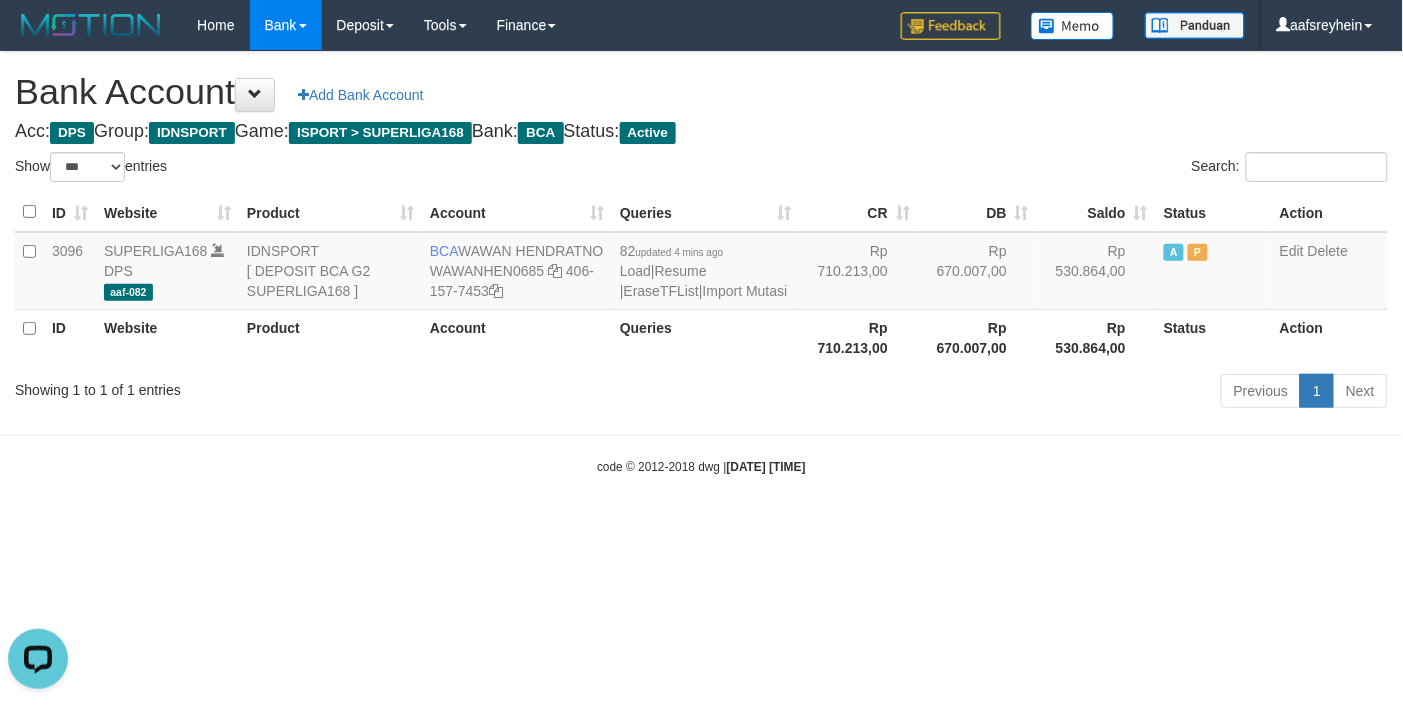 scroll, scrollTop: 0, scrollLeft: 0, axis: both 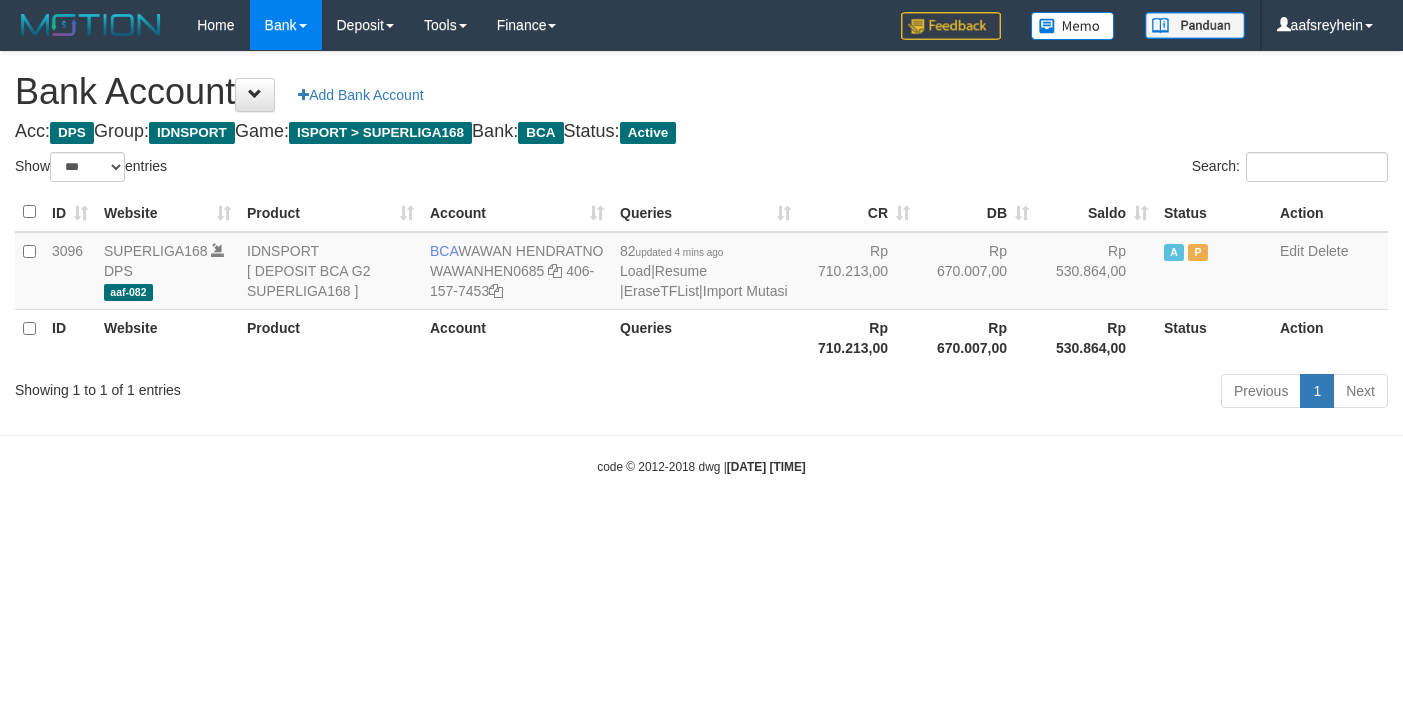 select on "***" 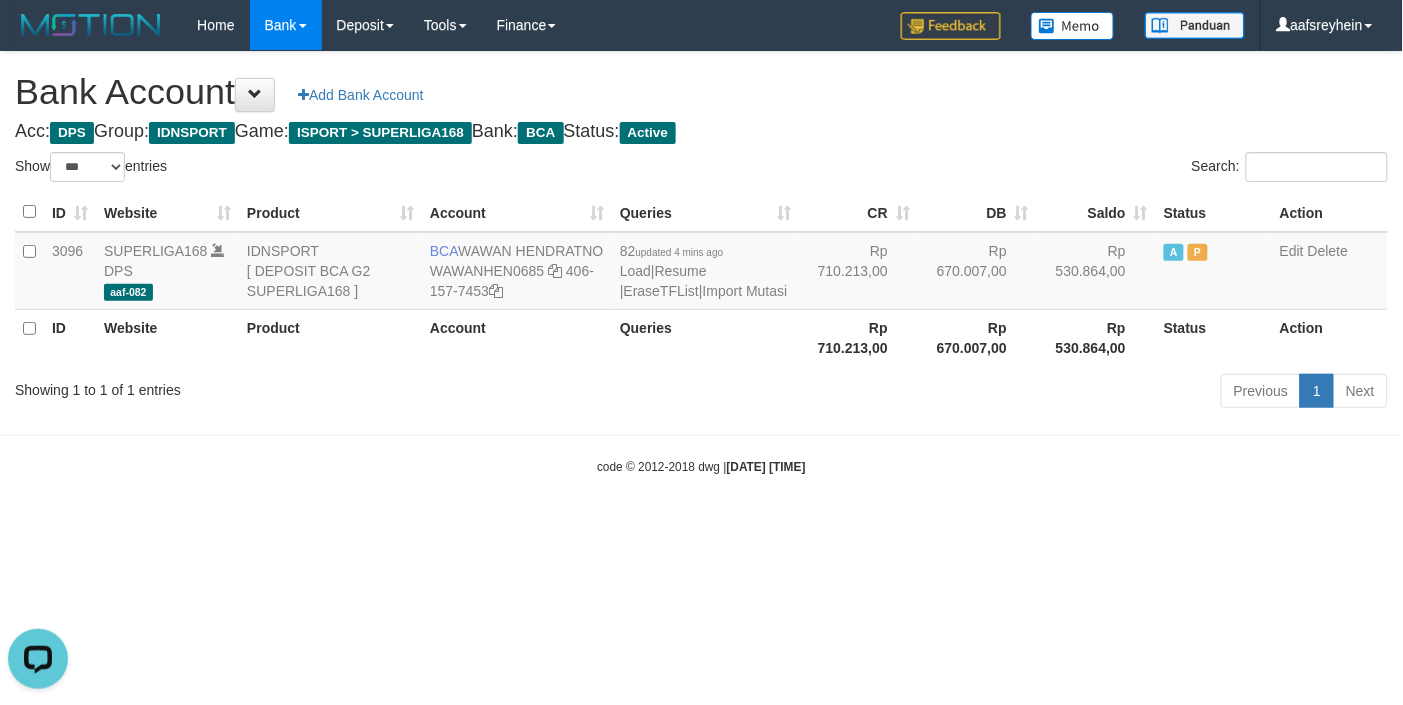 scroll, scrollTop: 0, scrollLeft: 0, axis: both 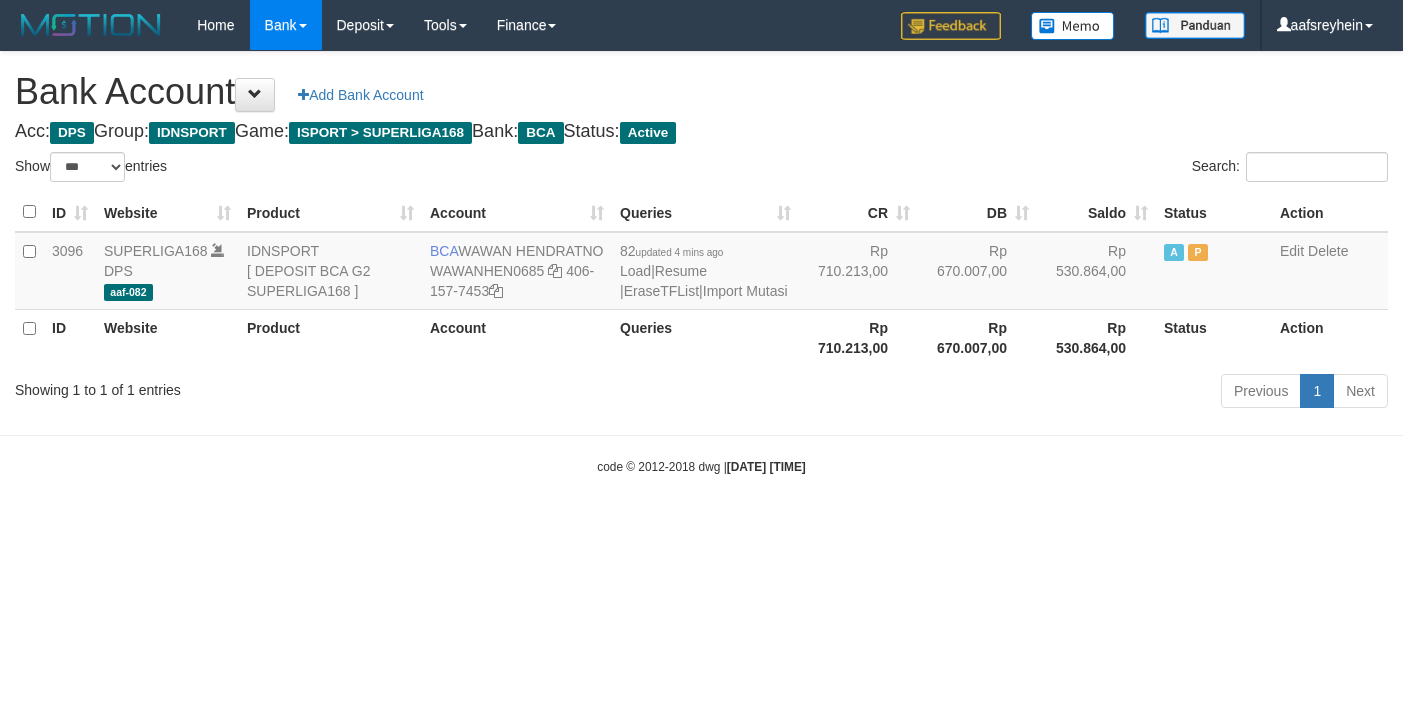 select on "***" 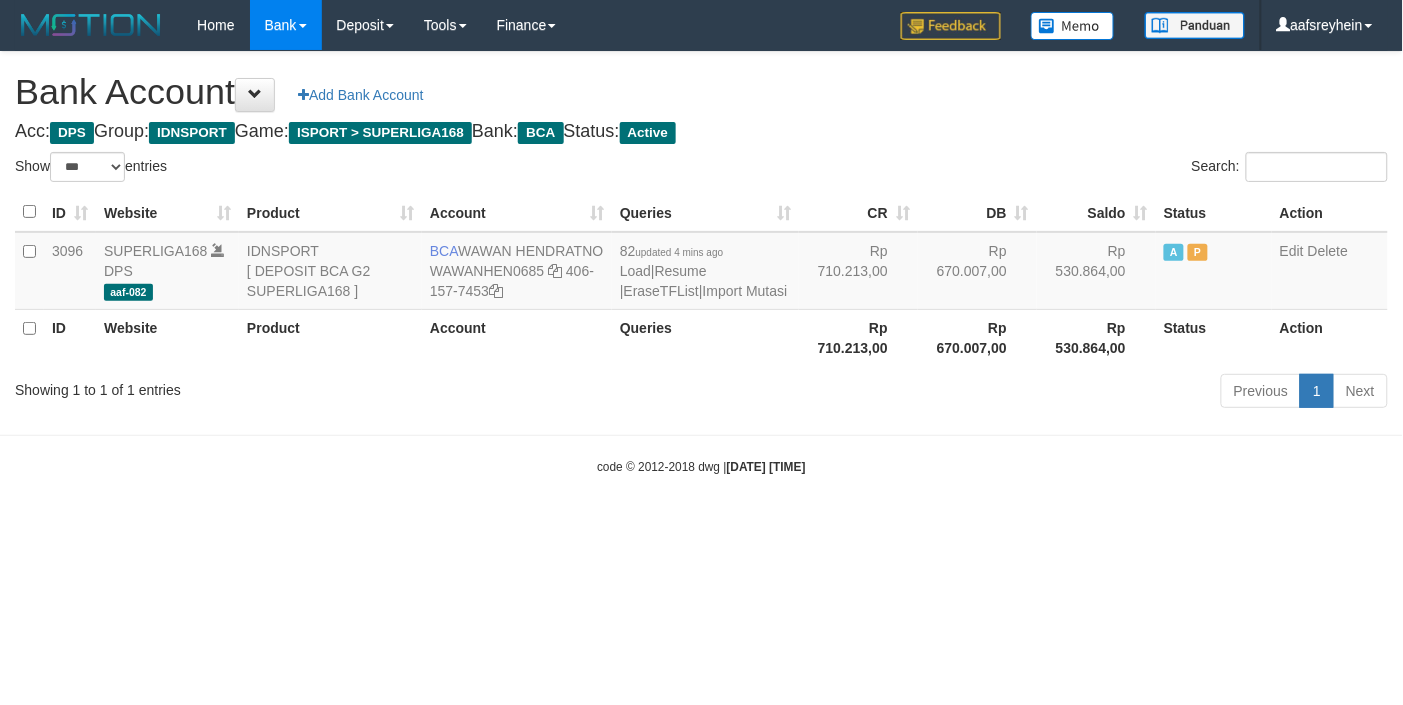 click on "Toggle navigation
Home
Bank
Account List
Load
By Website
Group
[ISPORT]													SUPERLIGA168
By Load Group (DPS)" at bounding box center [701, 263] 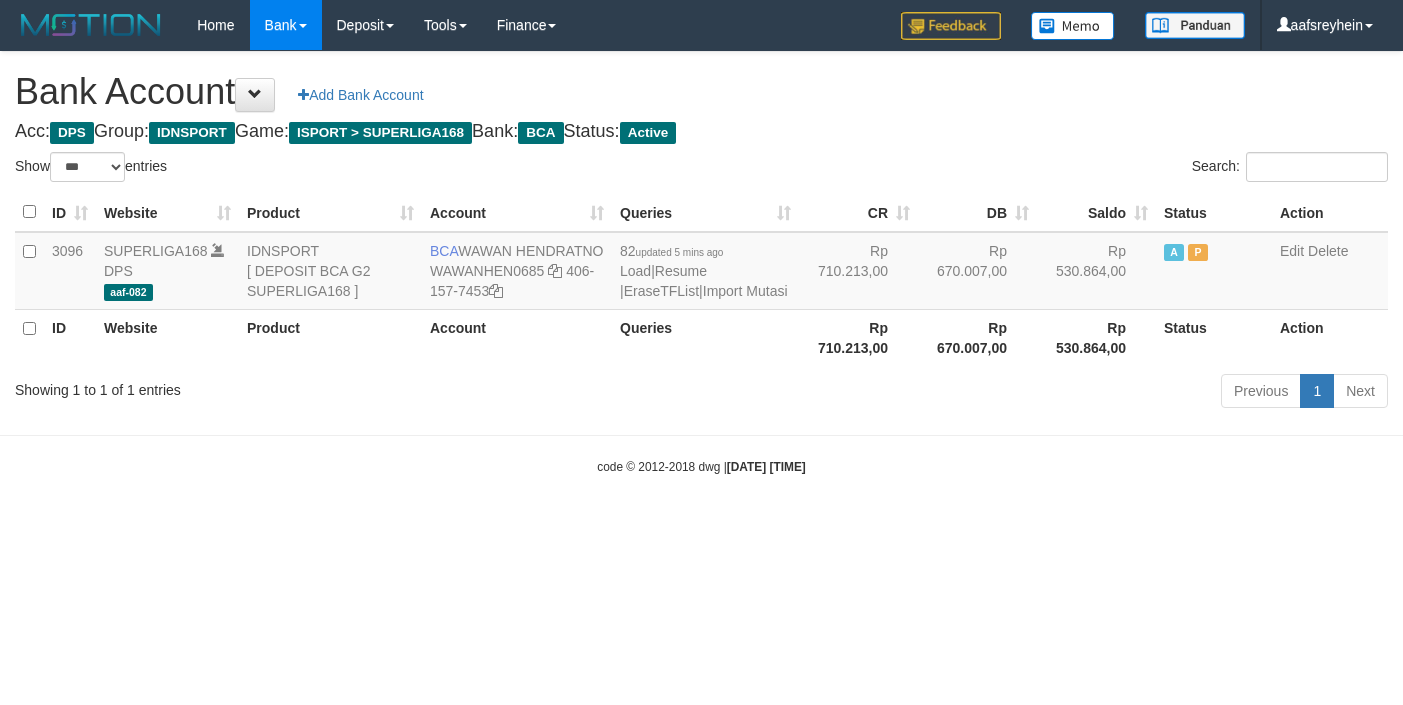 select on "***" 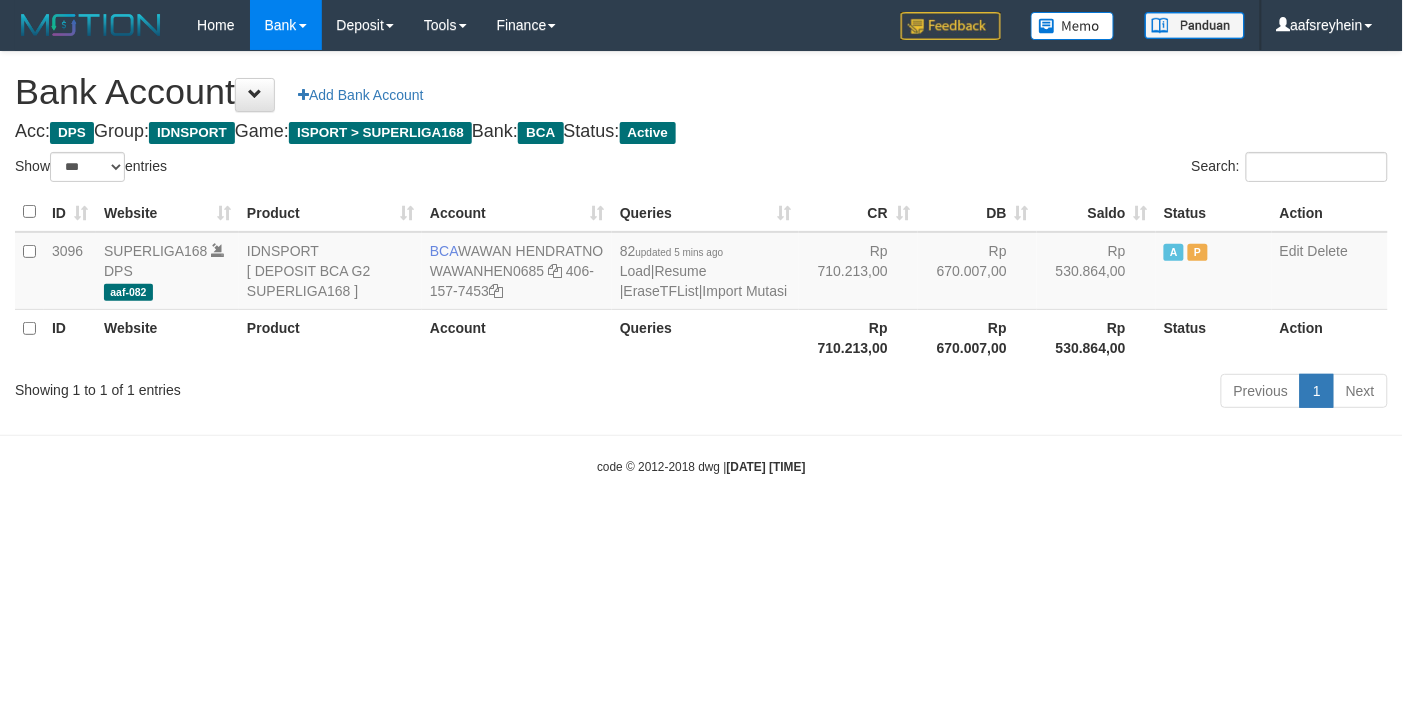 click on "Toggle navigation
Home
Bank
Account List
Load
By Website
Group
[ISPORT]													SUPERLIGA168
By Load Group (DPS)" at bounding box center [701, 263] 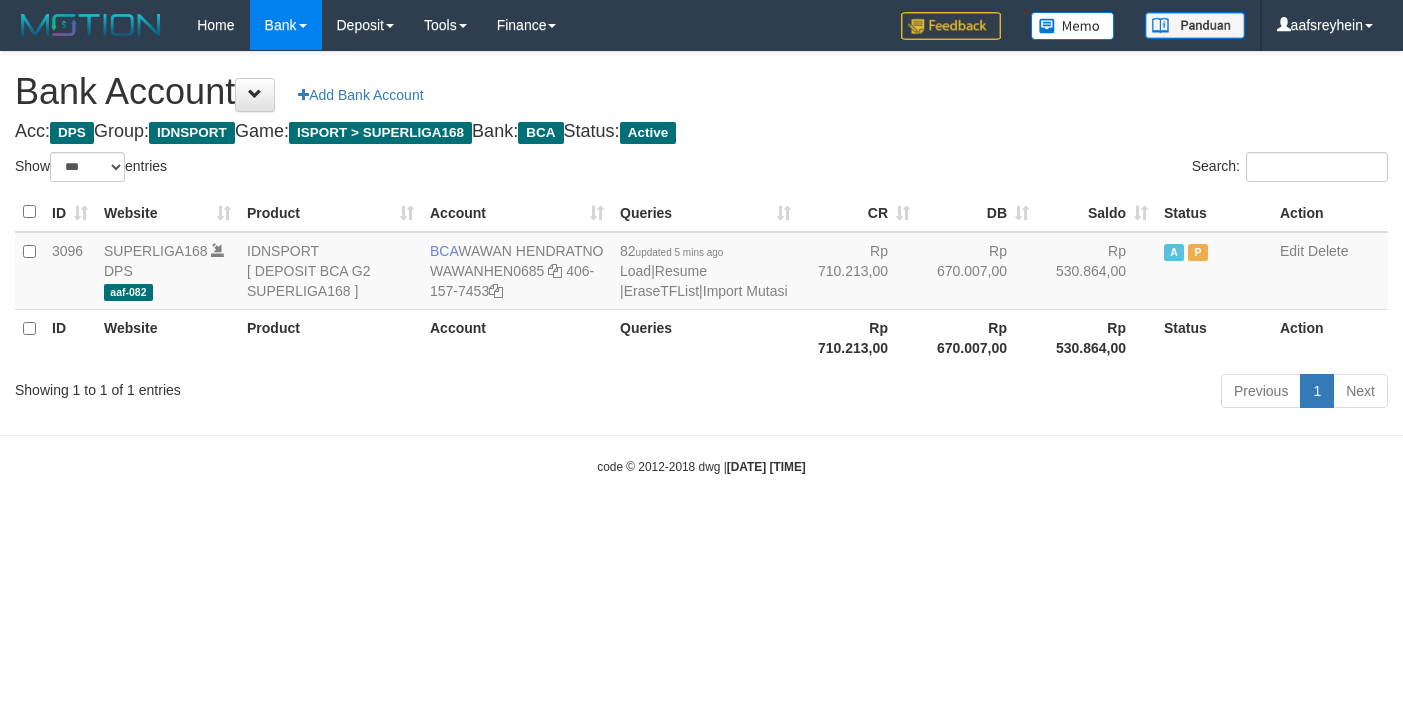 select on "***" 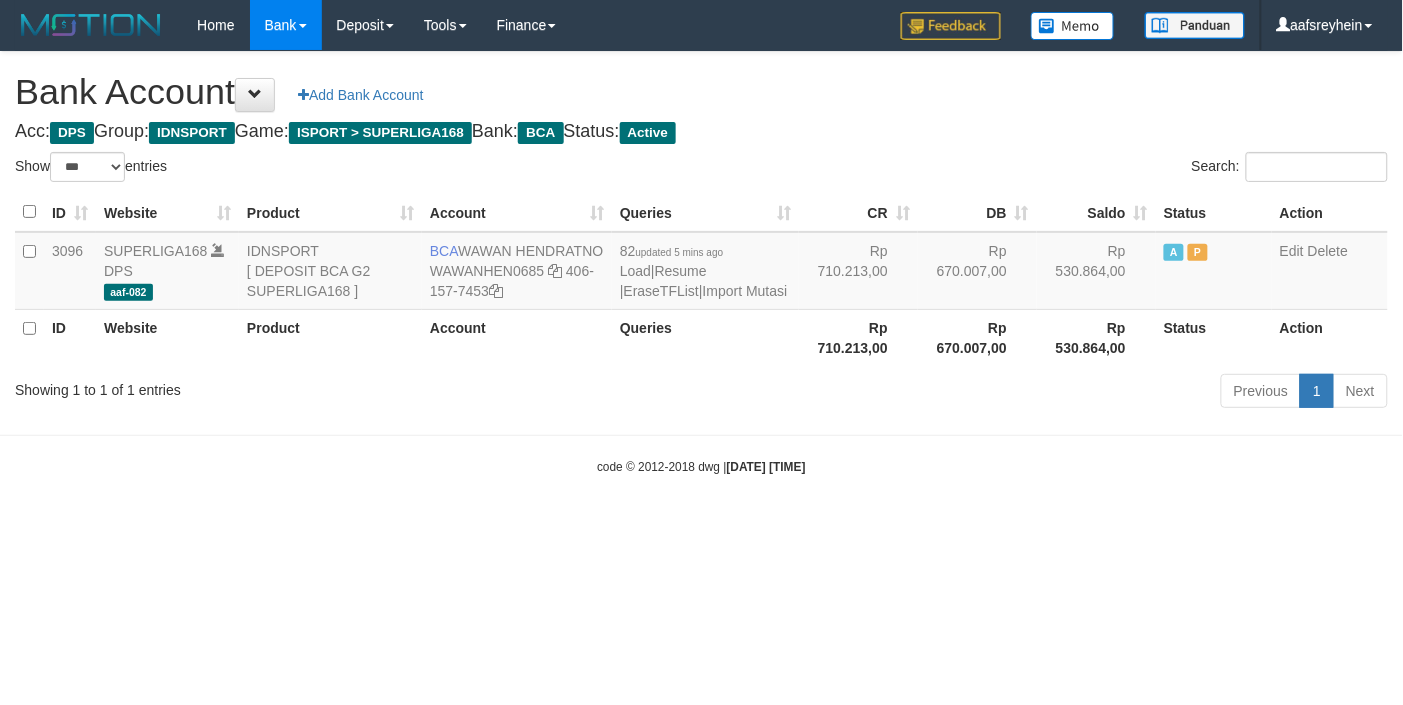 click on "Toggle navigation
Home
Bank
Account List
Load
By Website
Group
[ISPORT]													SUPERLIGA168
By Load Group (DPS)" at bounding box center [701, 263] 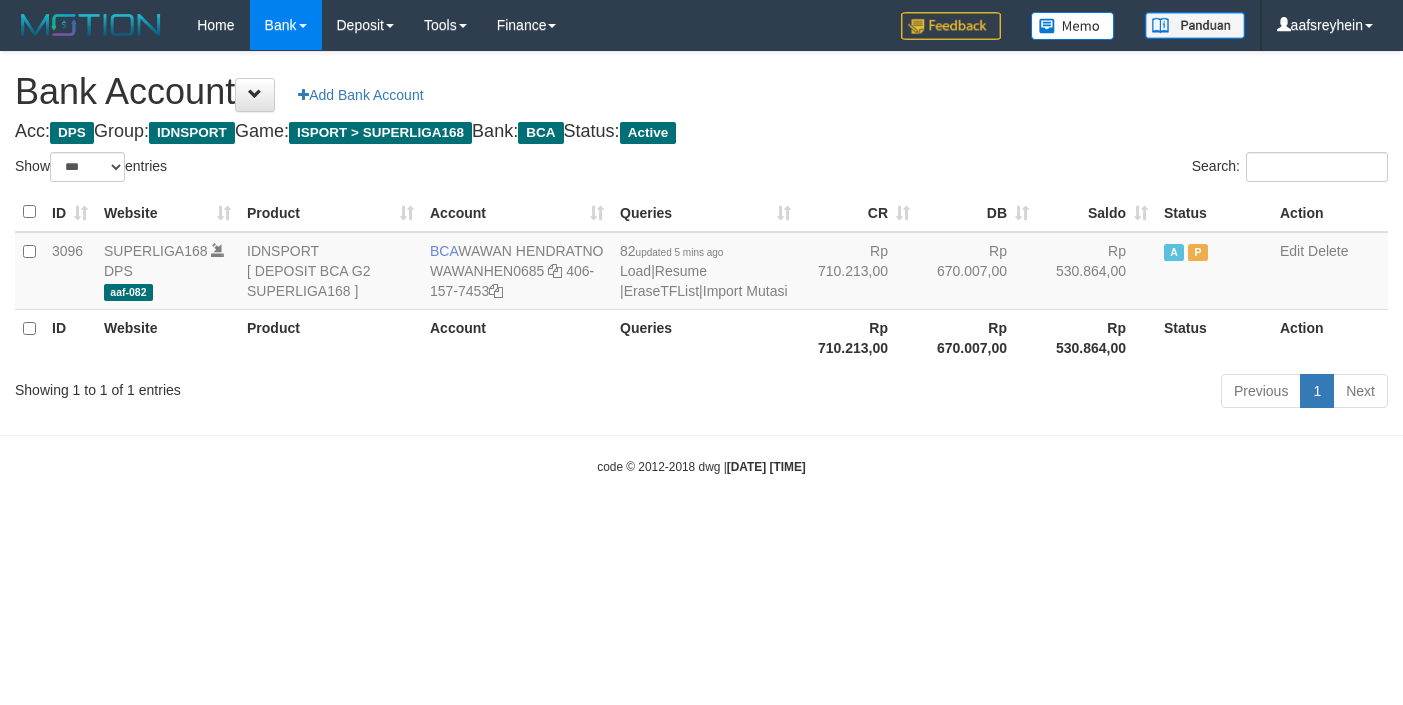 select on "***" 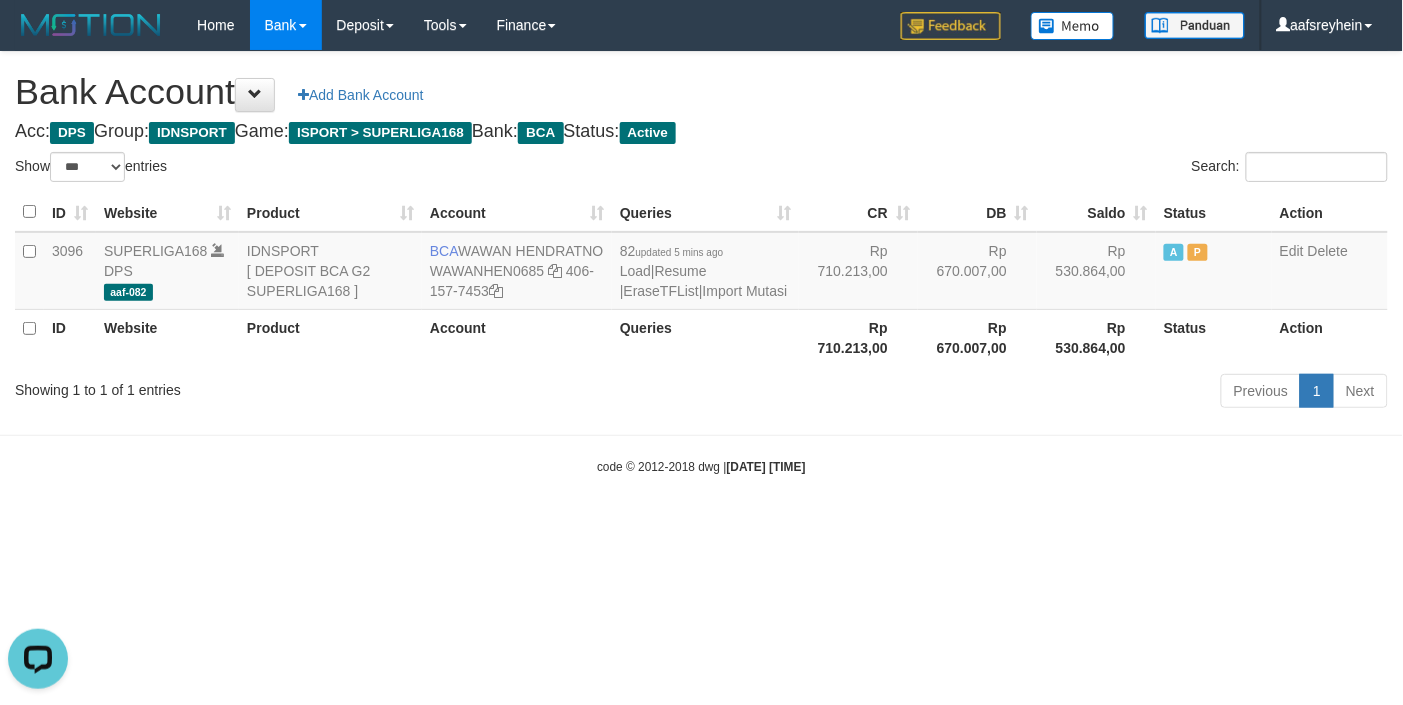 scroll, scrollTop: 0, scrollLeft: 0, axis: both 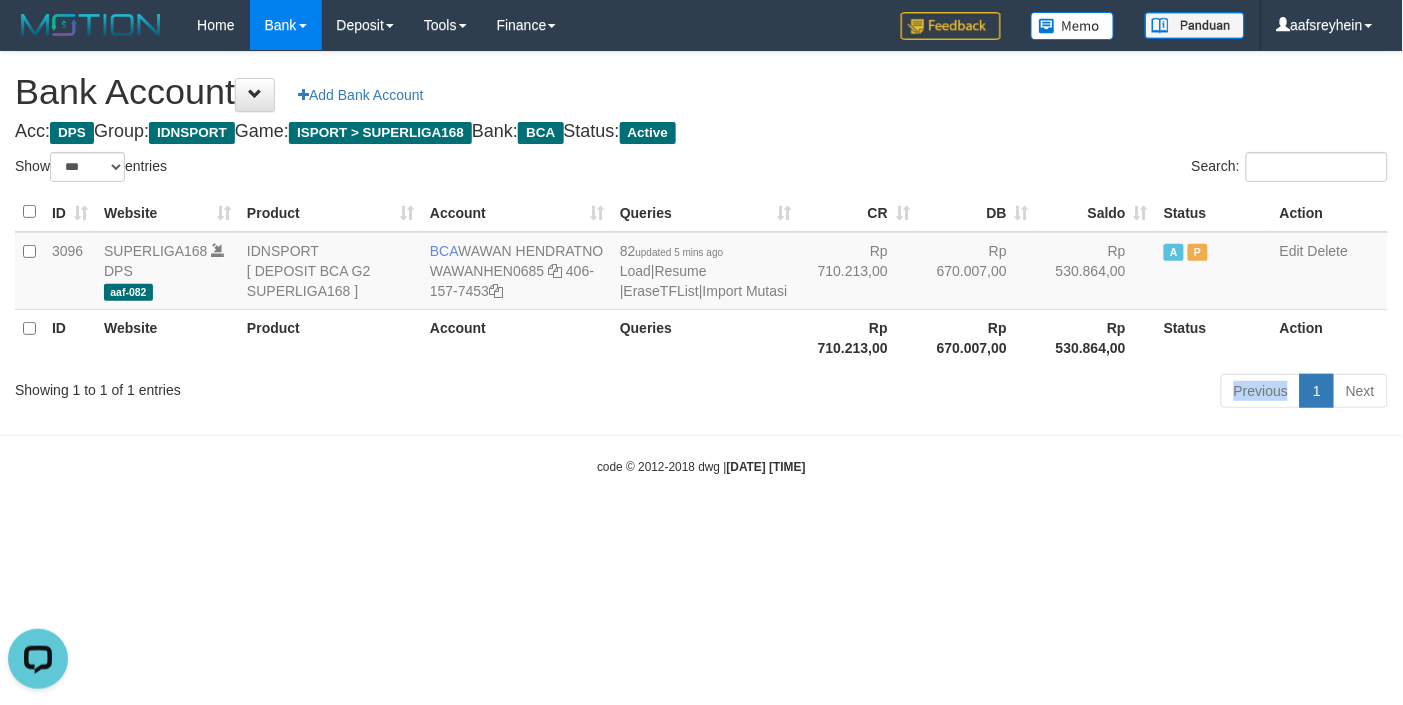 click on "Previous 1 Next" at bounding box center (994, 393) 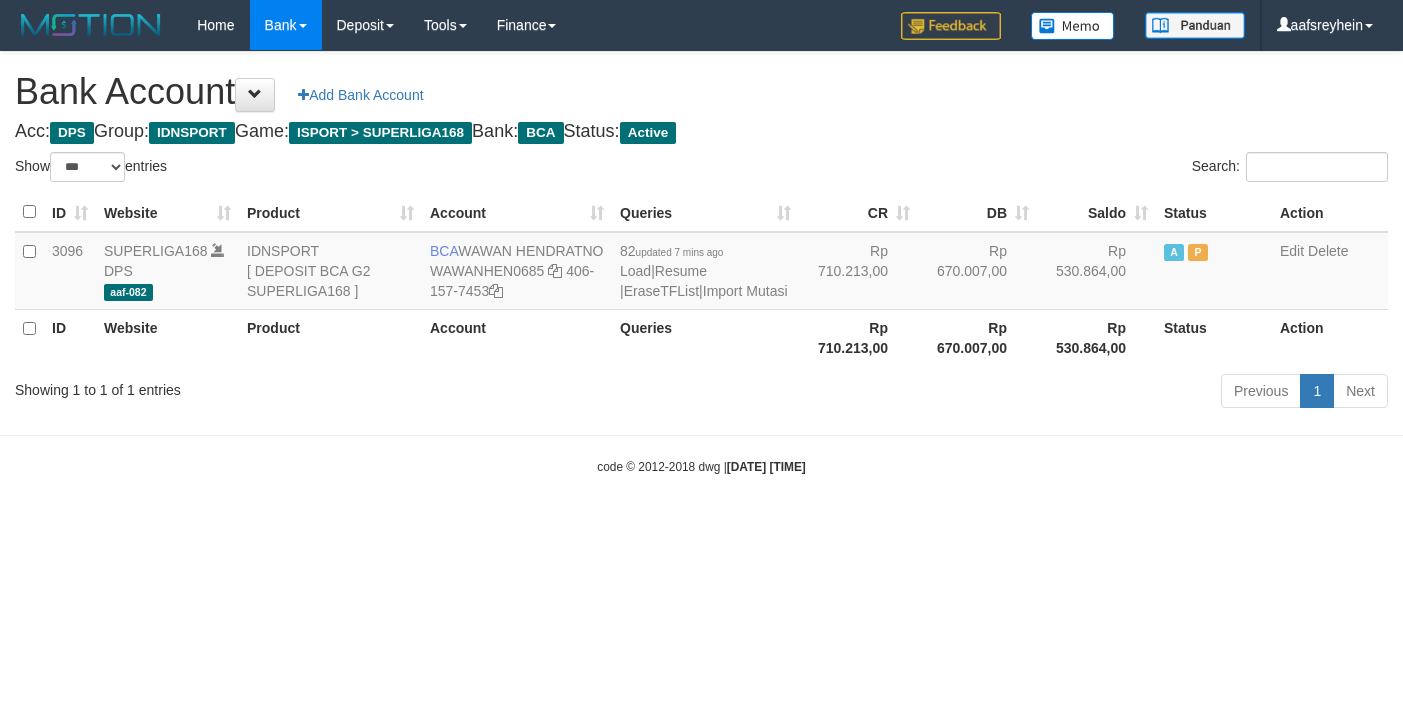 select on "***" 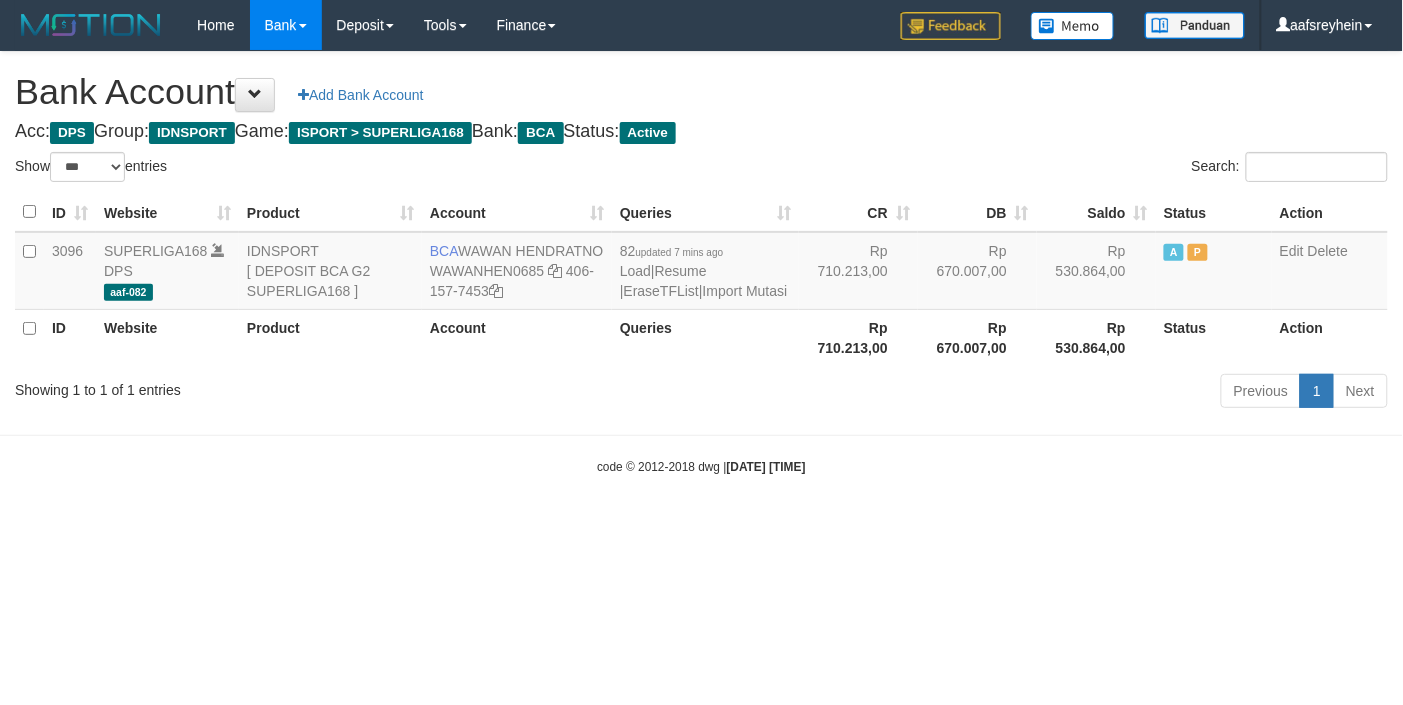 click on "Toggle navigation
Home
Bank
Account List
Load
By Website
Group
[ISPORT]													SUPERLIGA168
By Load Group (DPS)" at bounding box center [701, 263] 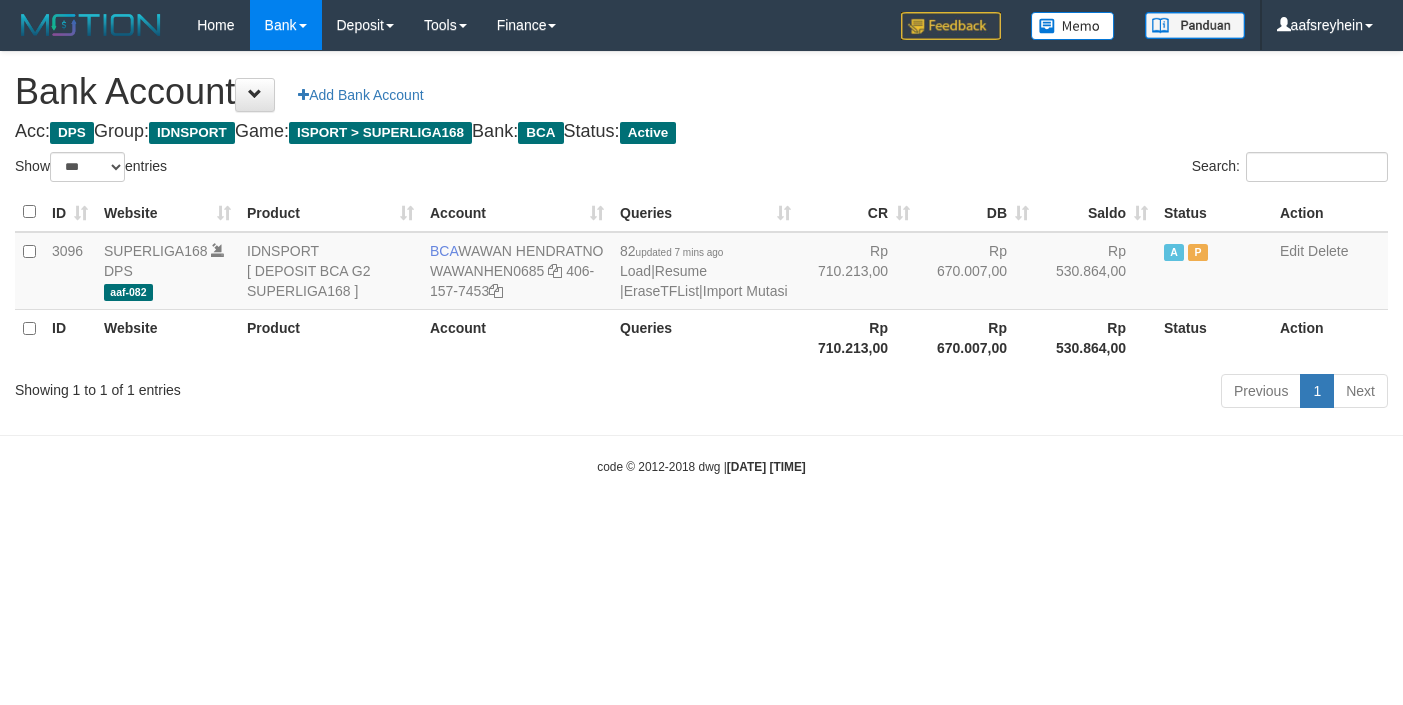 select on "***" 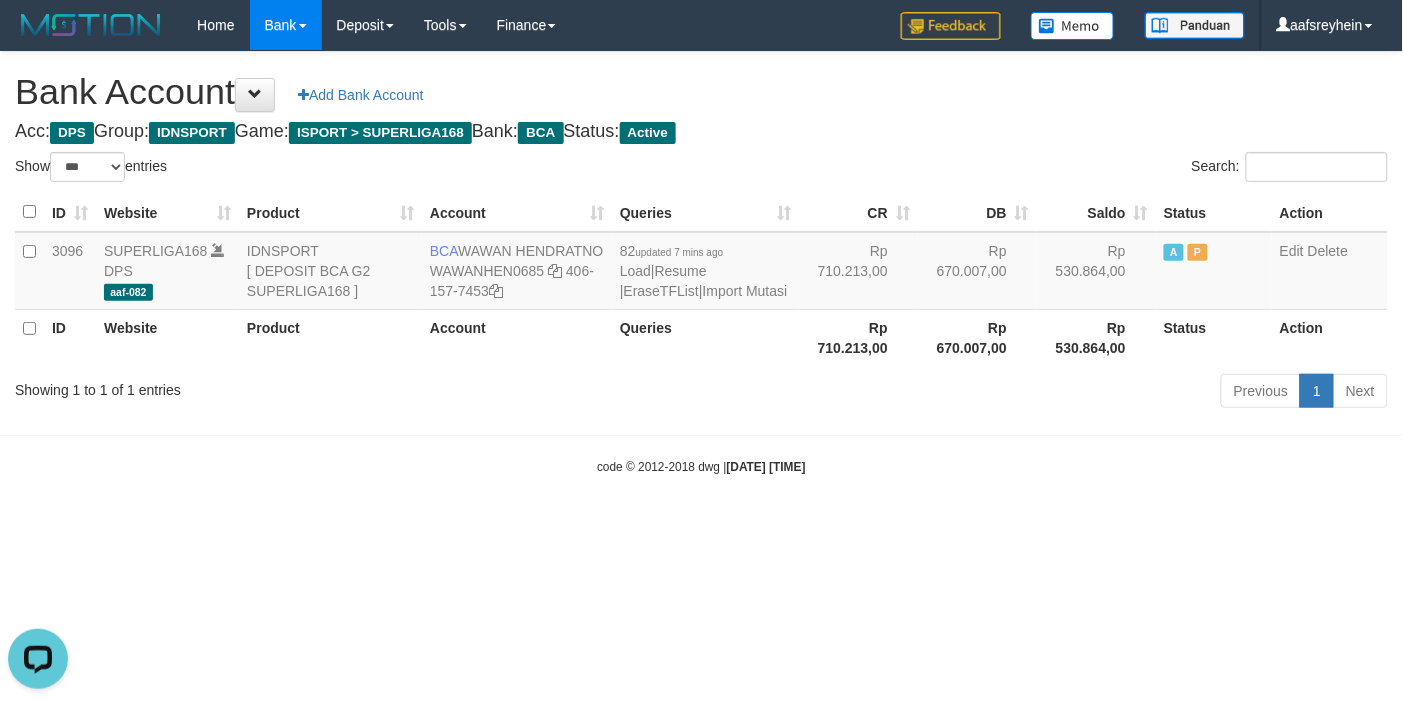 scroll, scrollTop: 0, scrollLeft: 0, axis: both 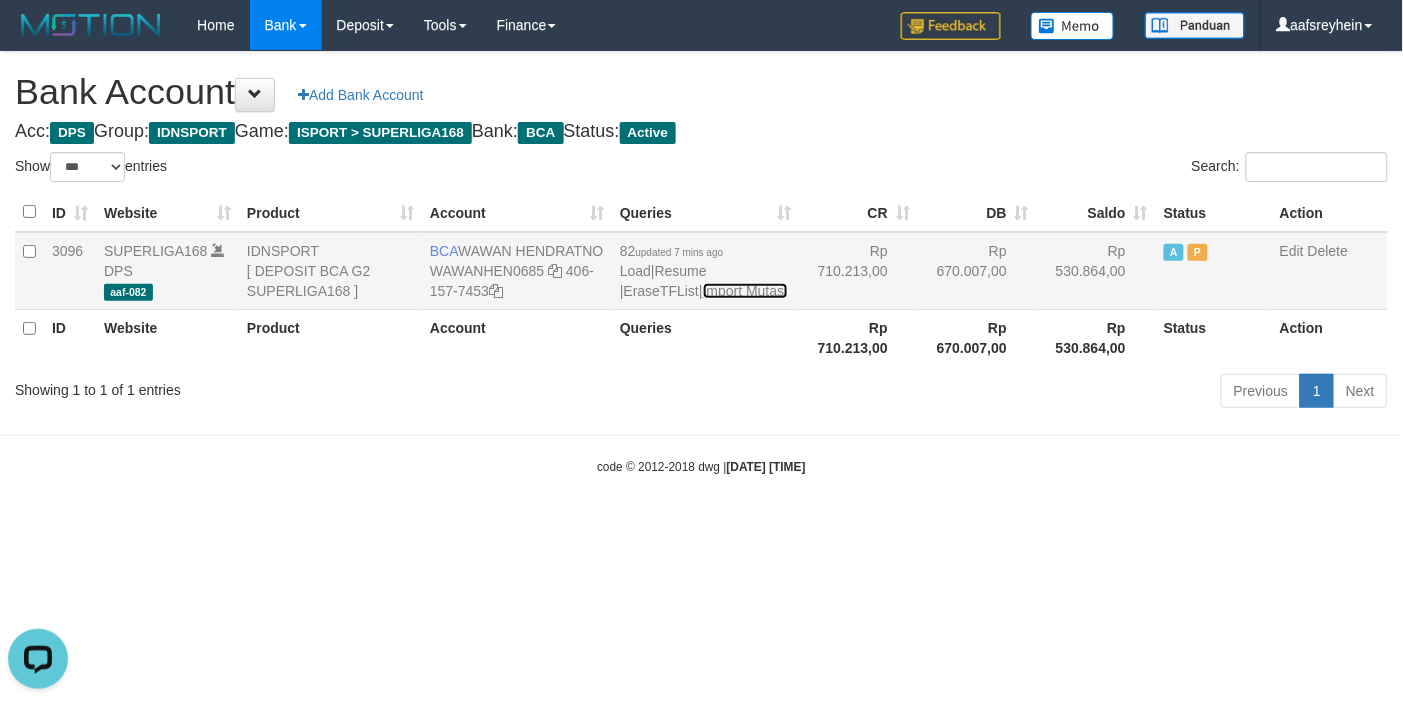 click on "Import Mutasi" at bounding box center [745, 291] 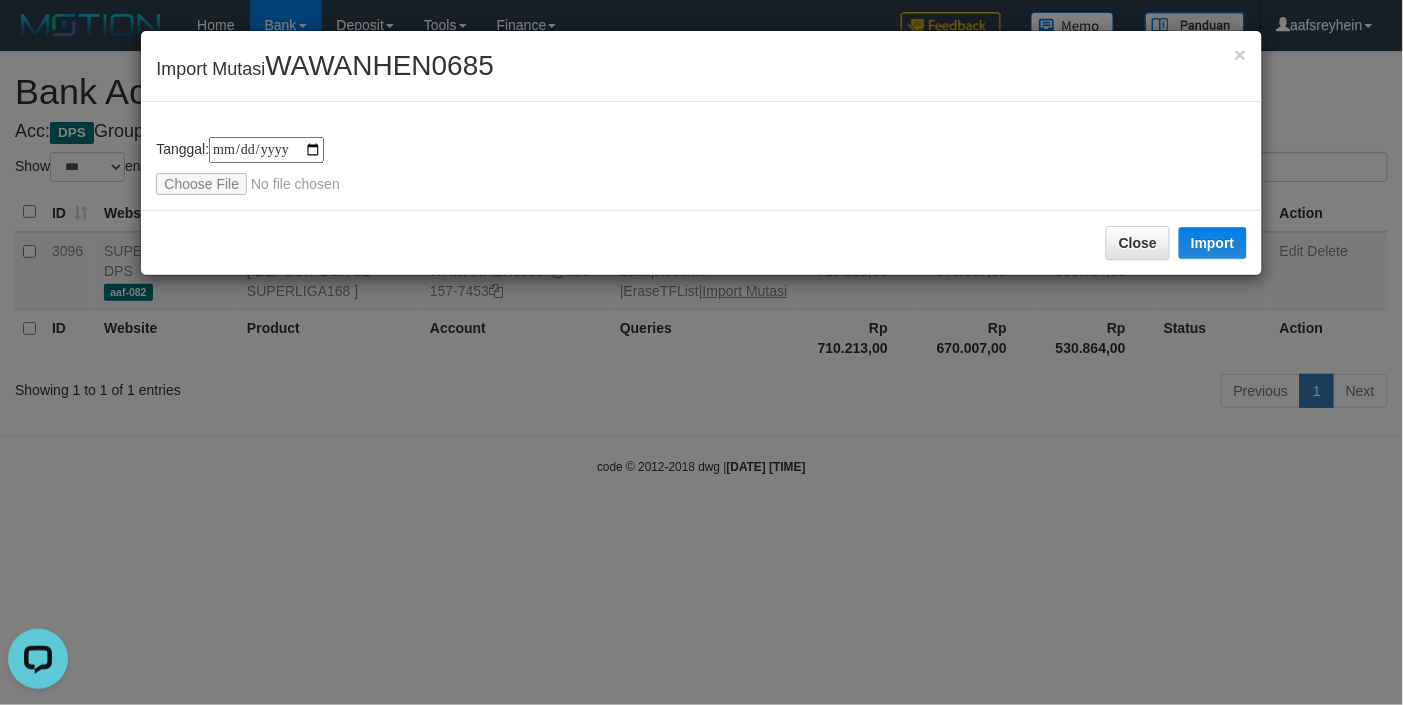 type on "**********" 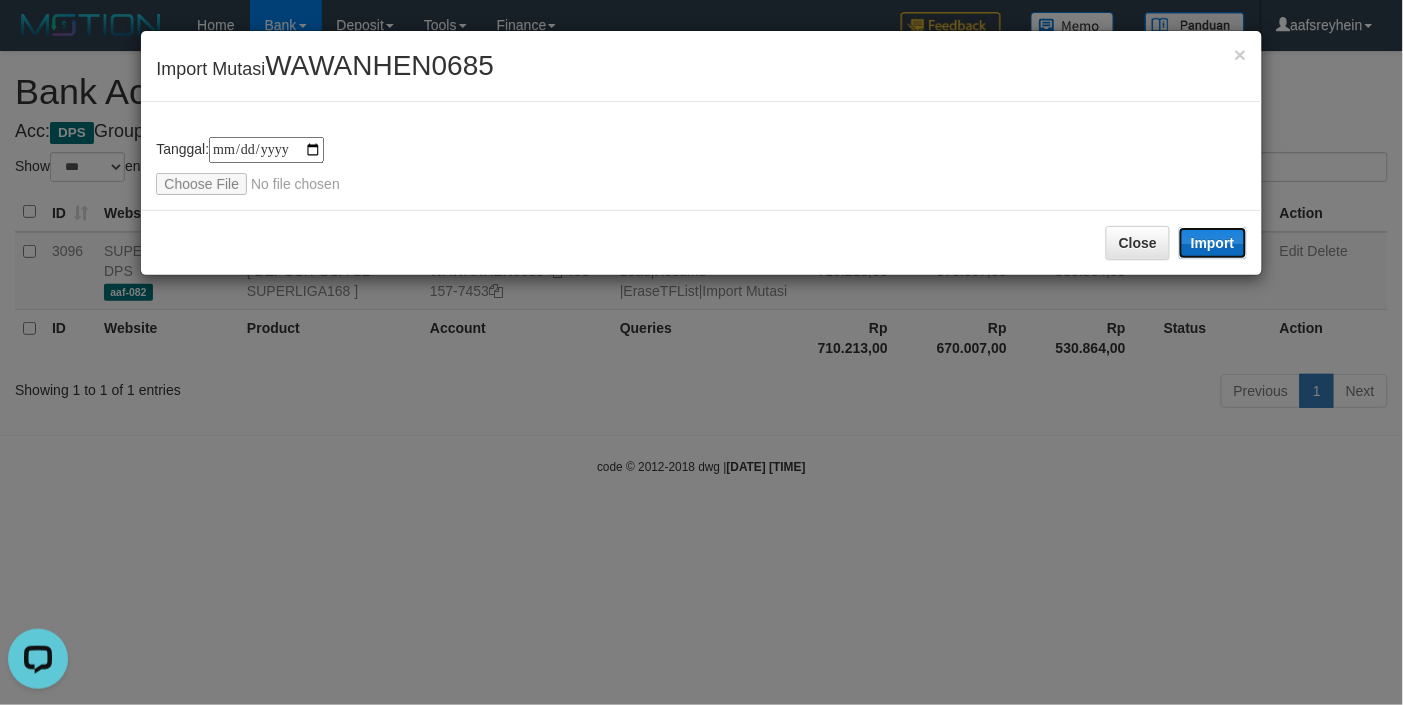 click on "Import" at bounding box center (1213, 243) 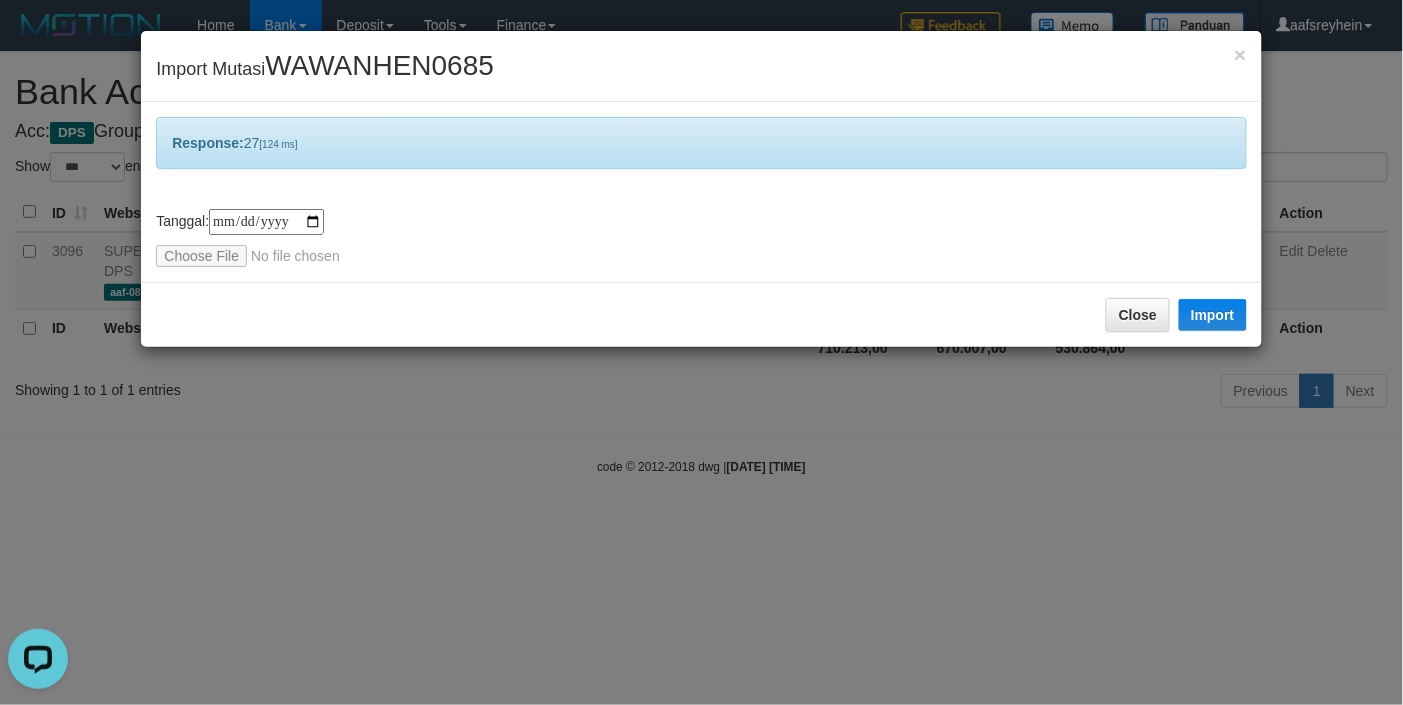 click on "**********" at bounding box center (701, 352) 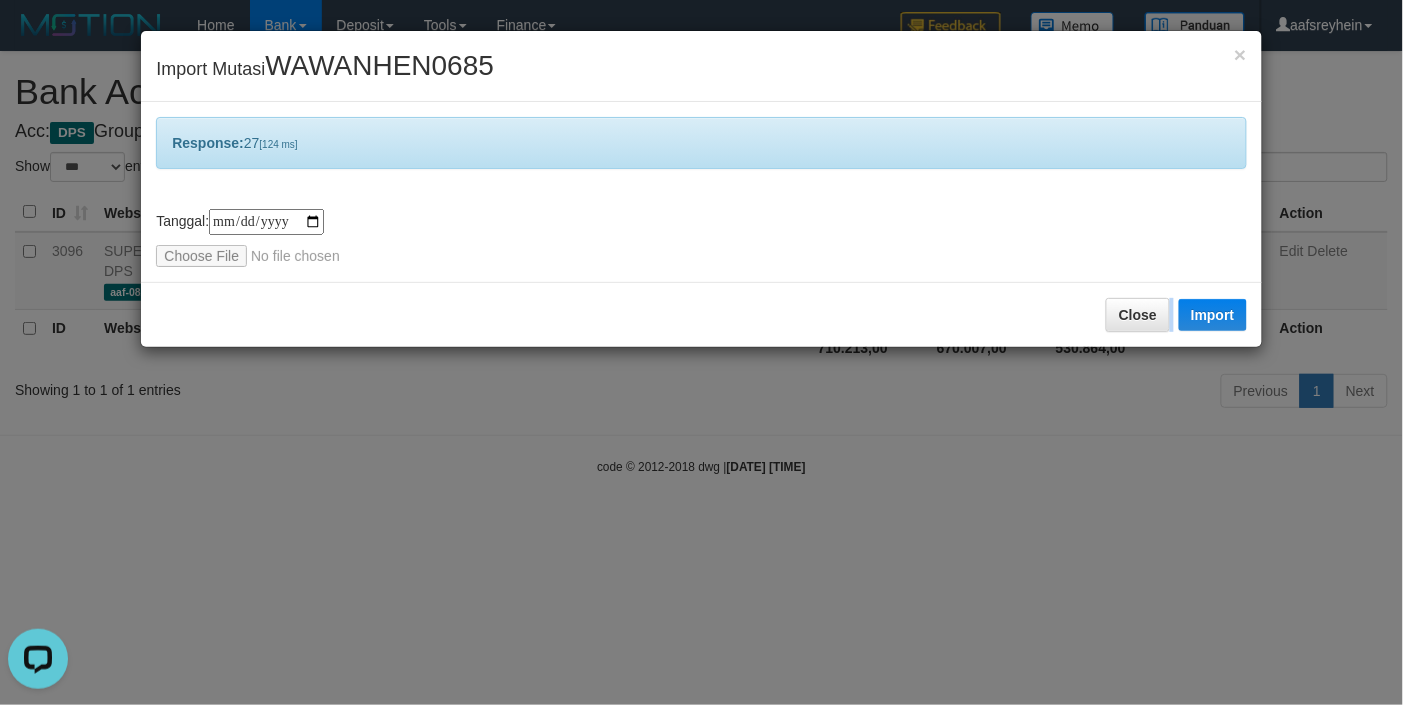 click on "**********" at bounding box center (701, 352) 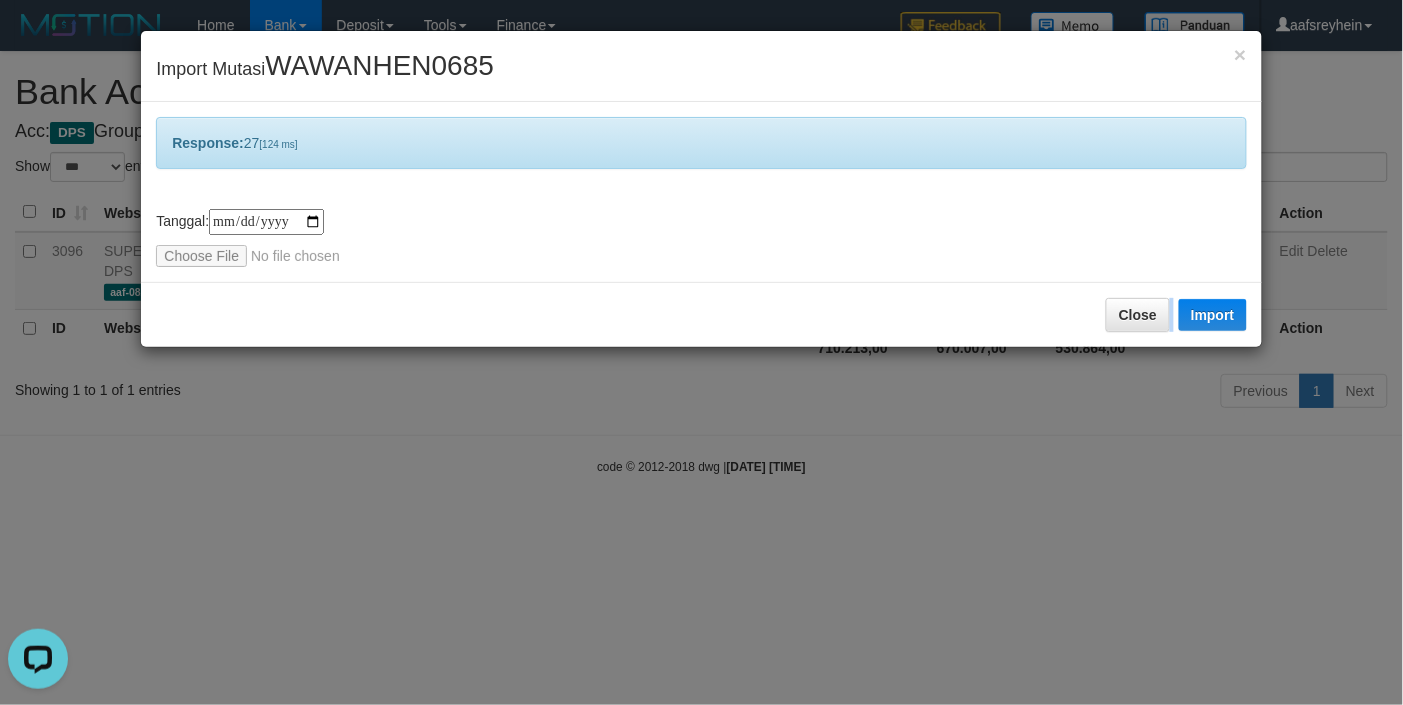 click on "**********" at bounding box center [701, 352] 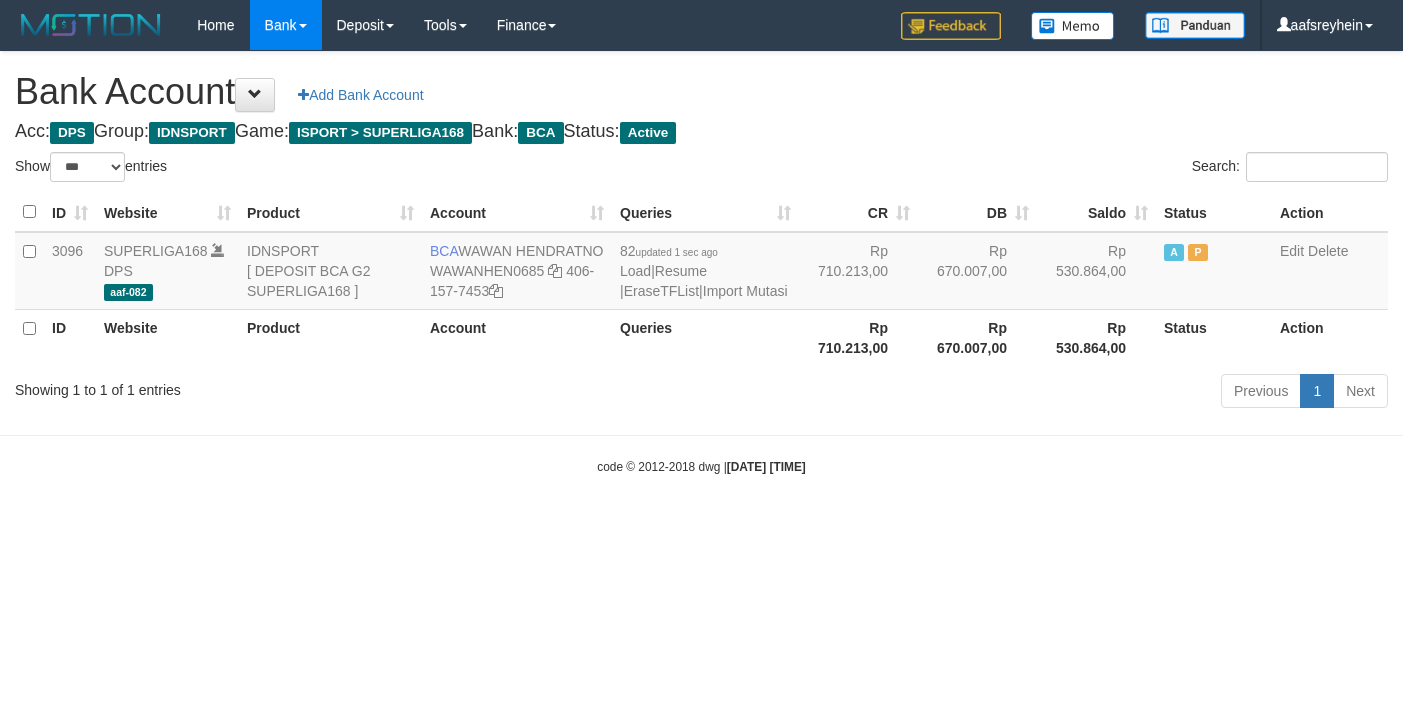 select on "***" 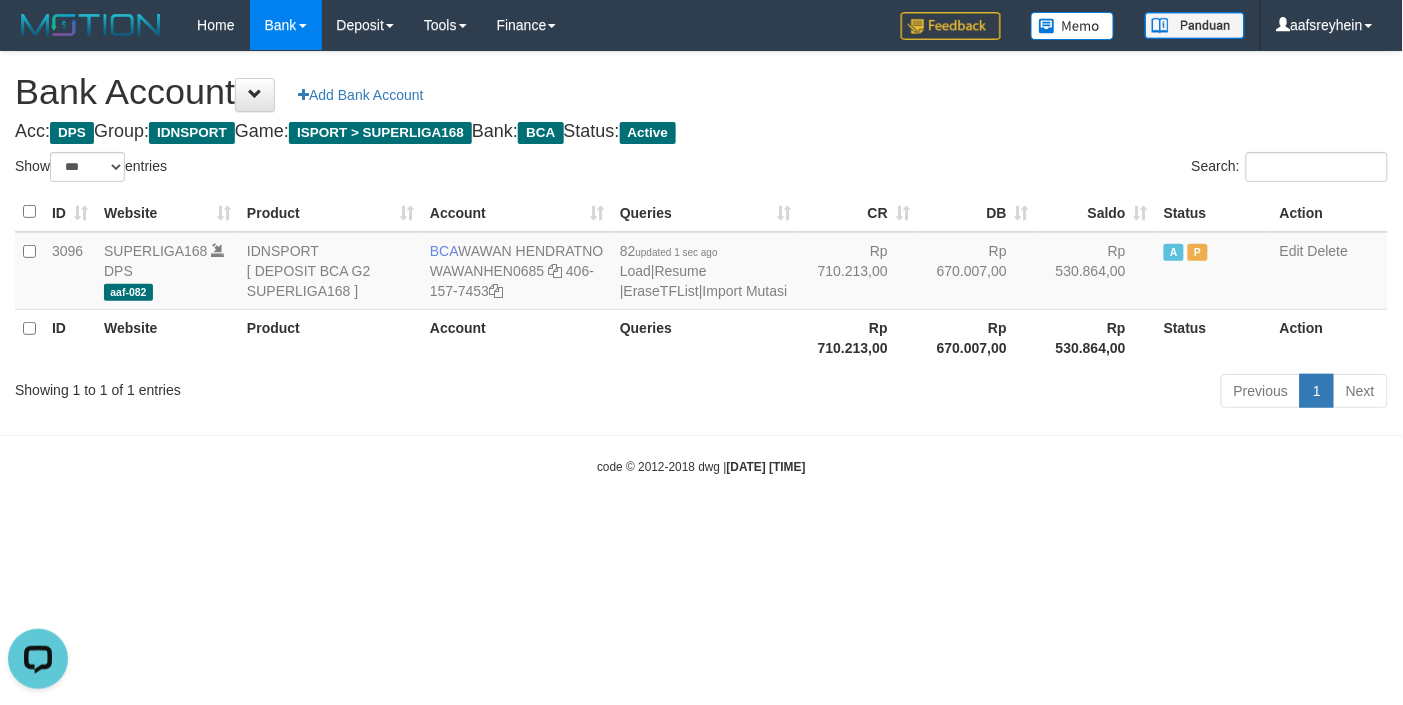 scroll, scrollTop: 0, scrollLeft: 0, axis: both 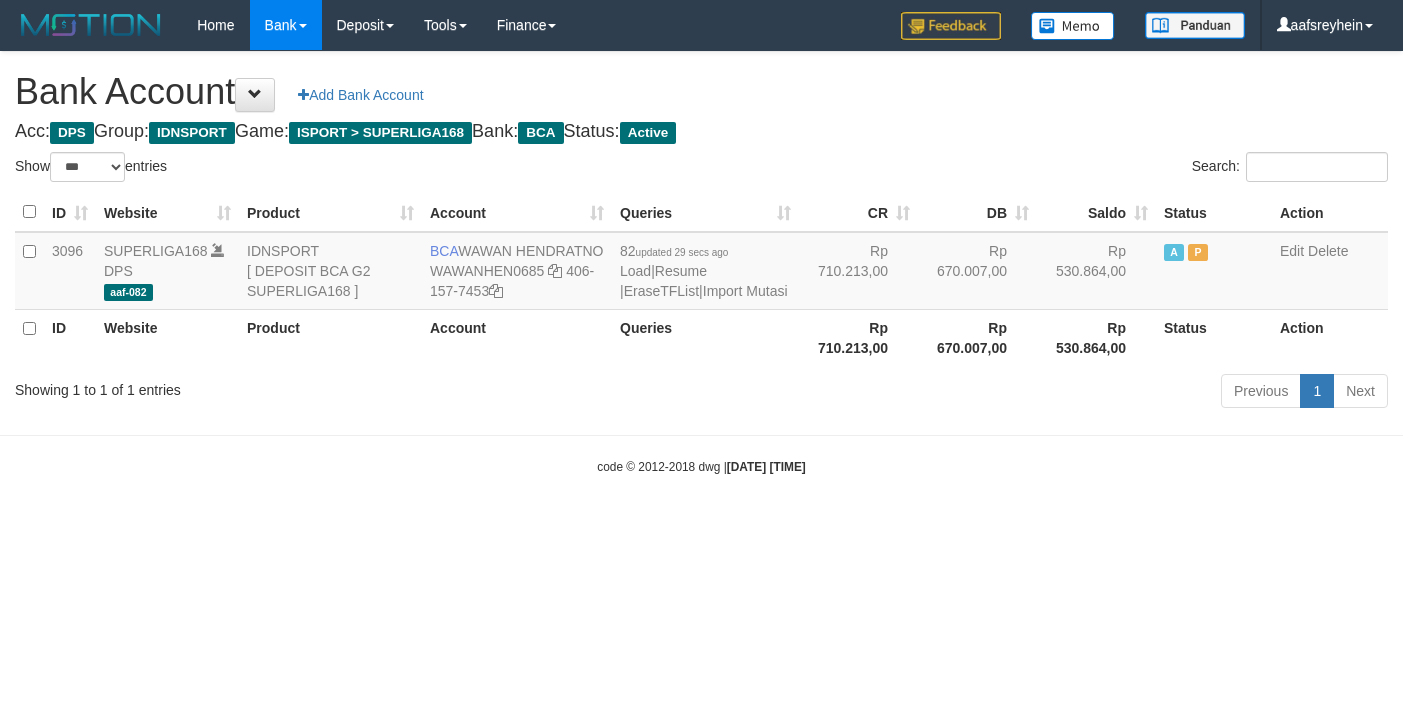 select on "***" 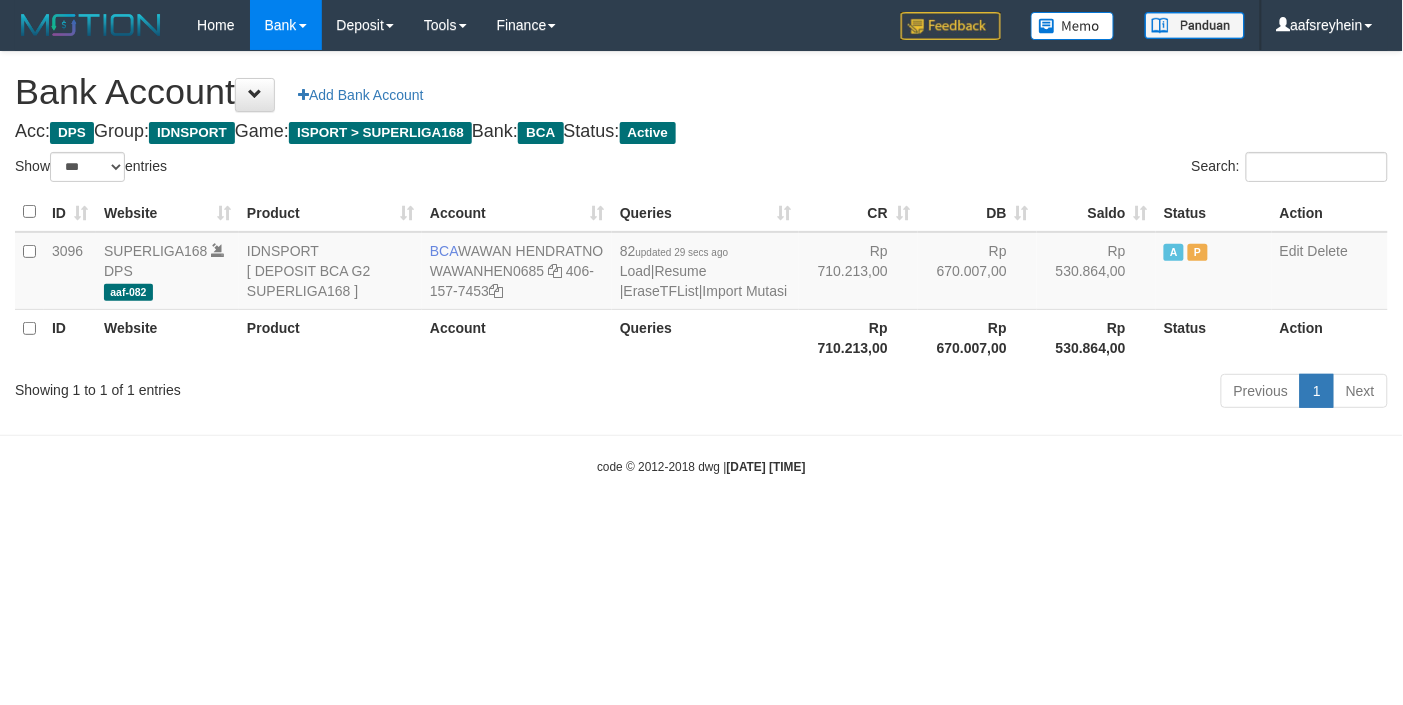 click on "Search:" at bounding box center [1053, 169] 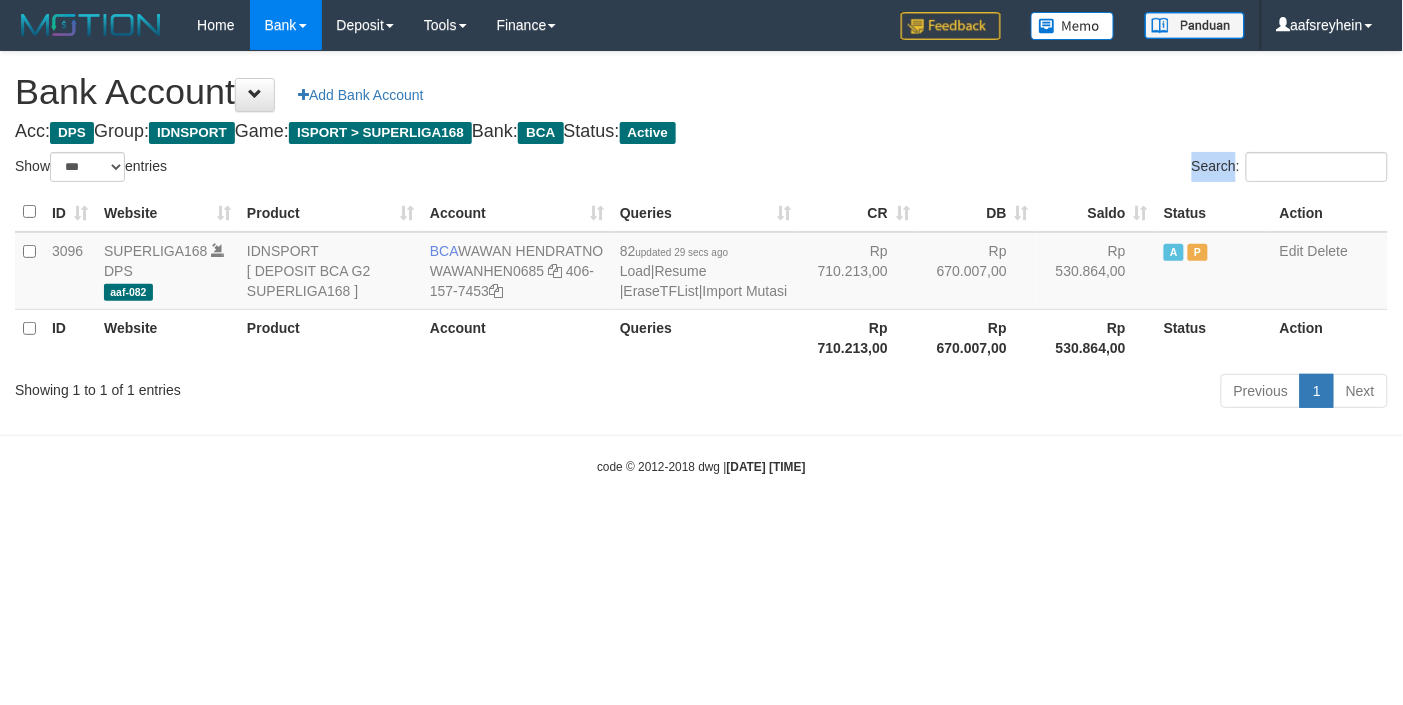 click on "Search:" at bounding box center [1053, 169] 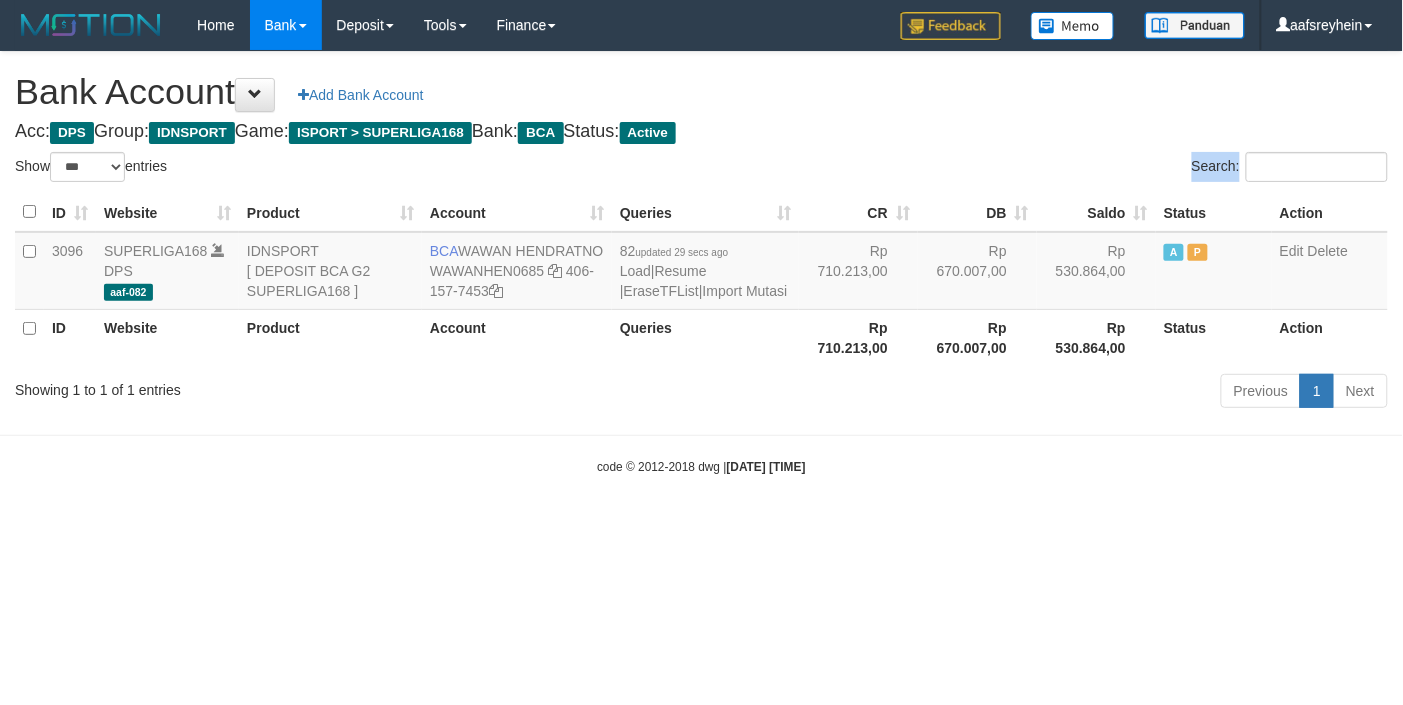click on "Search:" at bounding box center [1053, 169] 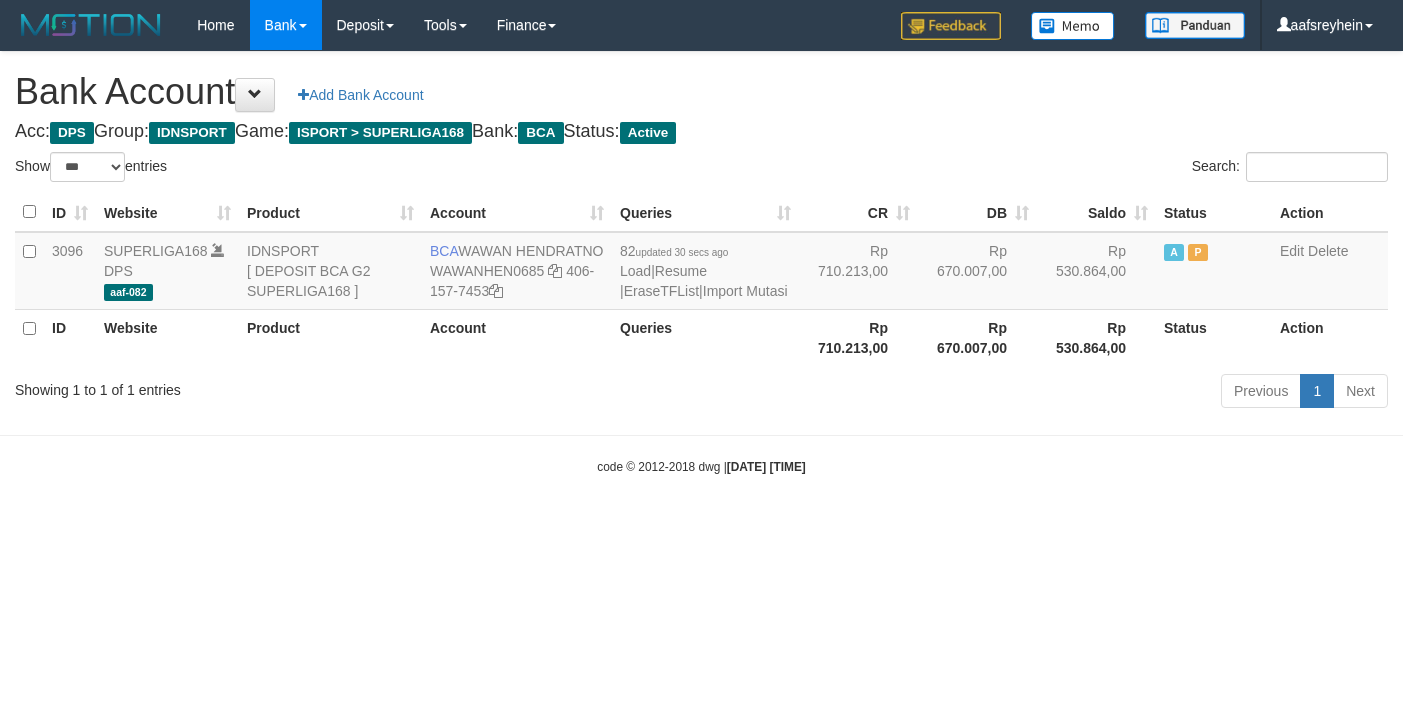 select on "***" 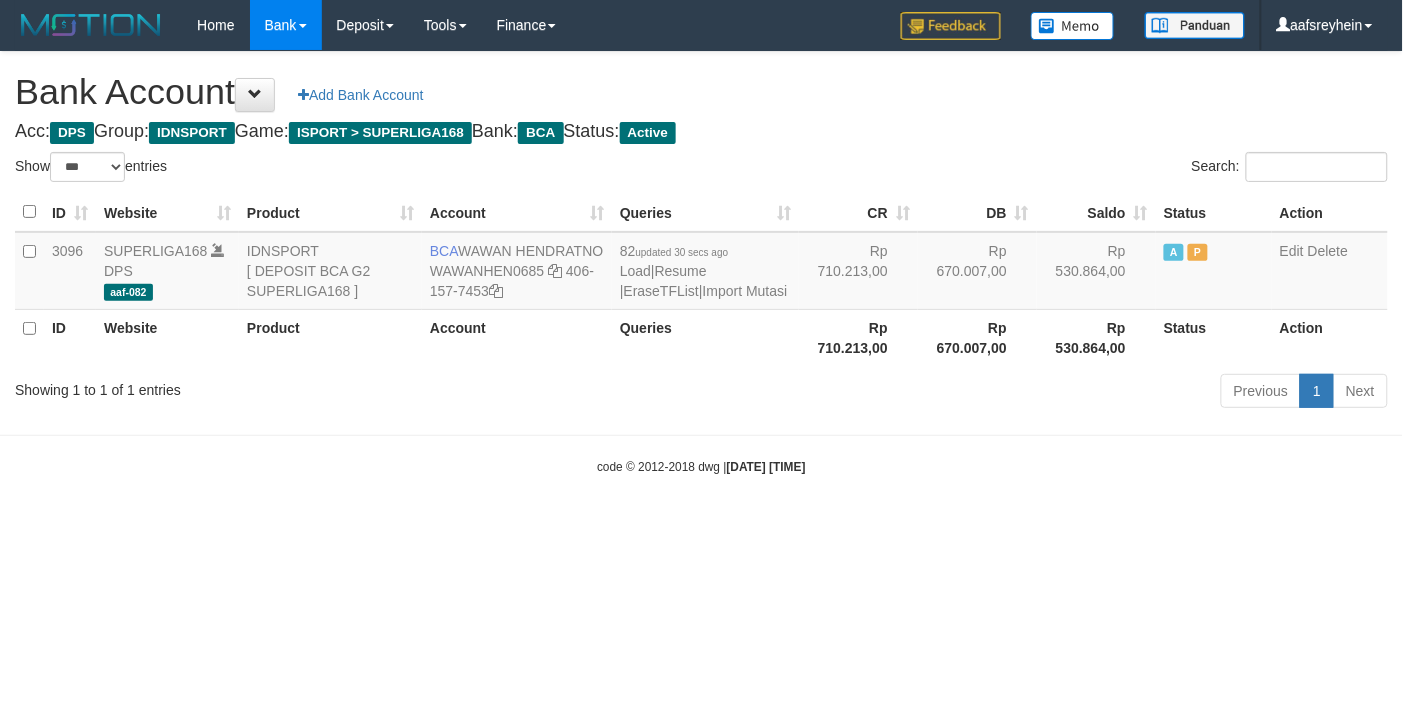 click on "Search:" at bounding box center [1053, 169] 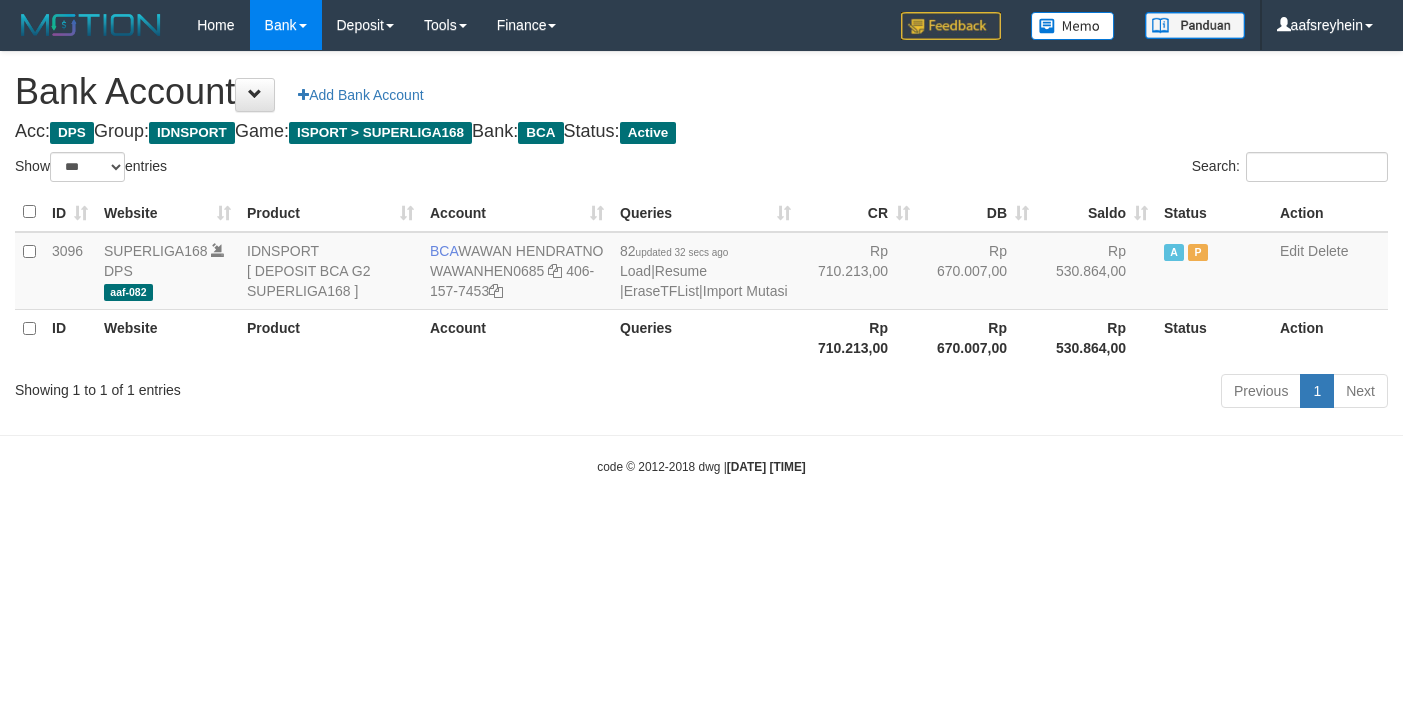 select on "***" 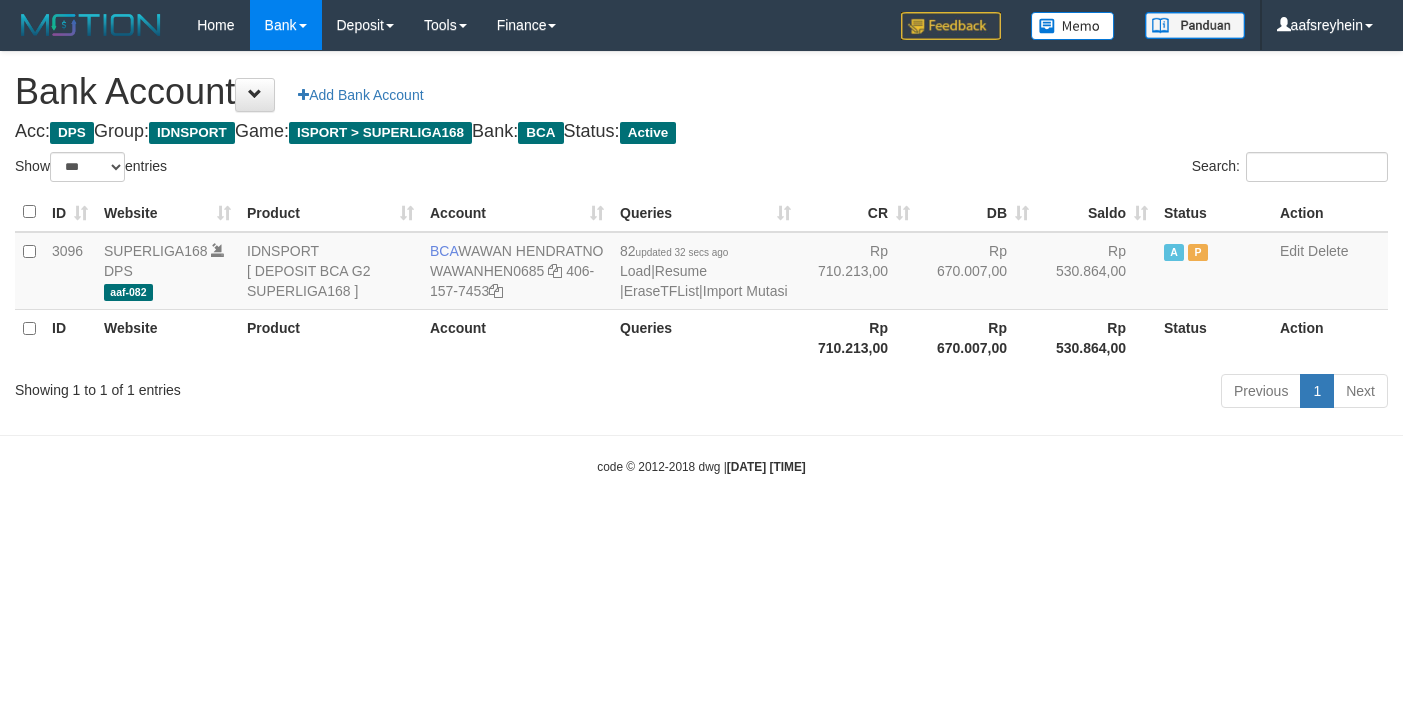 scroll, scrollTop: 0, scrollLeft: 0, axis: both 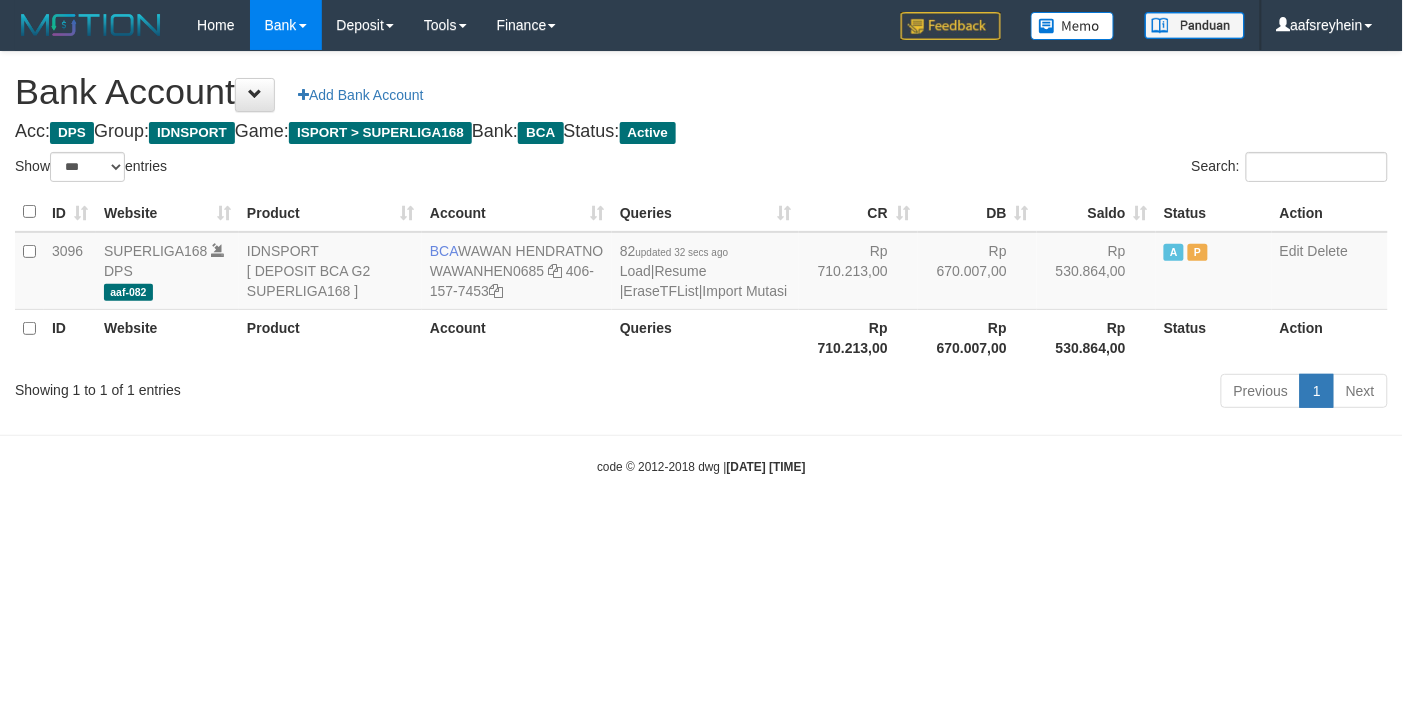 click on "Toggle navigation
Home
Bank
Account List
Load
By Website
Group
[ISPORT]													SUPERLIGA168
By Load Group (DPS)
-" at bounding box center (701, 263) 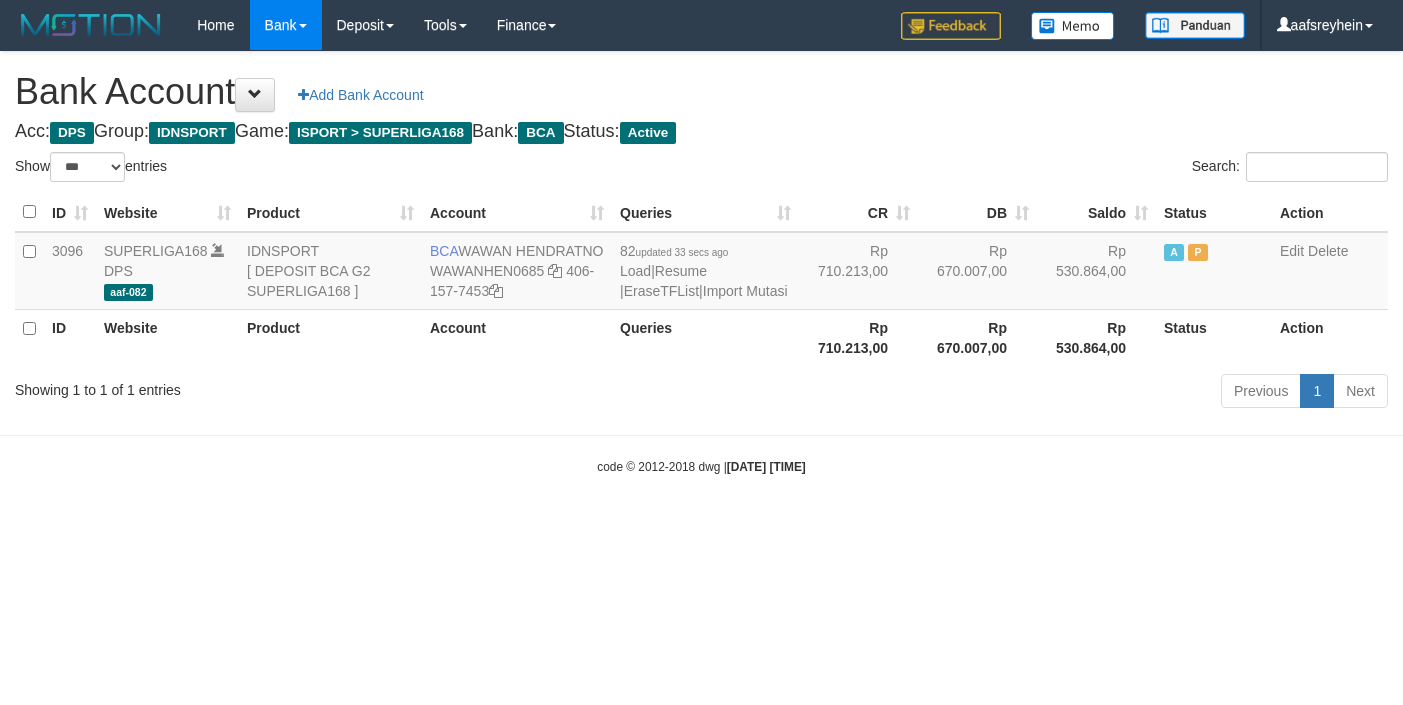 select on "***" 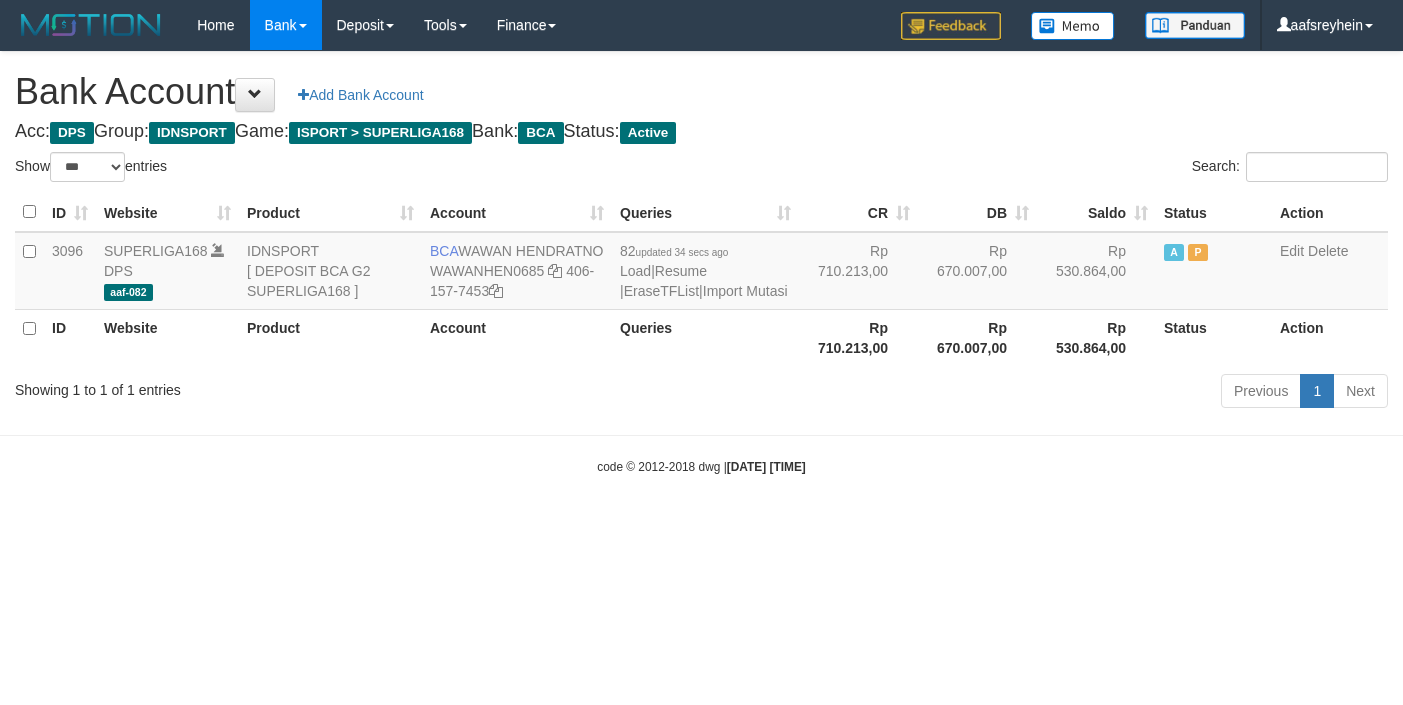 select on "***" 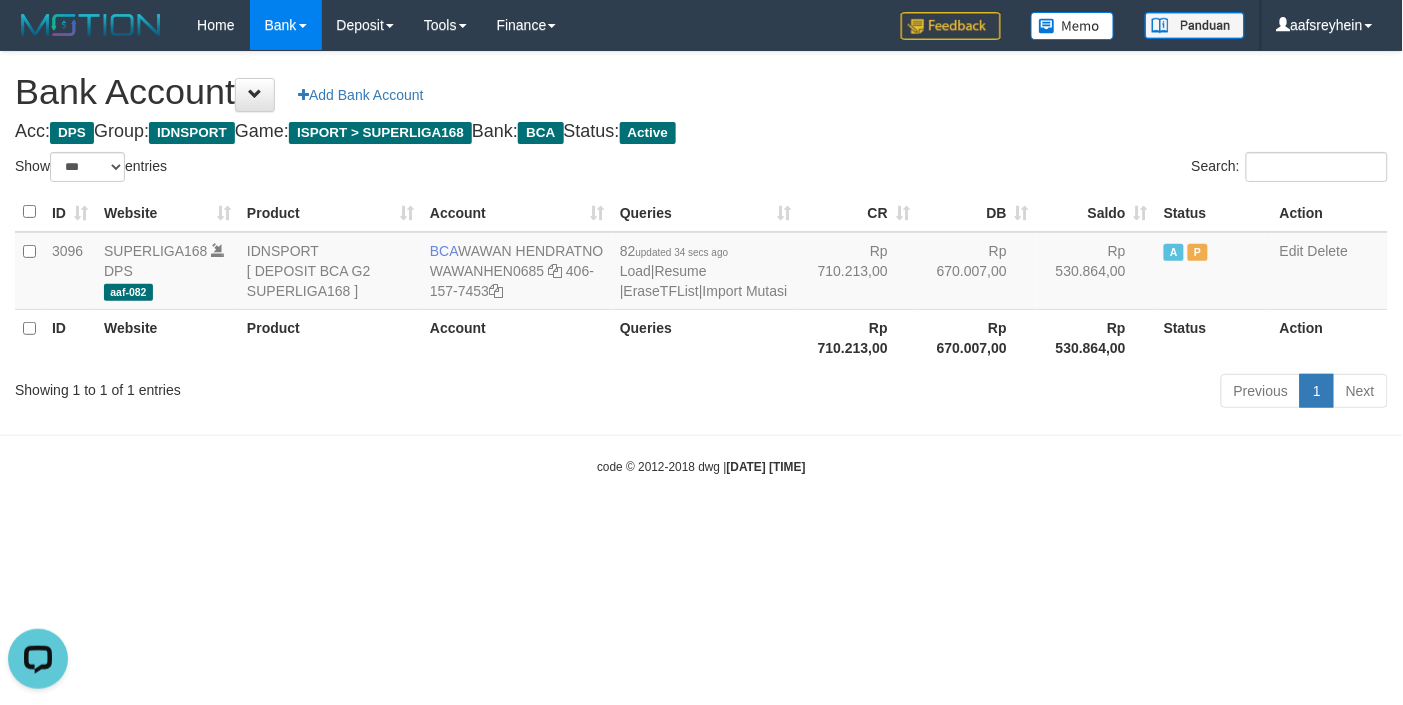 scroll, scrollTop: 0, scrollLeft: 0, axis: both 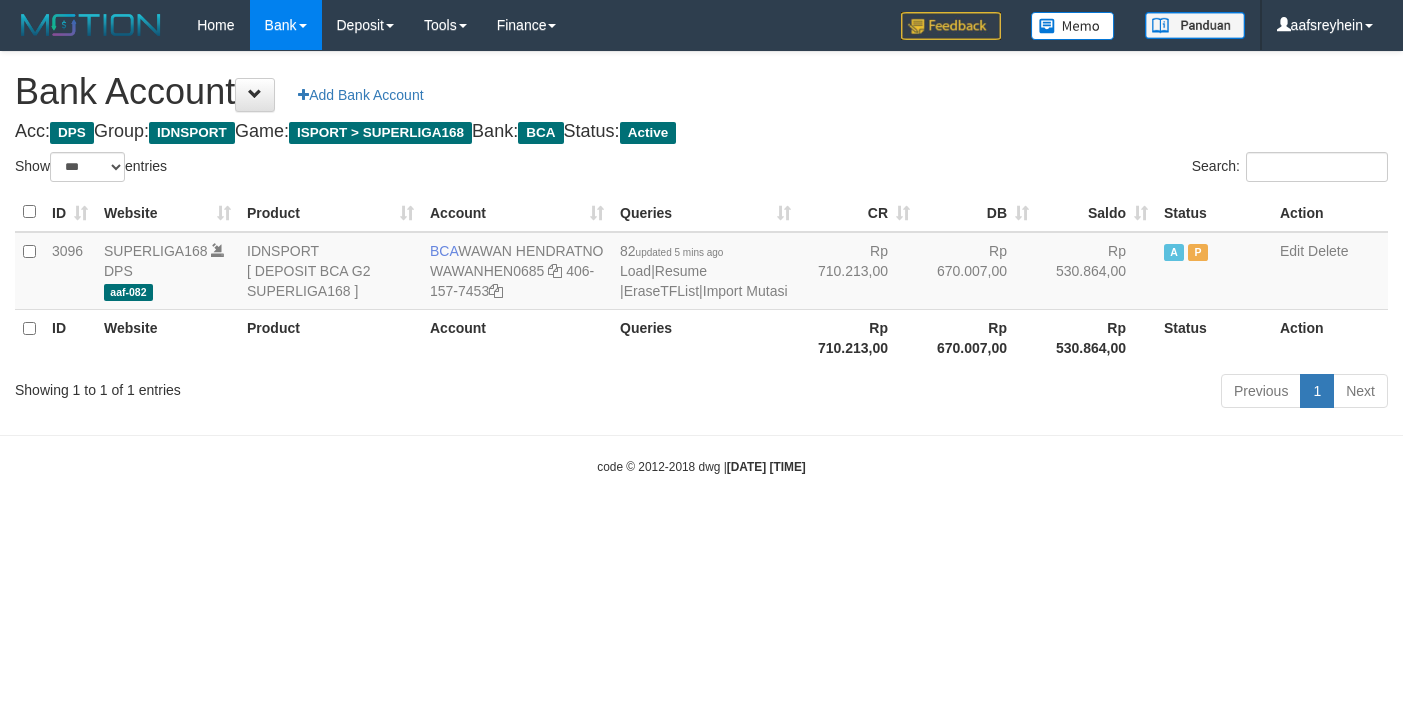 select on "***" 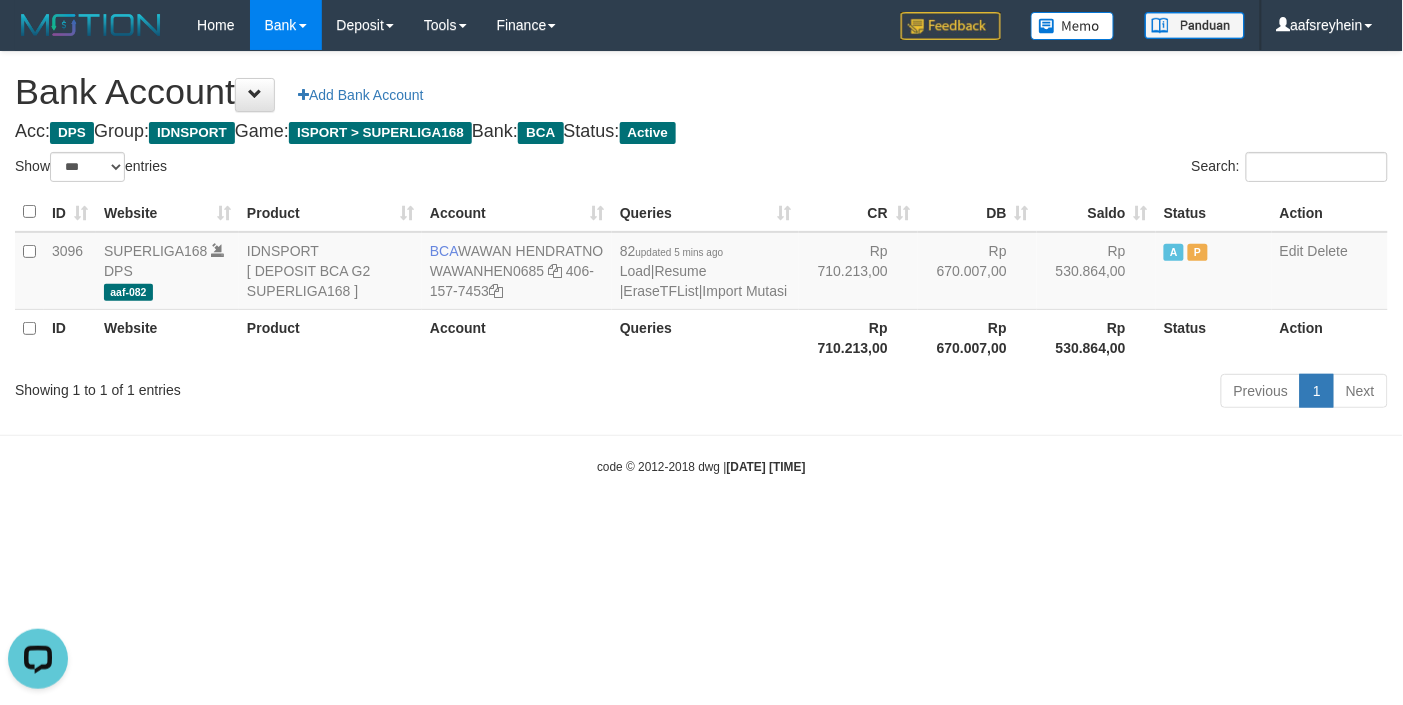 scroll, scrollTop: 0, scrollLeft: 0, axis: both 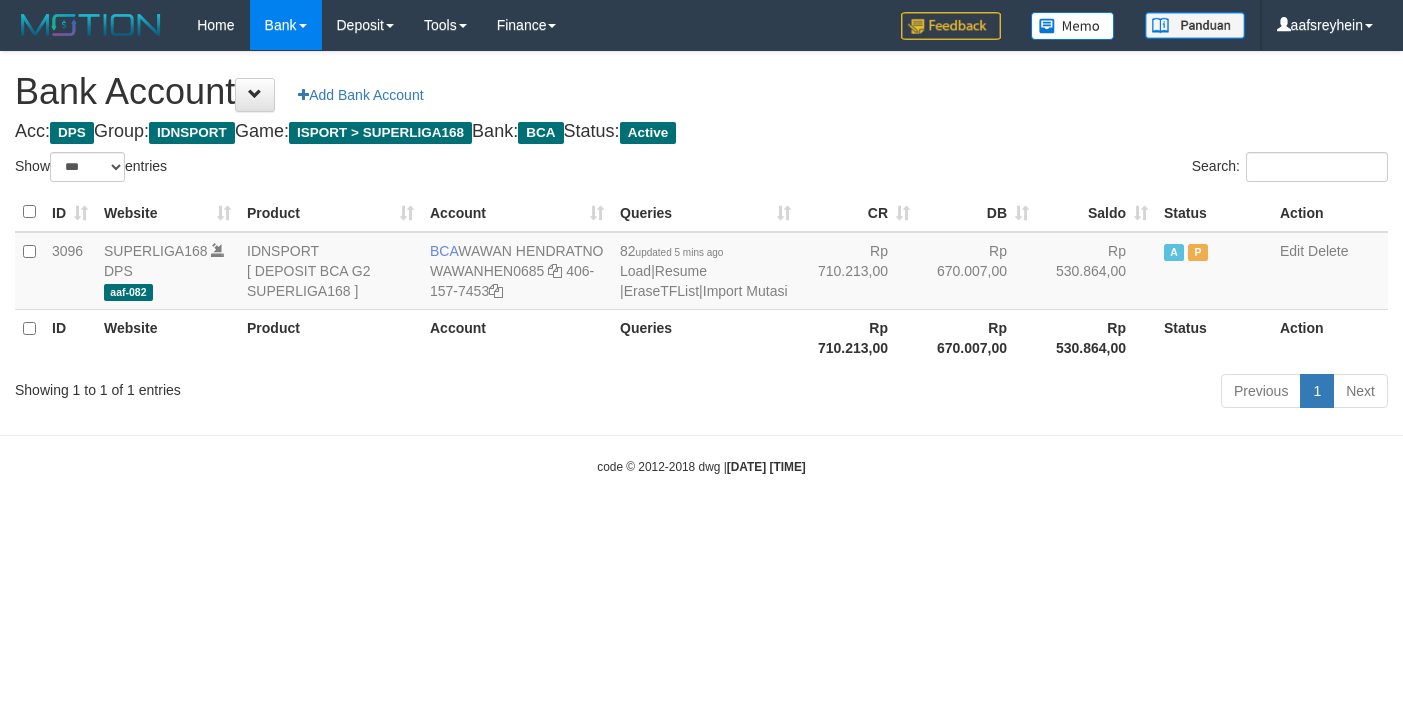 select on "***" 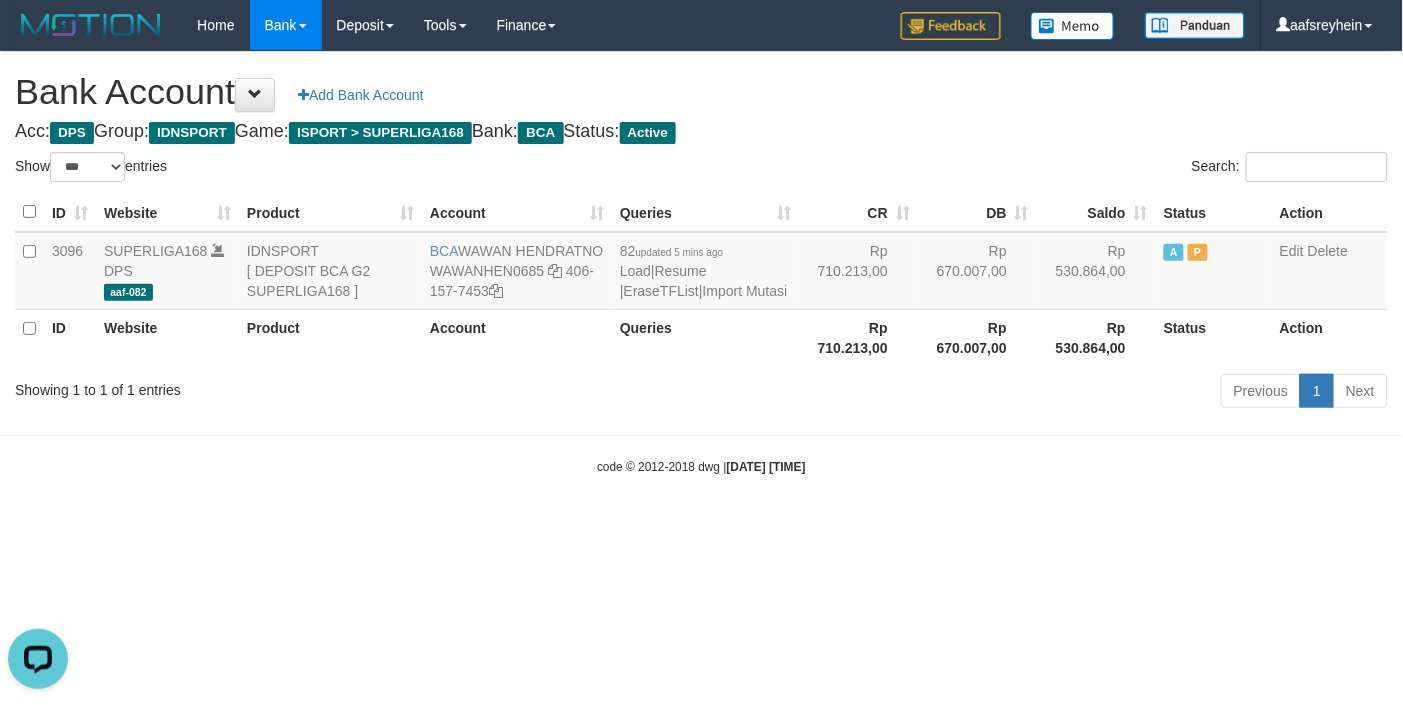 scroll, scrollTop: 0, scrollLeft: 0, axis: both 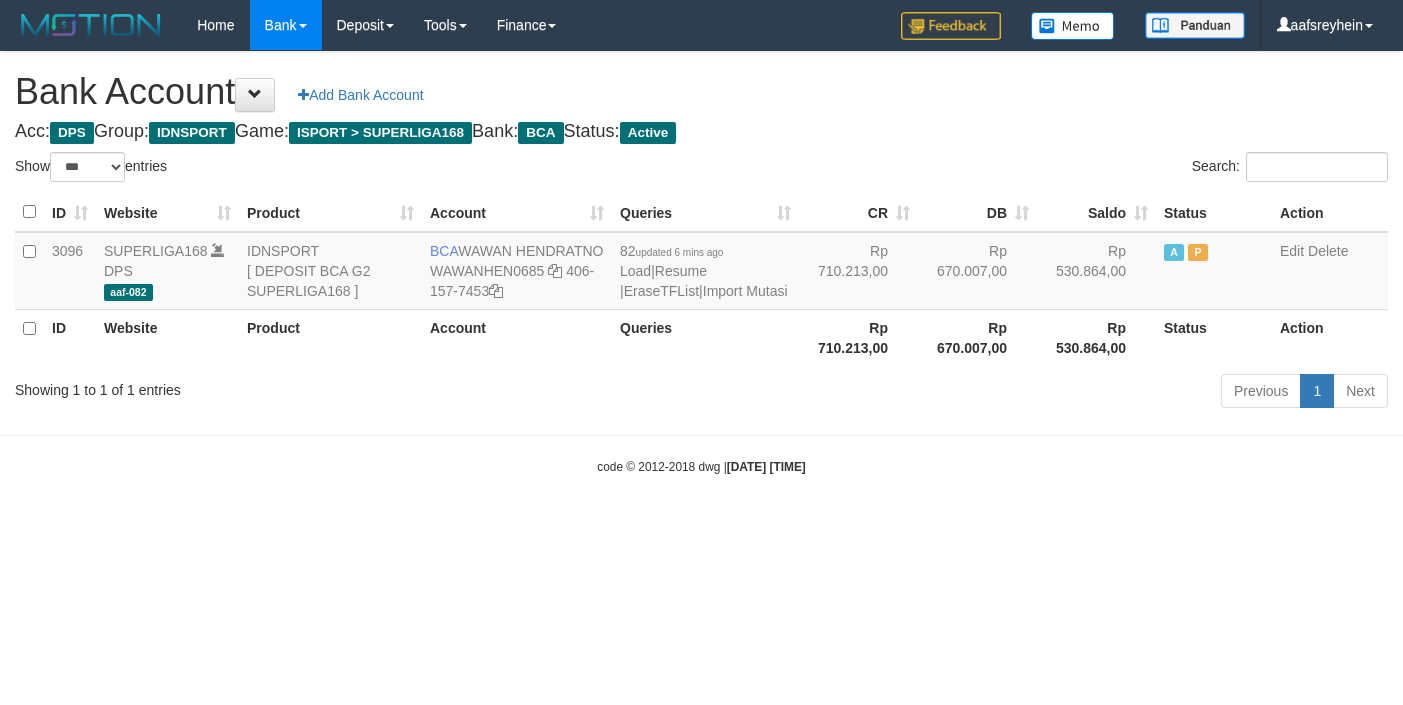 select on "***" 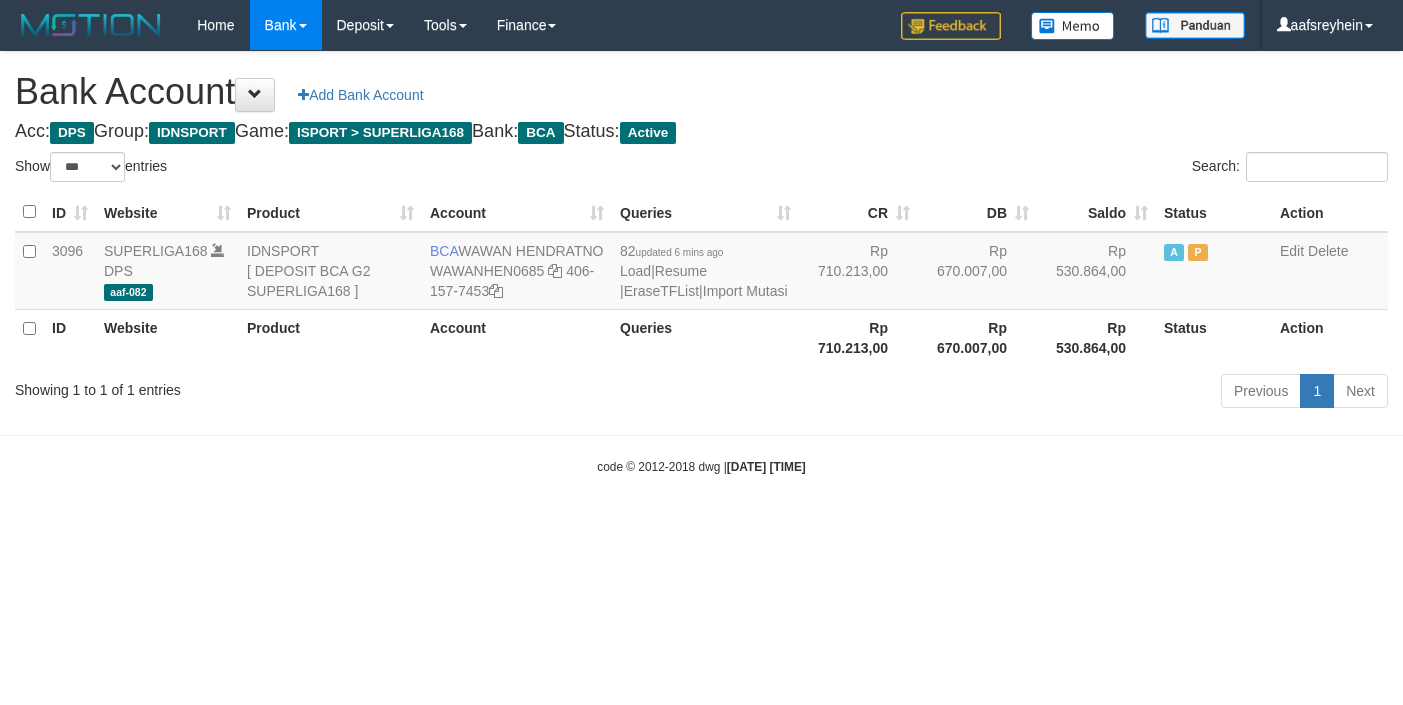 scroll, scrollTop: 0, scrollLeft: 0, axis: both 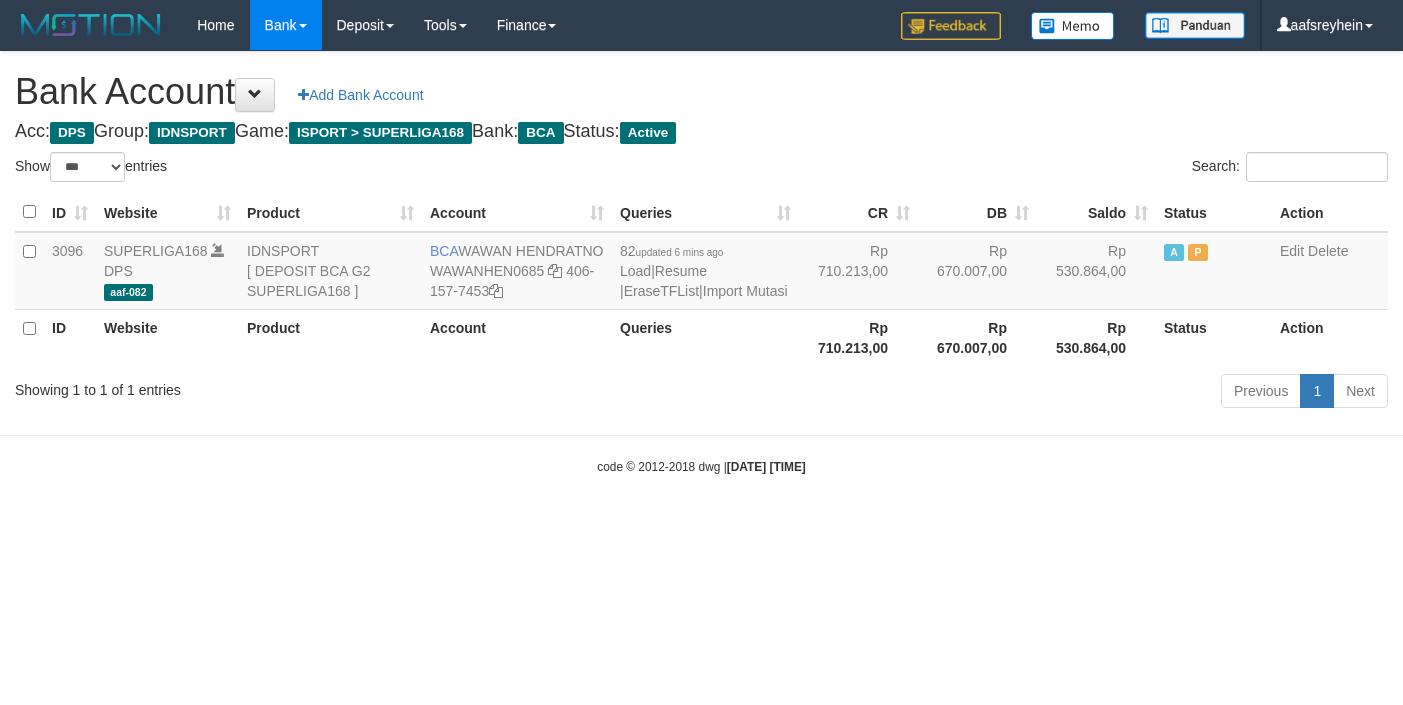 select on "***" 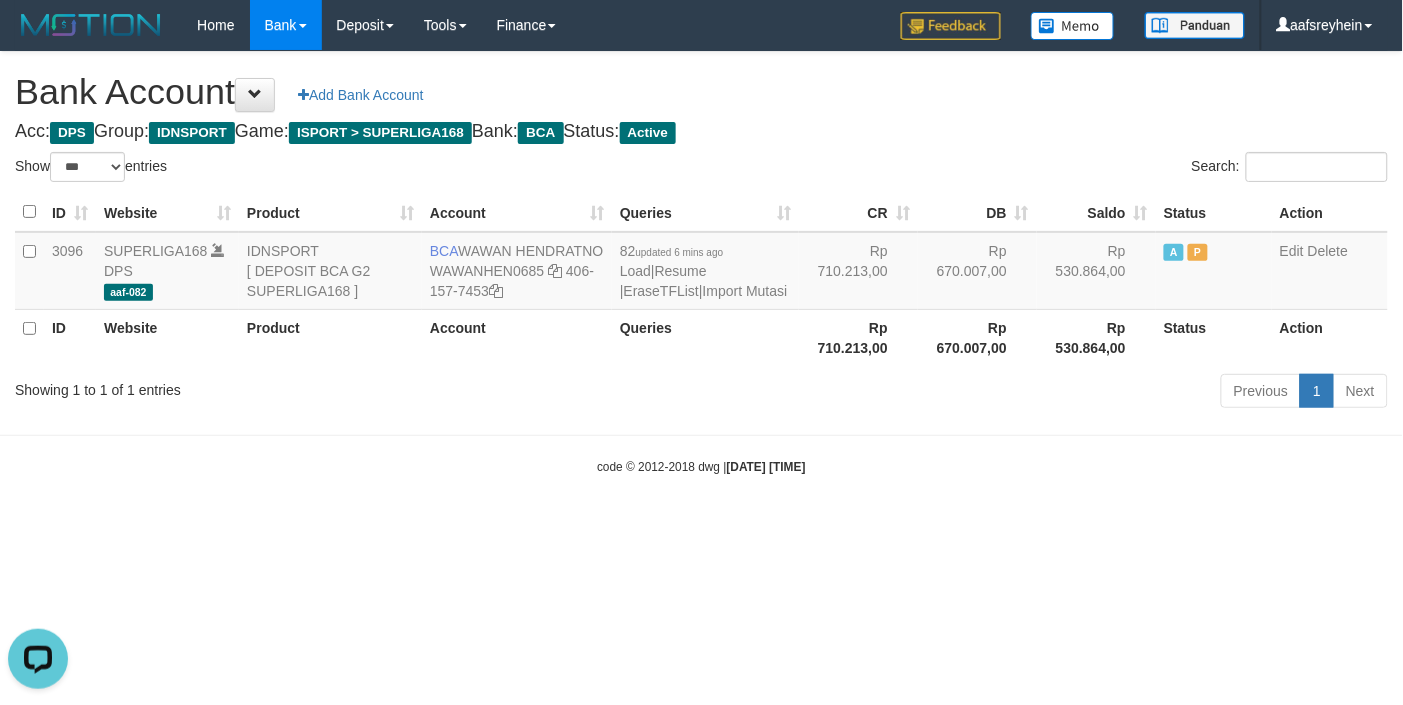 scroll, scrollTop: 0, scrollLeft: 0, axis: both 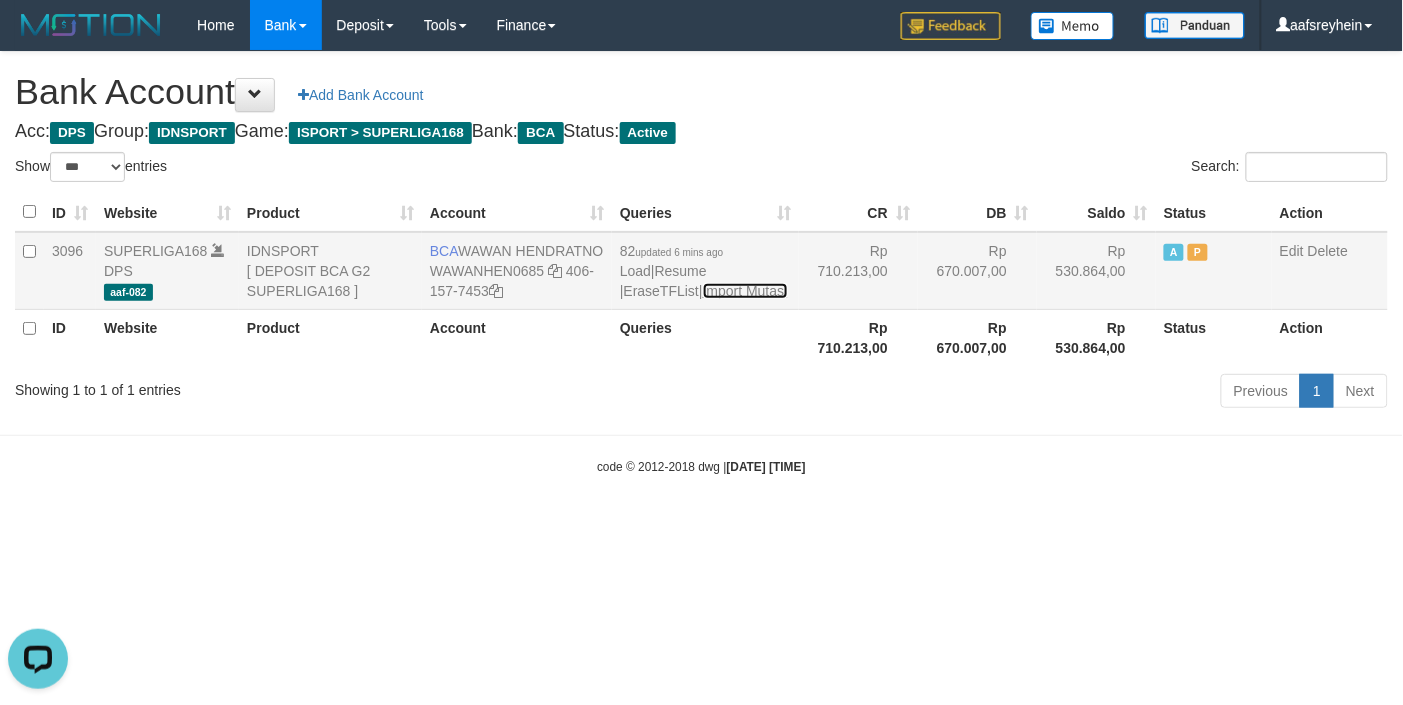 click on "Import Mutasi" at bounding box center (745, 291) 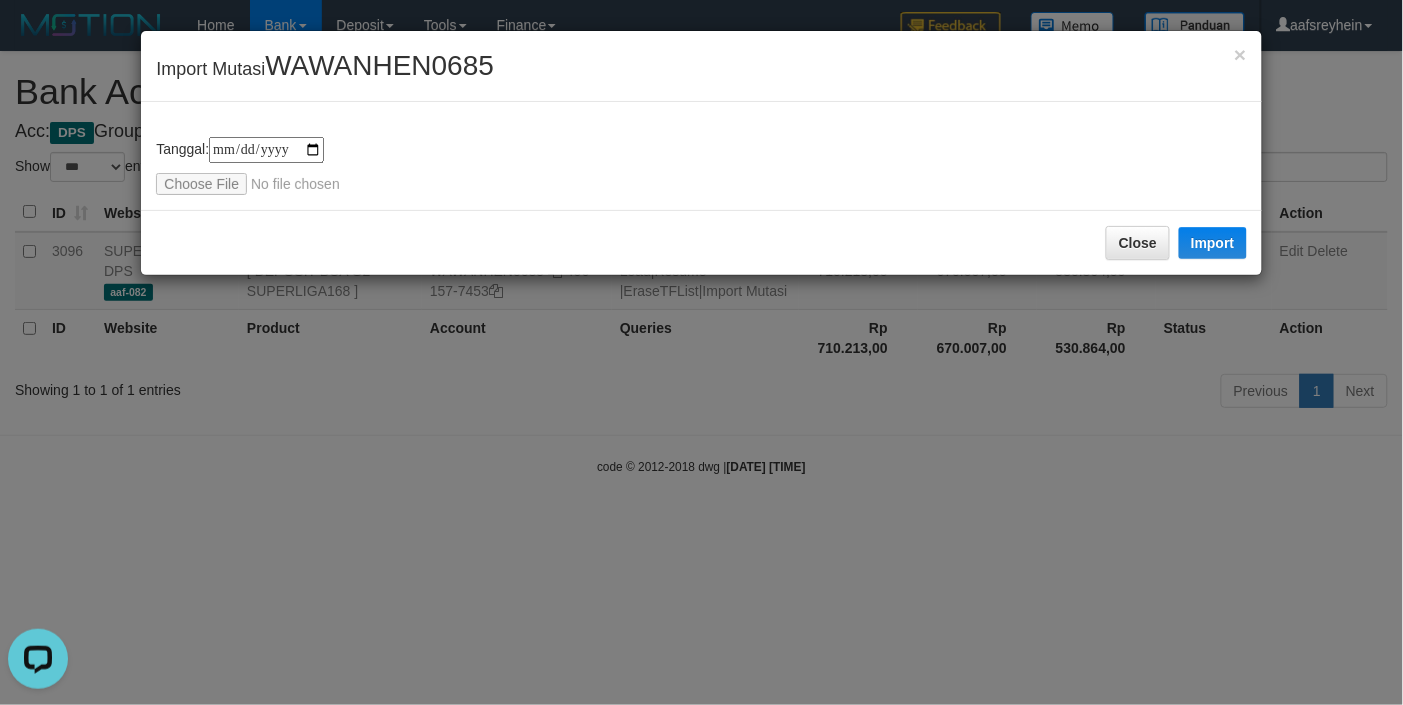 type on "**********" 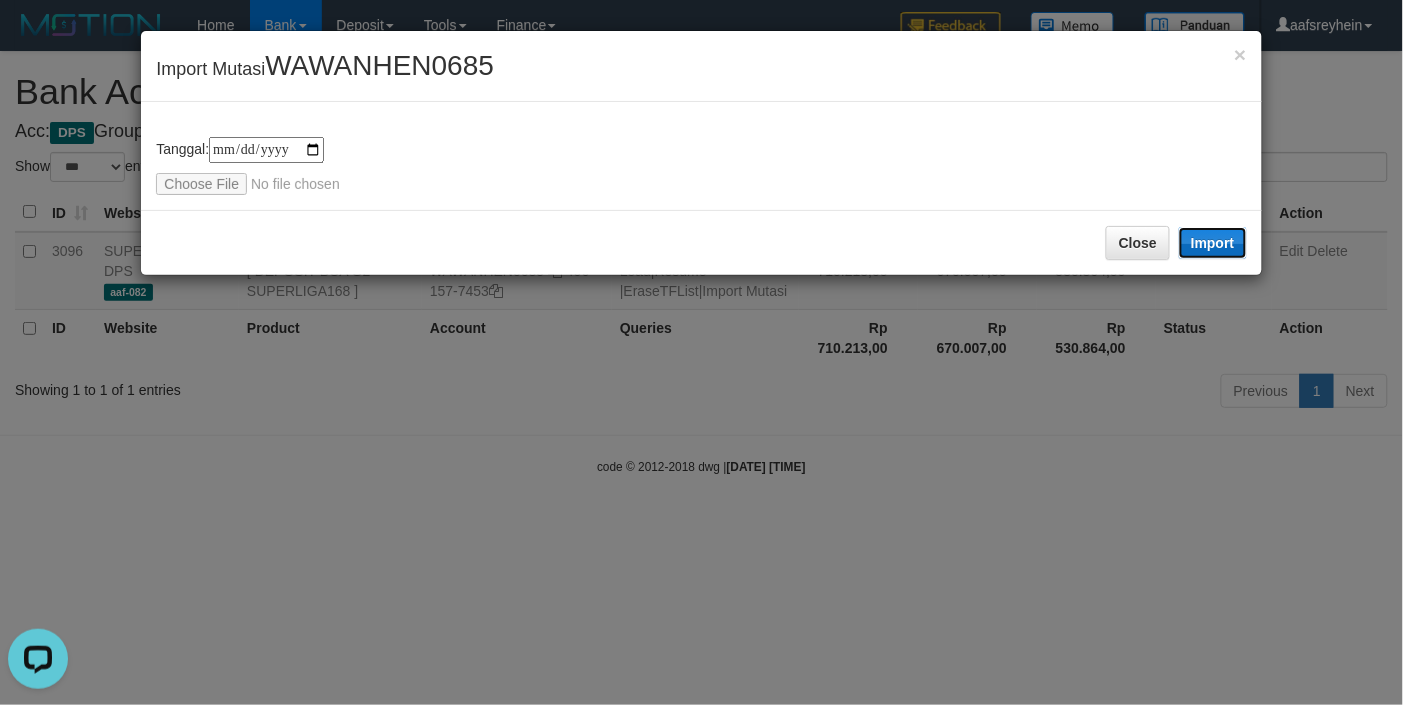 click on "Import" at bounding box center [1213, 243] 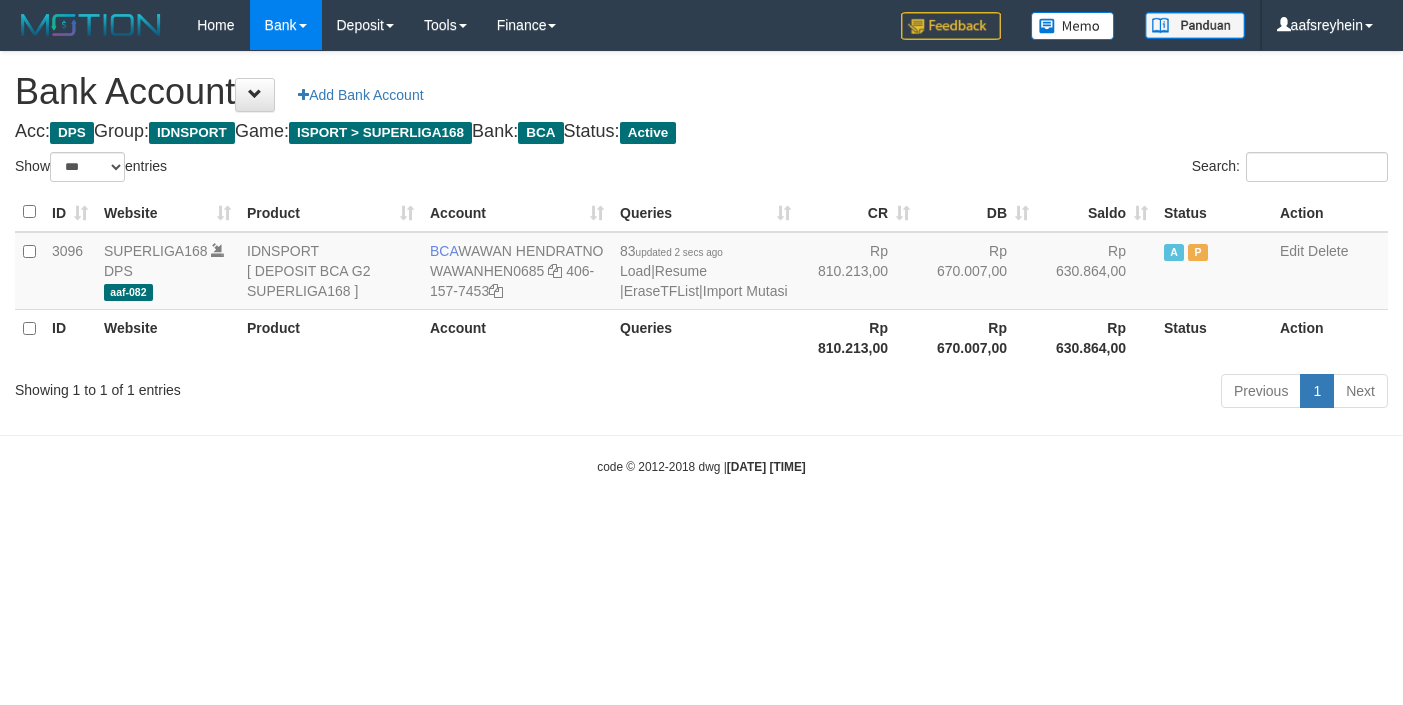 select on "***" 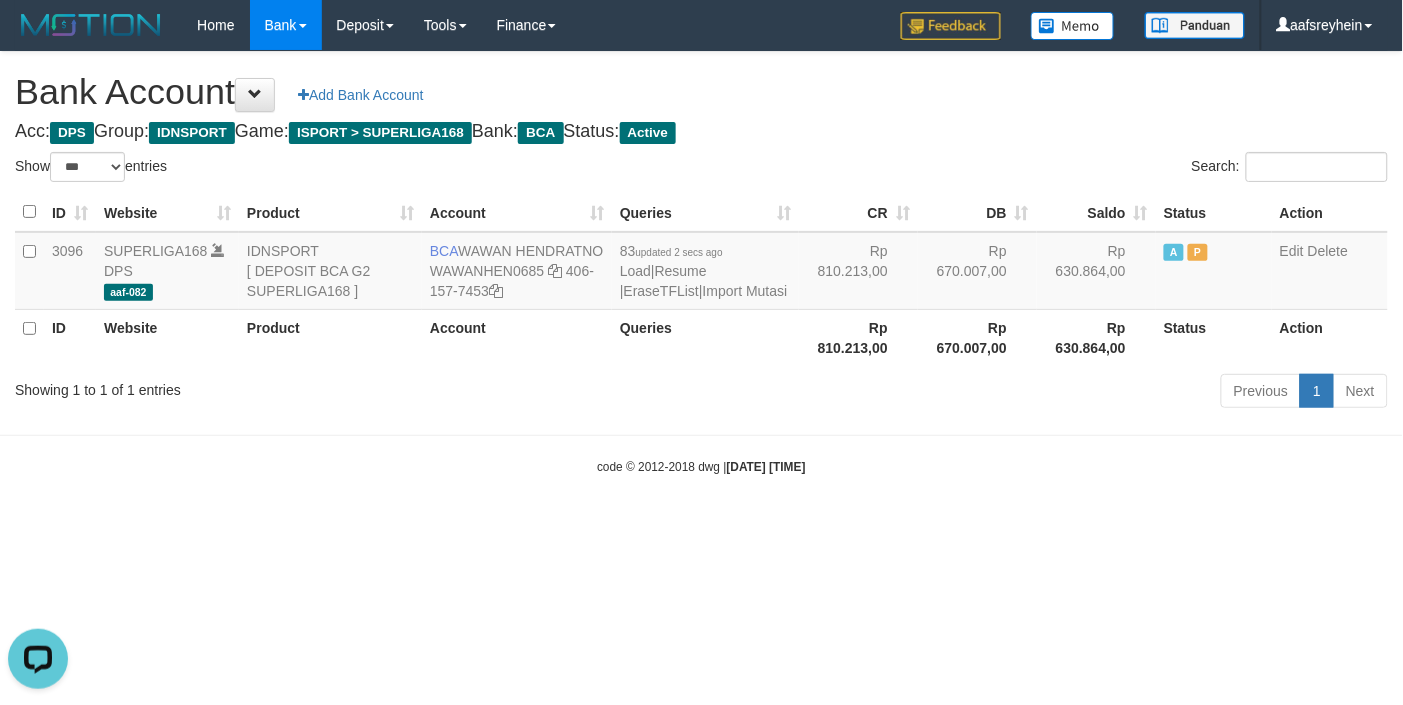 scroll, scrollTop: 0, scrollLeft: 0, axis: both 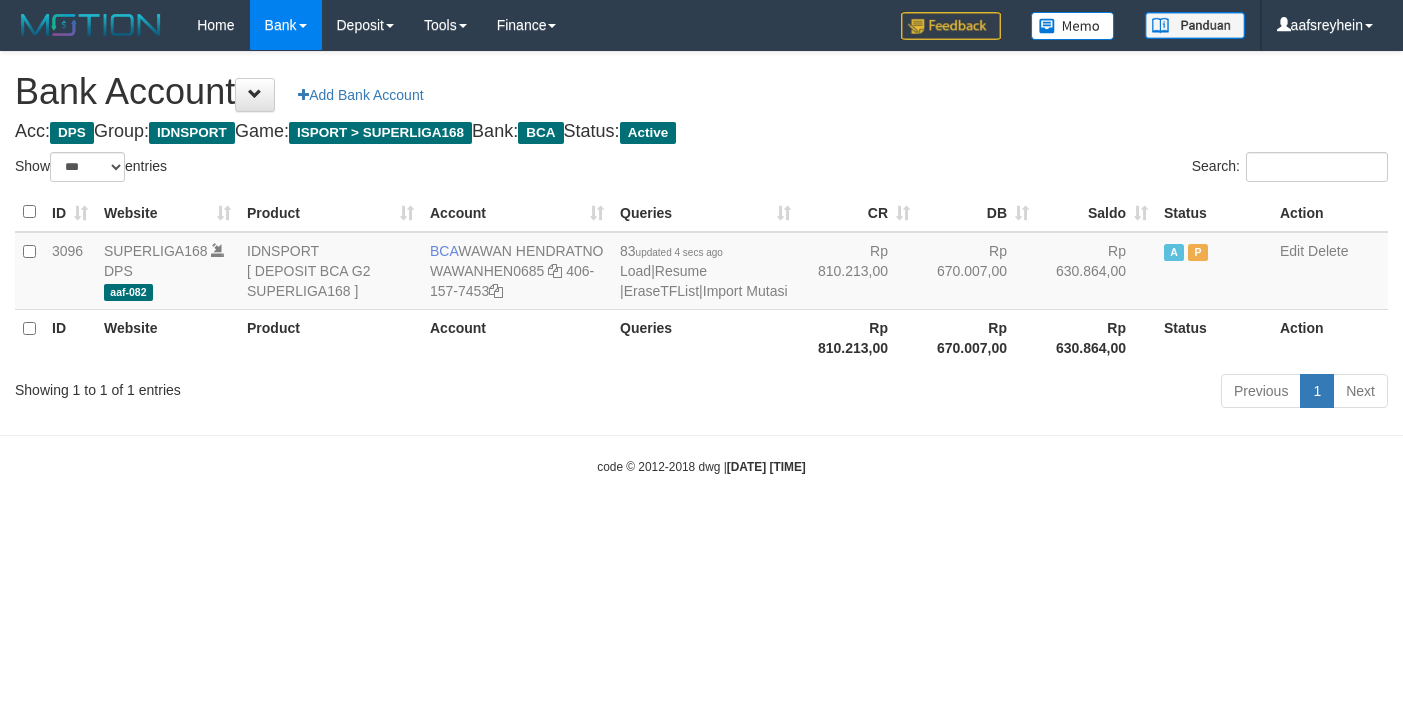 select on "***" 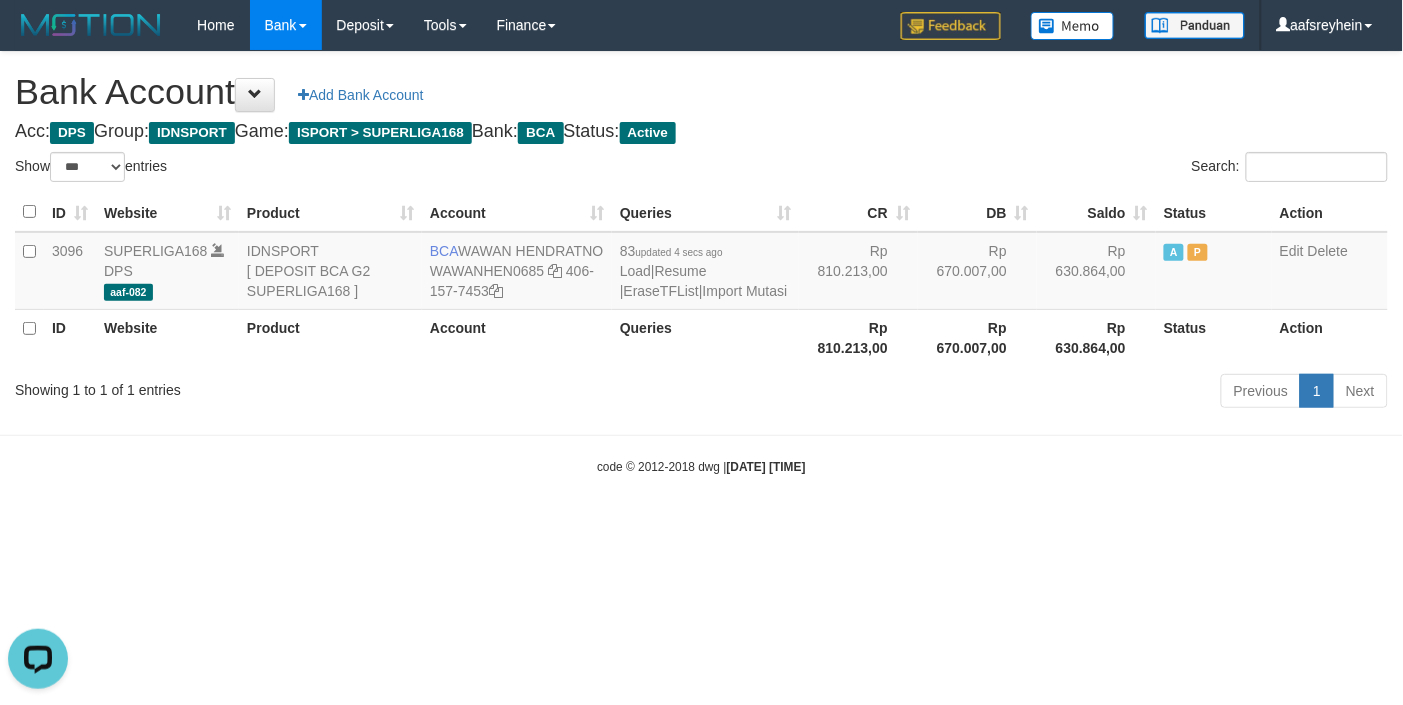 scroll, scrollTop: 0, scrollLeft: 0, axis: both 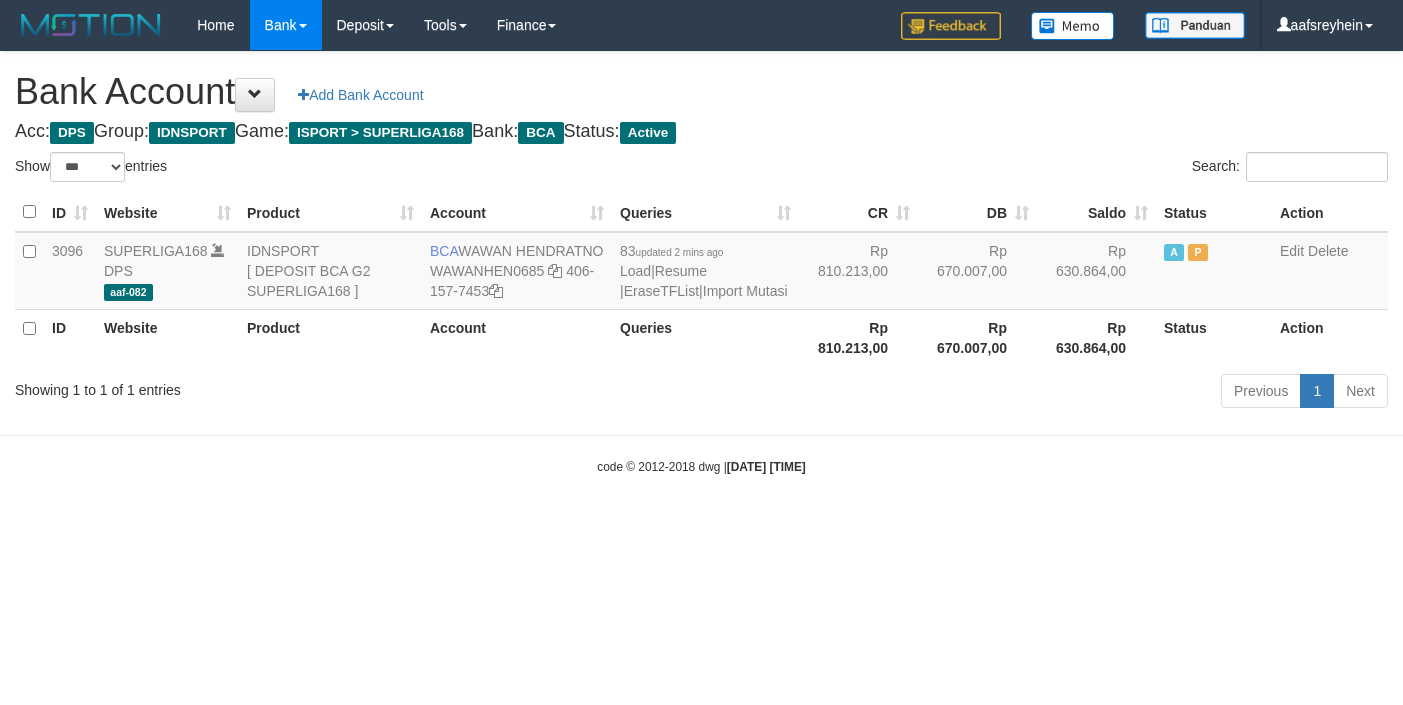 select on "***" 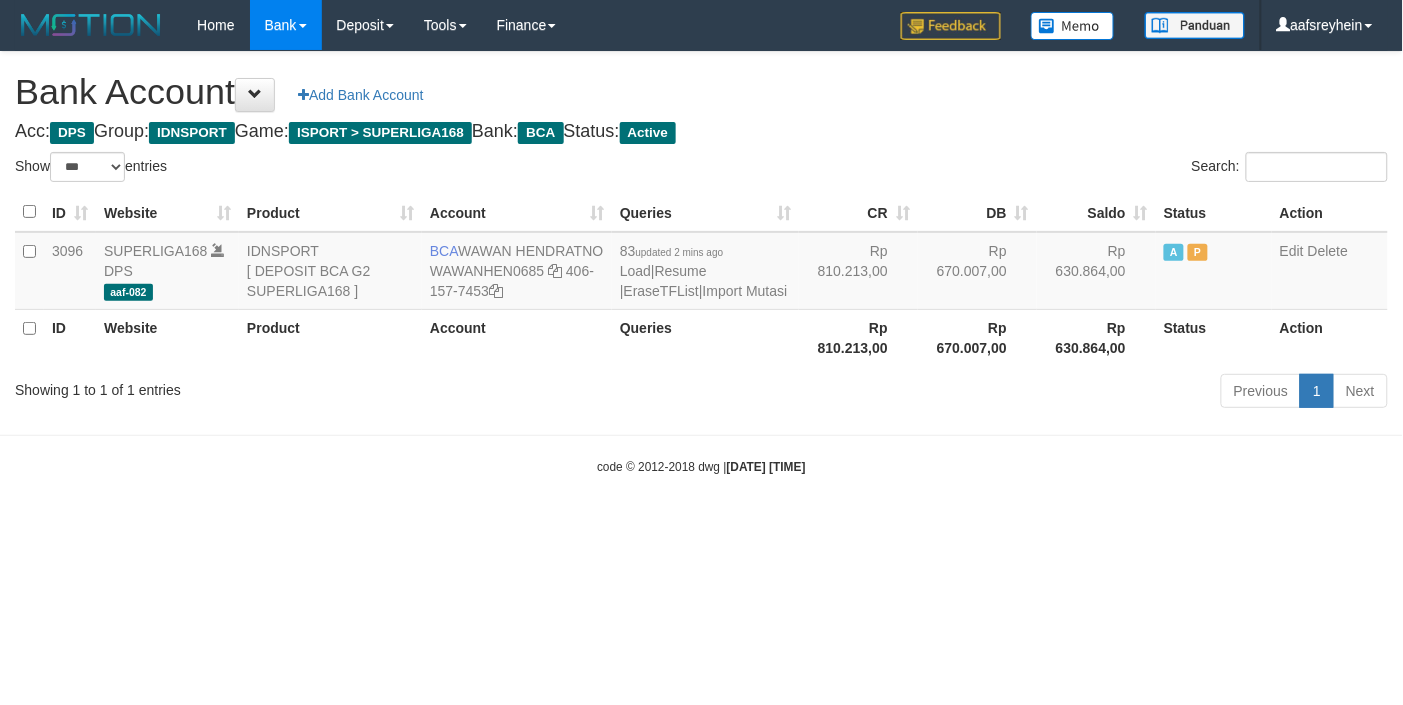 click on "Toggle navigation
Home
Bank
Account List
Load
By Website
Group
[ISPORT]													SUPERLIGA168
By Load Group (DPS)" at bounding box center [701, 263] 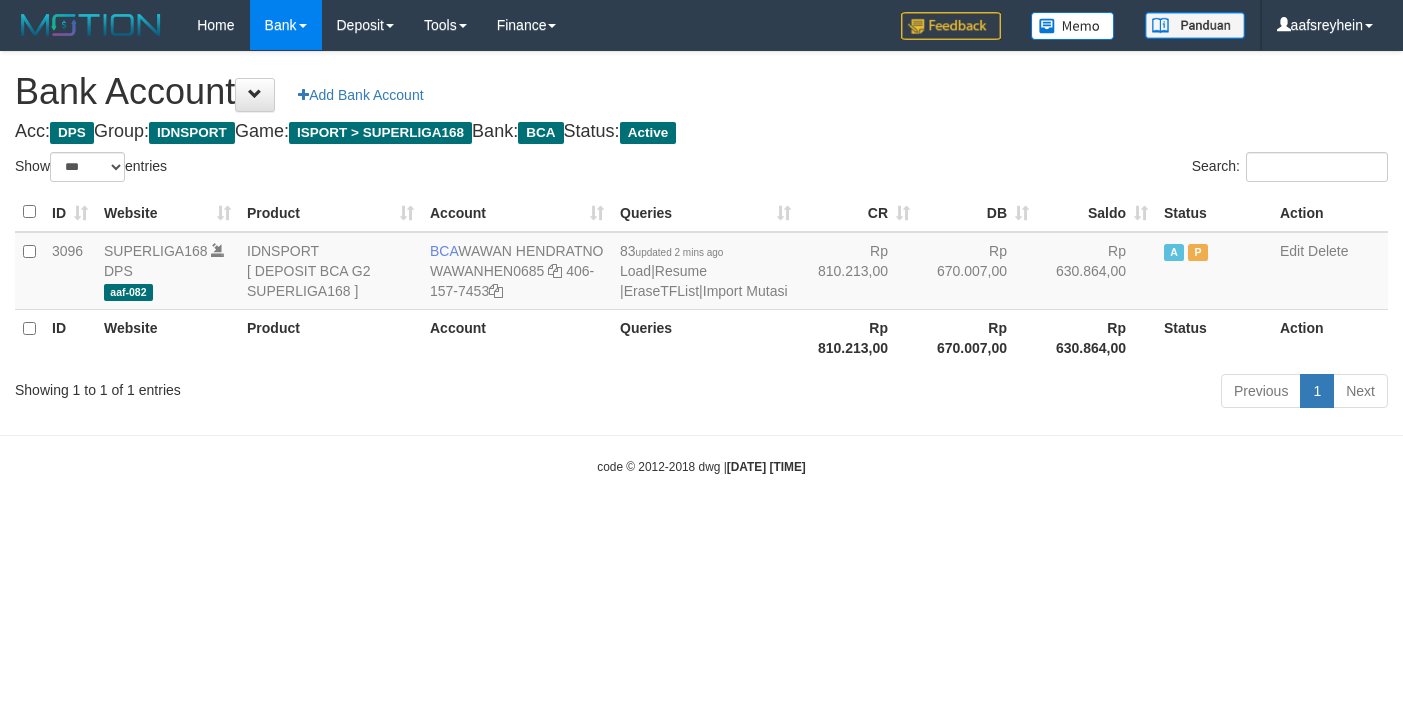 select on "***" 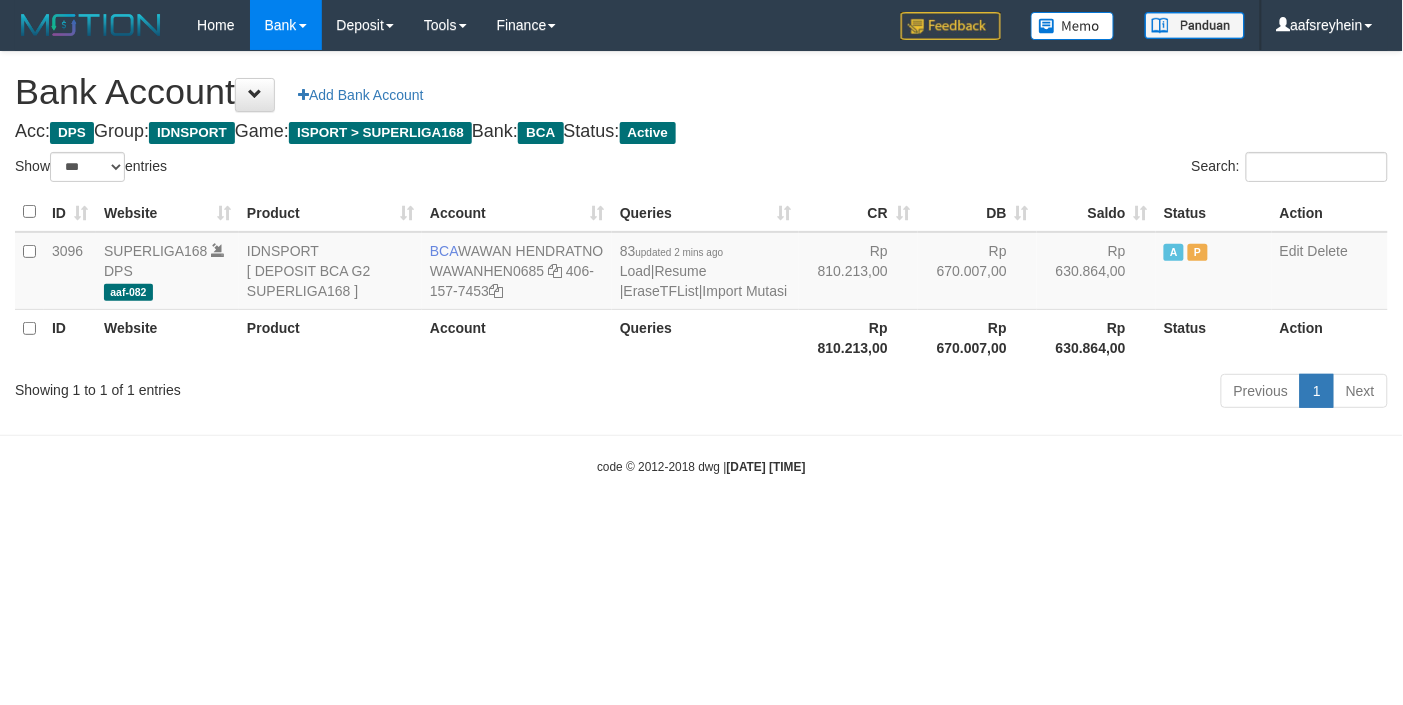 click on "Toggle navigation
Home
Bank
Account List
Load
By Website
Group
[ISPORT]													SUPERLIGA168
By Load Group (DPS)" at bounding box center [701, 263] 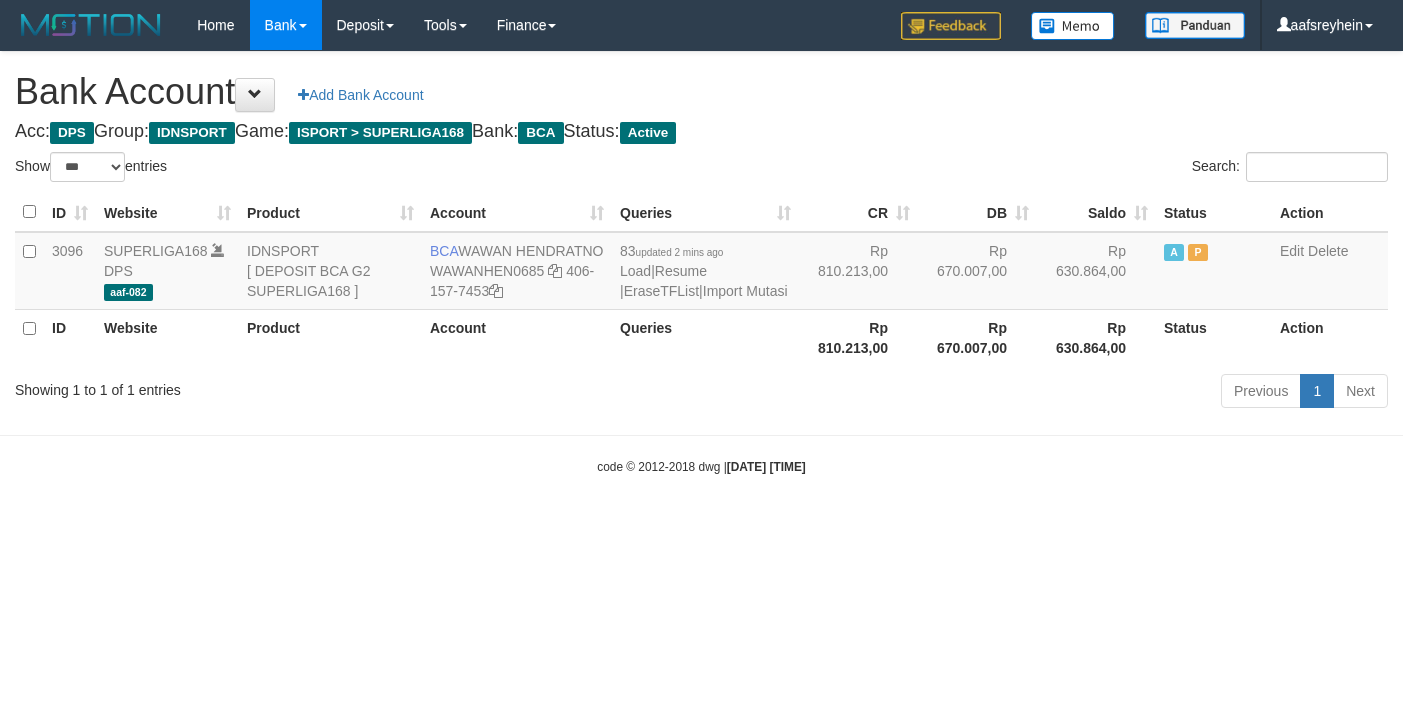 select on "***" 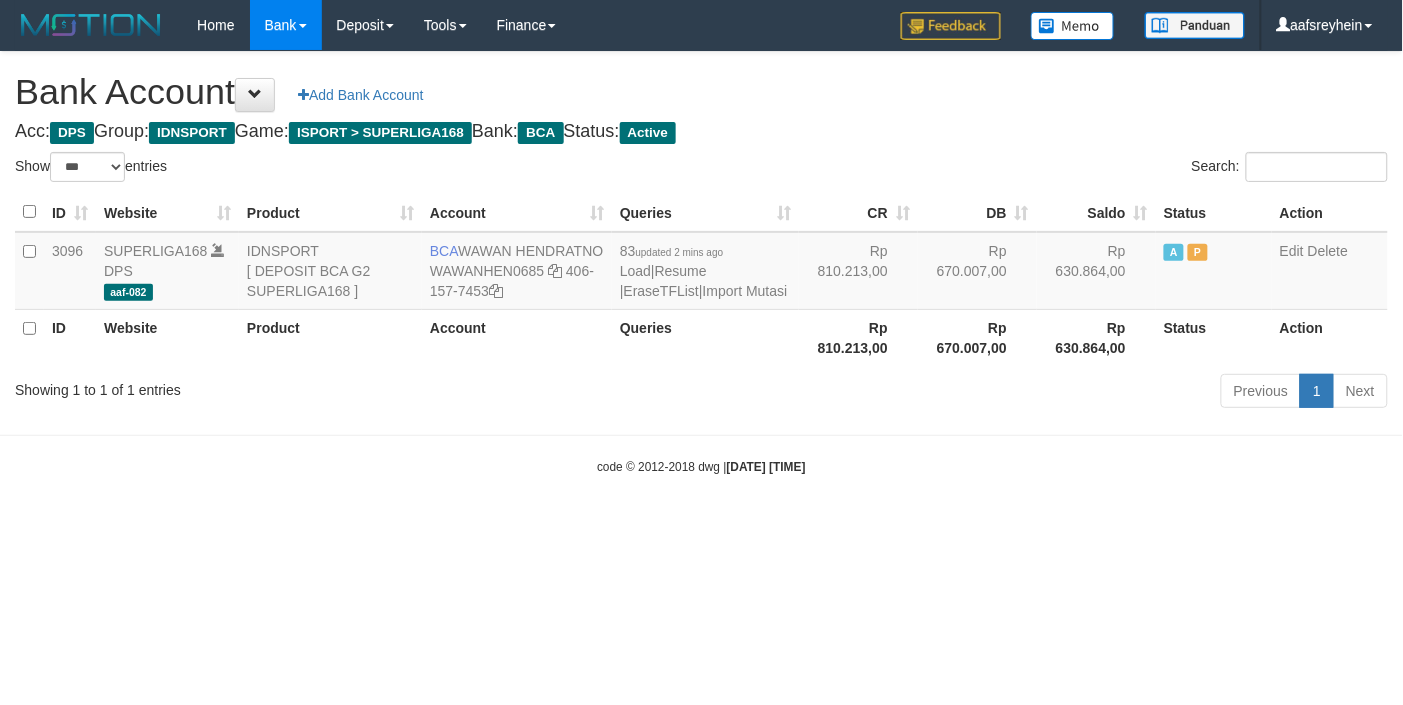 click on "Toggle navigation
Home
Bank
Account List
Load
By Website
Group
[ISPORT]													SUPERLIGA168
By Load Group (DPS)" at bounding box center (701, 263) 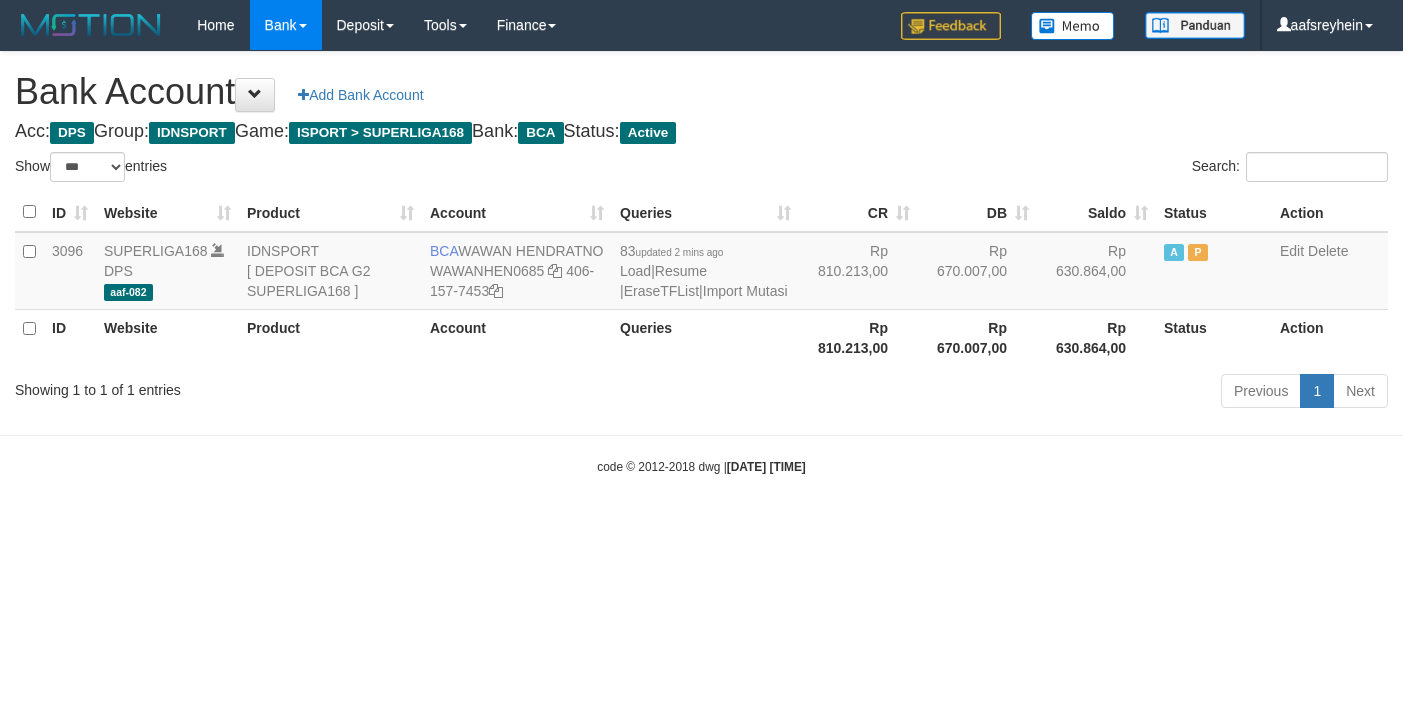 select on "***" 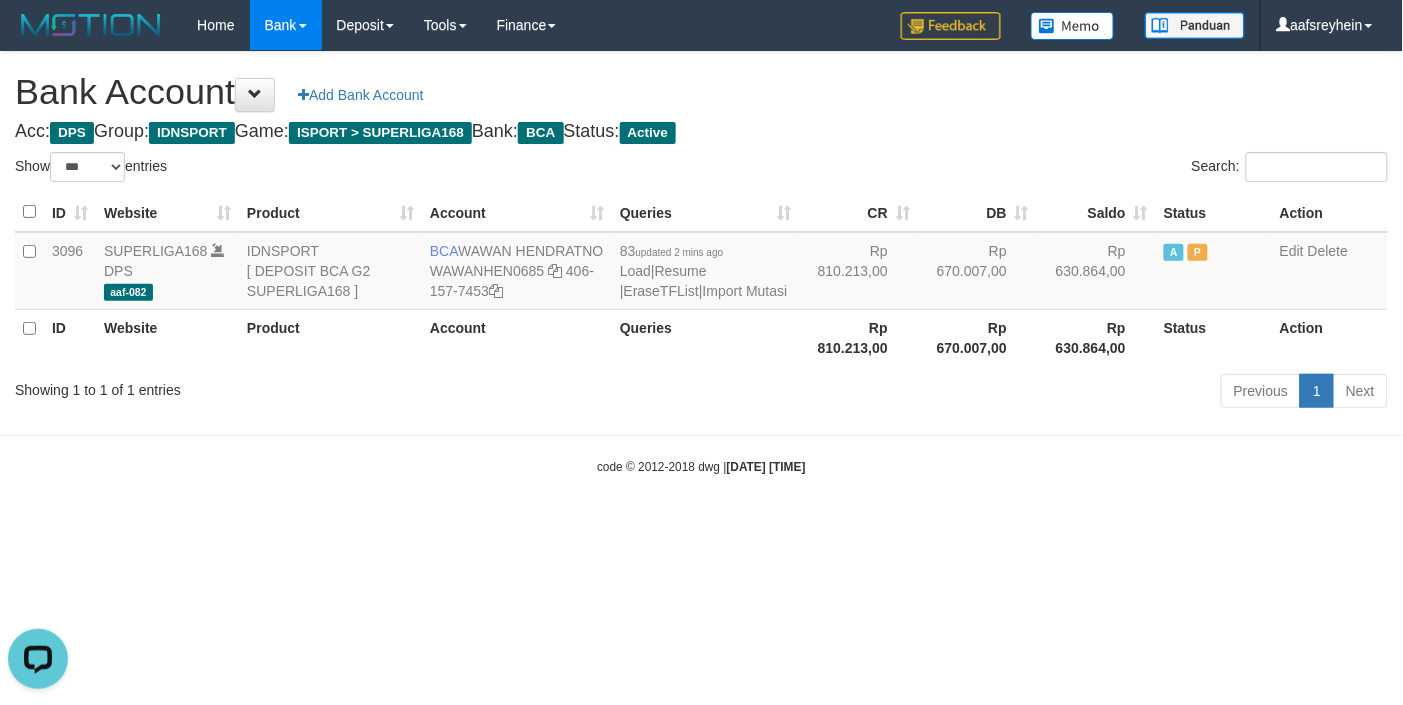 scroll, scrollTop: 0, scrollLeft: 0, axis: both 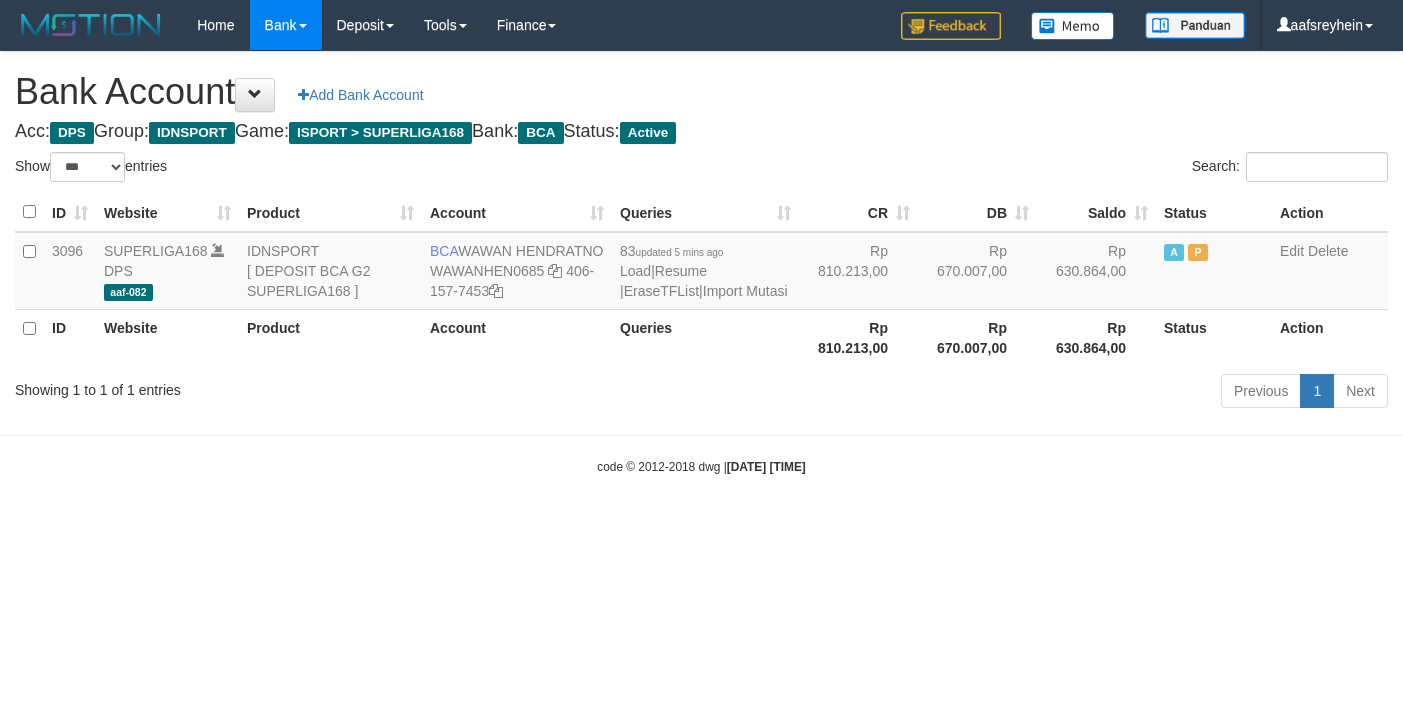 select on "***" 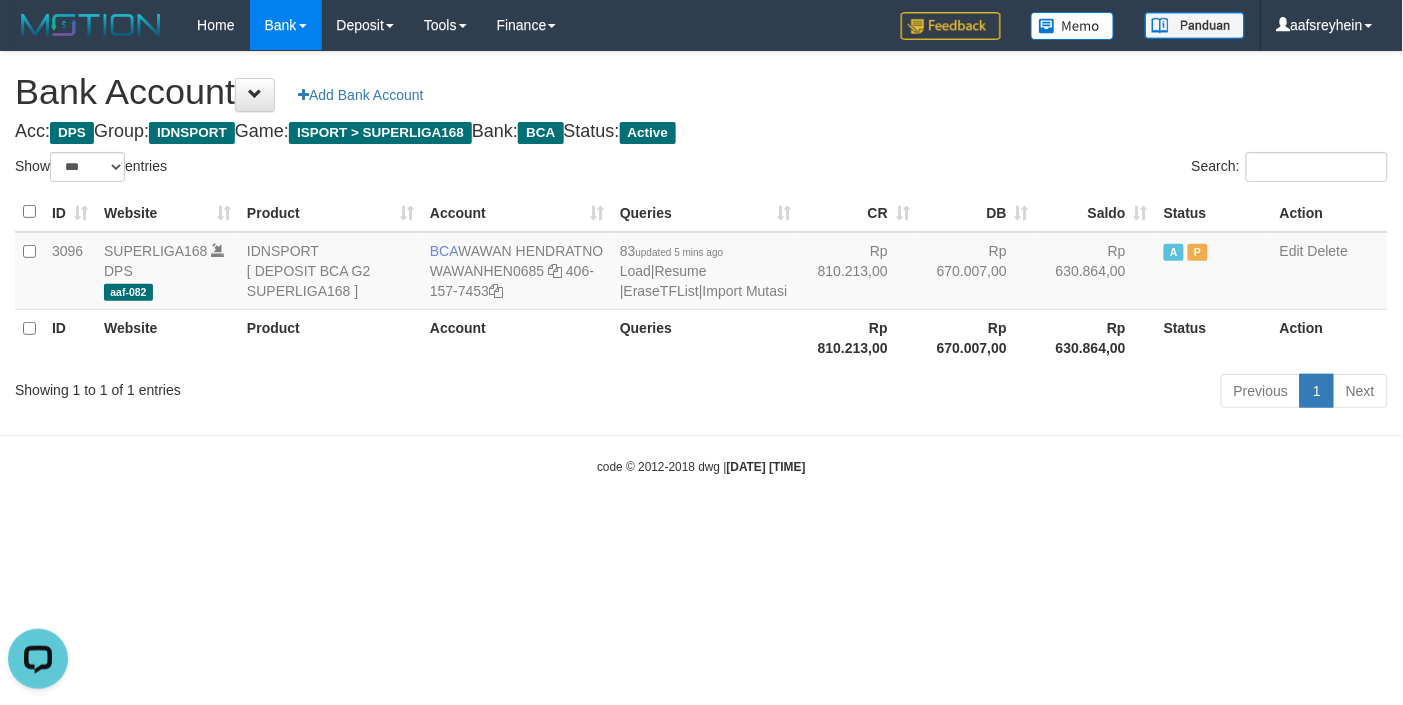 scroll, scrollTop: 0, scrollLeft: 0, axis: both 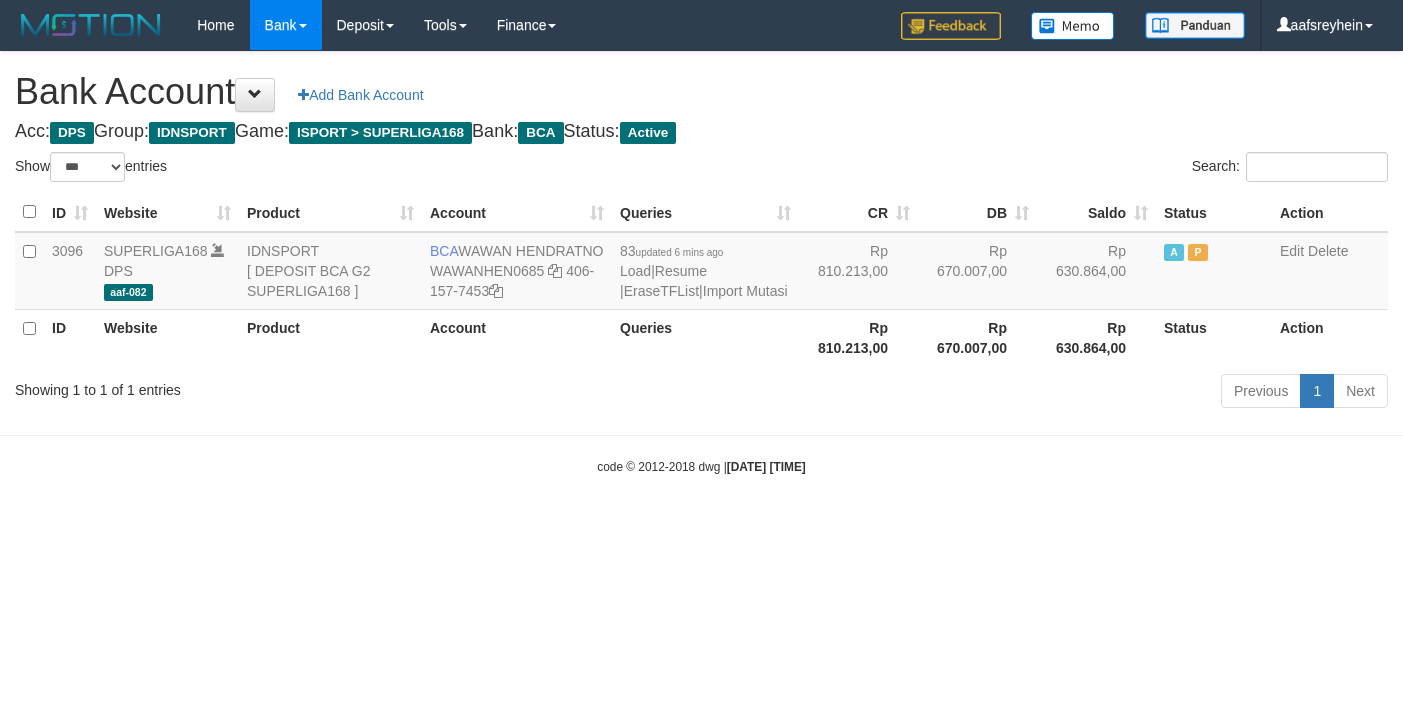 select on "***" 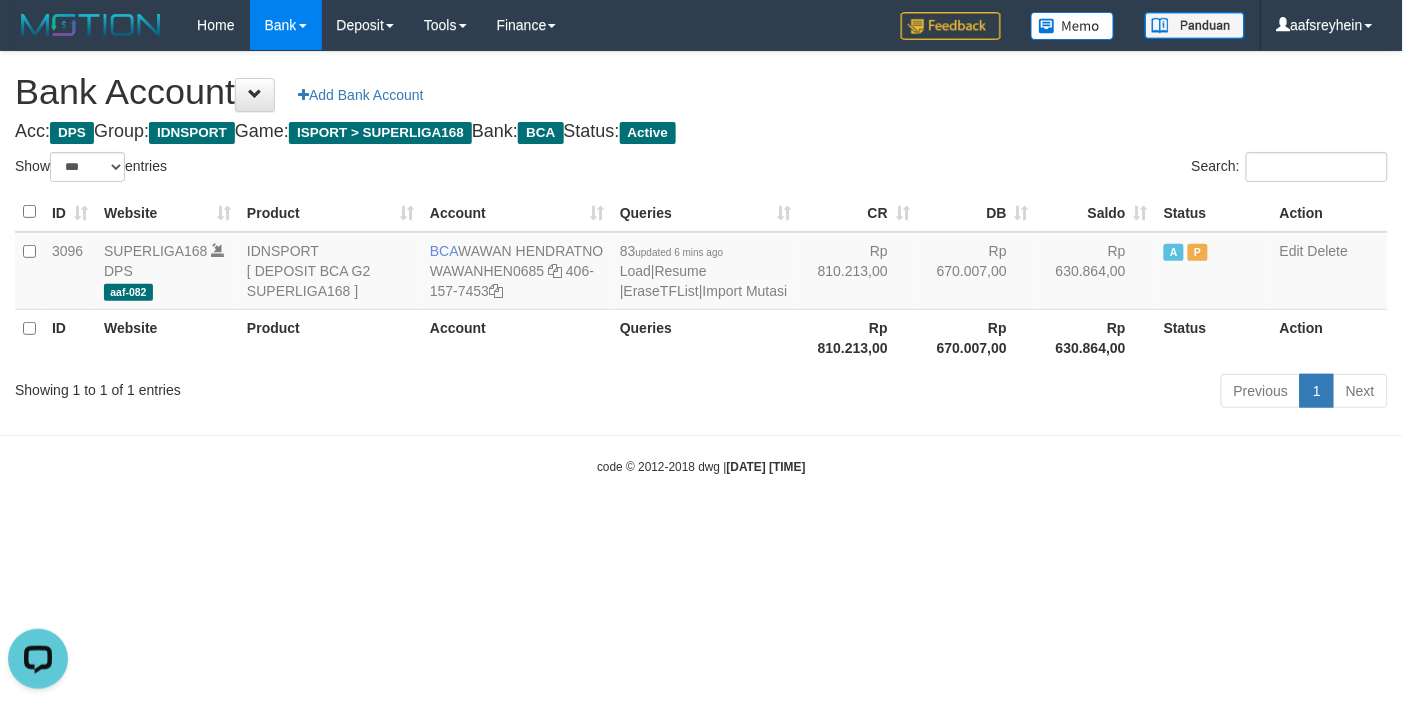scroll, scrollTop: 0, scrollLeft: 0, axis: both 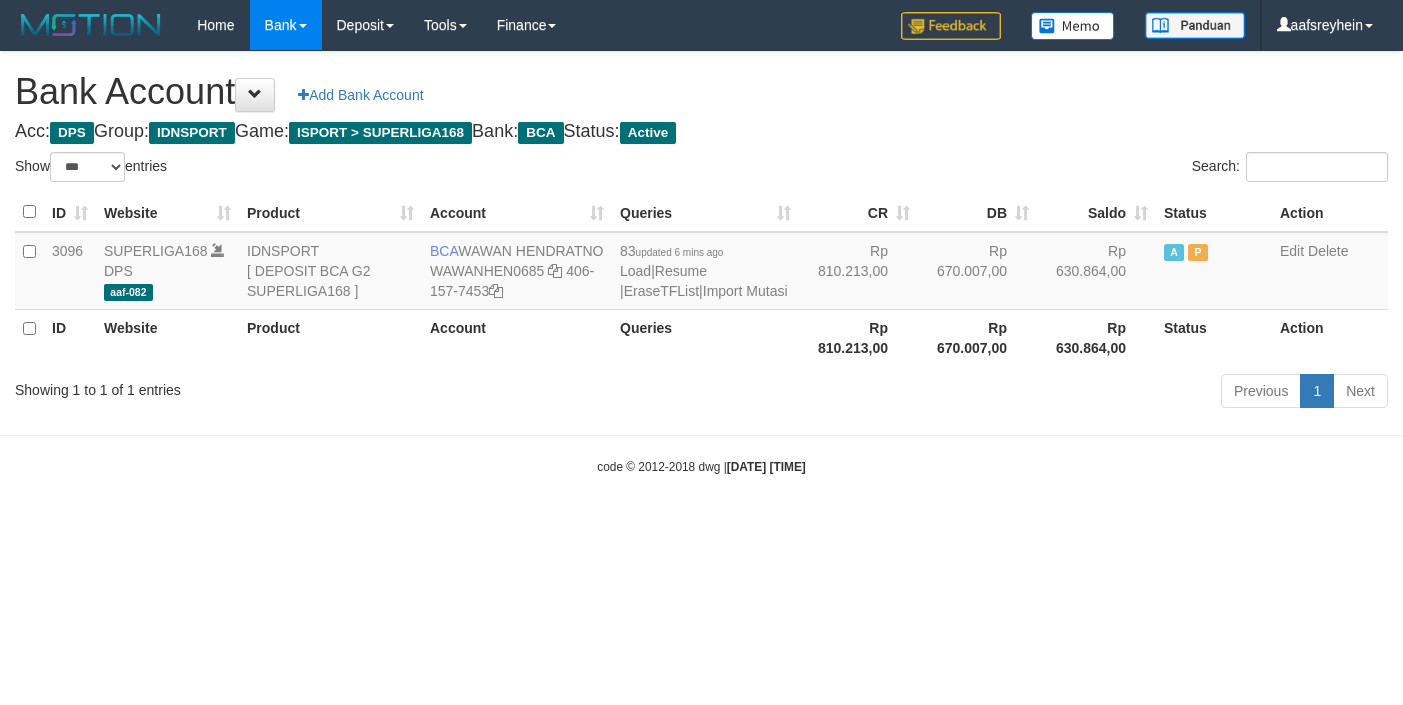 select on "***" 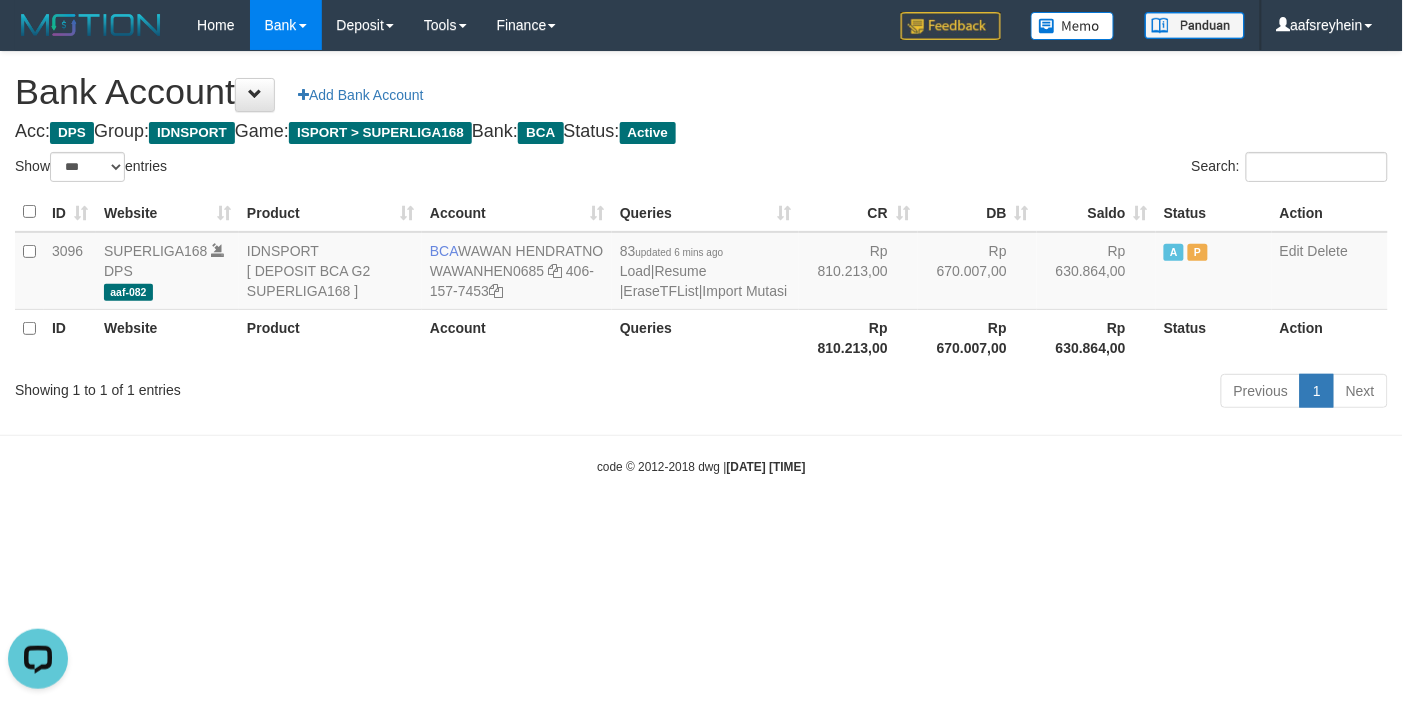 scroll, scrollTop: 0, scrollLeft: 0, axis: both 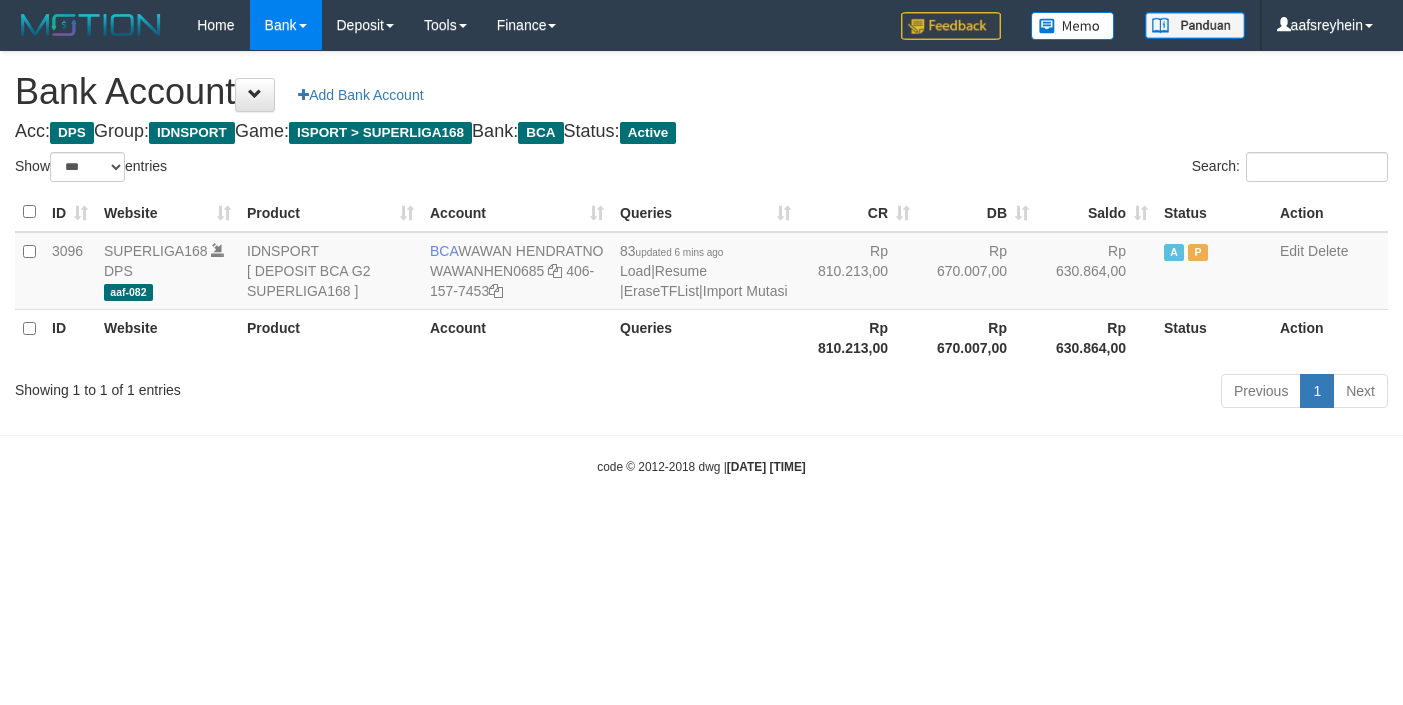 select on "***" 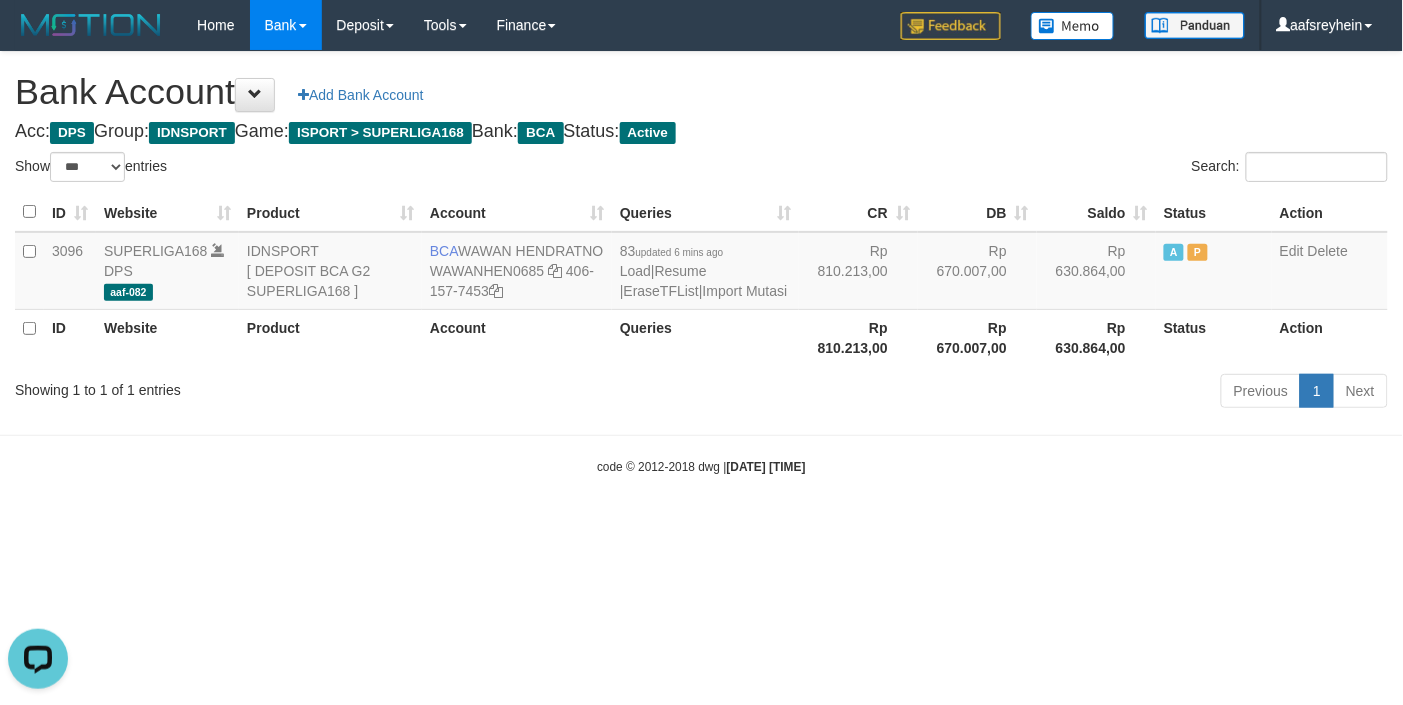 scroll, scrollTop: 0, scrollLeft: 0, axis: both 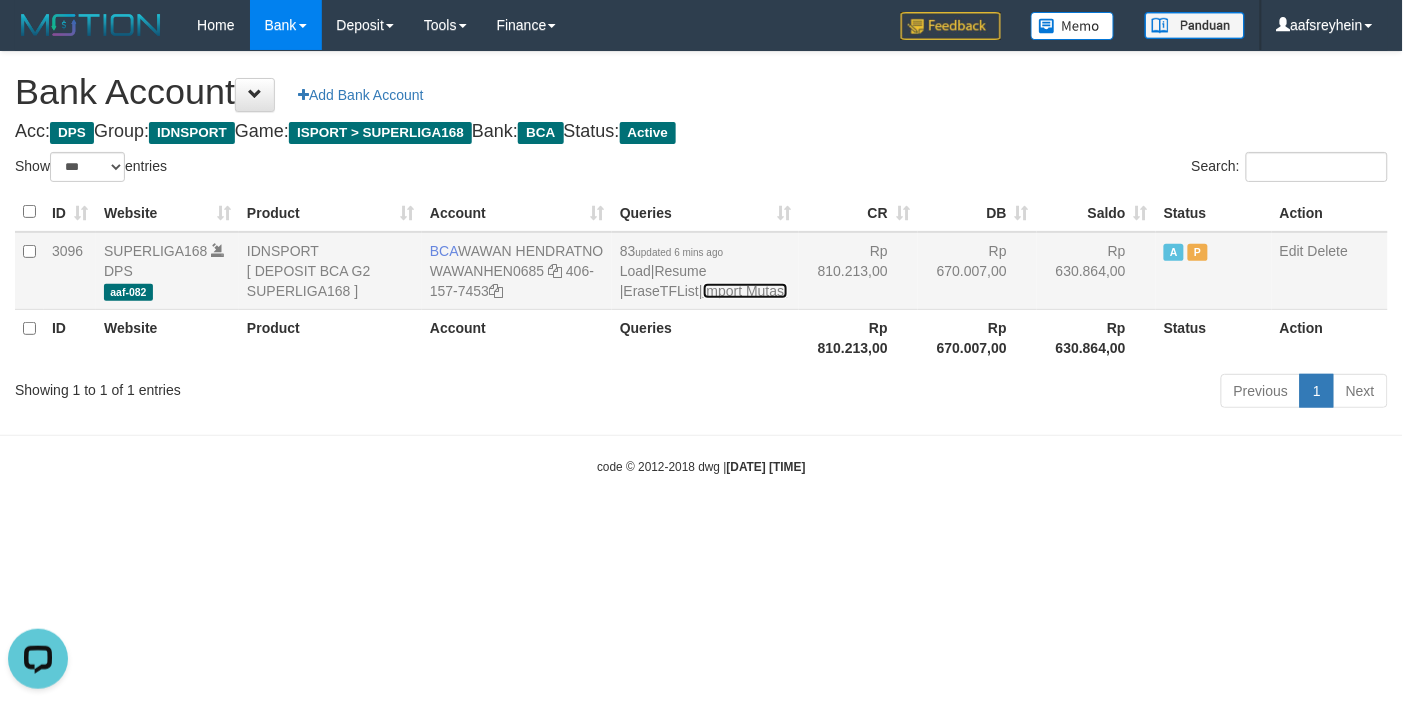 click on "Import Mutasi" at bounding box center (745, 291) 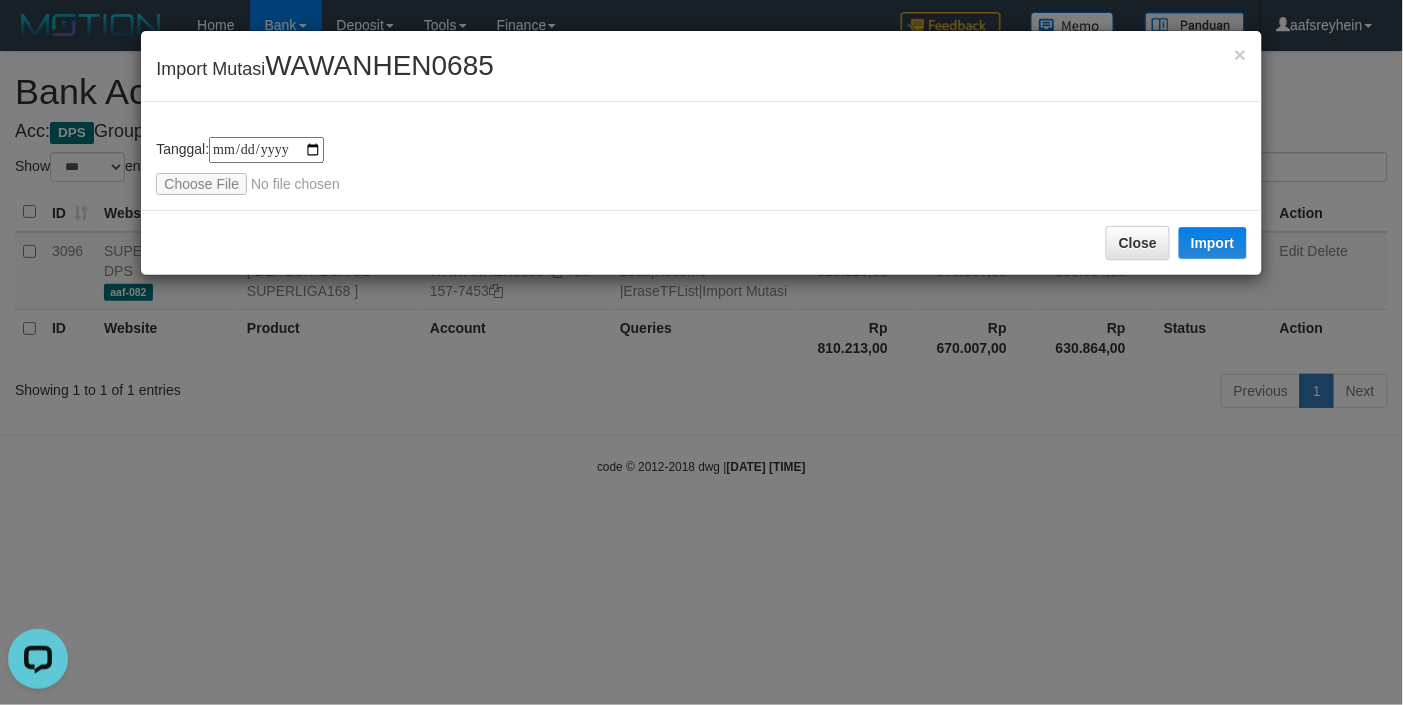 type on "**********" 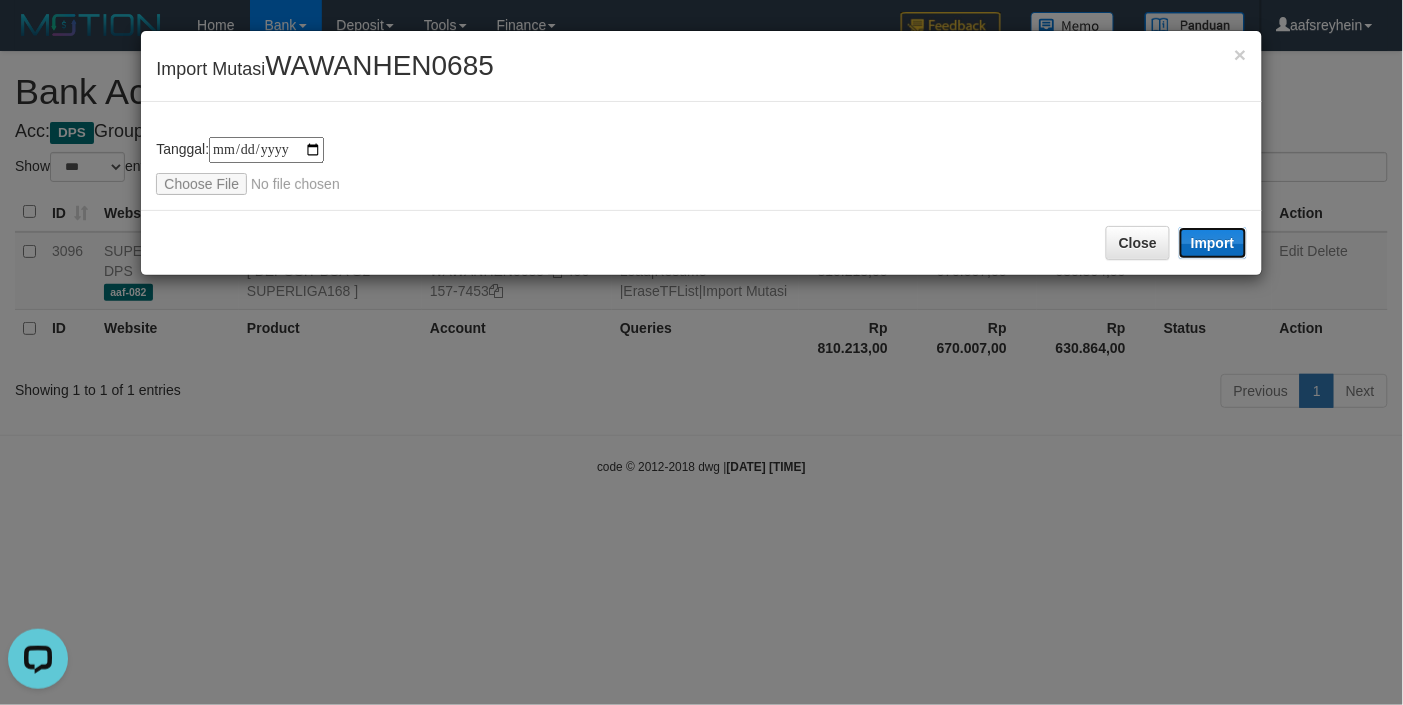 click on "Import" at bounding box center [1213, 243] 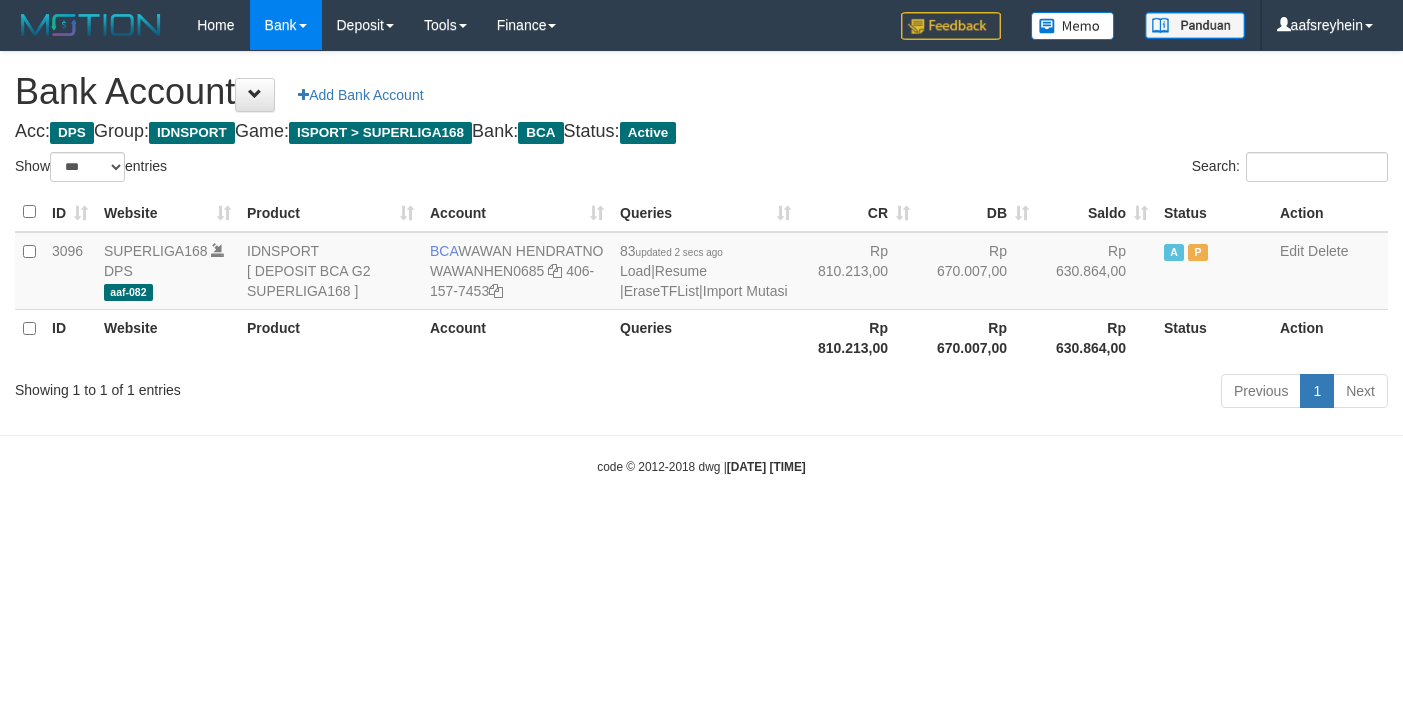 select on "***" 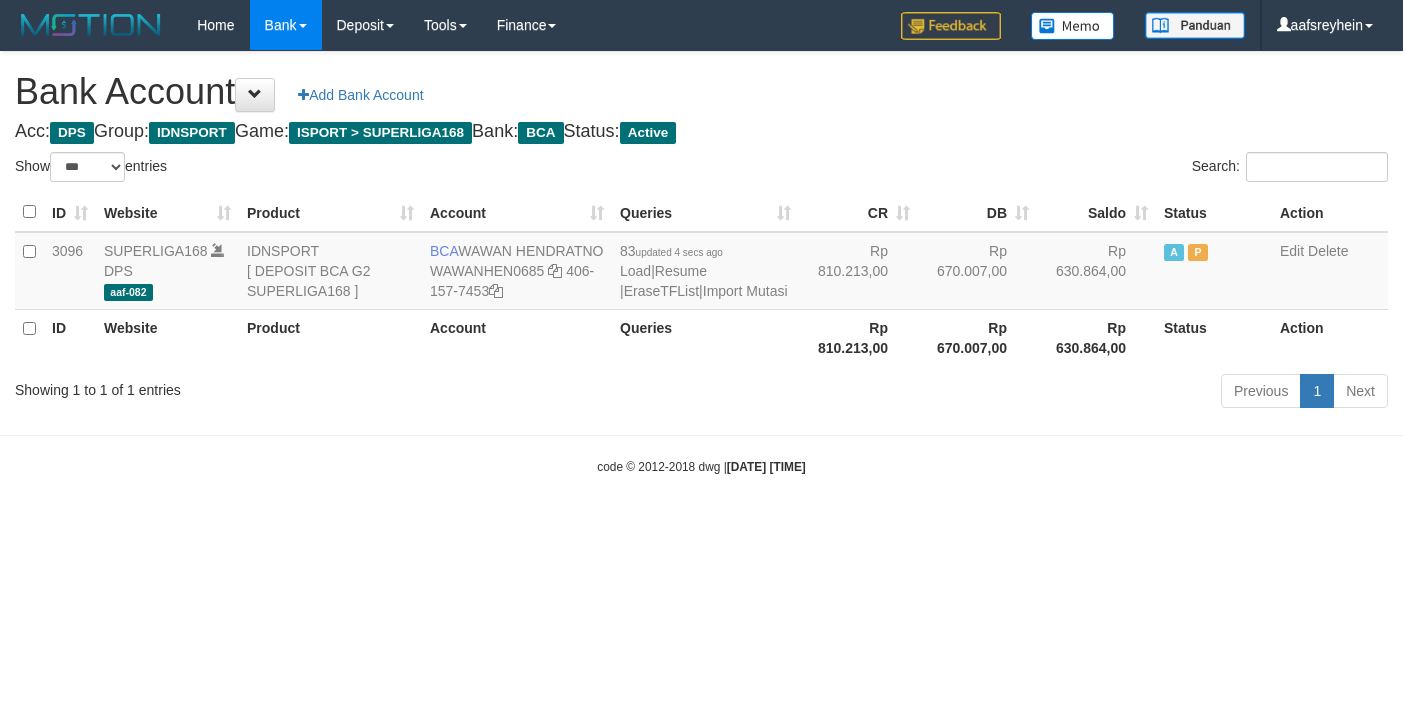 select on "***" 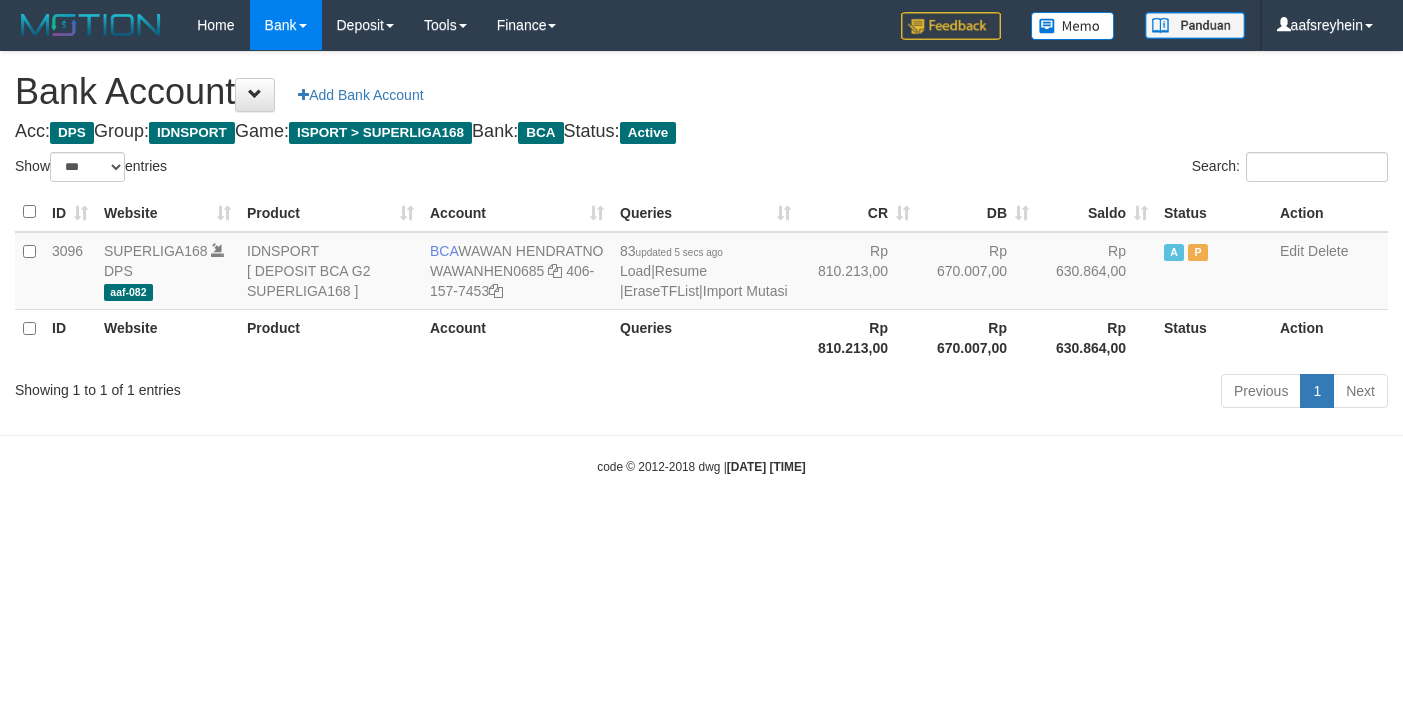 select on "***" 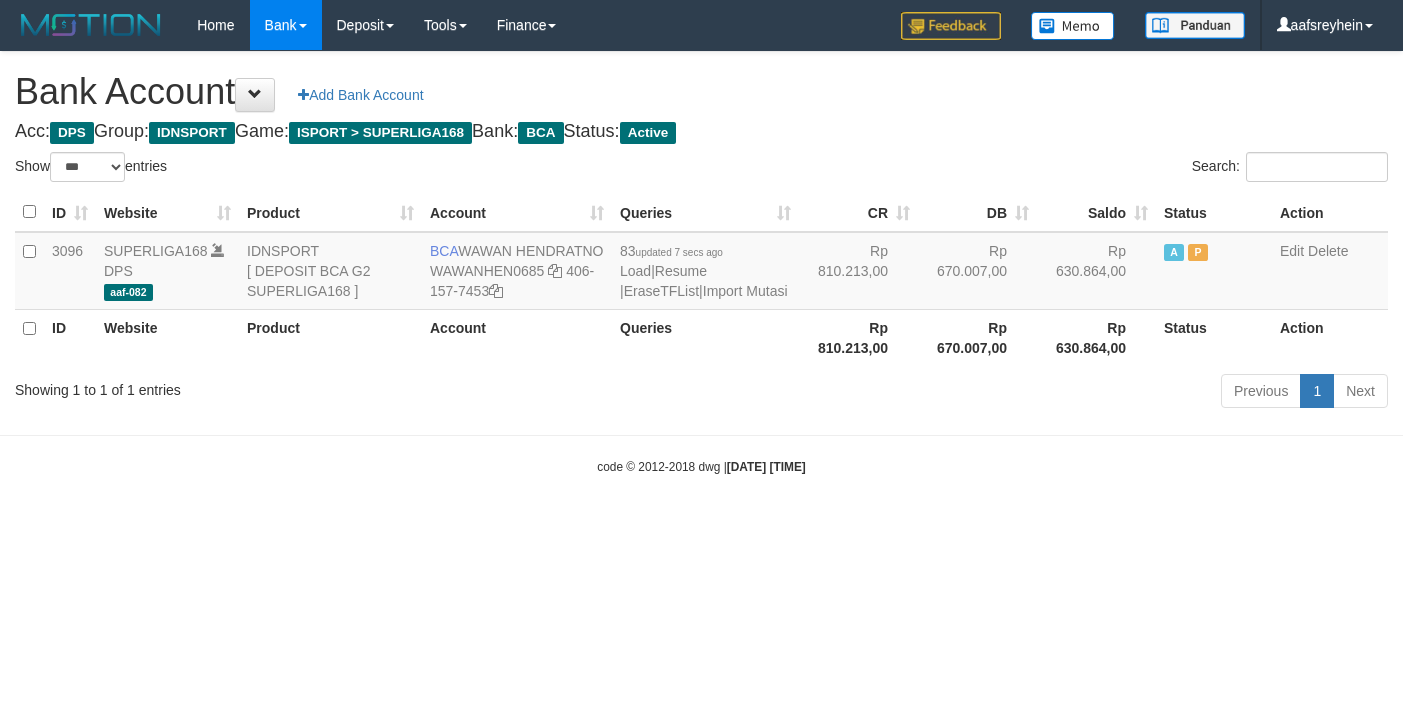select on "***" 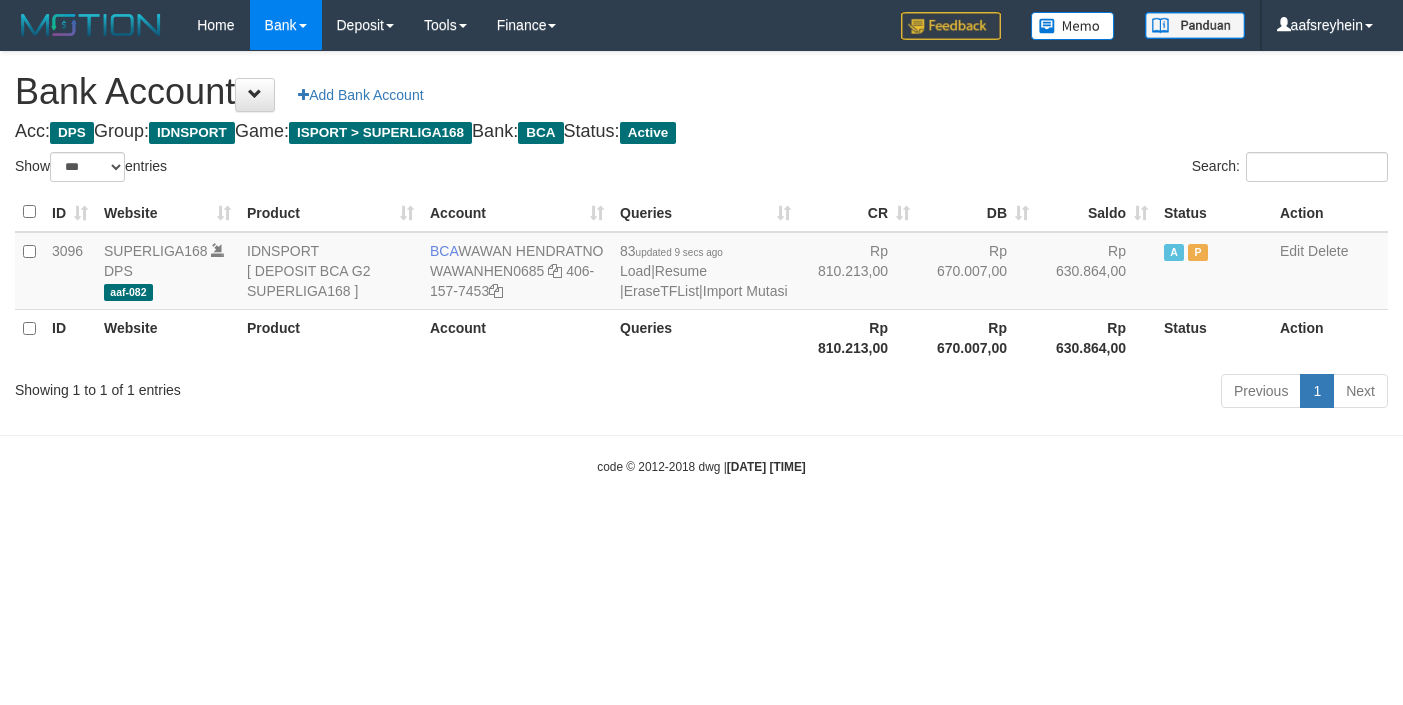 select on "***" 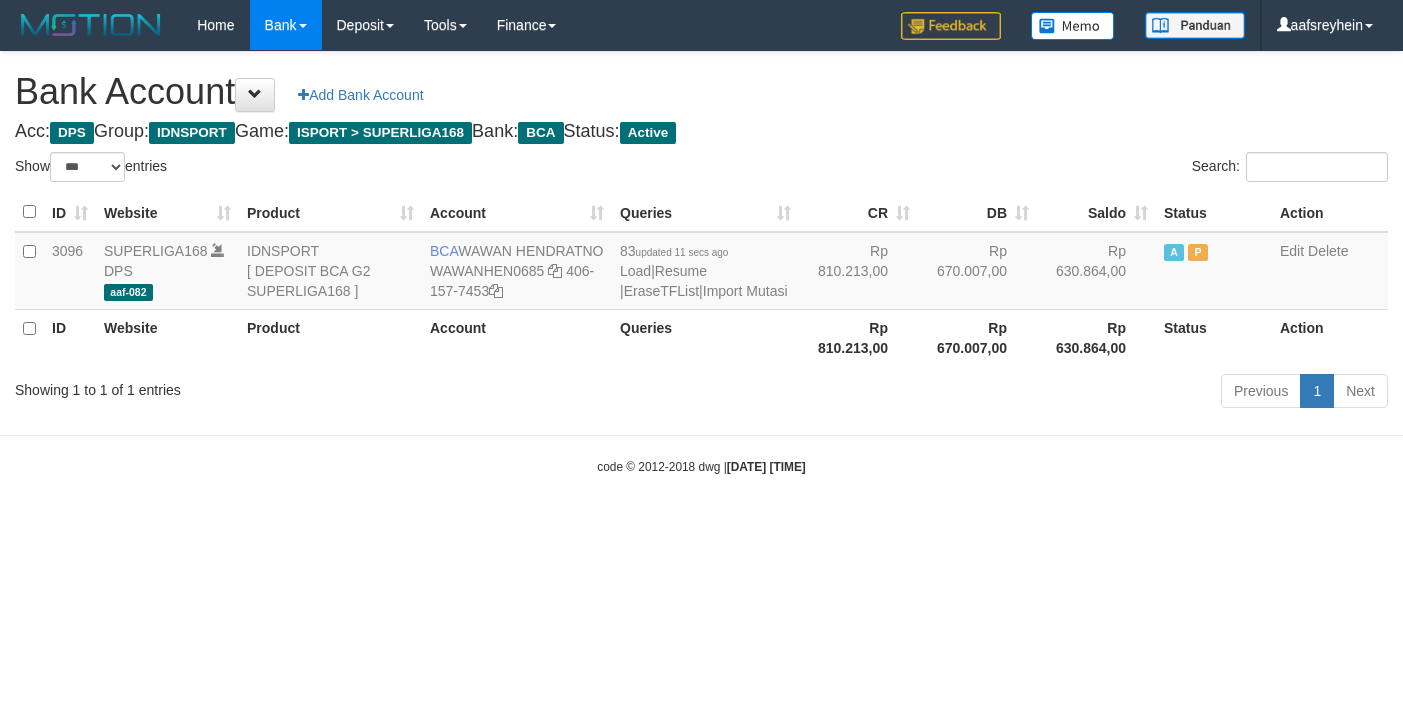 select on "***" 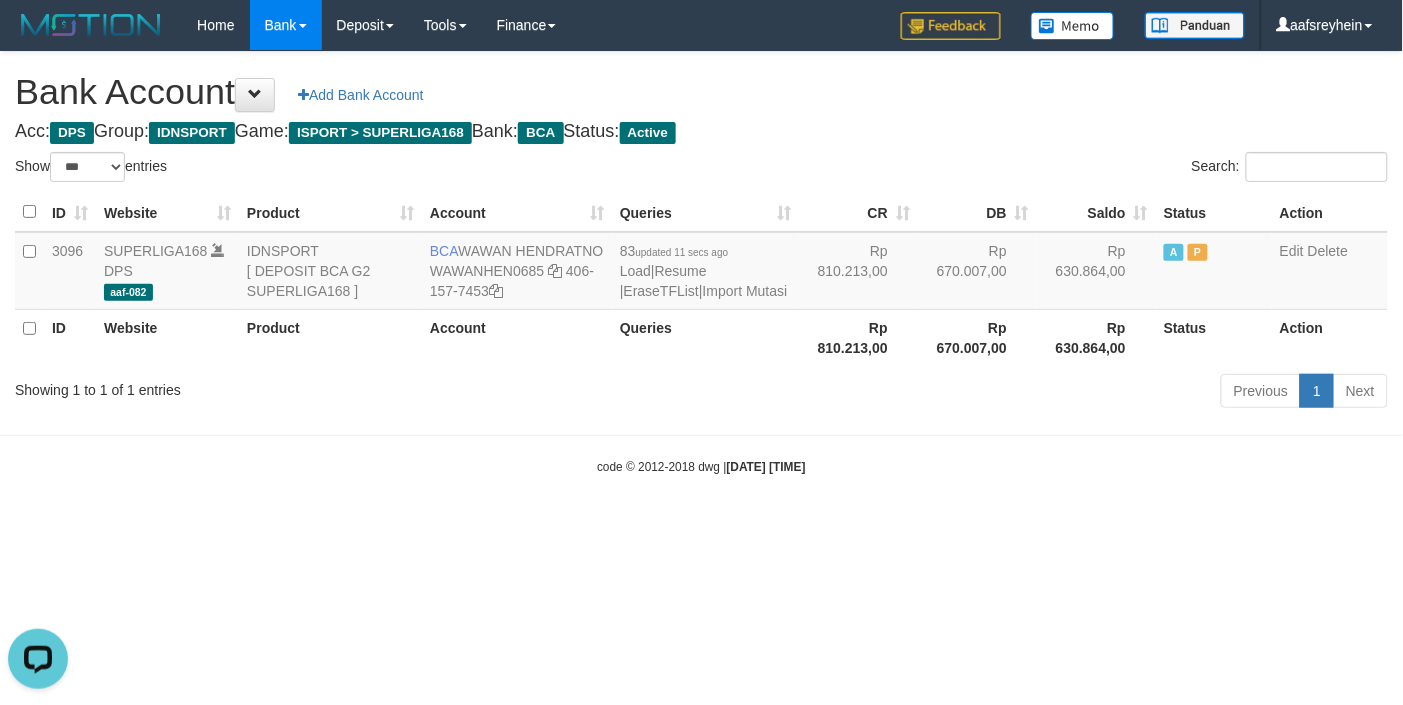scroll, scrollTop: 0, scrollLeft: 0, axis: both 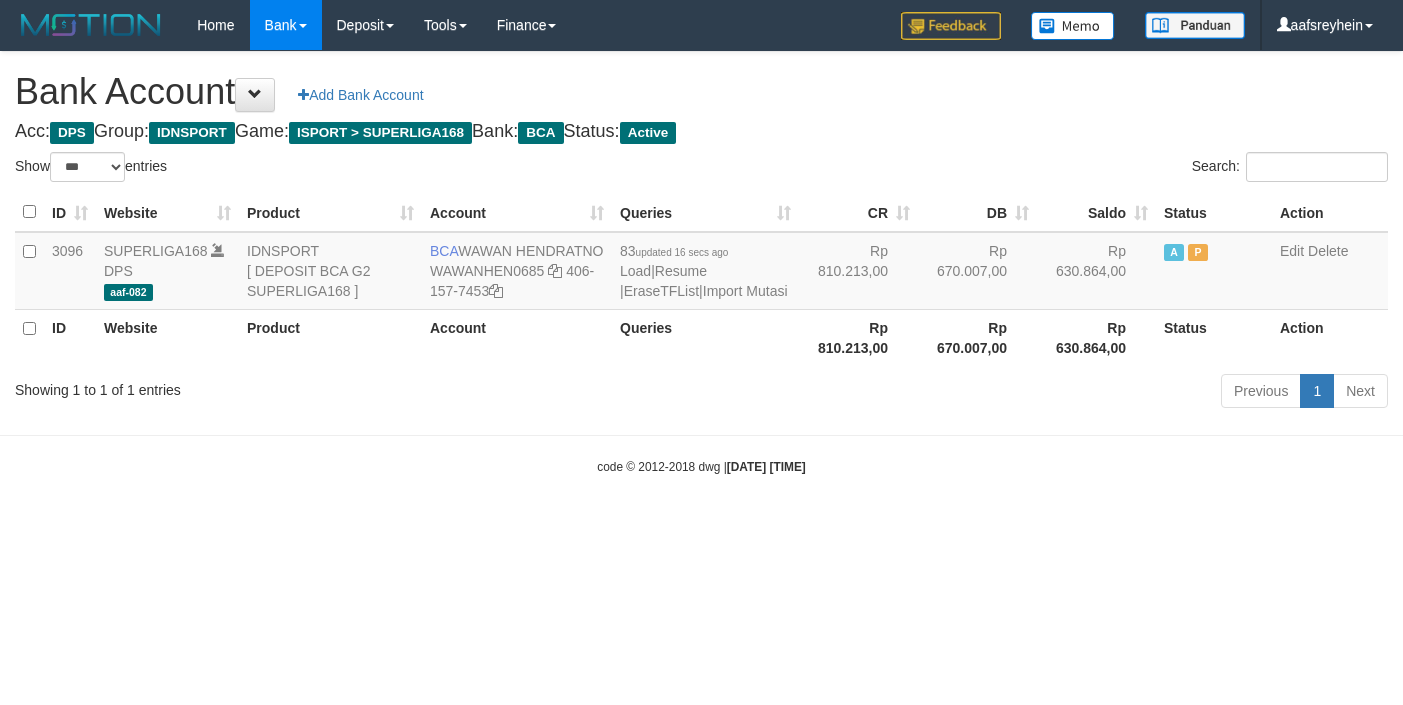 select on "***" 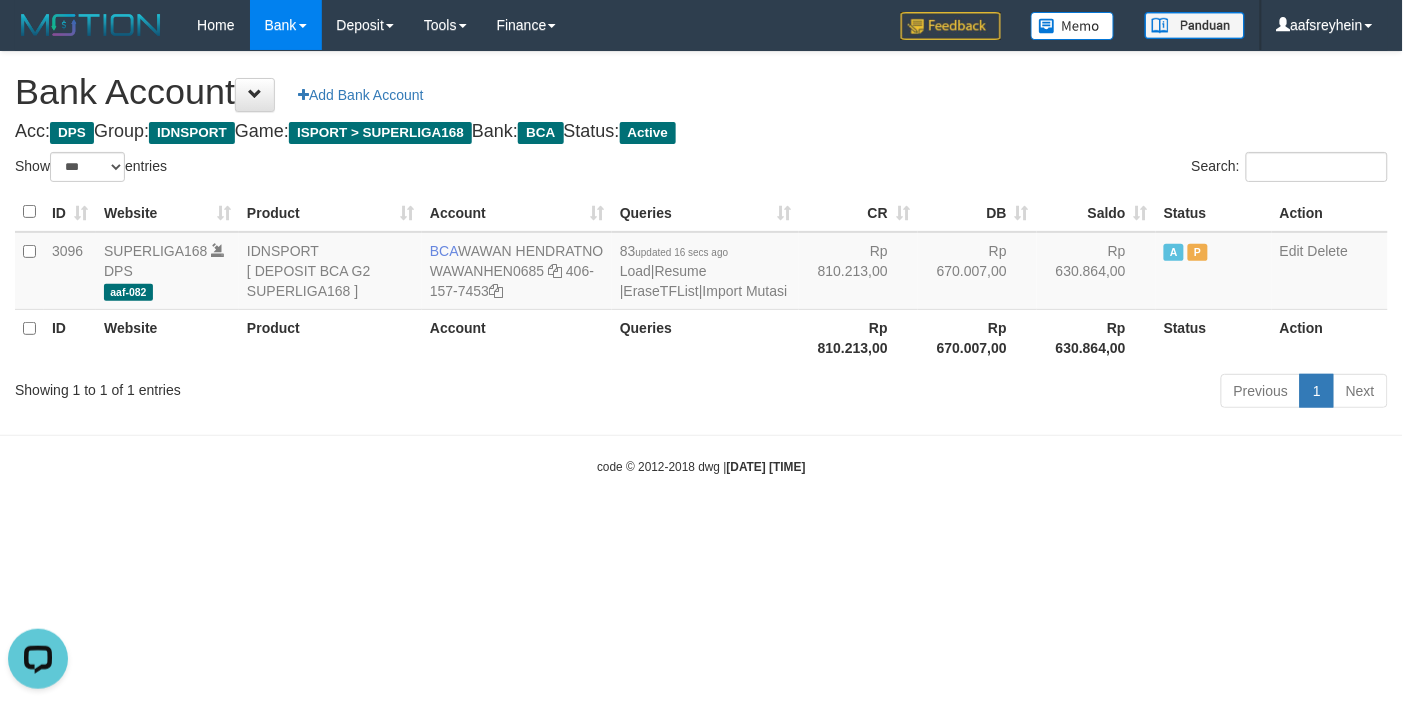 scroll, scrollTop: 0, scrollLeft: 0, axis: both 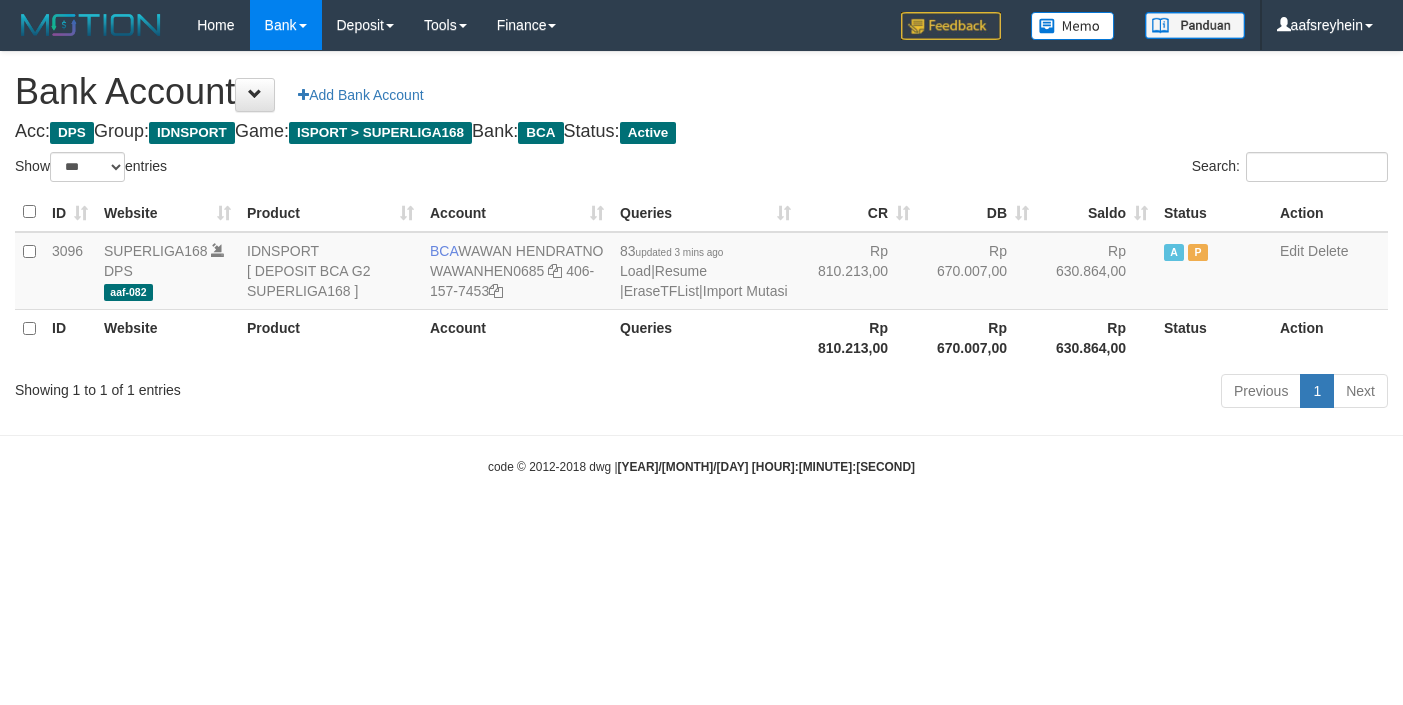 select on "***" 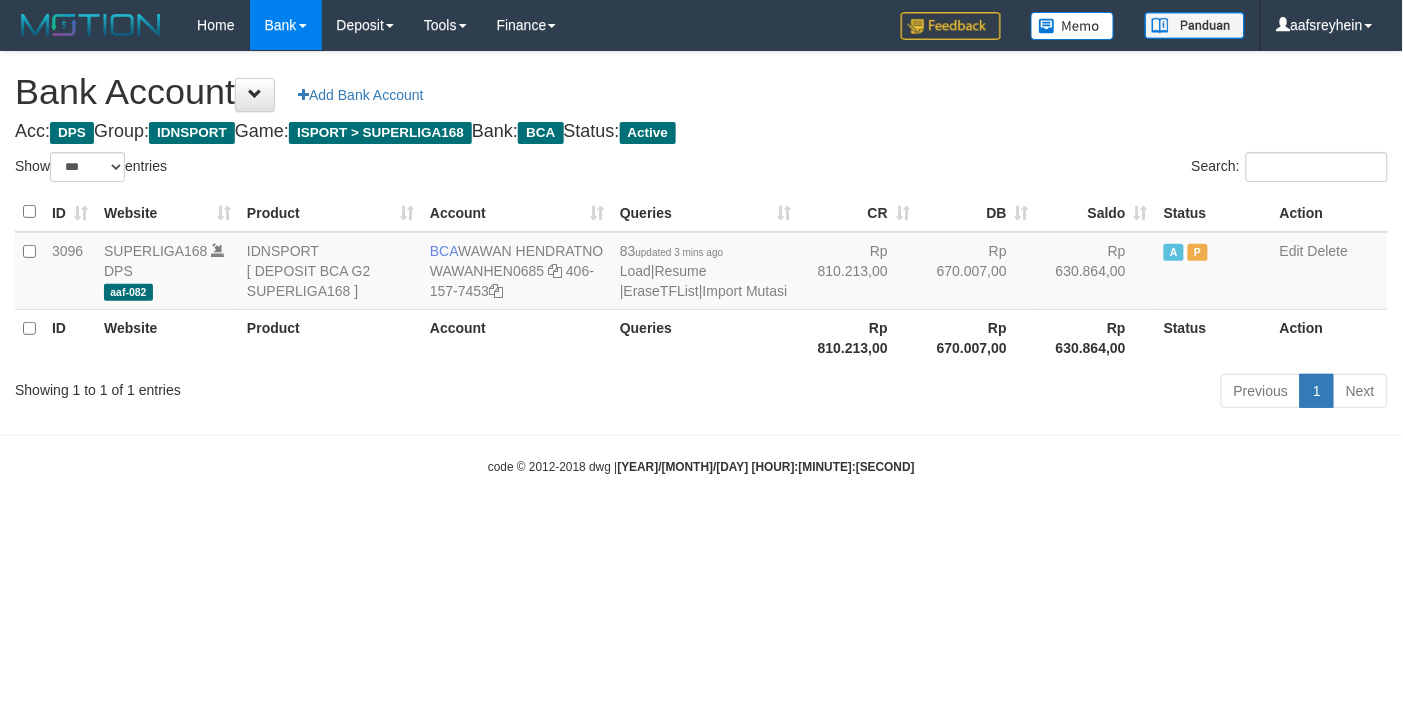 click on "Toggle navigation
Home
Bank
Account List
Load
By Website
Group
[ISPORT]													SUPERLIGA168
By Load Group (DPS)
-" at bounding box center [701, 263] 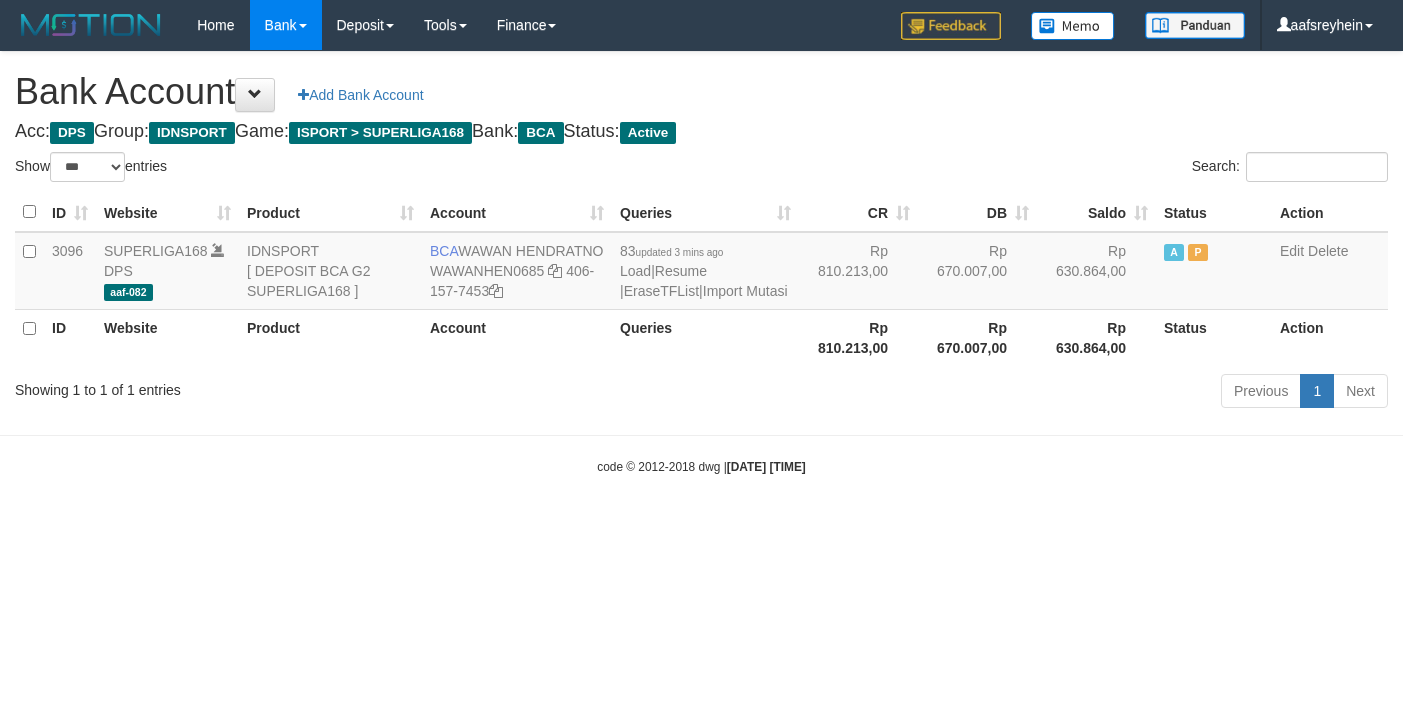 select on "***" 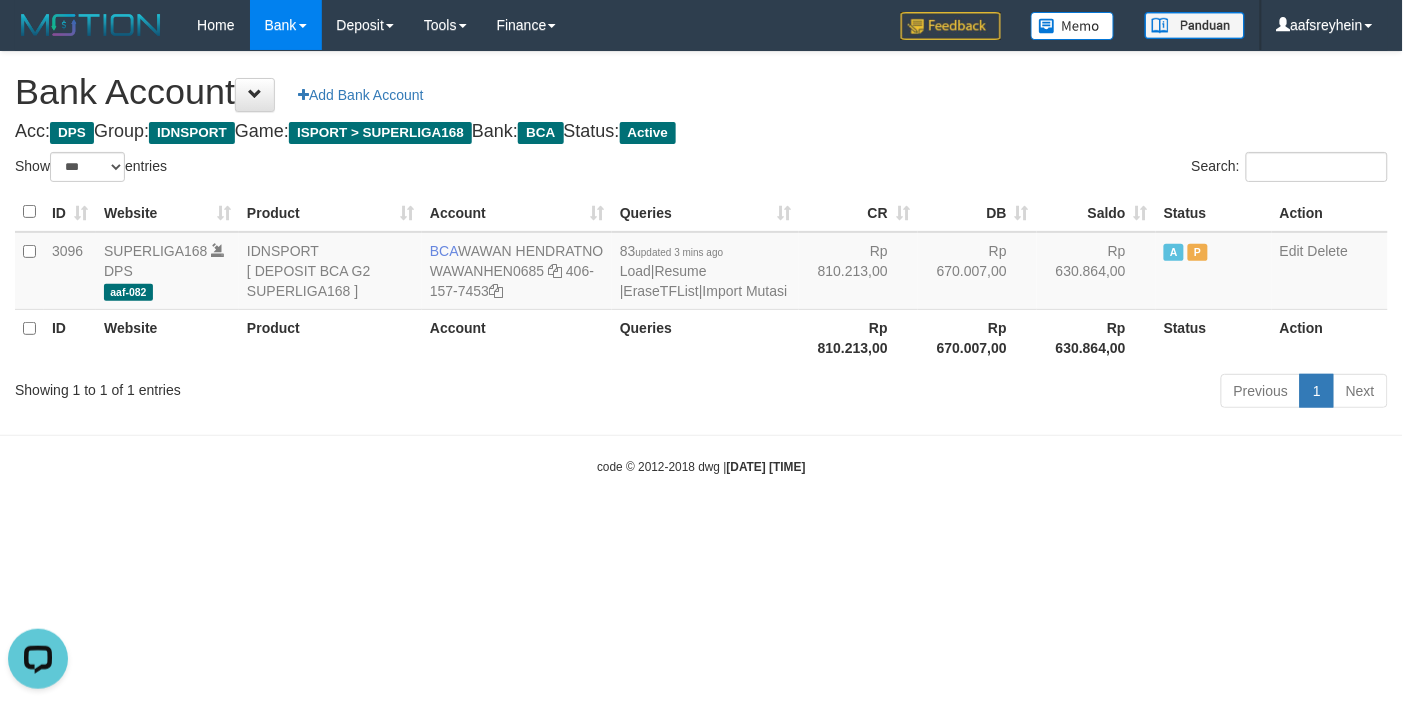 scroll, scrollTop: 0, scrollLeft: 0, axis: both 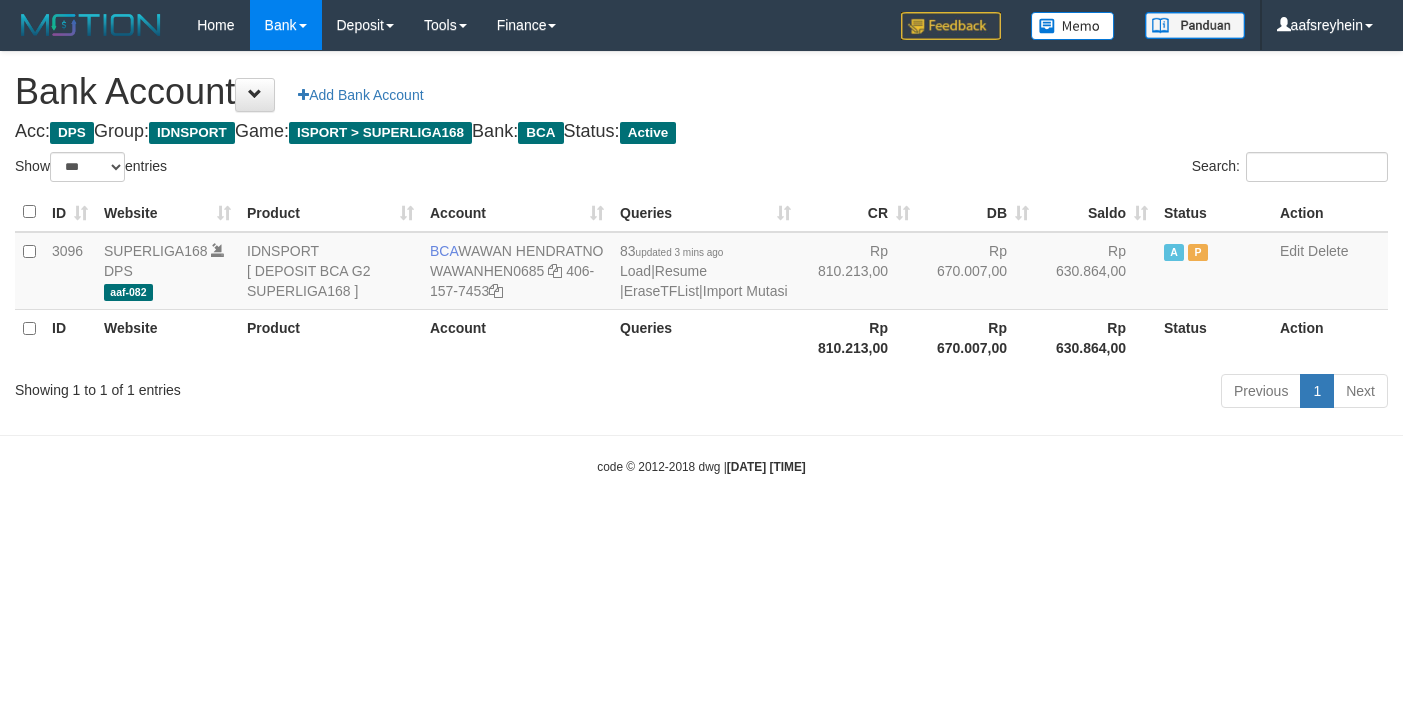 select on "***" 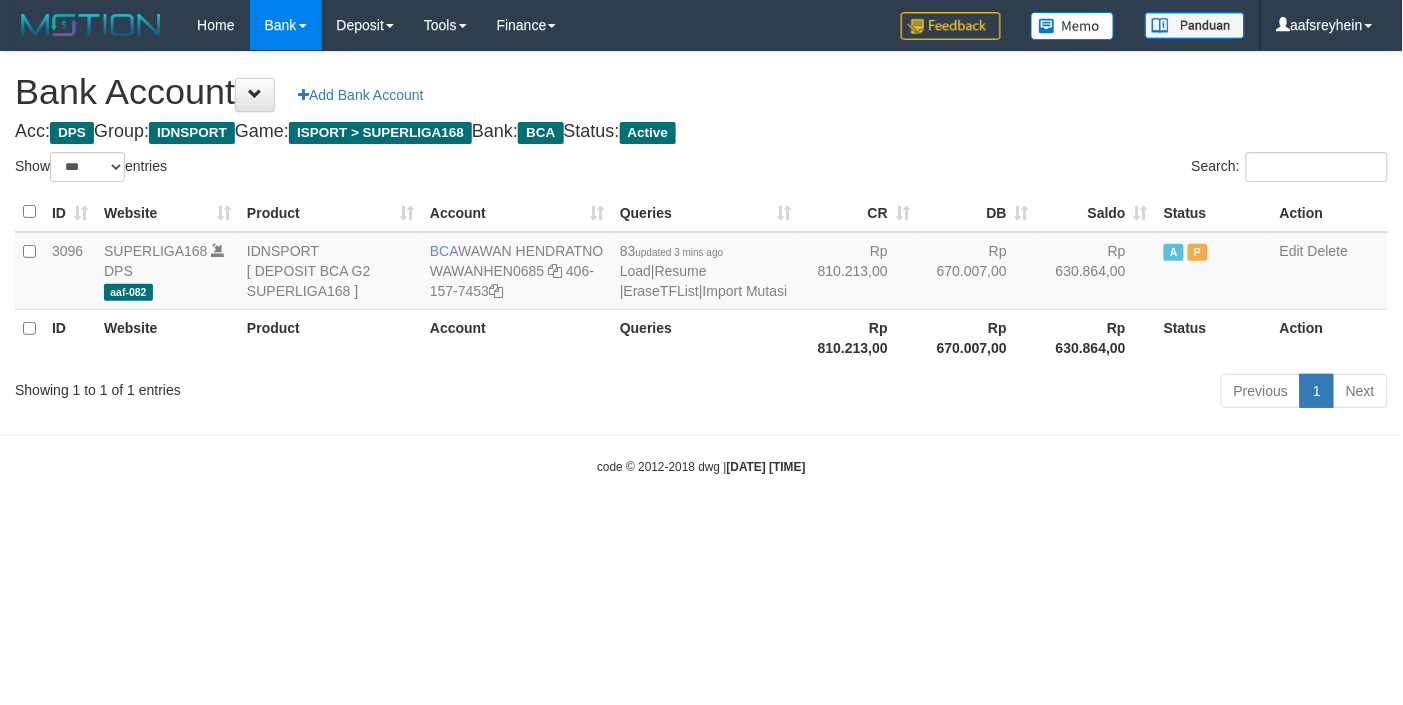 click on "Toggle navigation
Home
Bank
Account List
Load
By Website
Group
[ISPORT]													SUPERLIGA168
By Load Group (DPS)
-" at bounding box center [701, 263] 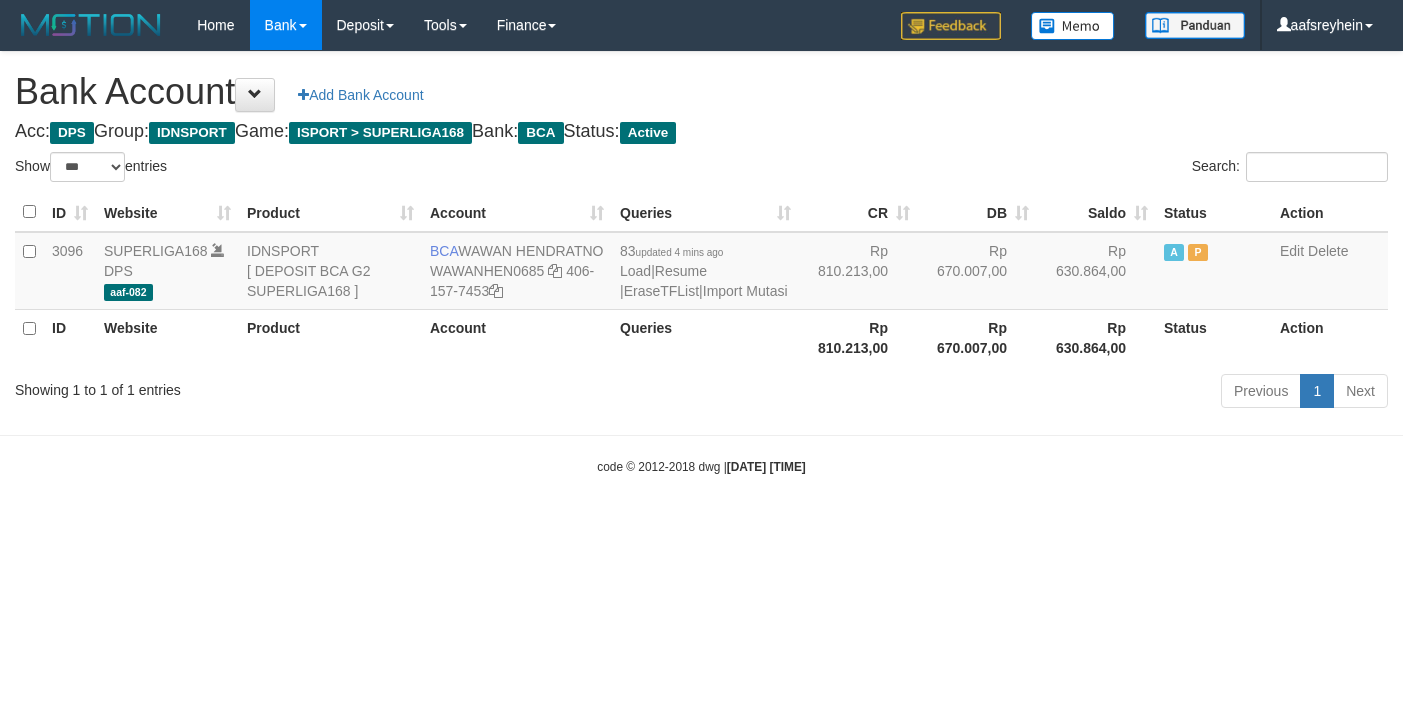 select on "***" 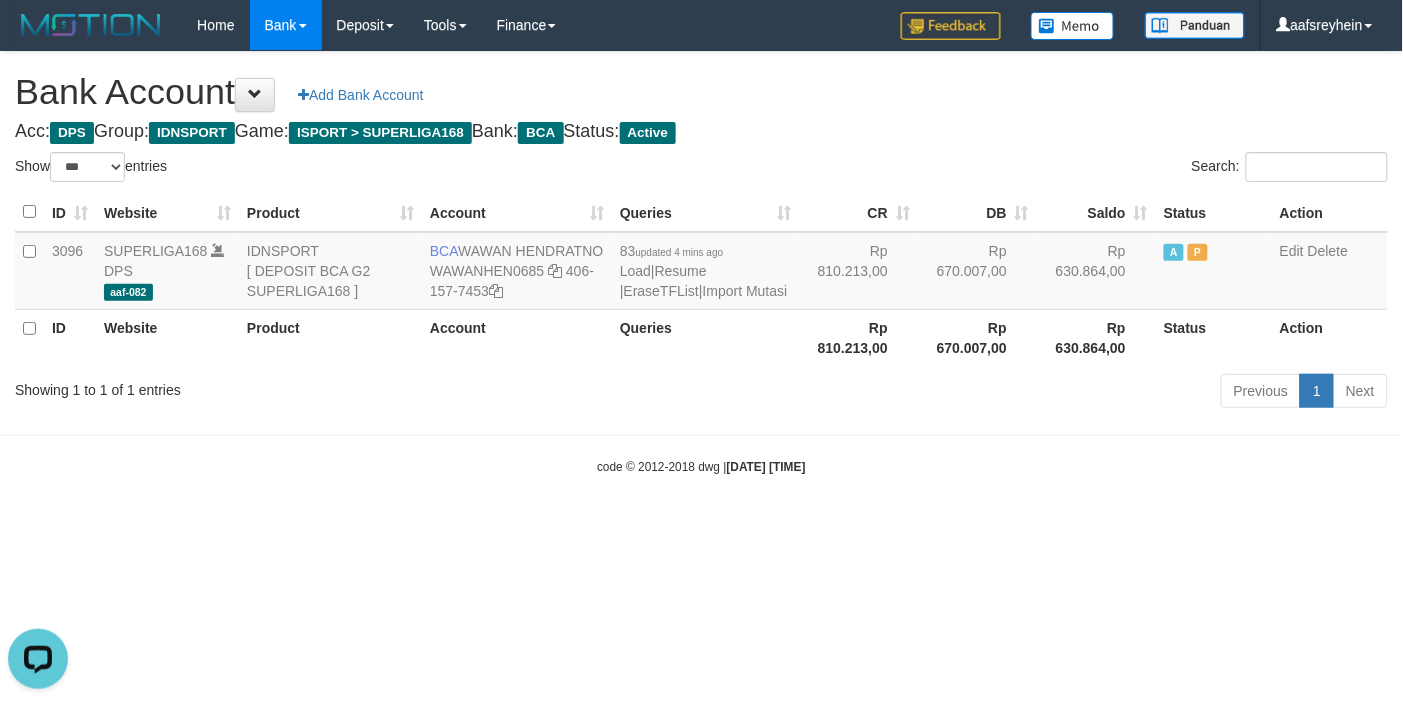 scroll, scrollTop: 0, scrollLeft: 0, axis: both 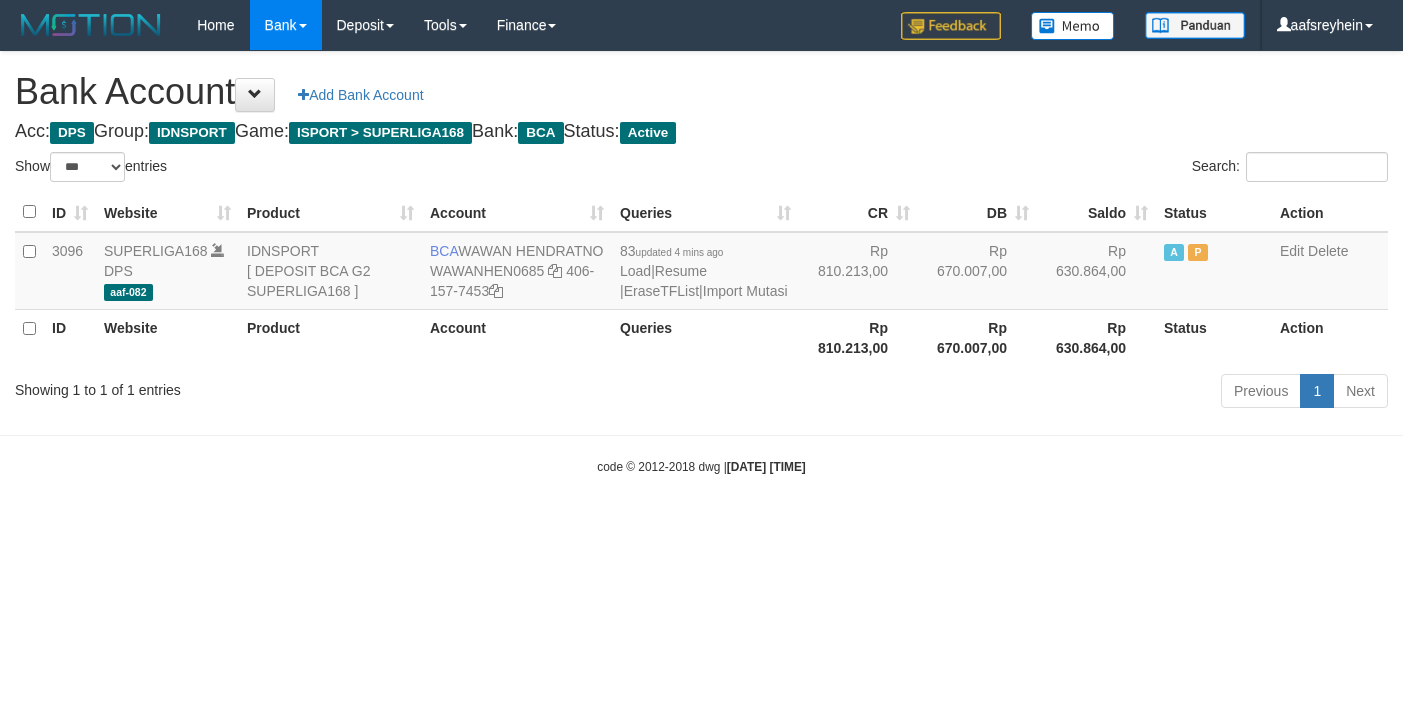 select on "***" 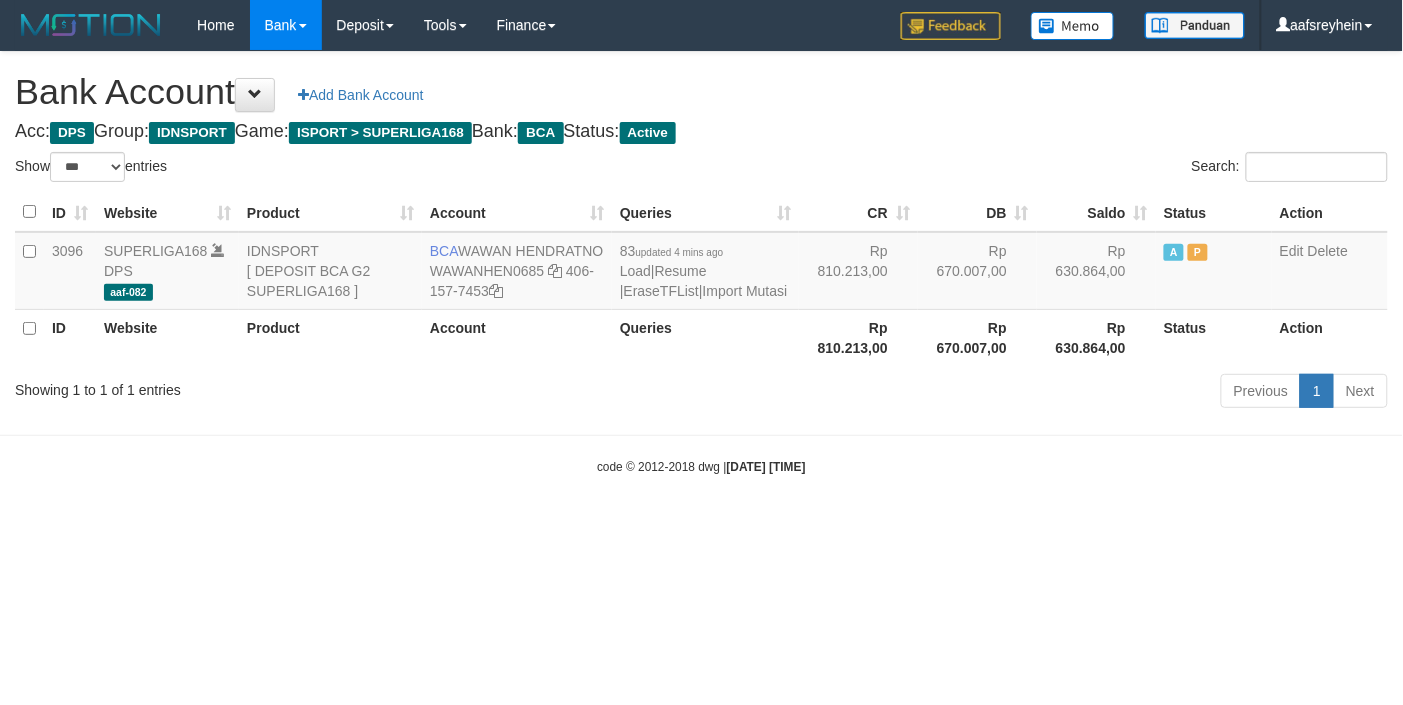 drag, startPoint x: 1055, startPoint y: 522, endPoint x: 1075, endPoint y: 503, distance: 27.58623 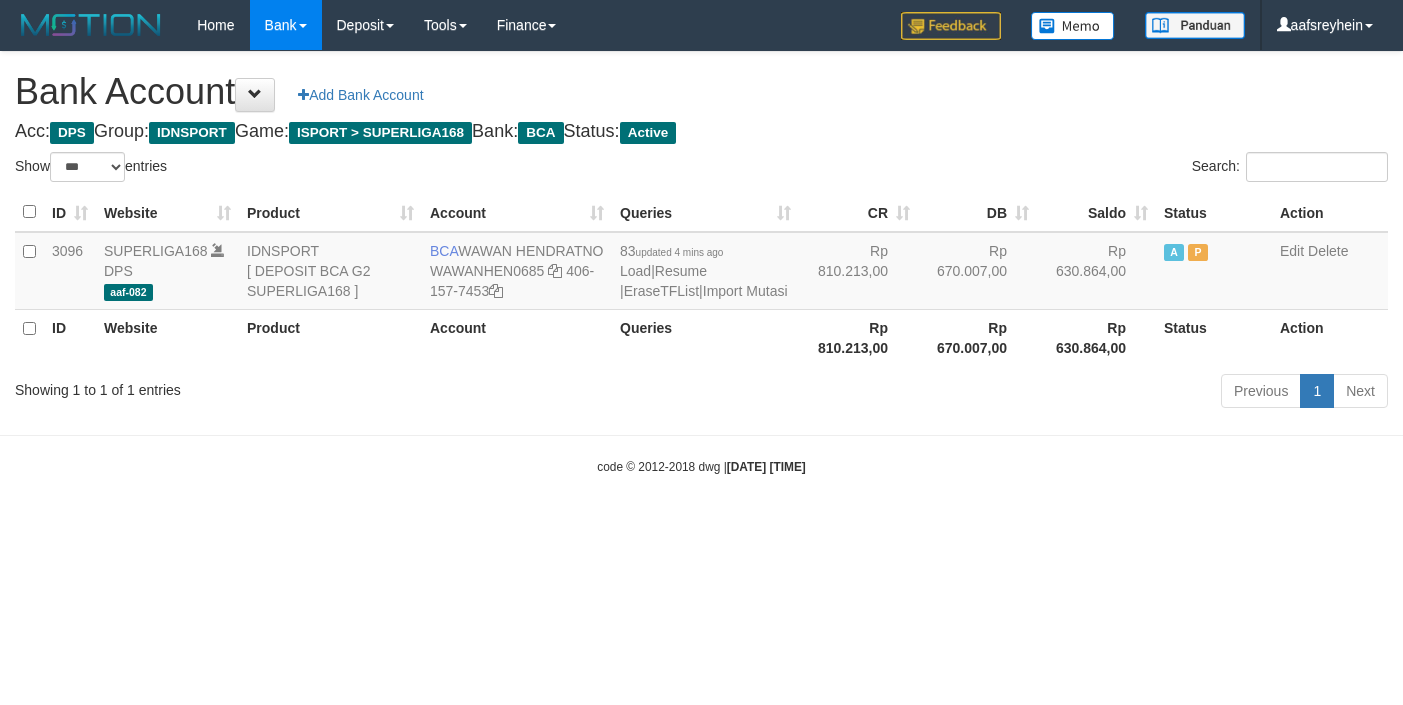 select on "***" 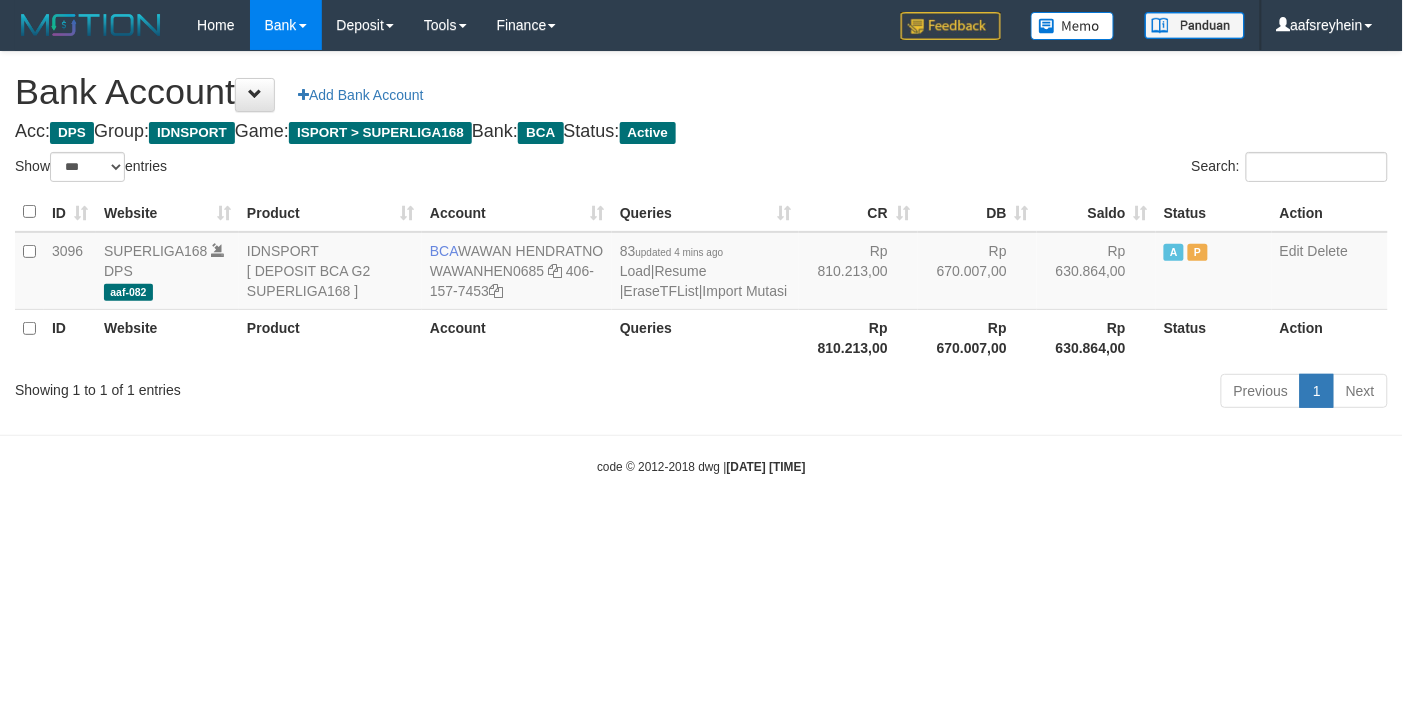 click on "Toggle navigation
Home
Bank
Account List
Load
By Website
Group
[ISPORT]													SUPERLIGA168
By Load Group (DPS)
-" at bounding box center [701, 263] 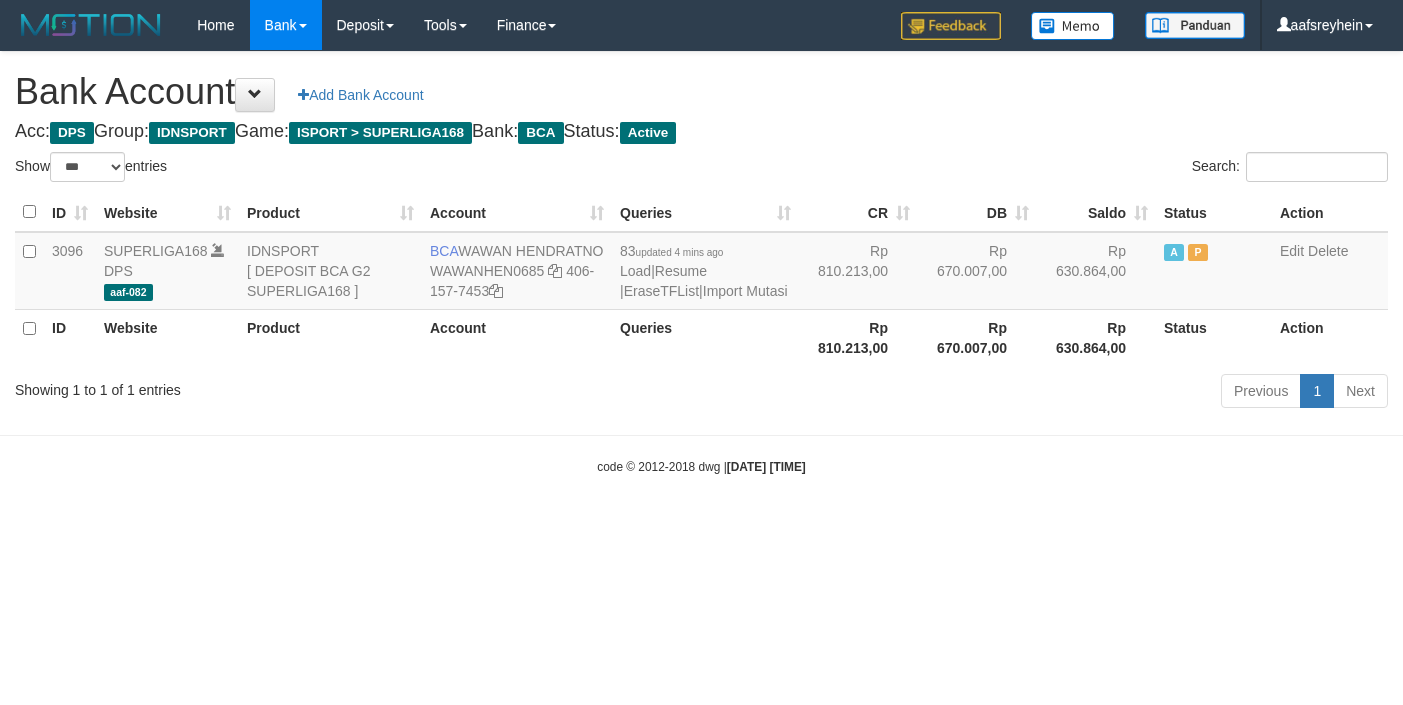 select on "***" 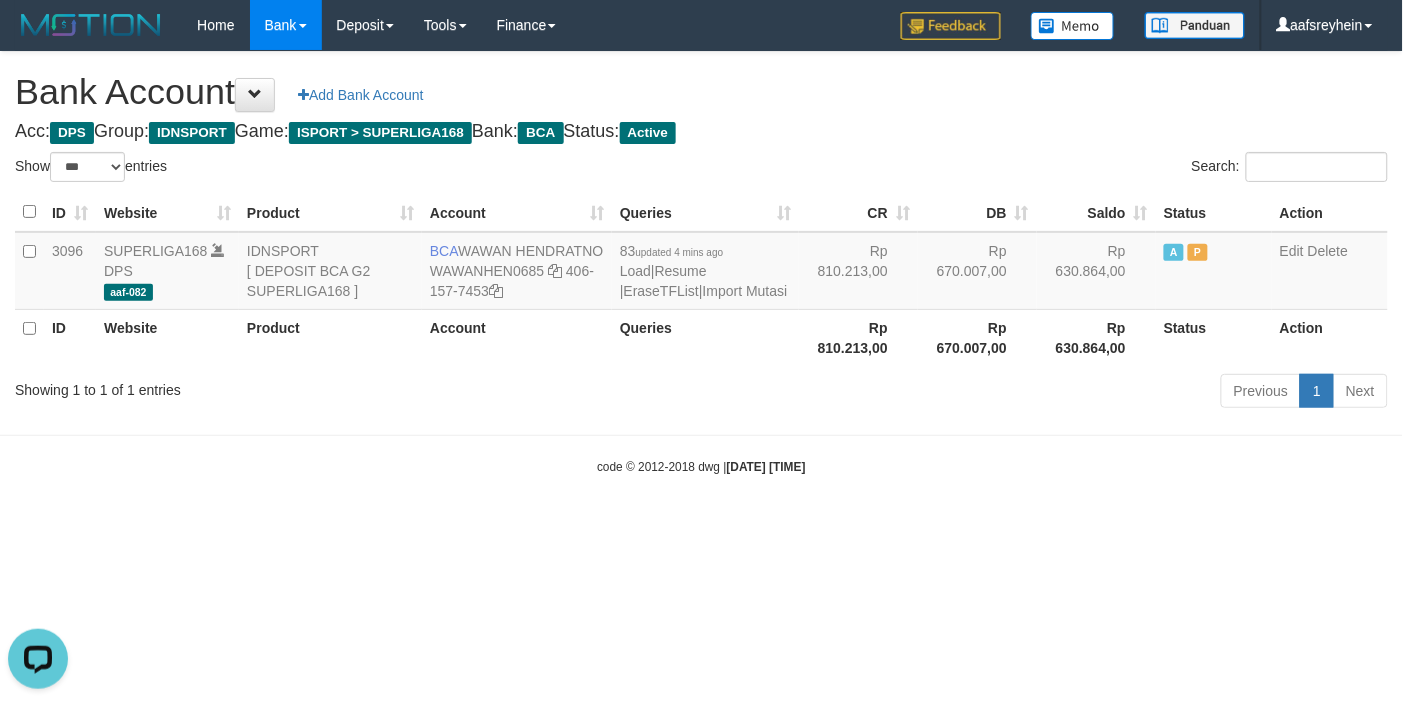 scroll, scrollTop: 0, scrollLeft: 0, axis: both 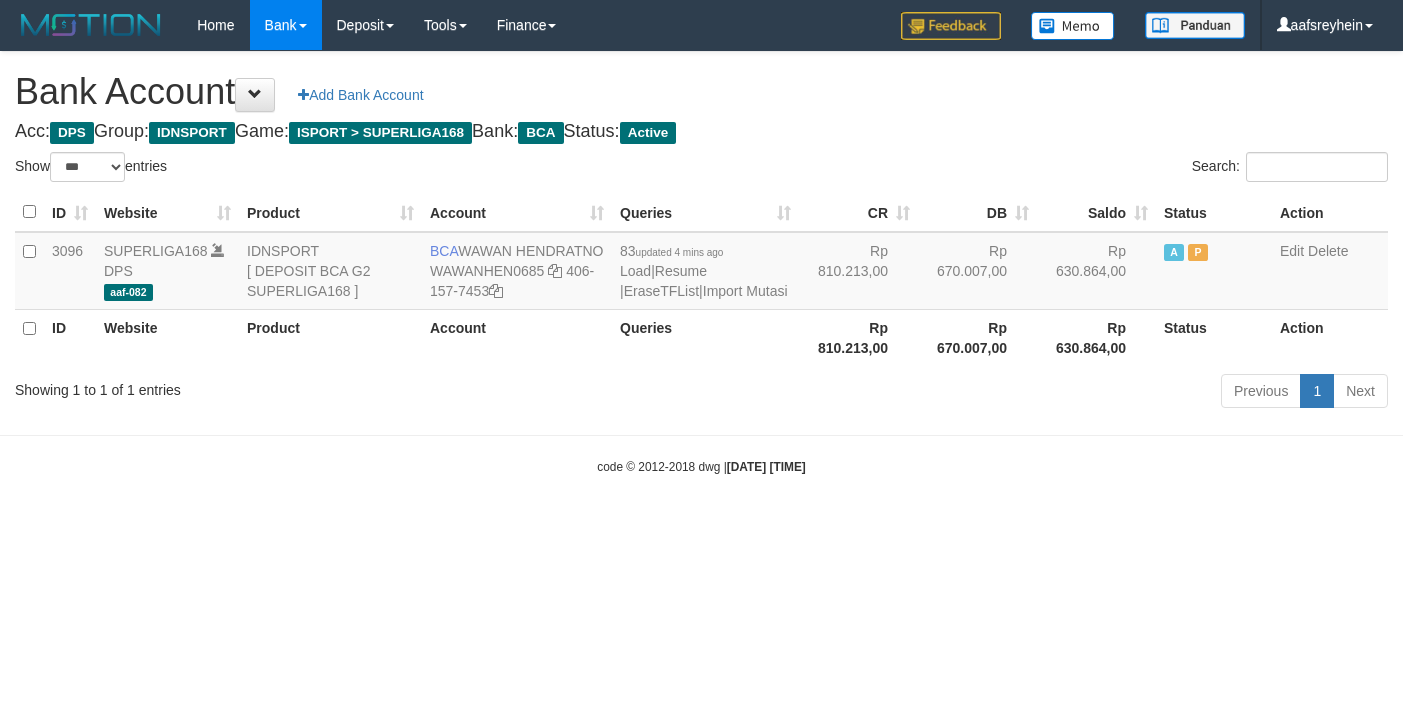 select on "***" 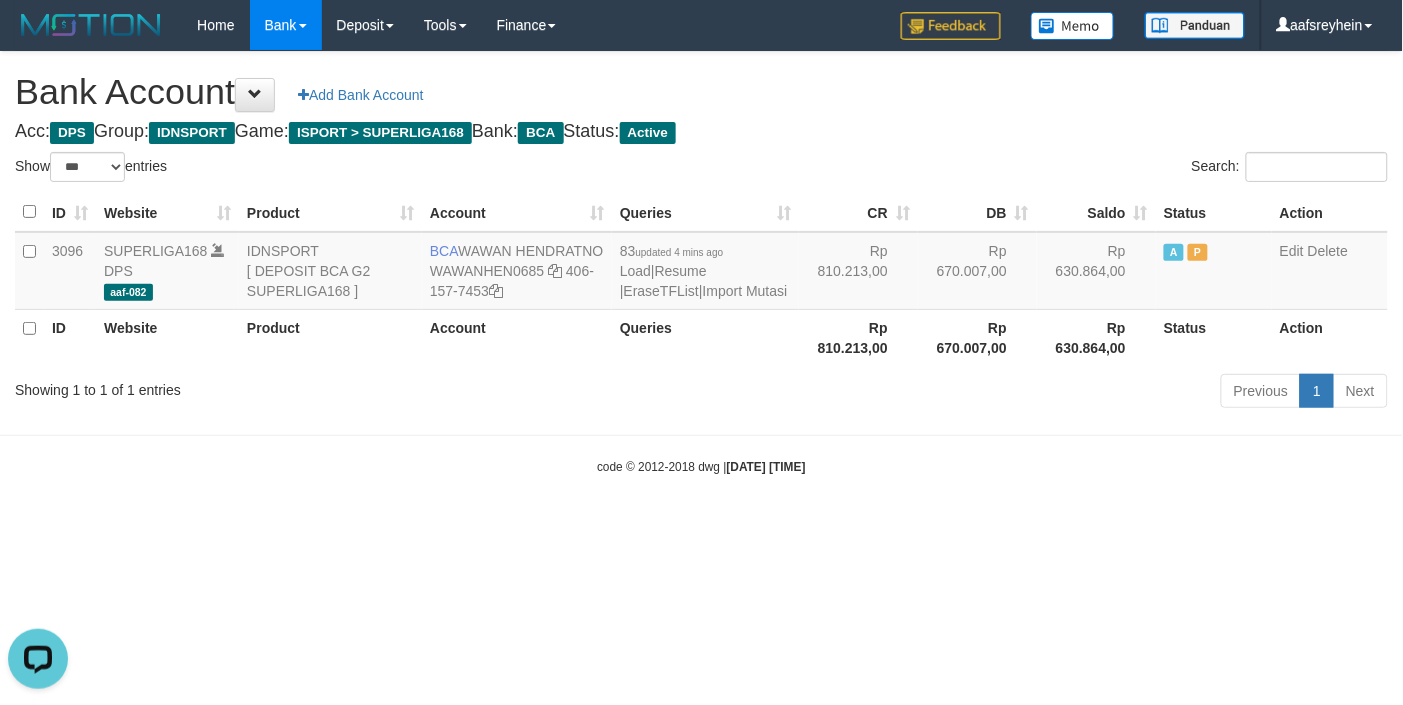 scroll, scrollTop: 0, scrollLeft: 0, axis: both 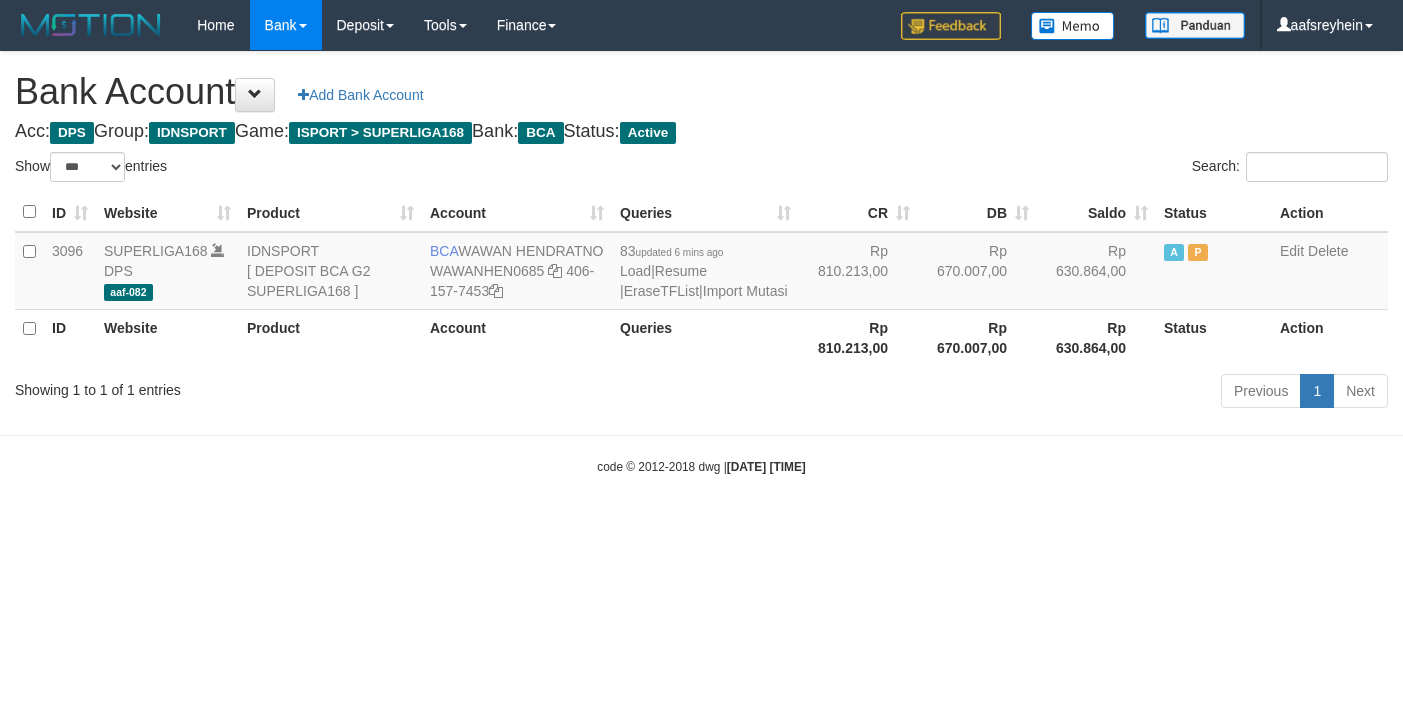 select on "***" 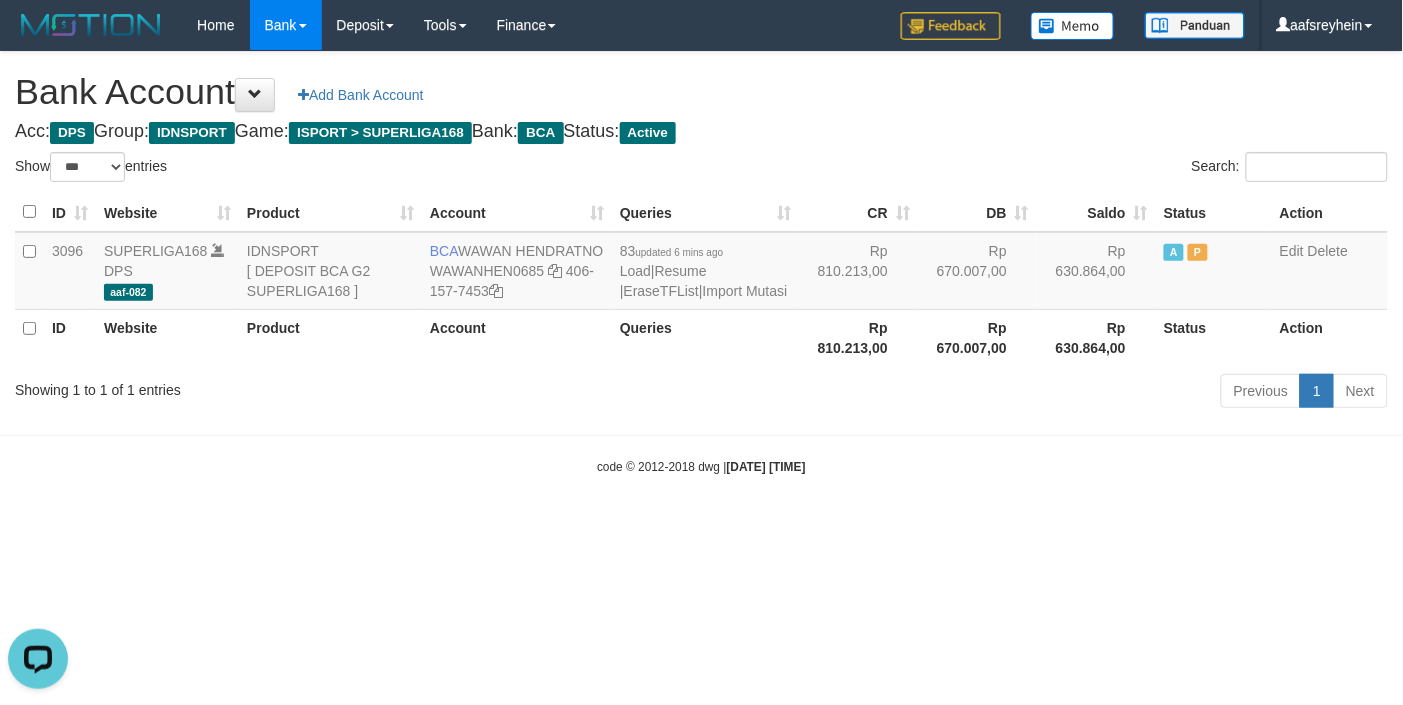 scroll, scrollTop: 0, scrollLeft: 0, axis: both 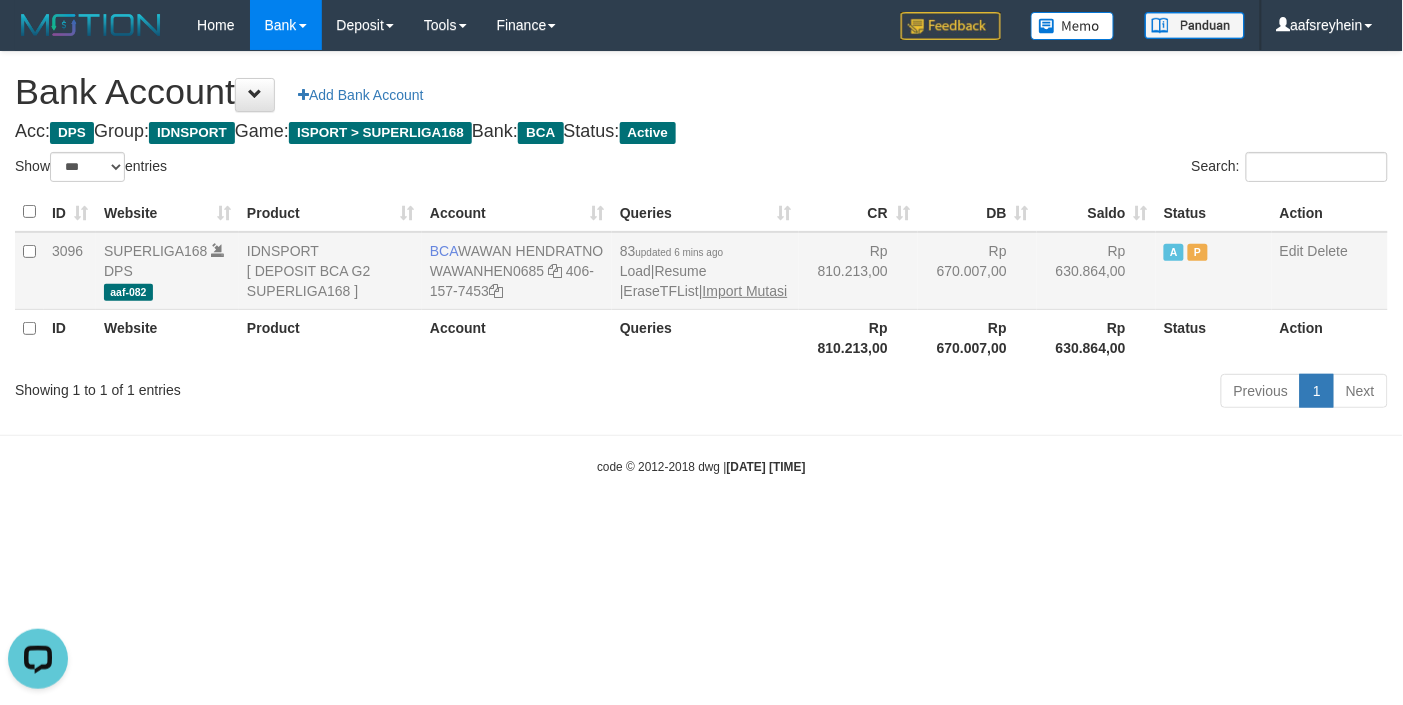 click on "83 updated 6 mins ago Load | Resume | EraseTFList | Import Mutasi" at bounding box center [705, 271] 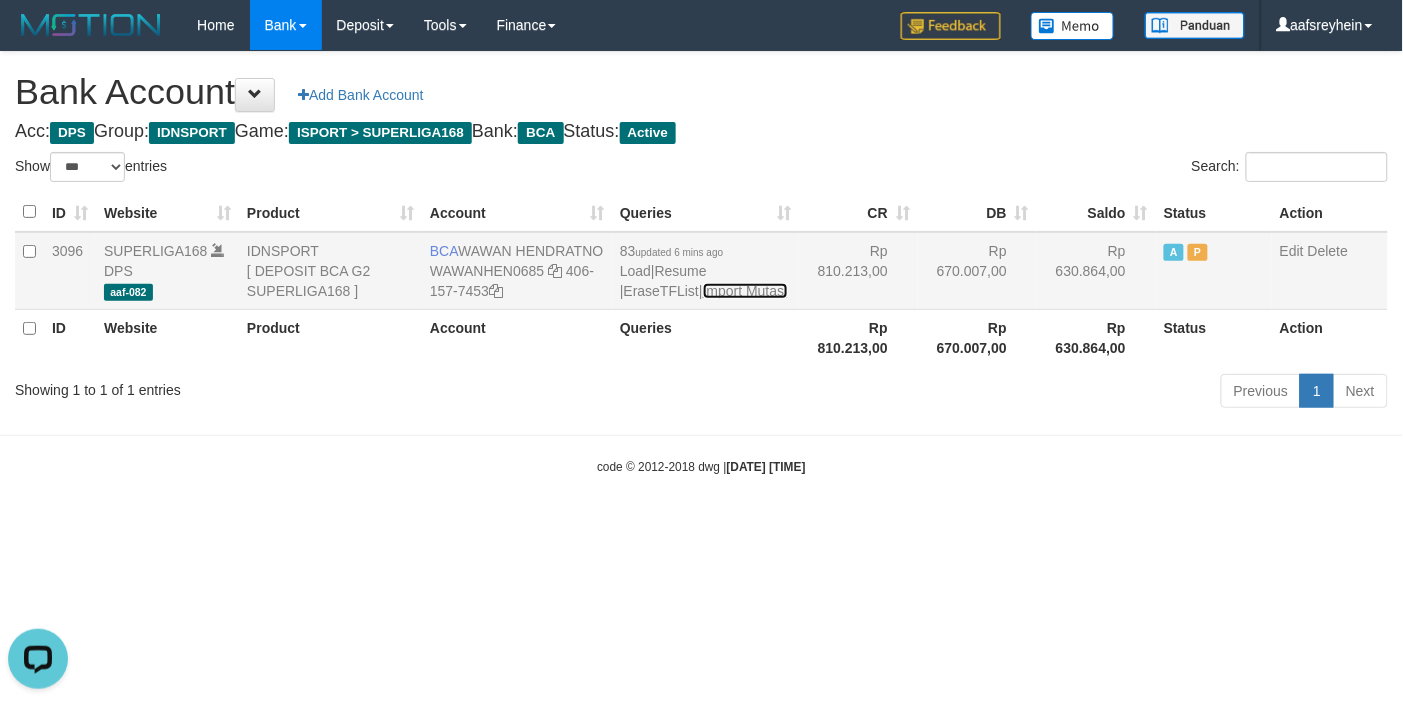 click on "Import Mutasi" at bounding box center [745, 291] 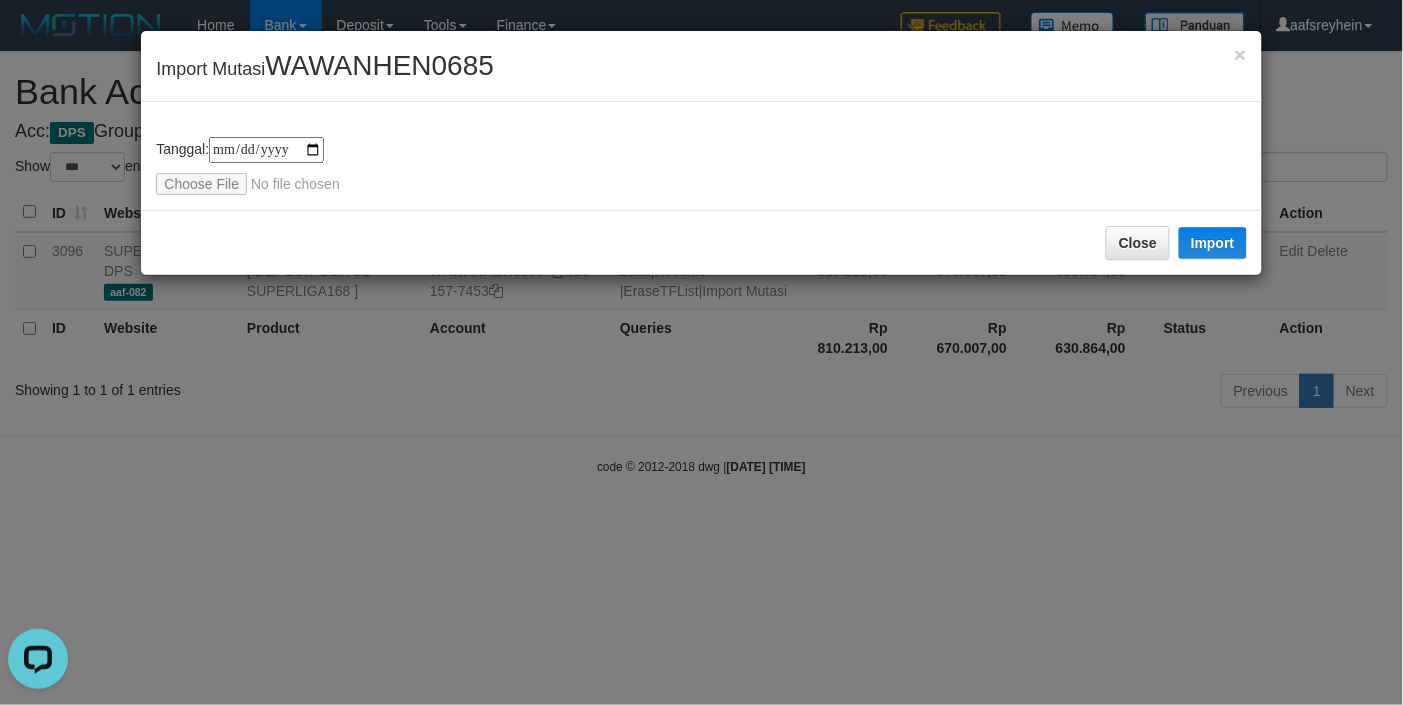 type on "**********" 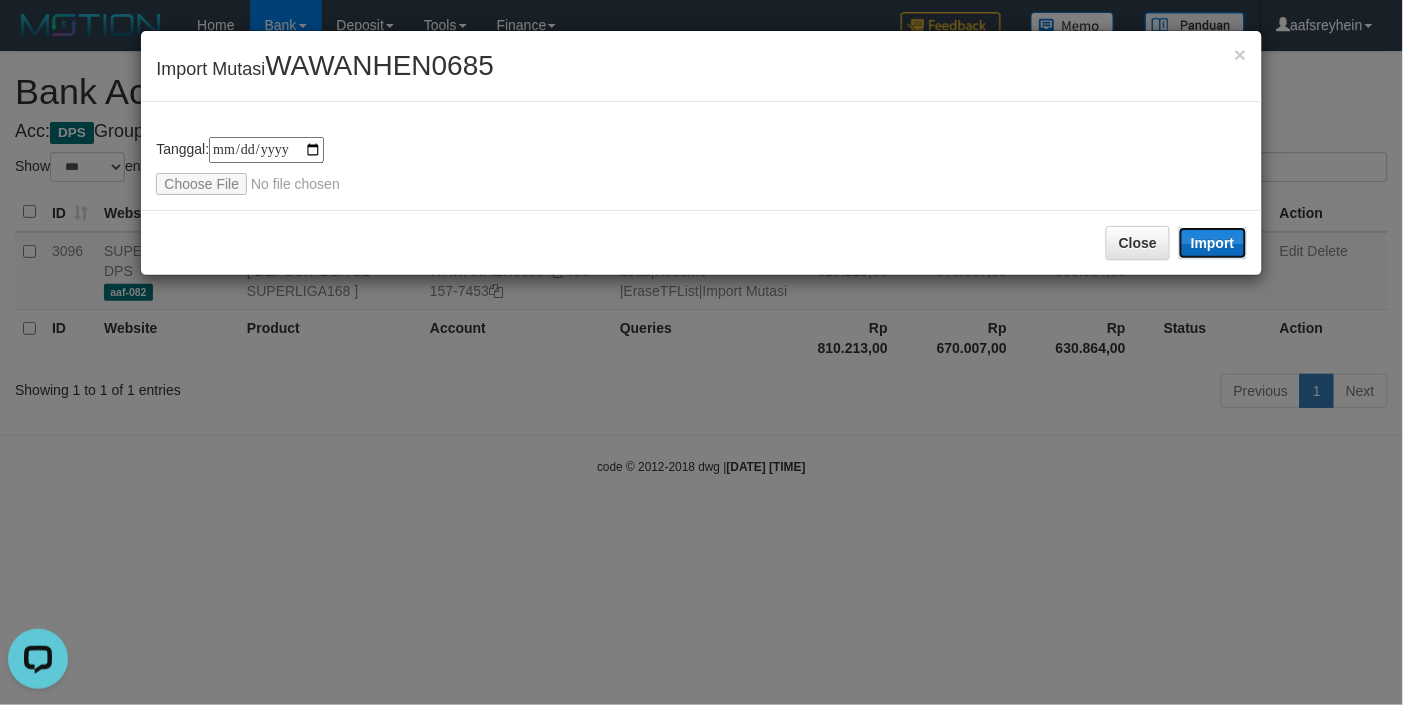 click on "Import" at bounding box center [1213, 243] 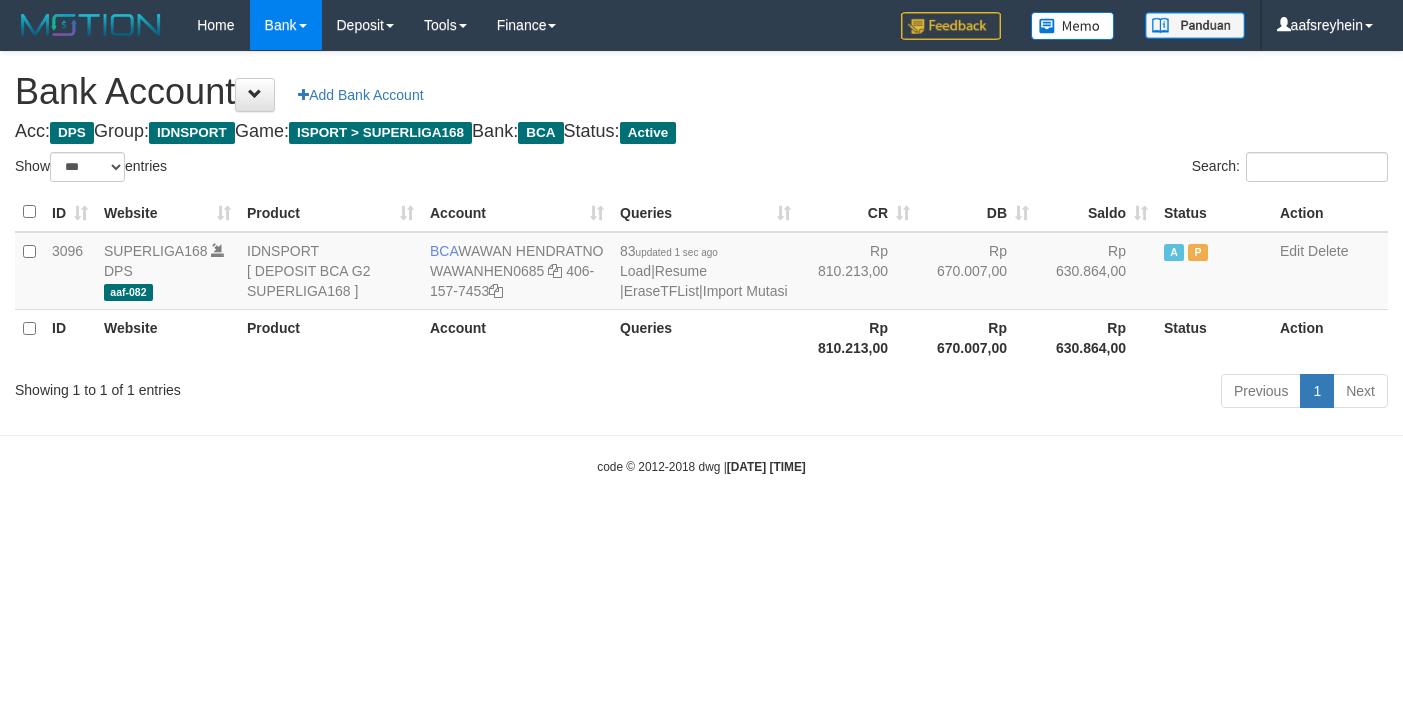 select on "***" 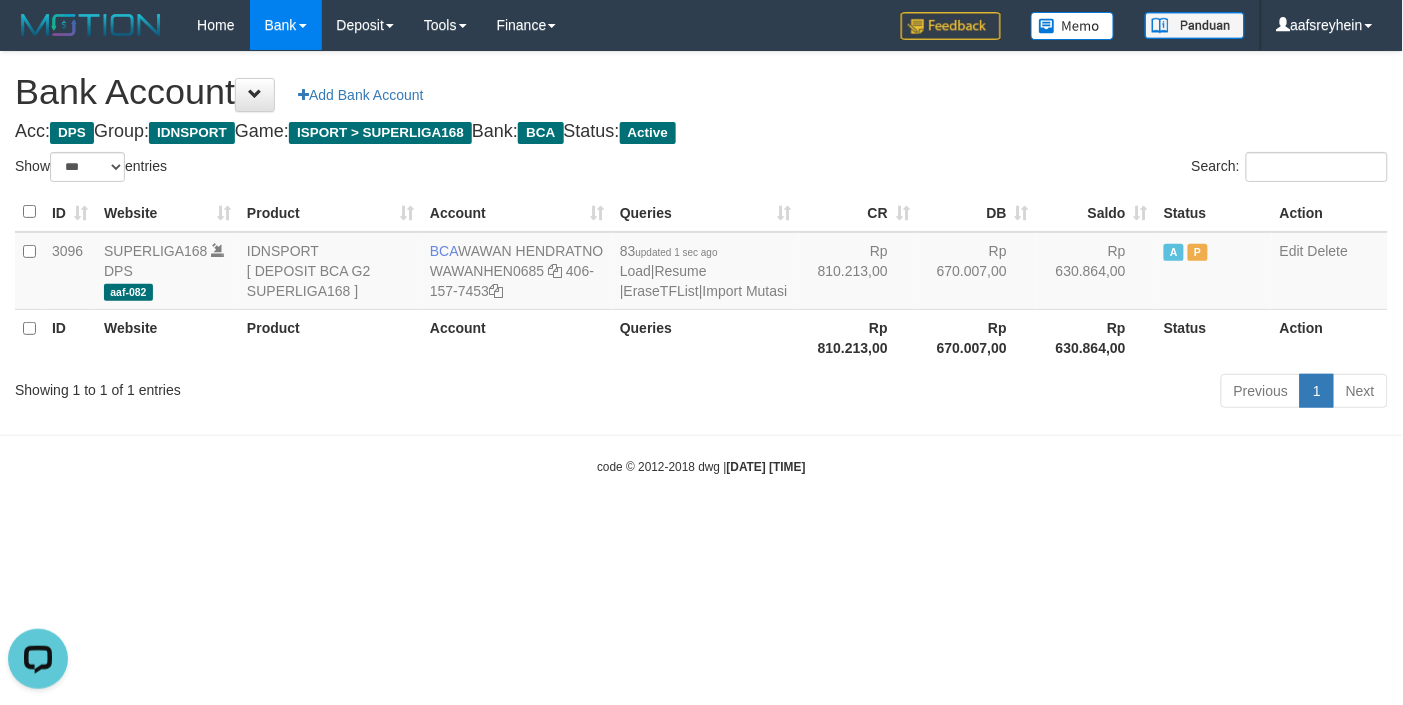 scroll, scrollTop: 0, scrollLeft: 0, axis: both 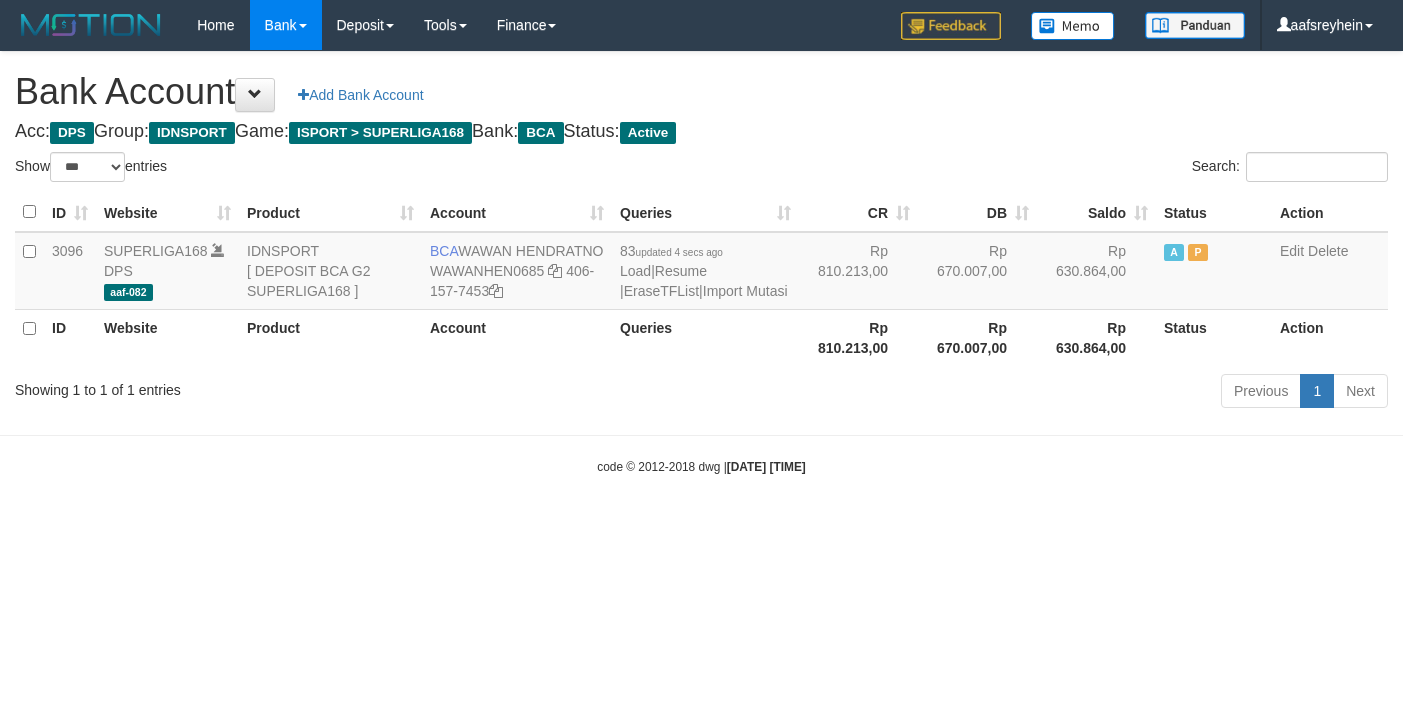 select on "***" 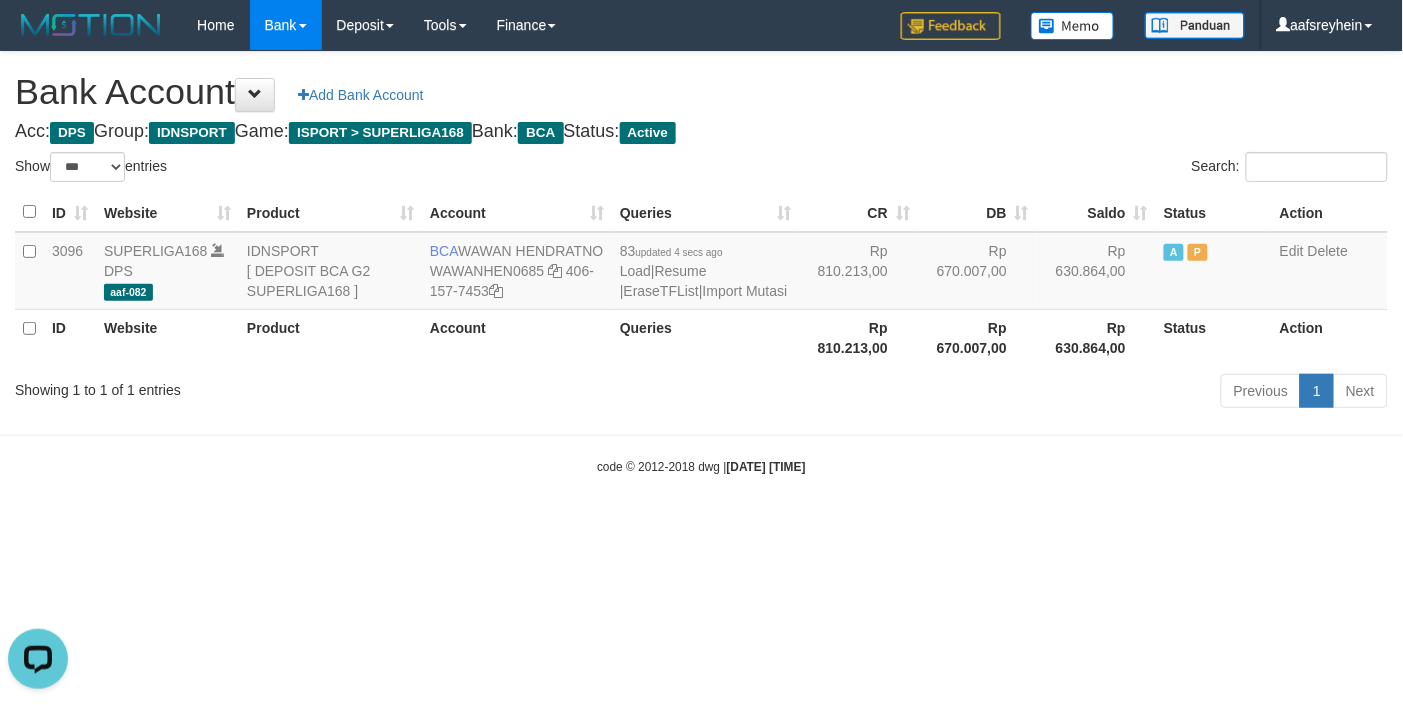 scroll, scrollTop: 0, scrollLeft: 0, axis: both 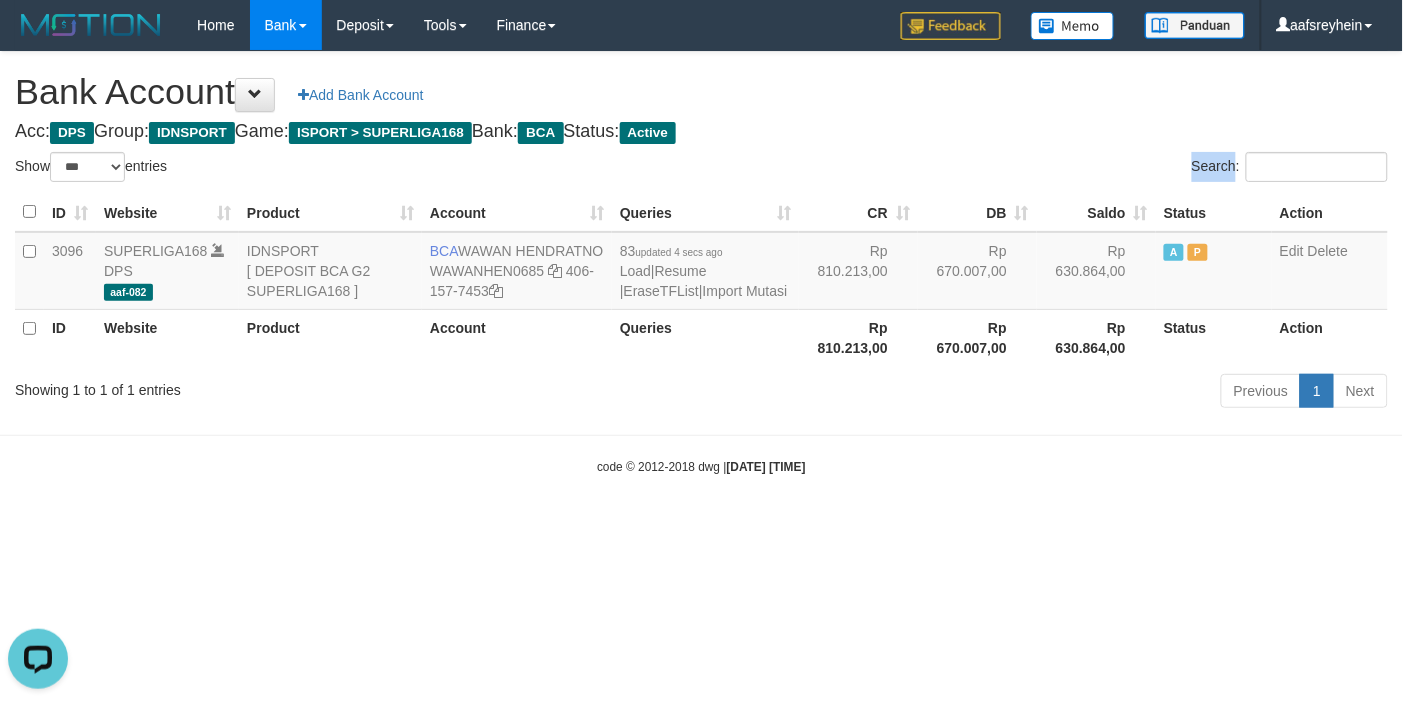 click on "Bank Account
Add Bank Account
Acc: 										 DPS
Group:   IDNSPORT    		Game:   ISPORT > SUPERLIGA168    		Bank:   BCA    		Status:  Active
Filter Account Type
*******
***
**
***
DPS
SELECT ALL  SELECT TYPE  - ALL -
DPS
WD
TMP
Filter Product
*******
******
********
********
*******
********
IDNSPORT
SELECT ALL  SELECT GROUP  - ALL -
BETHUB
IDNPOKER
IDNSPORT
IDNTOTO
LOADONLY
Filter Website
*******" at bounding box center (701, 233) 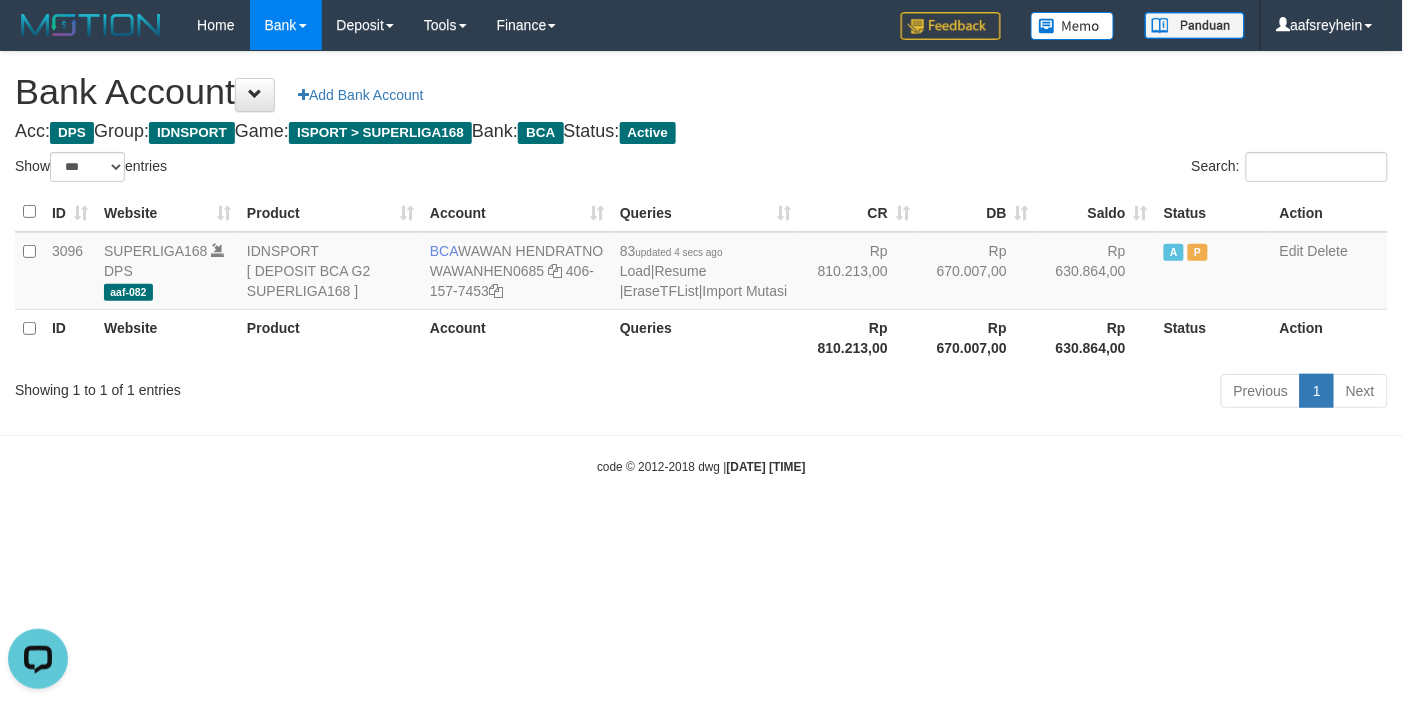 click on "Acc: 										 DPS
Group:   IDNSPORT    		Game:   ISPORT > SUPERLIGA168    		Bank:   BCA    		Status:  Active" at bounding box center (701, 132) 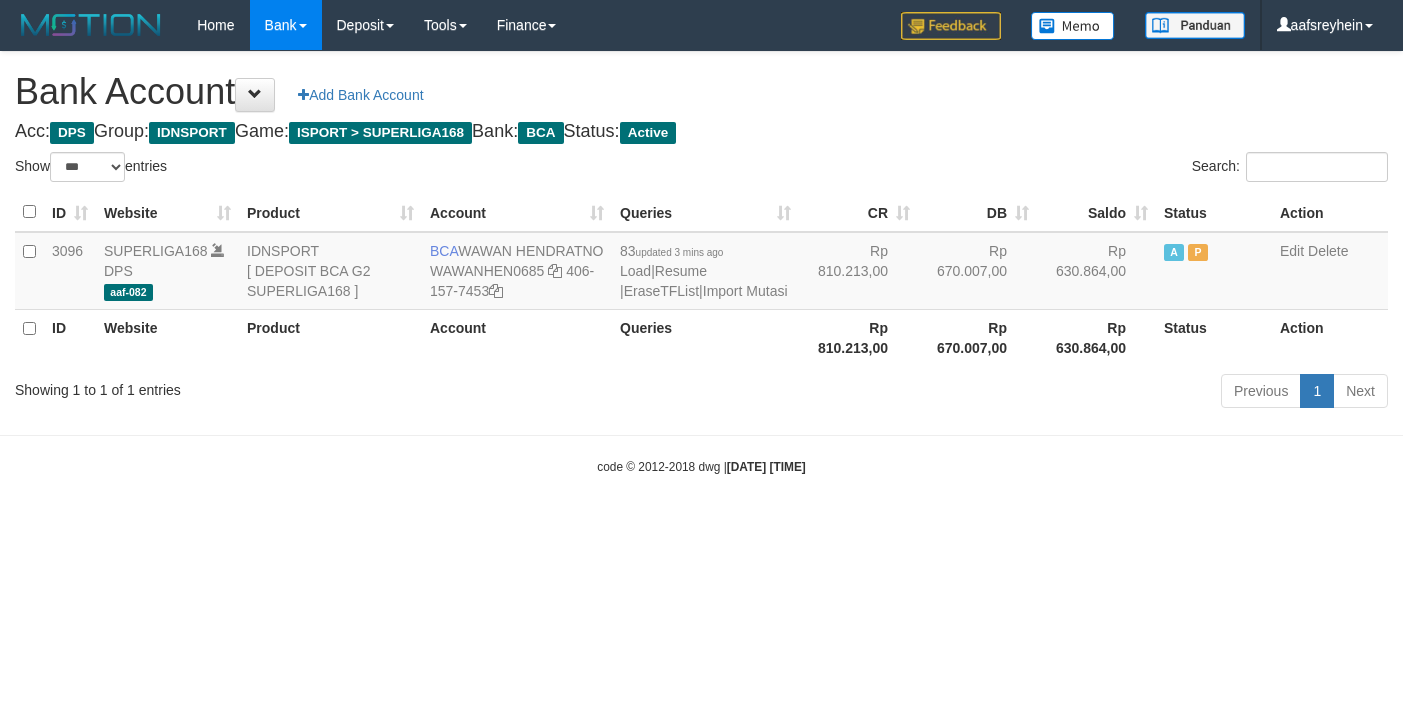 select on "***" 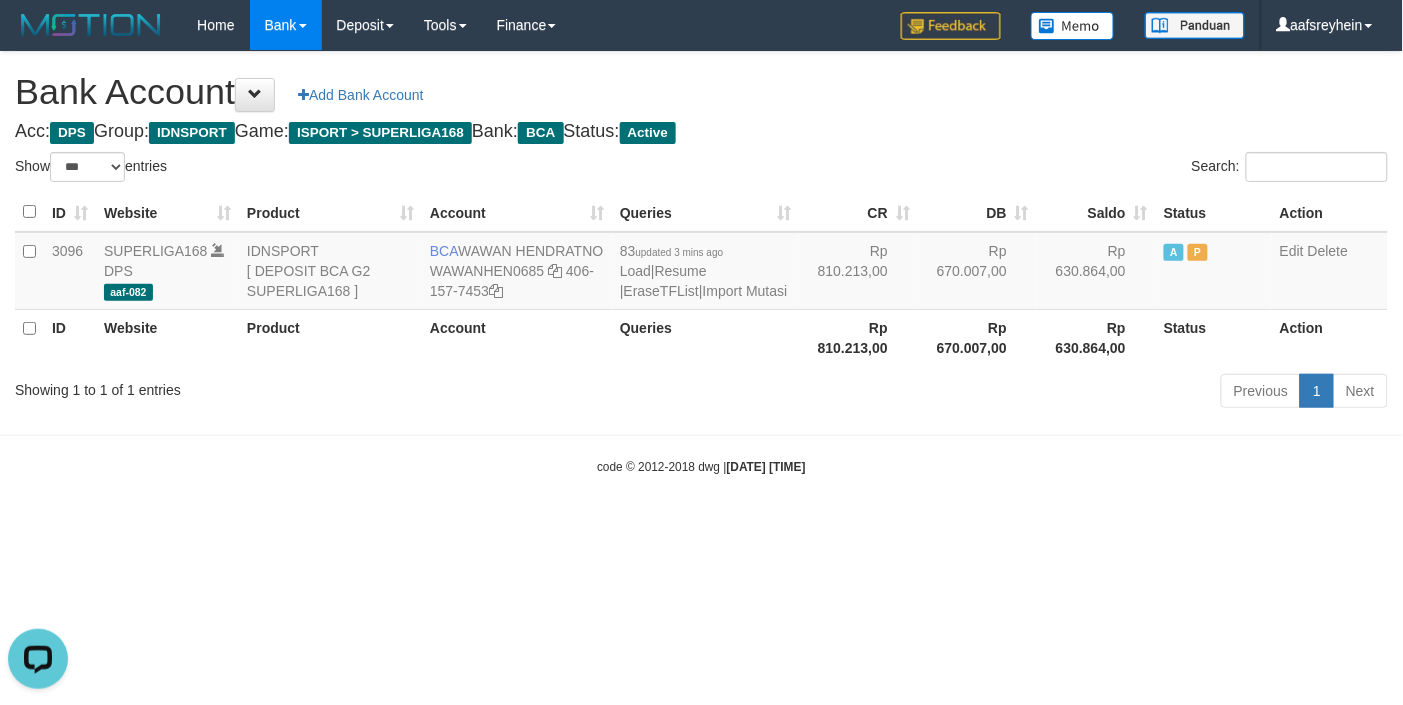 scroll, scrollTop: 0, scrollLeft: 0, axis: both 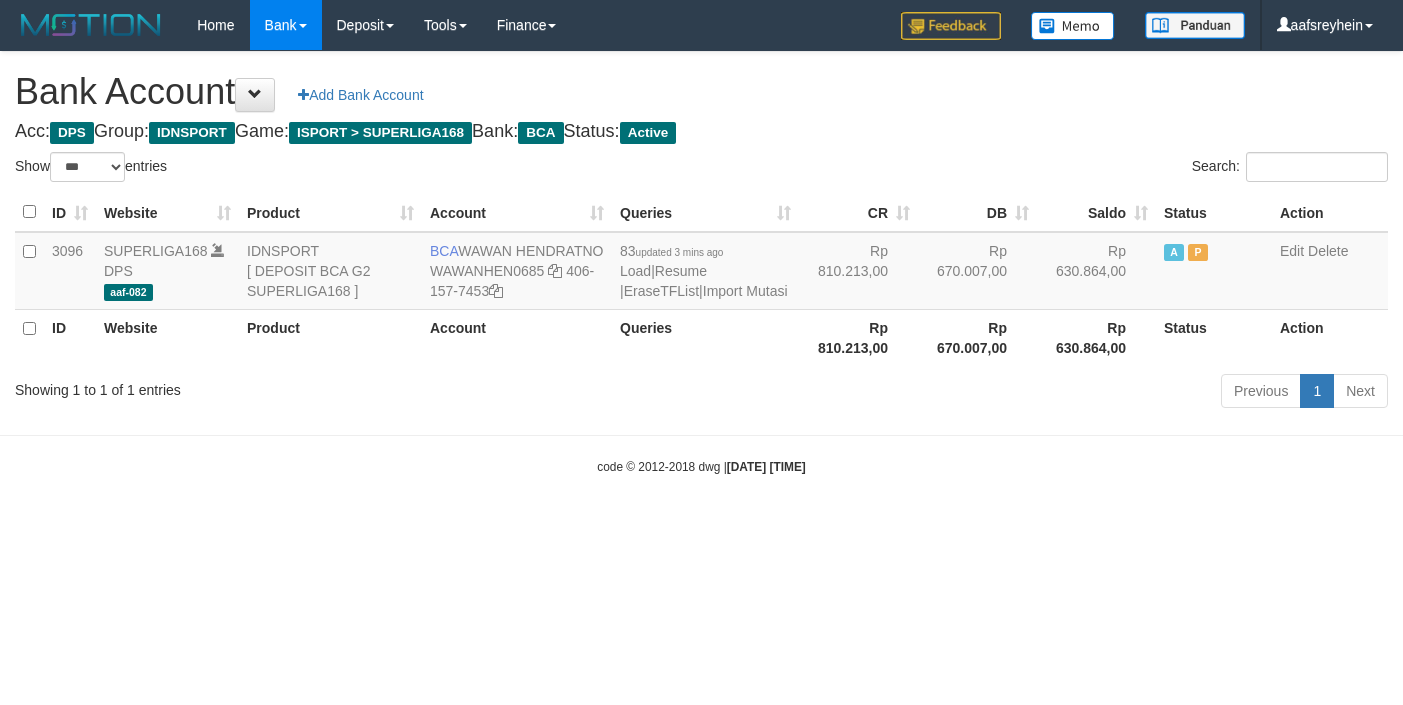 select on "***" 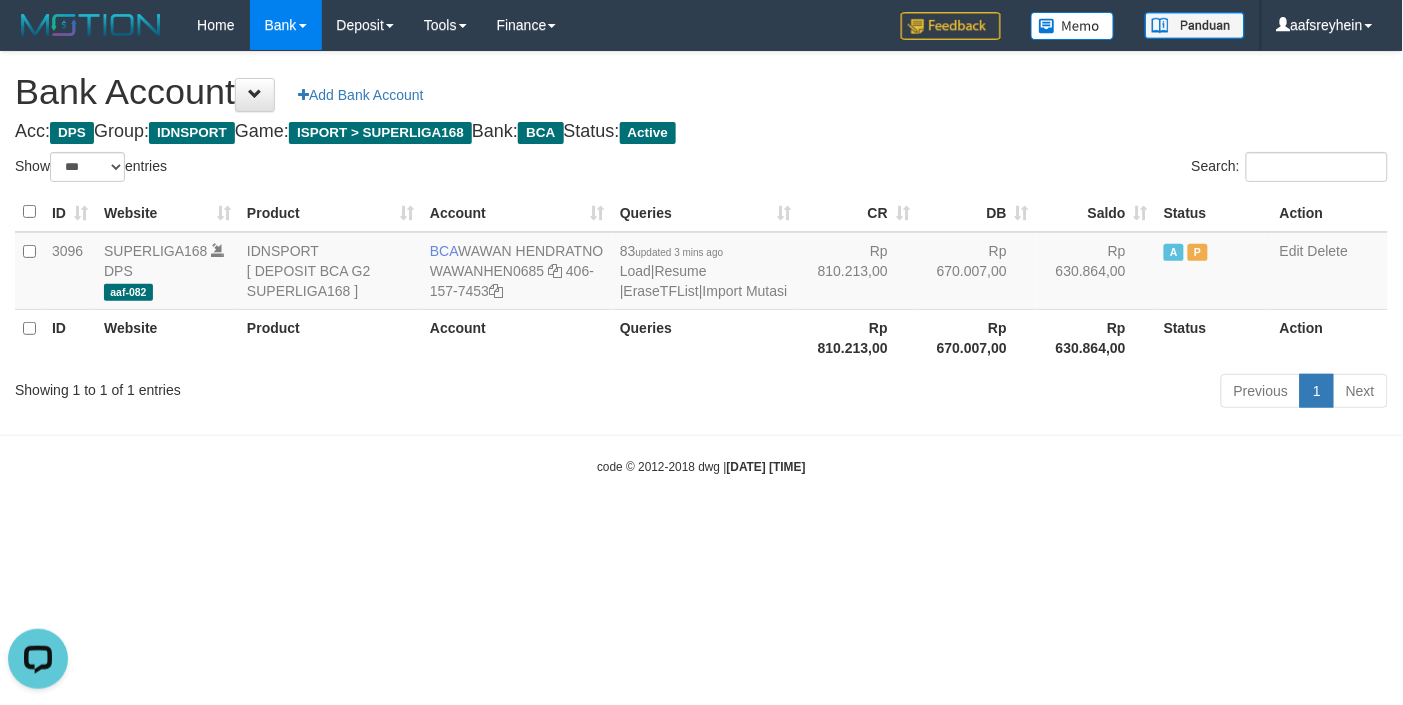 scroll, scrollTop: 0, scrollLeft: 0, axis: both 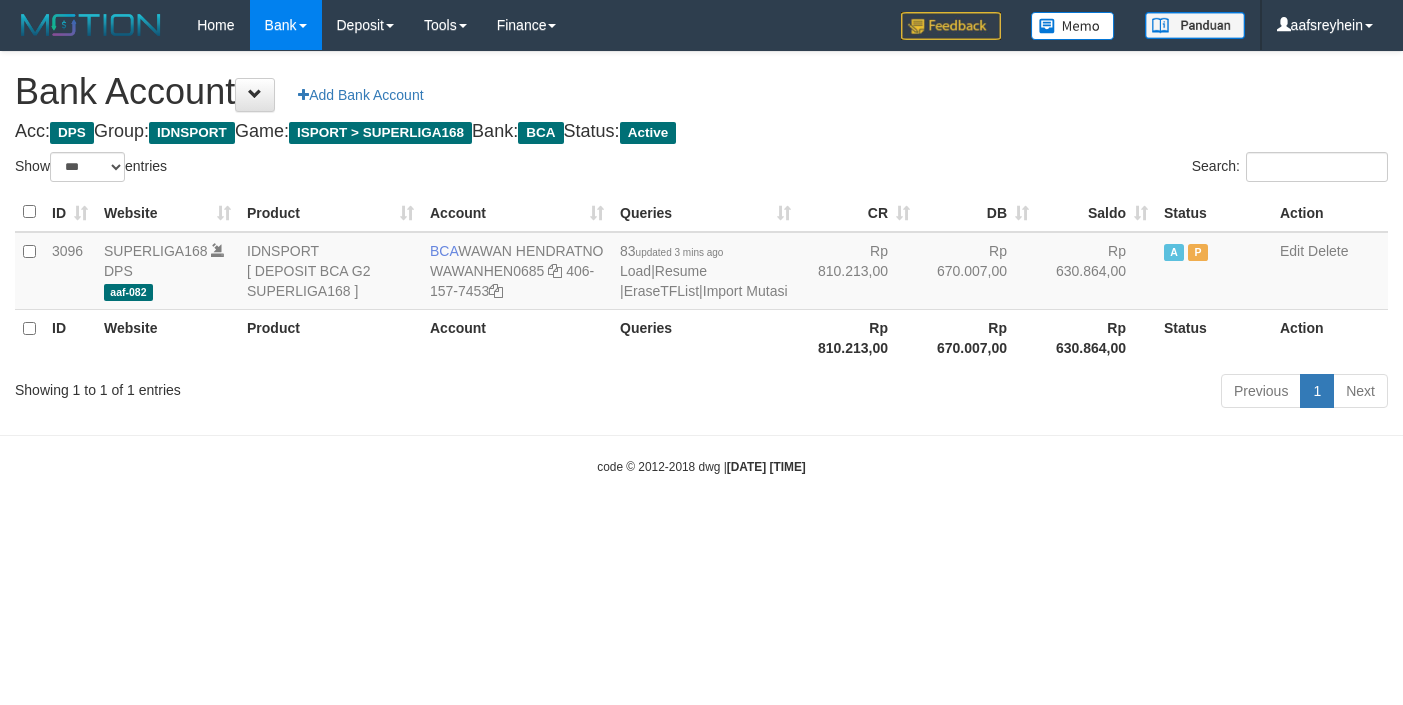 select on "***" 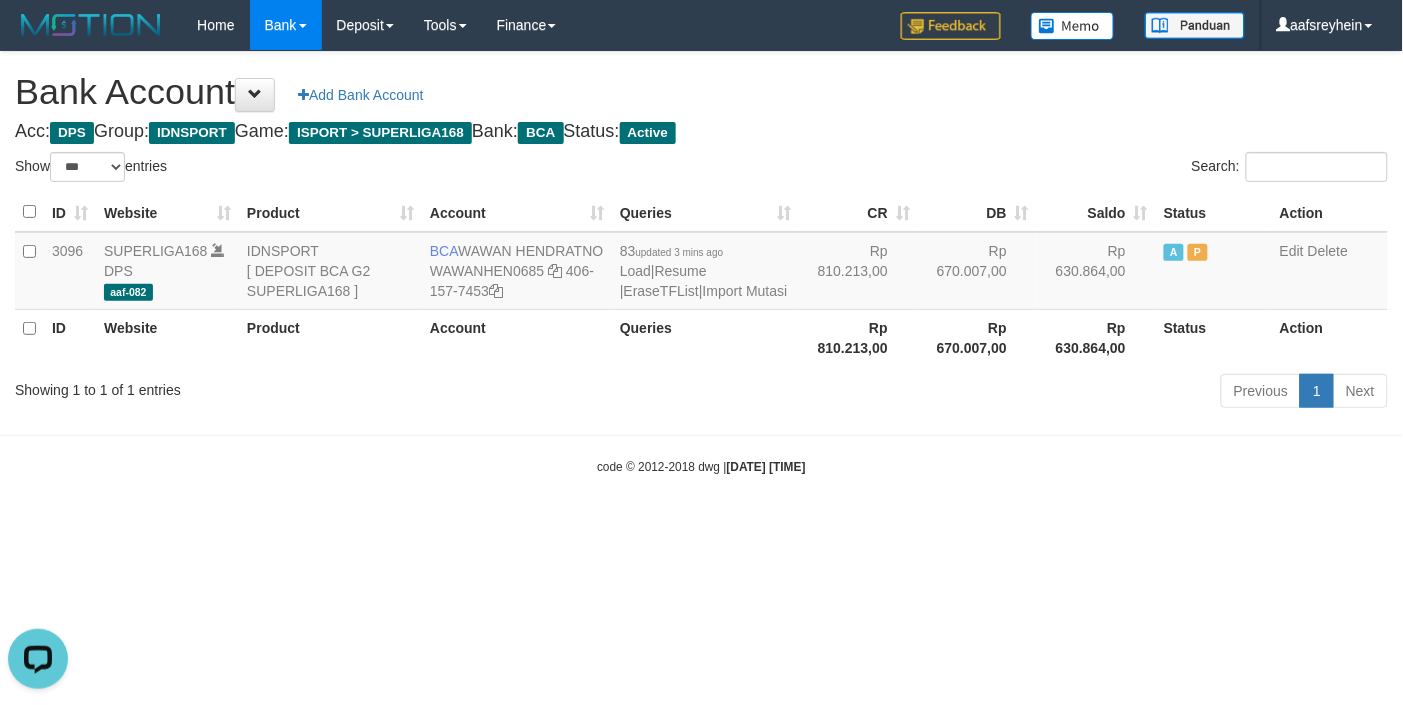 scroll, scrollTop: 0, scrollLeft: 0, axis: both 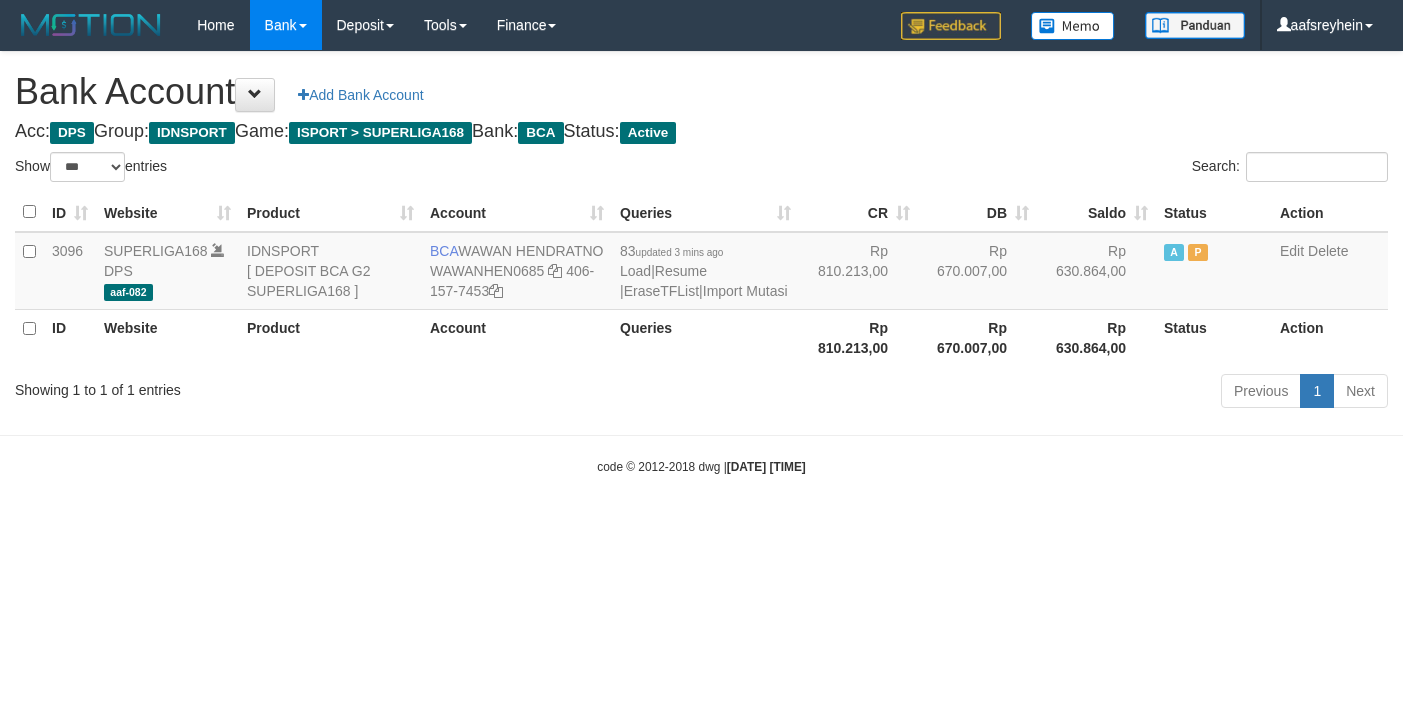 select on "***" 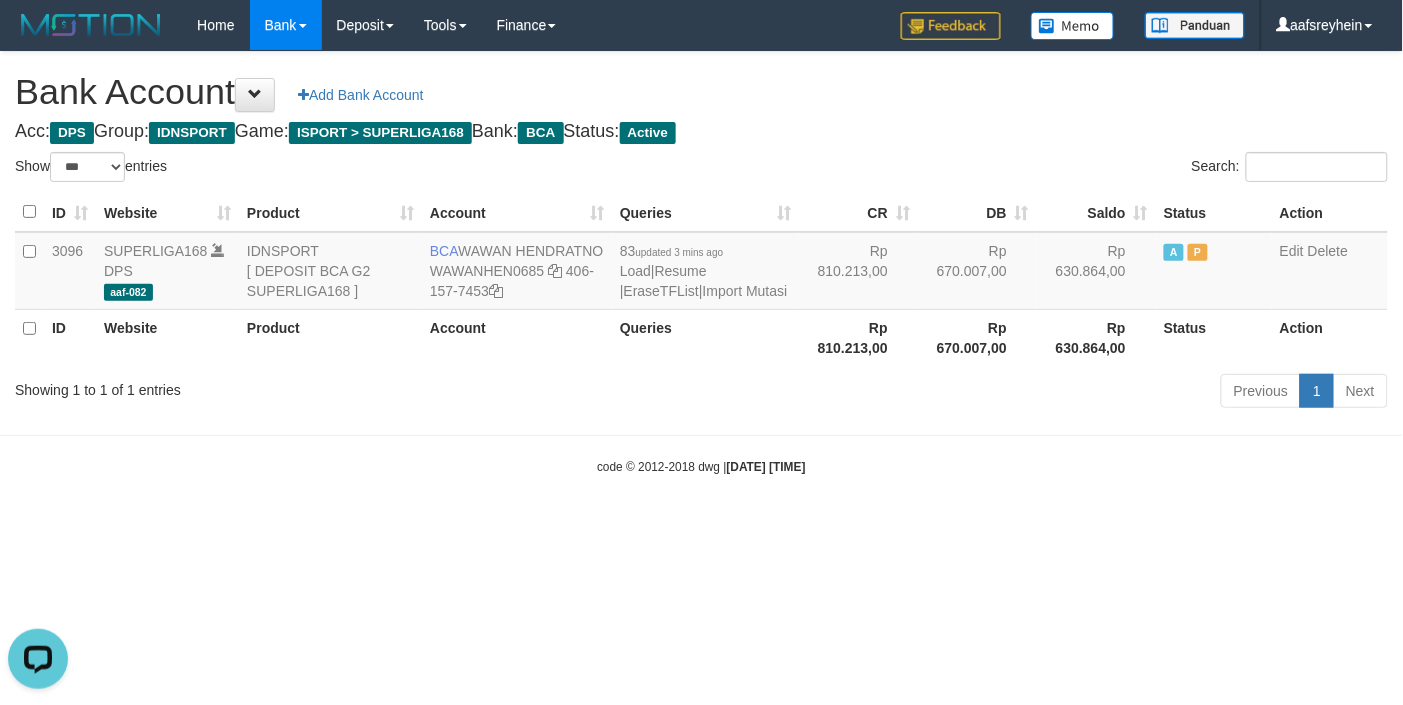 scroll, scrollTop: 0, scrollLeft: 0, axis: both 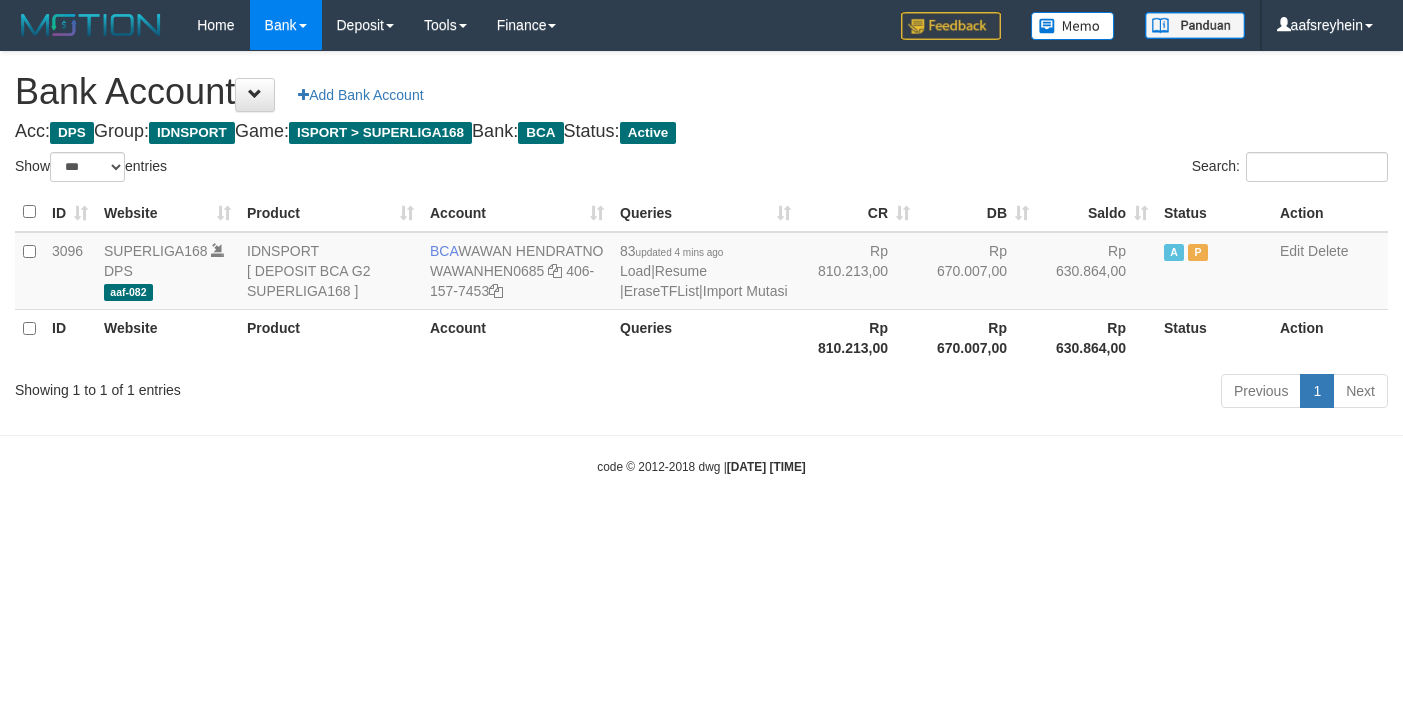 select on "***" 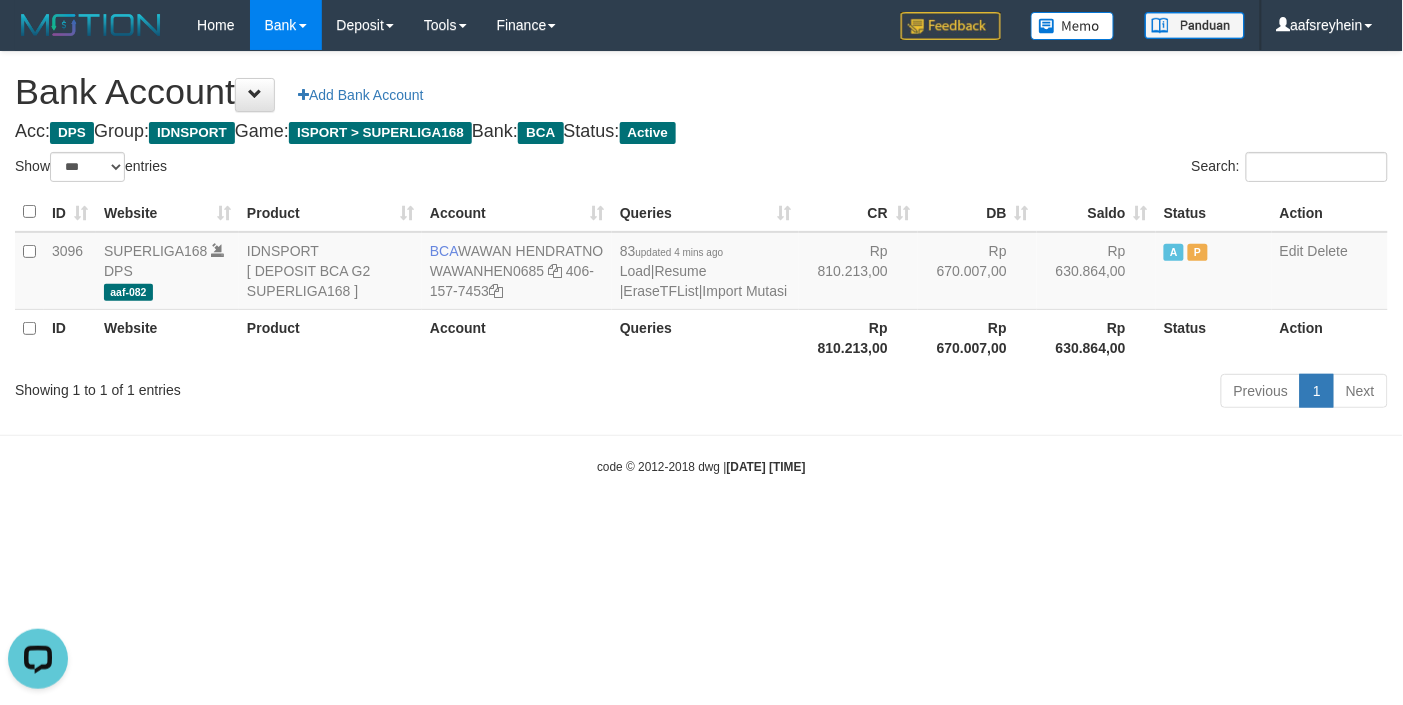 scroll, scrollTop: 0, scrollLeft: 0, axis: both 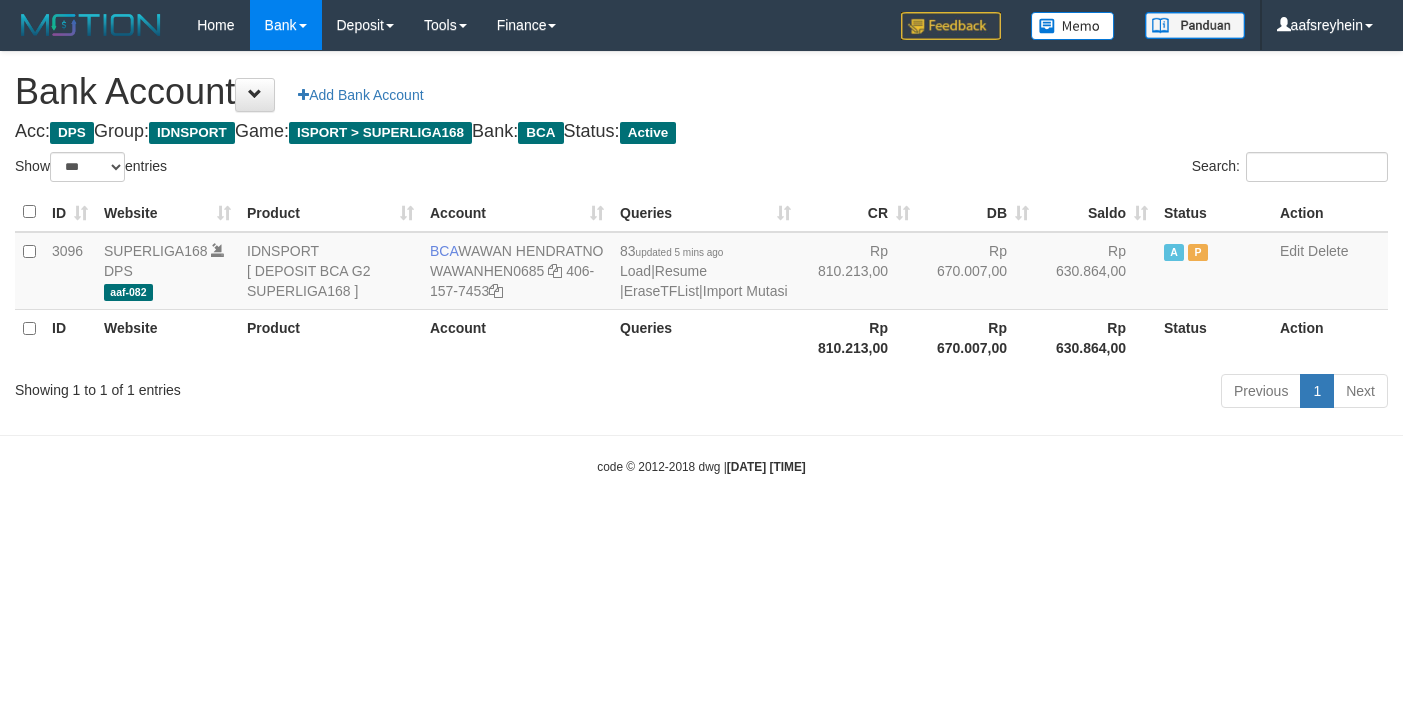 select on "***" 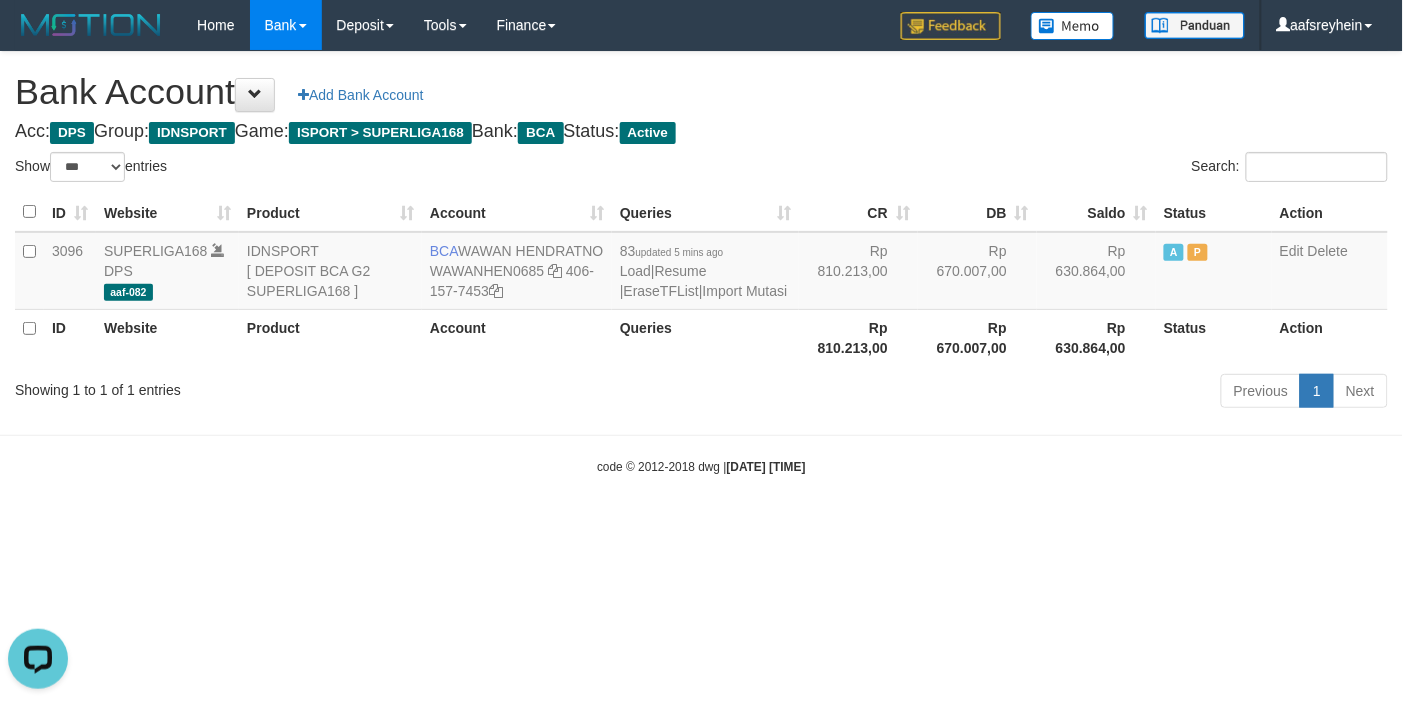 scroll, scrollTop: 0, scrollLeft: 0, axis: both 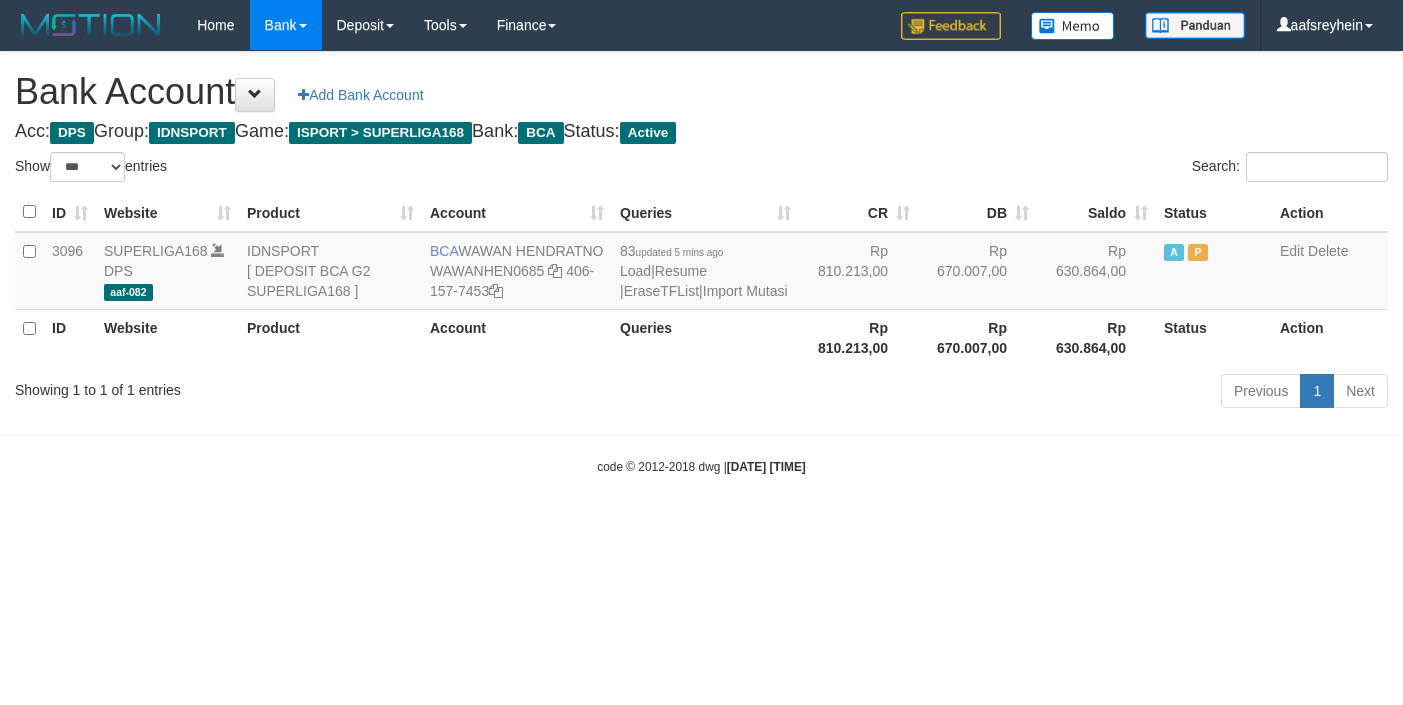 select on "***" 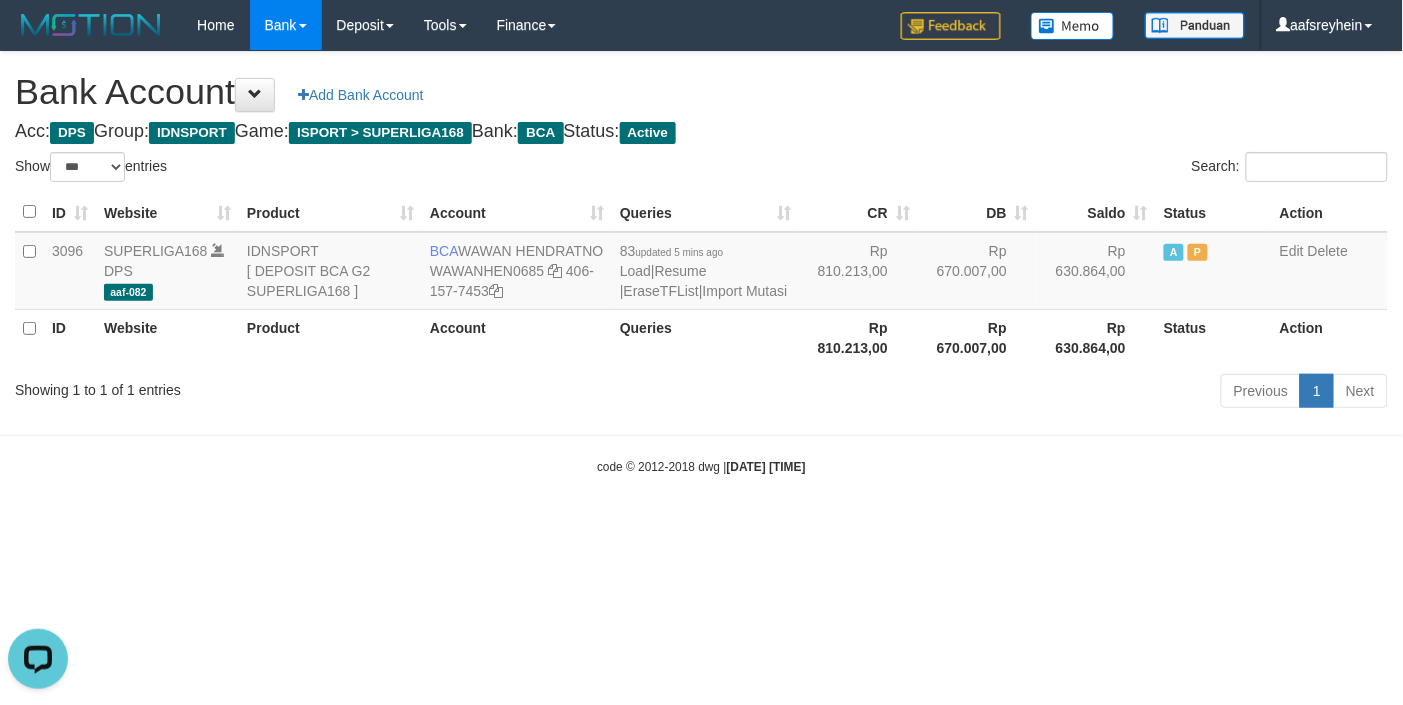 scroll, scrollTop: 0, scrollLeft: 0, axis: both 